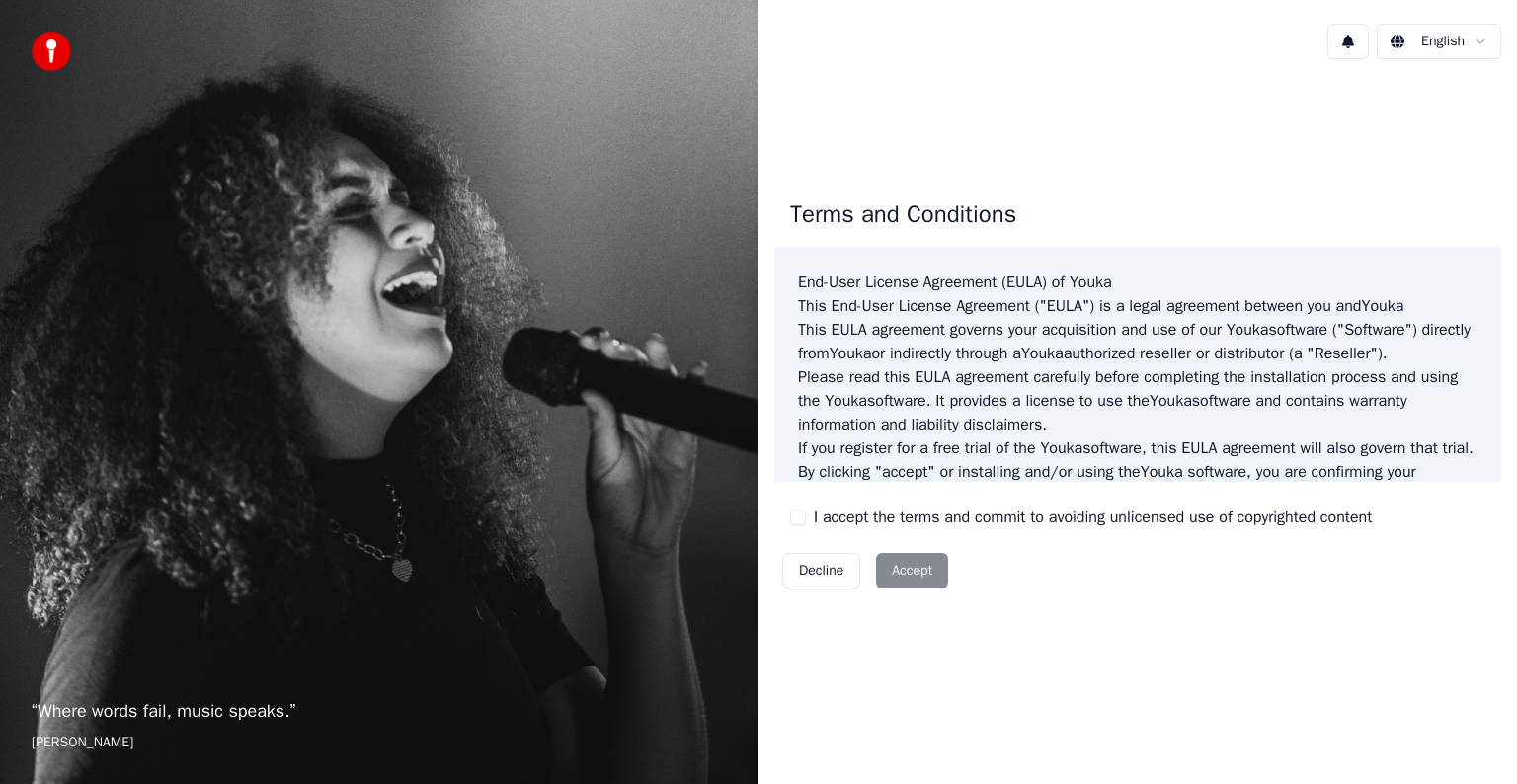 scroll, scrollTop: 0, scrollLeft: 0, axis: both 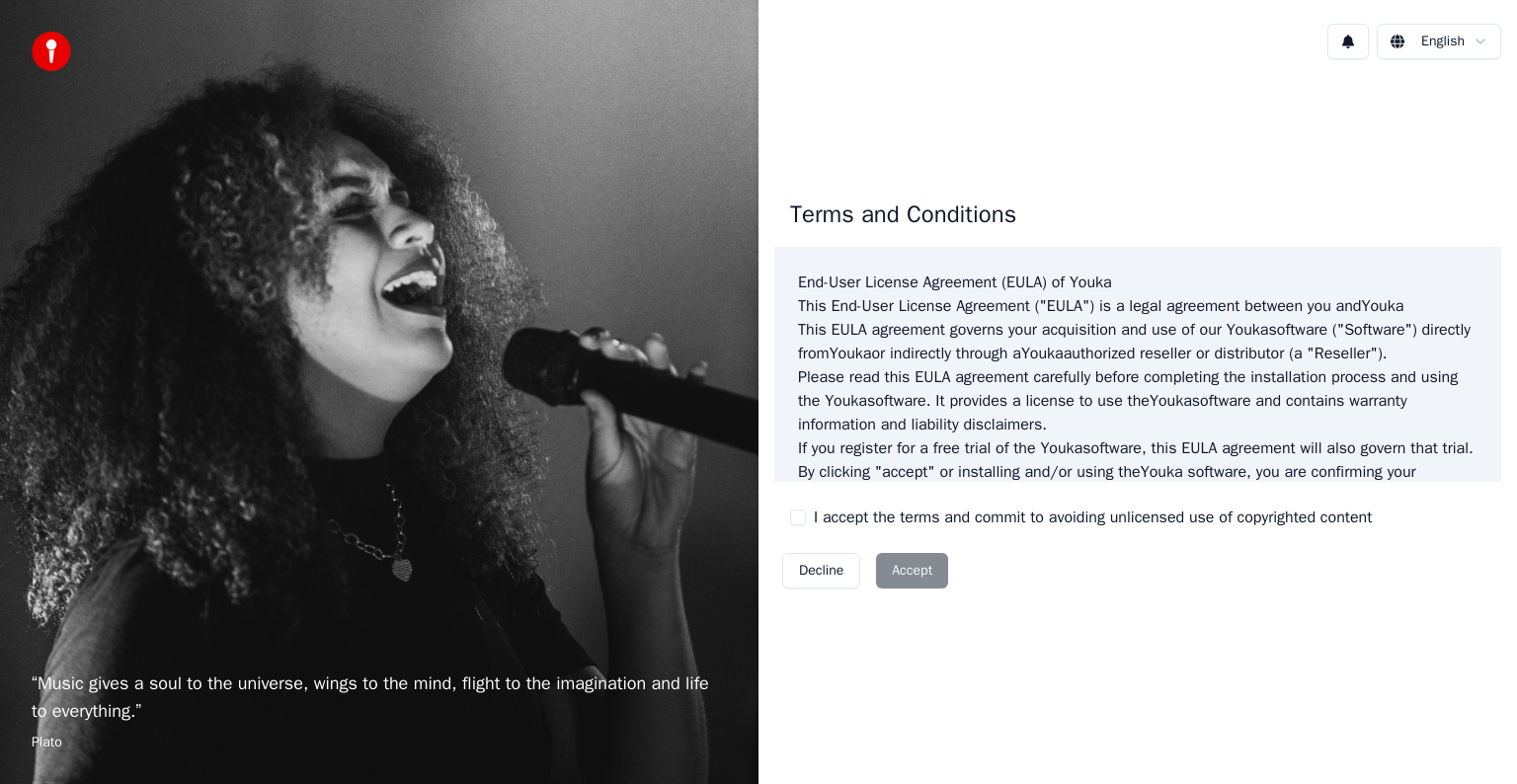 click on "I accept the terms and commit to avoiding unlicensed use of copyrighted content" at bounding box center (798, 517) 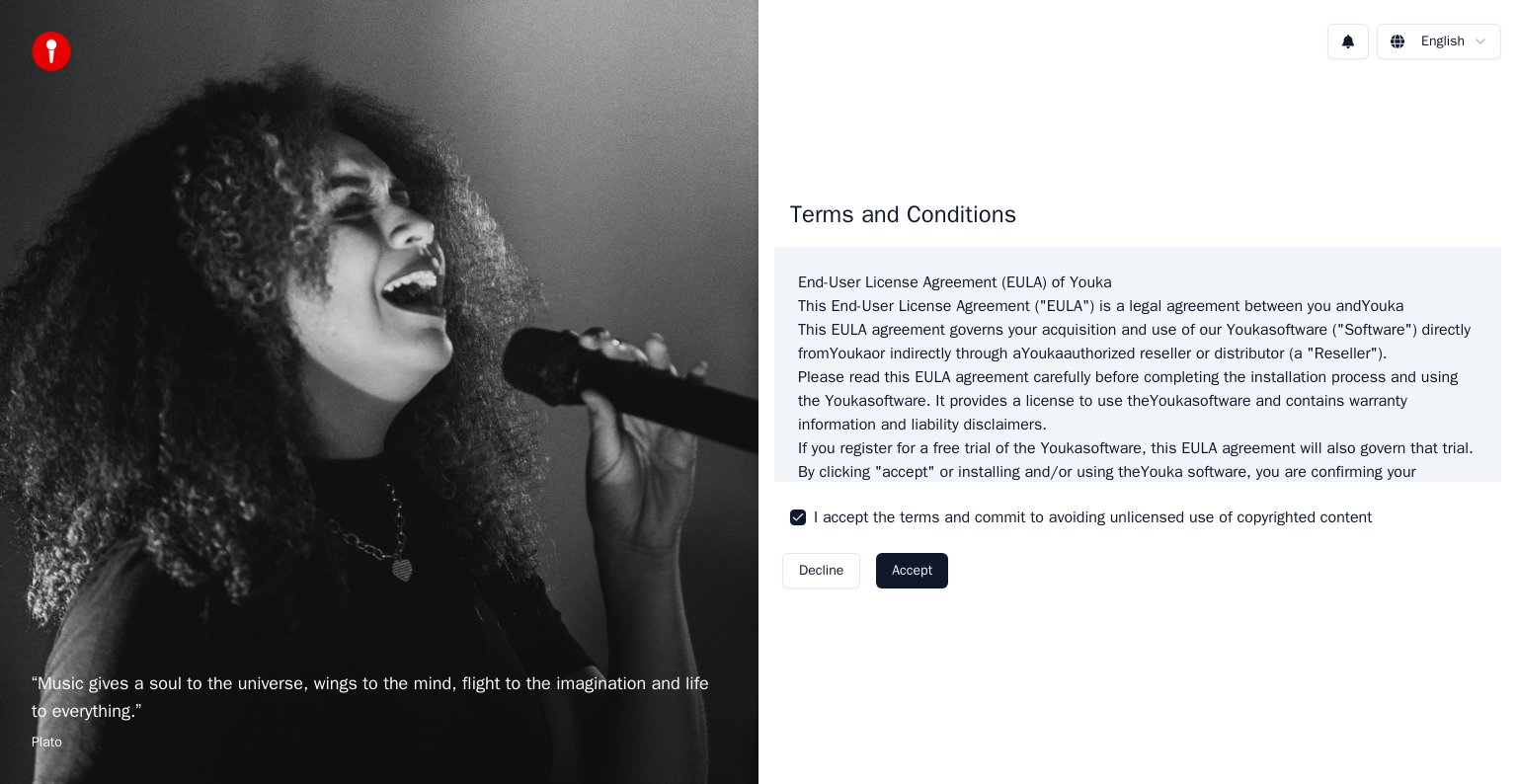 click on "Accept" at bounding box center [912, 571] 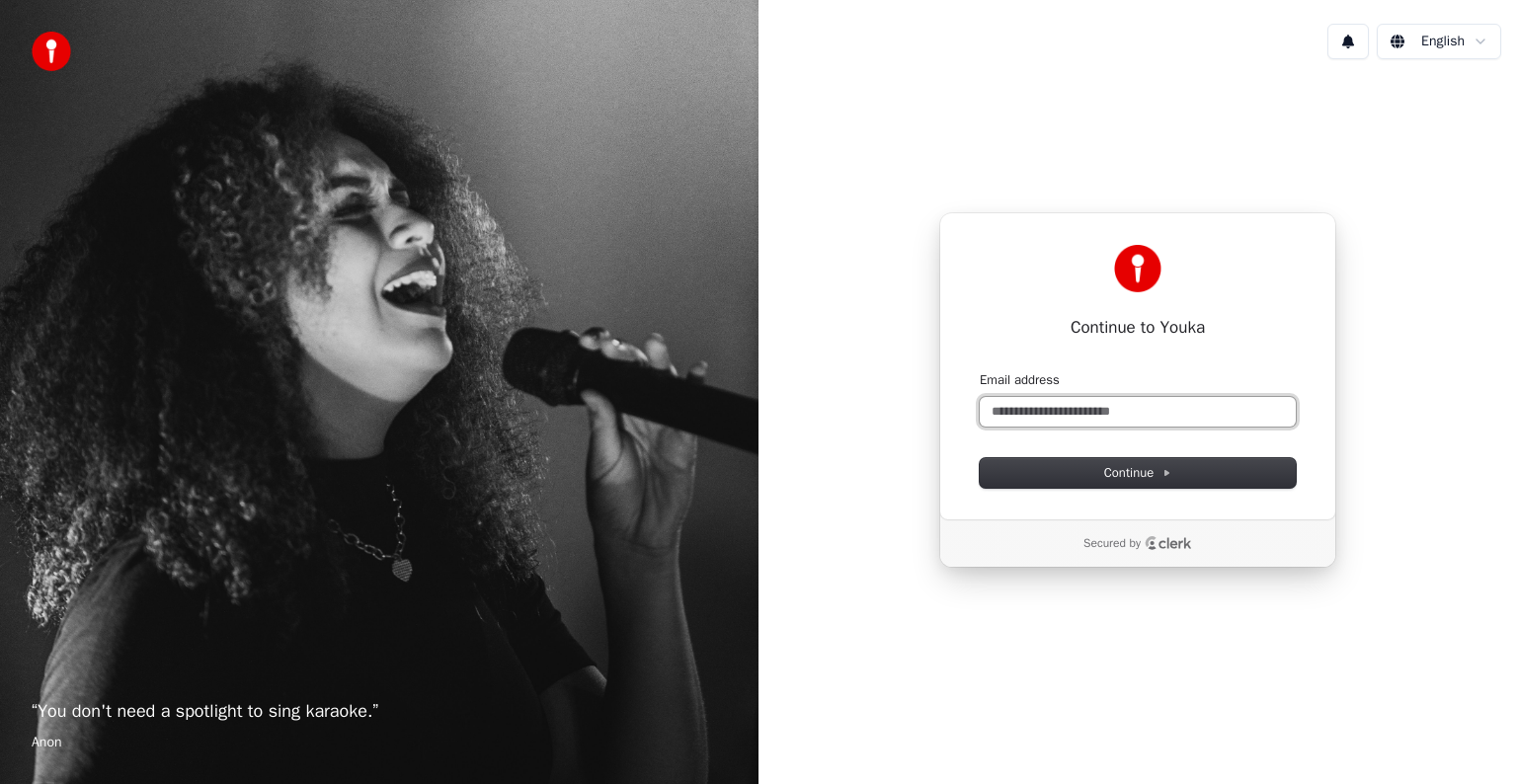 click on "Email address" at bounding box center [1138, 412] 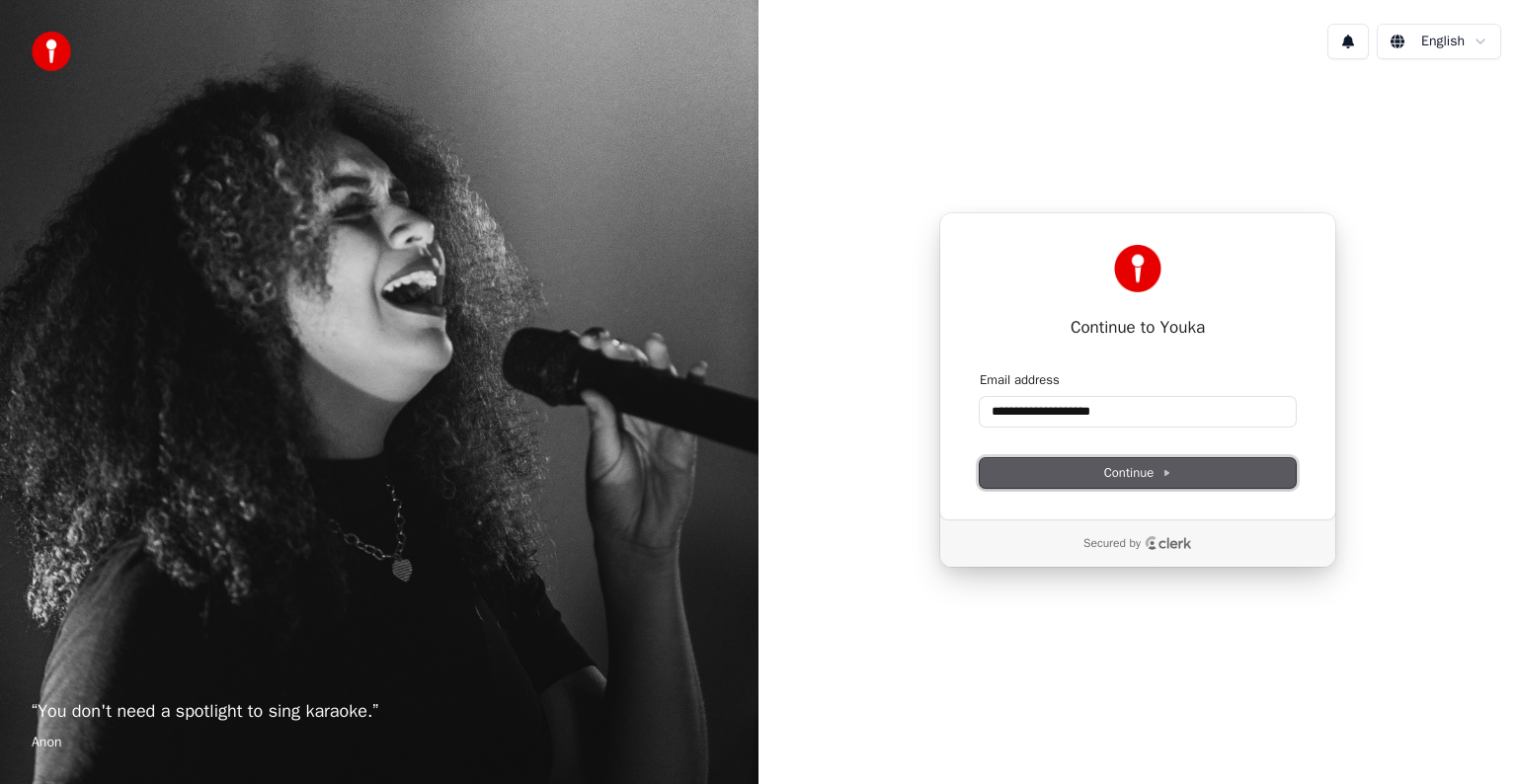 click on "Continue" at bounding box center (1138, 473) 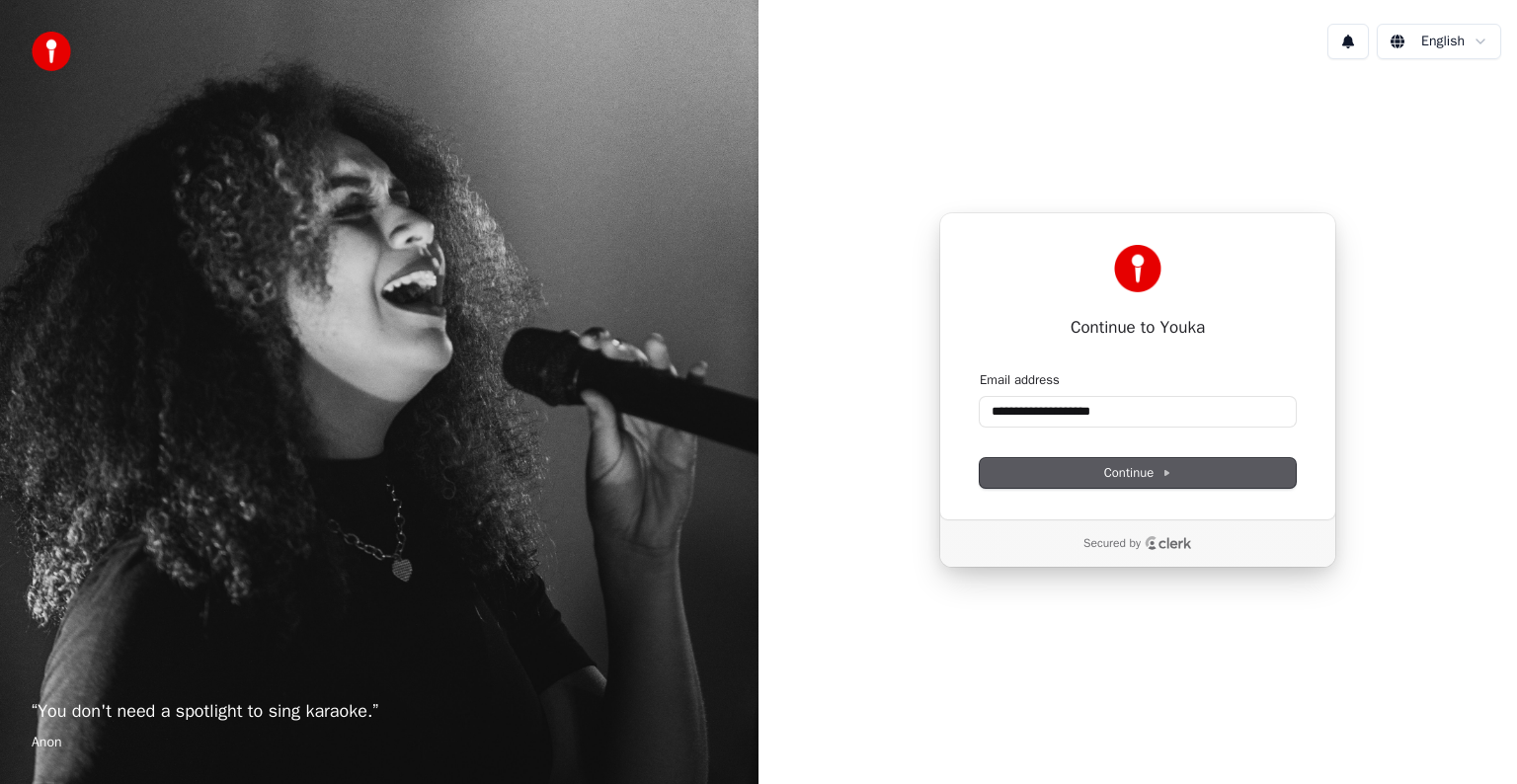 type on "**********" 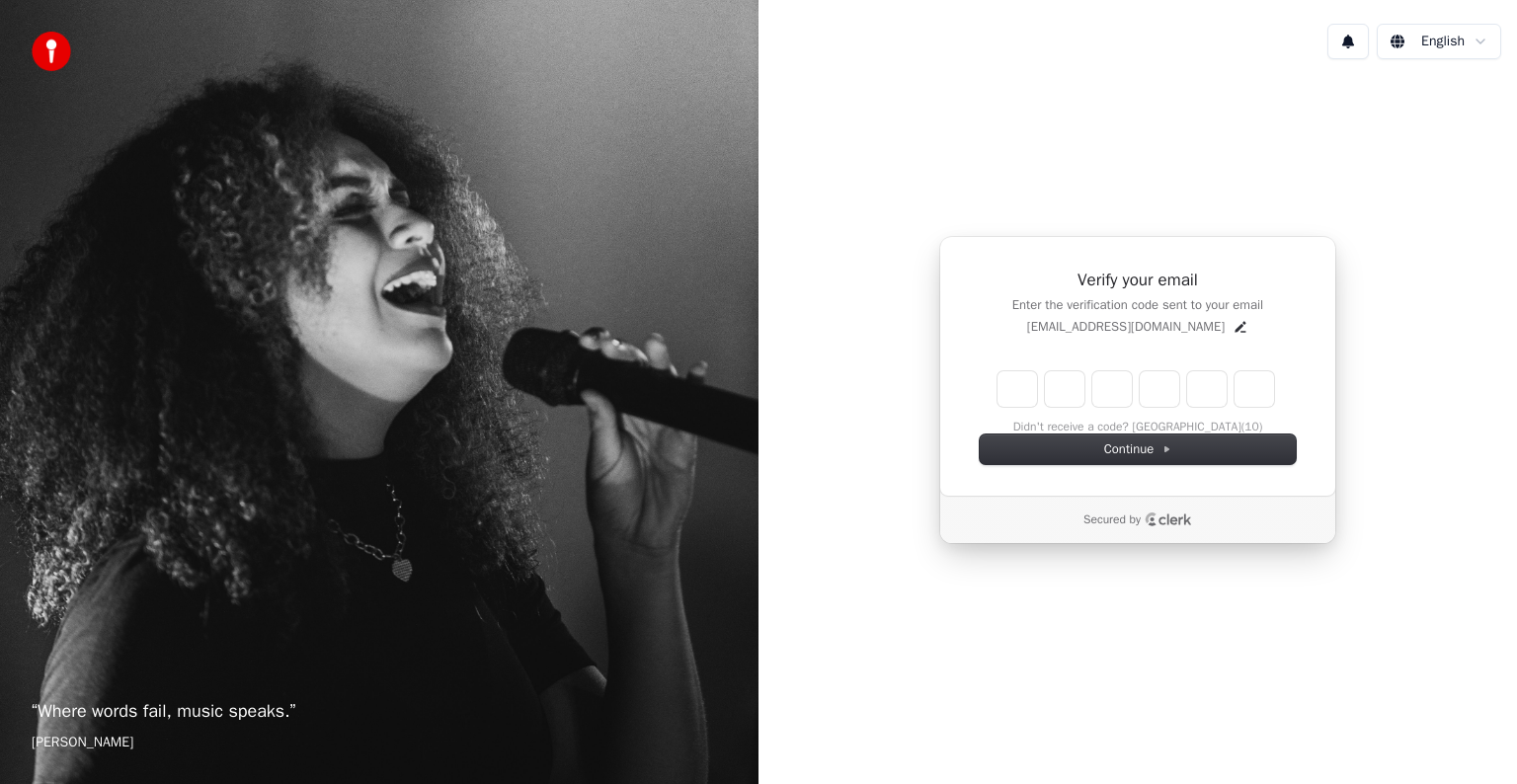 type on "*" 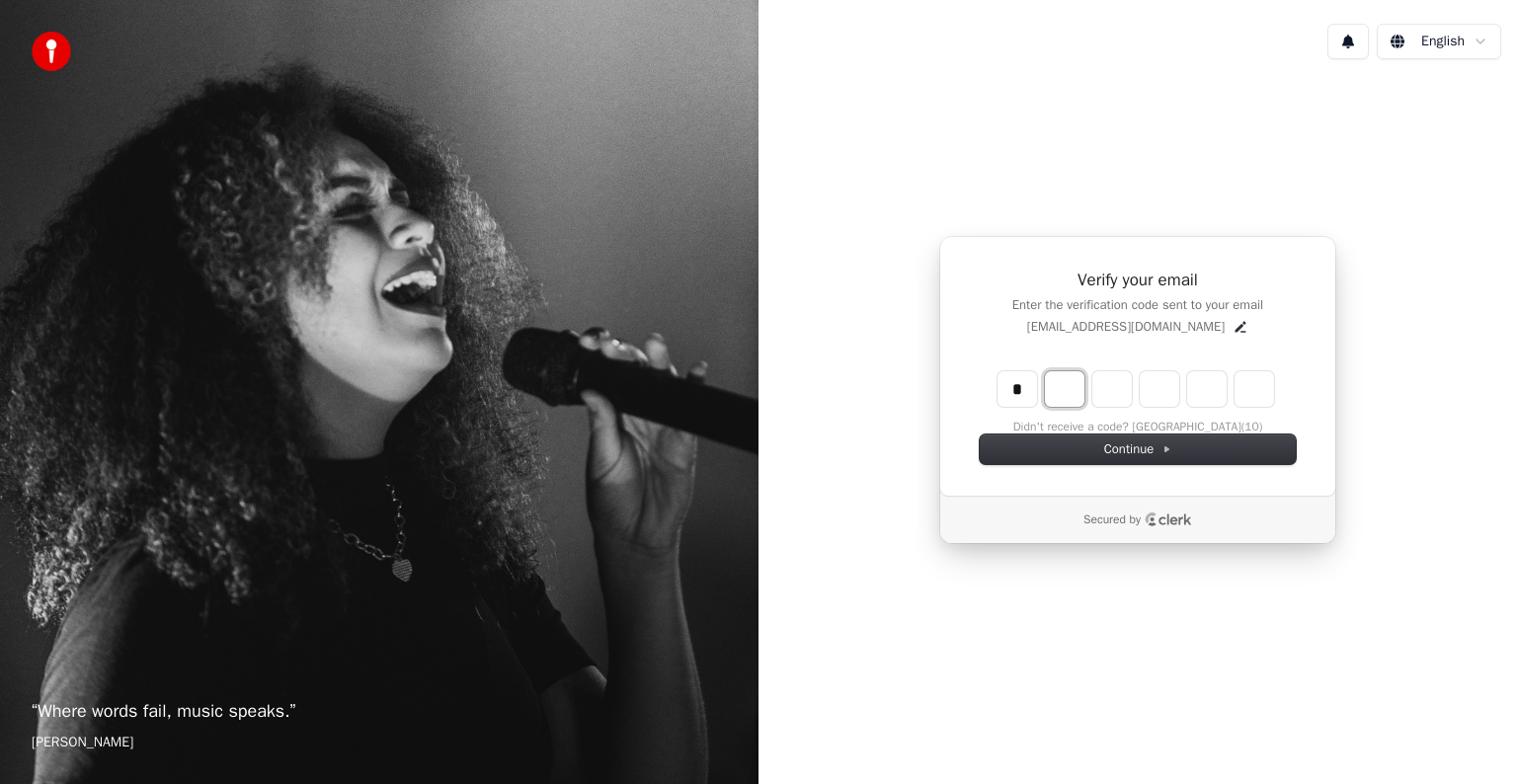 type on "*" 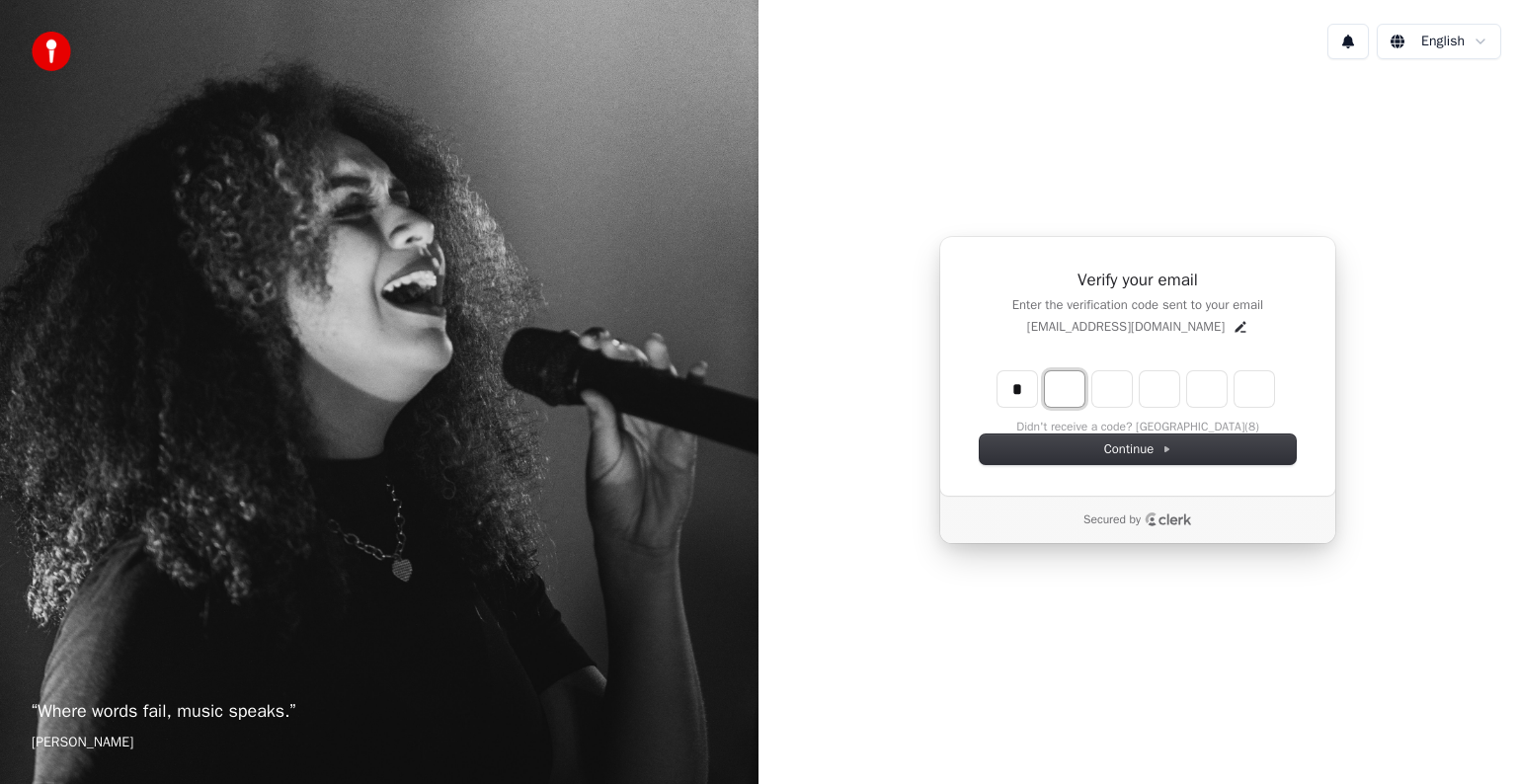 type on "*" 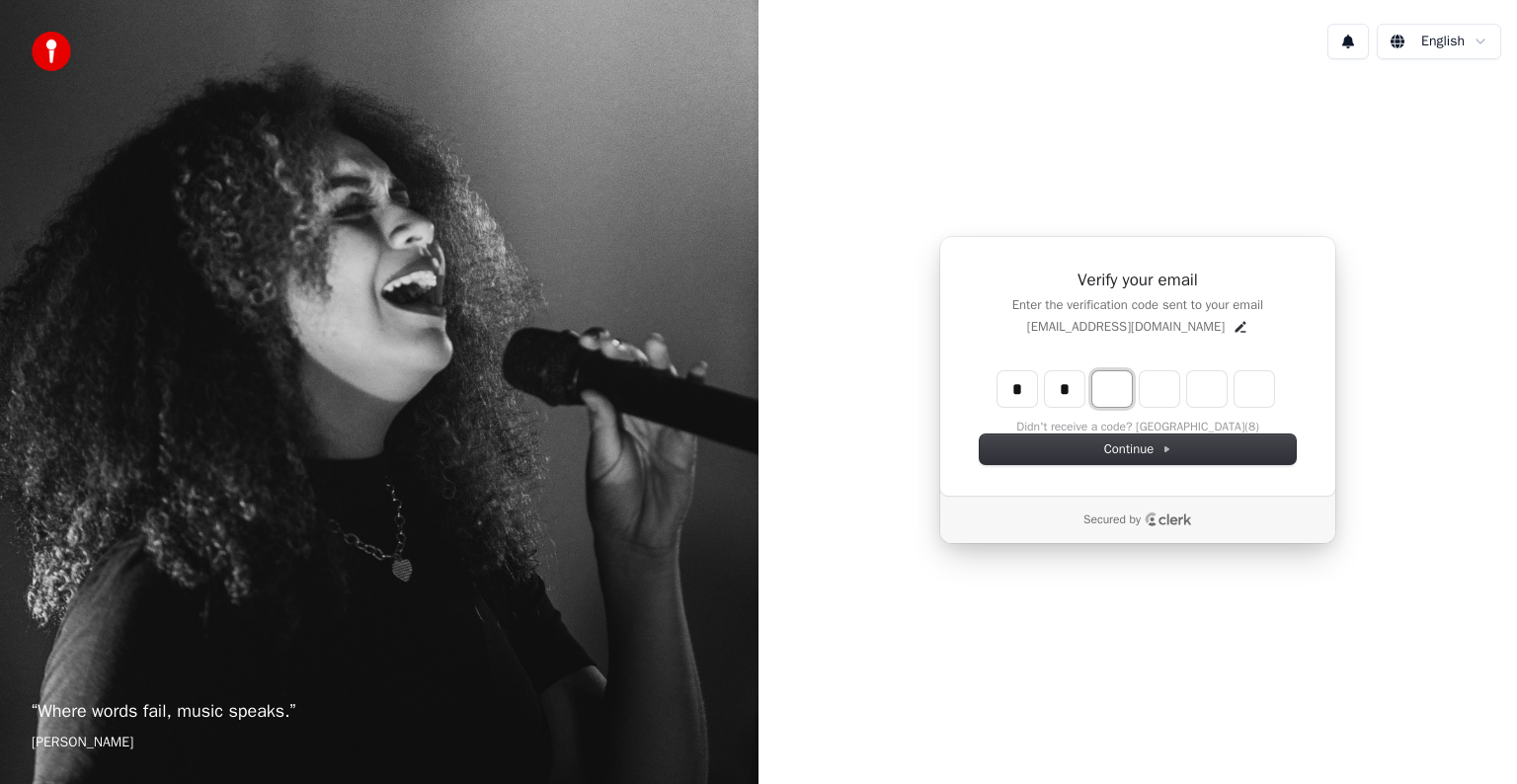type on "**" 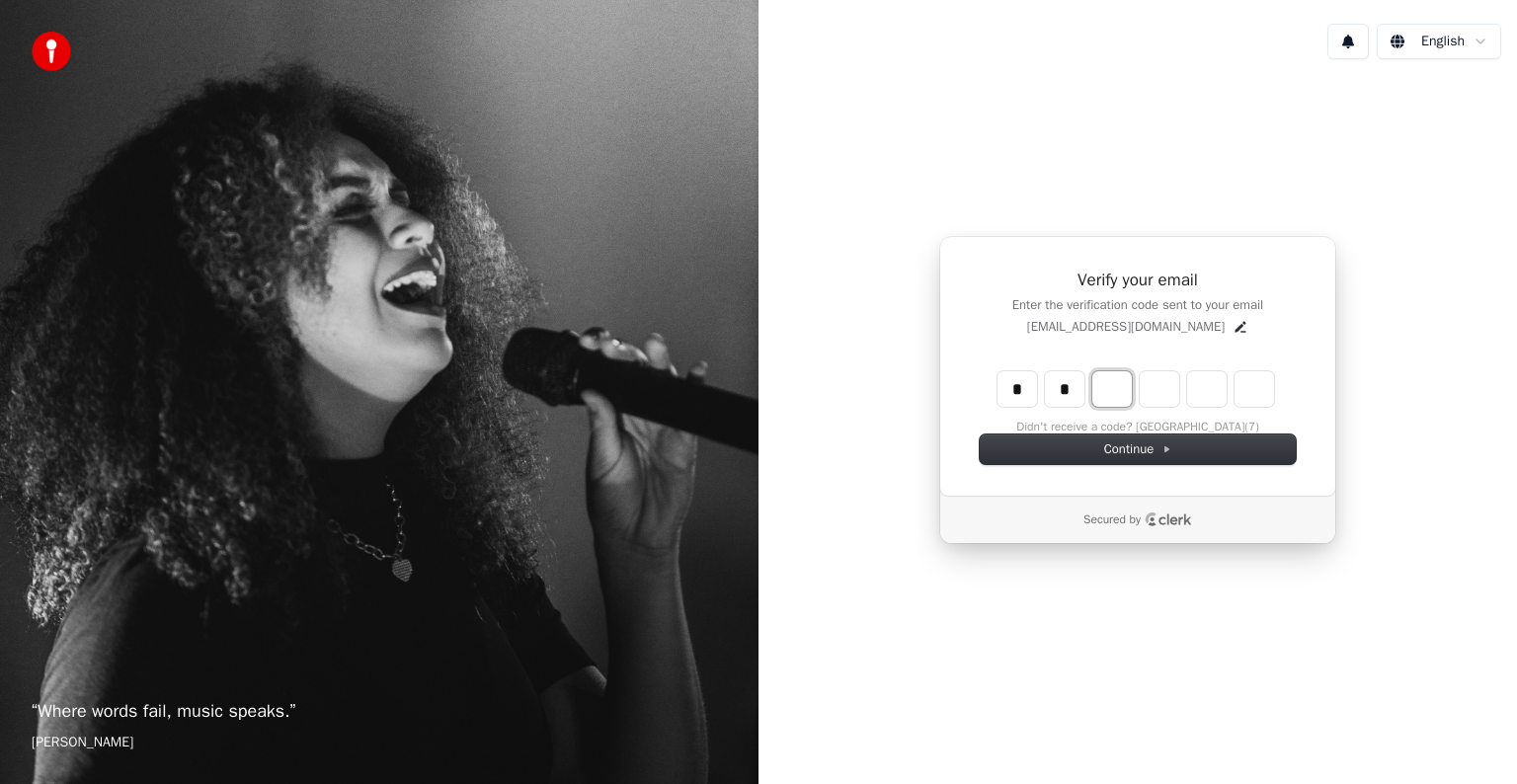 type on "*" 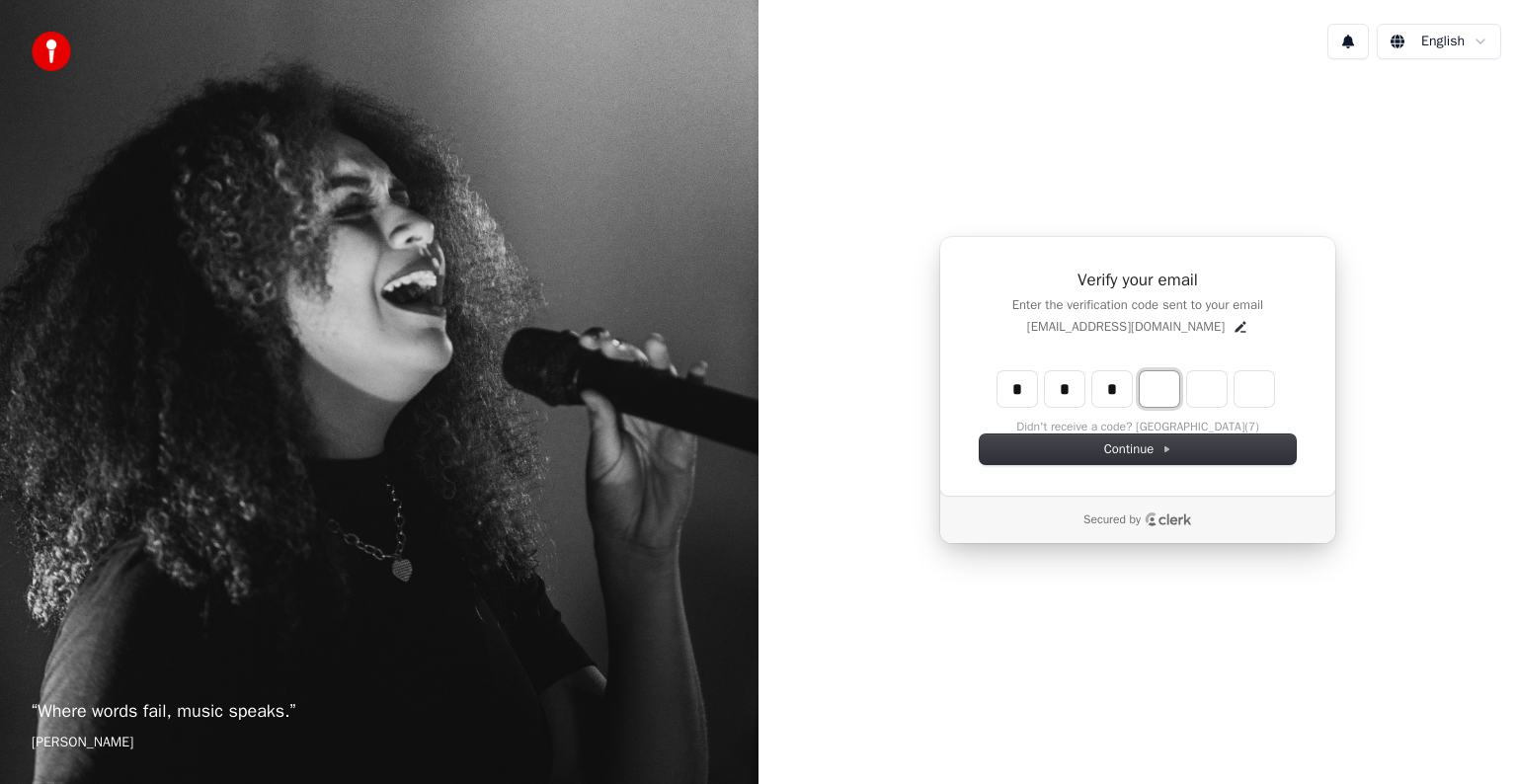 type on "***" 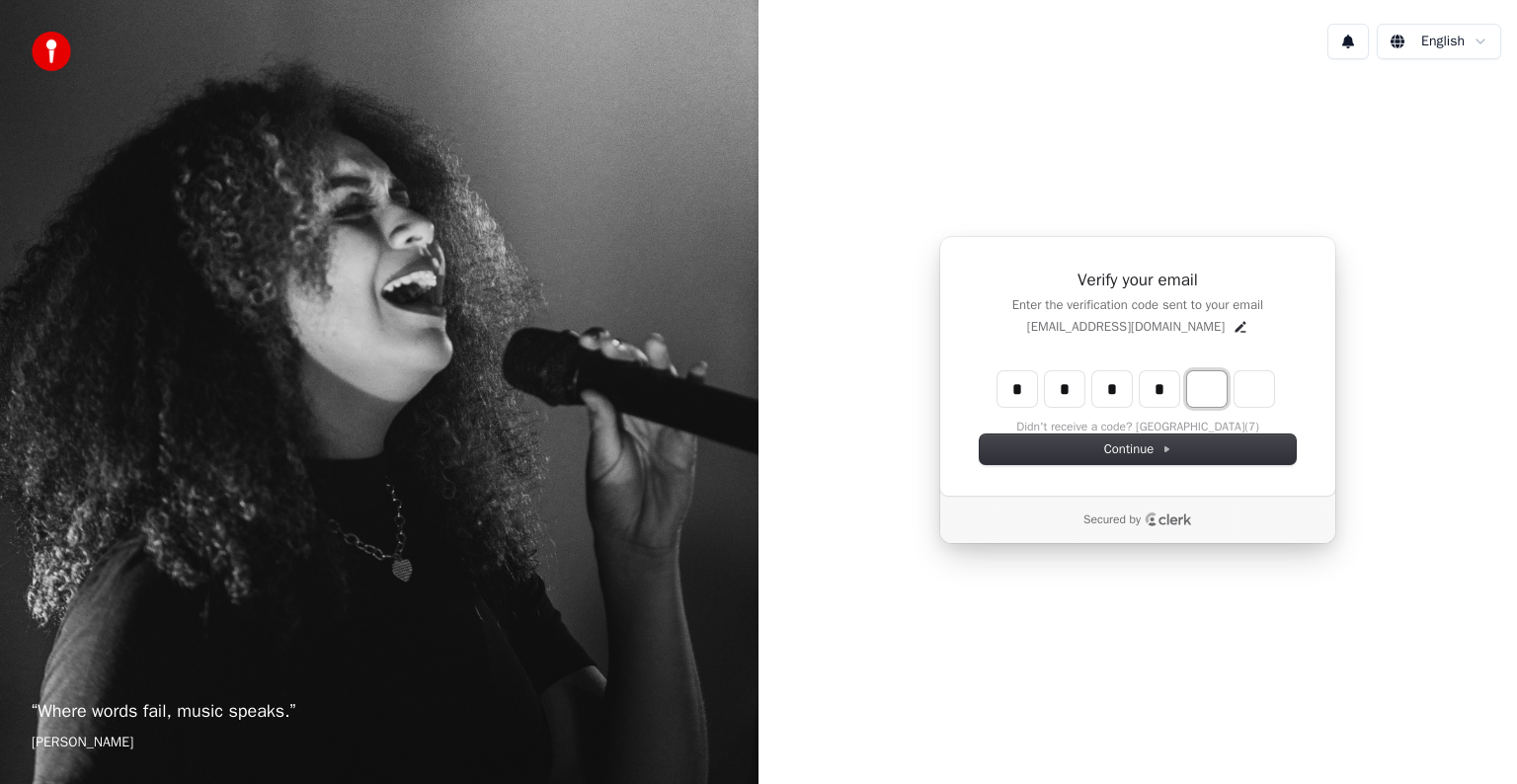 type on "****" 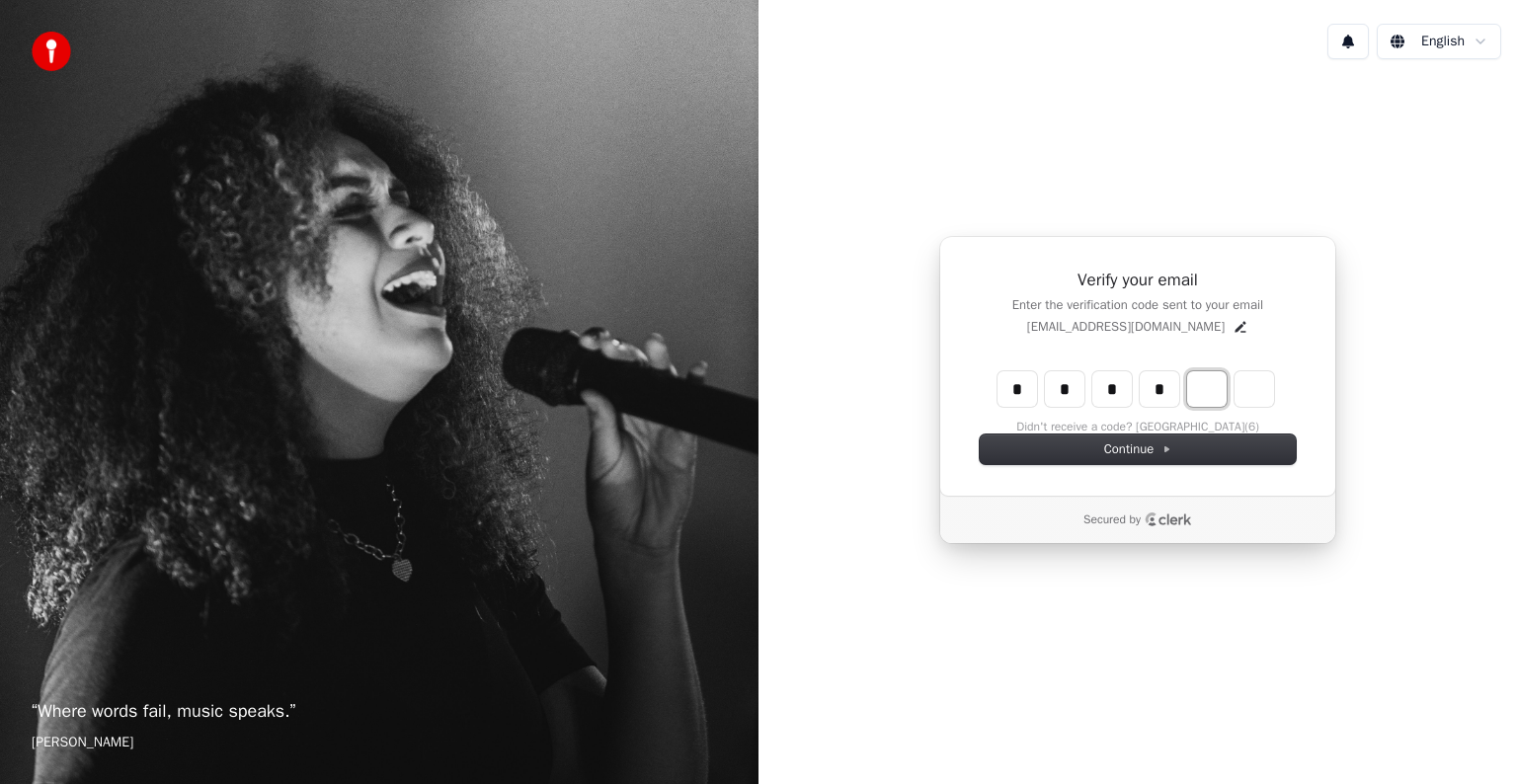 type on "*" 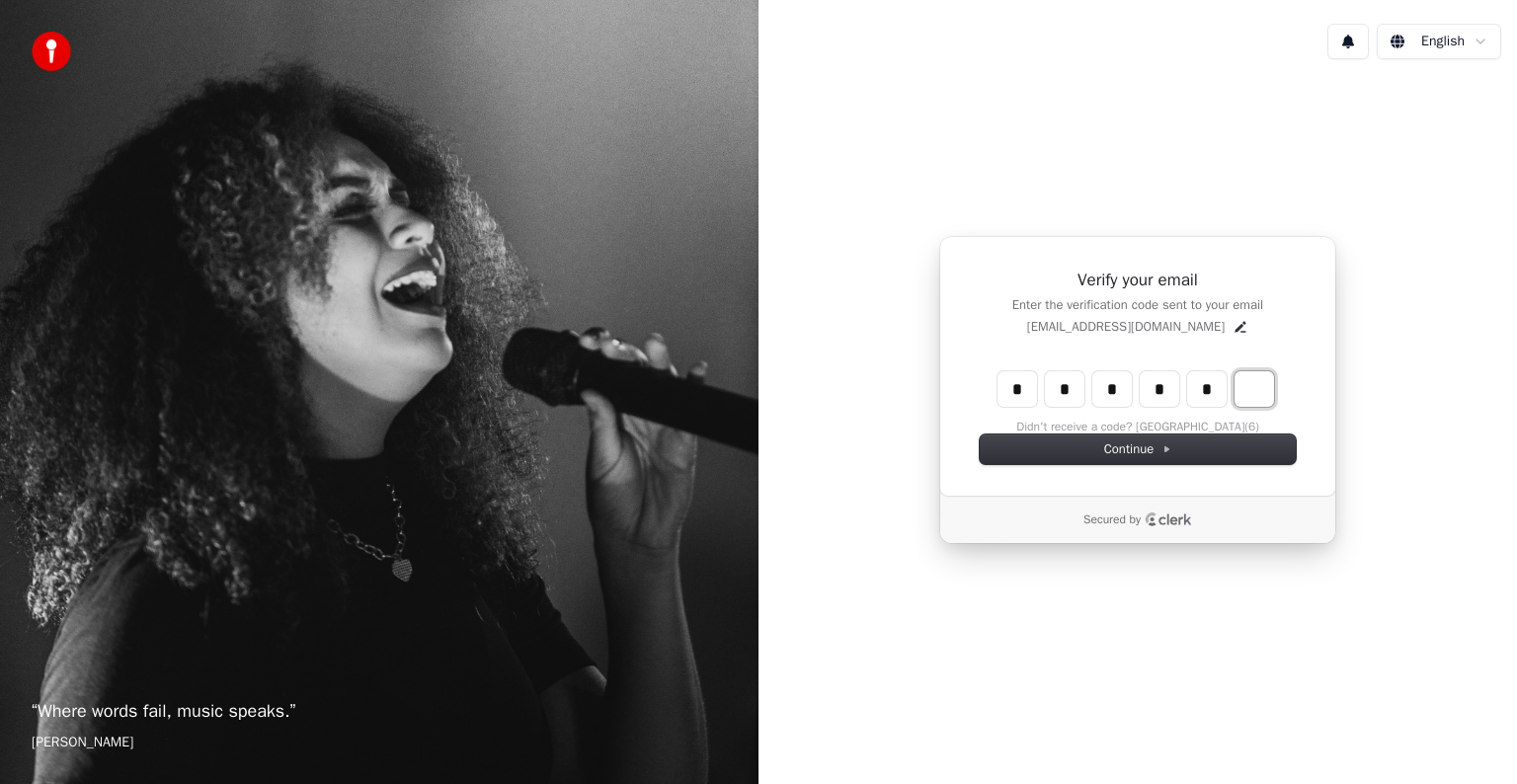 type on "******" 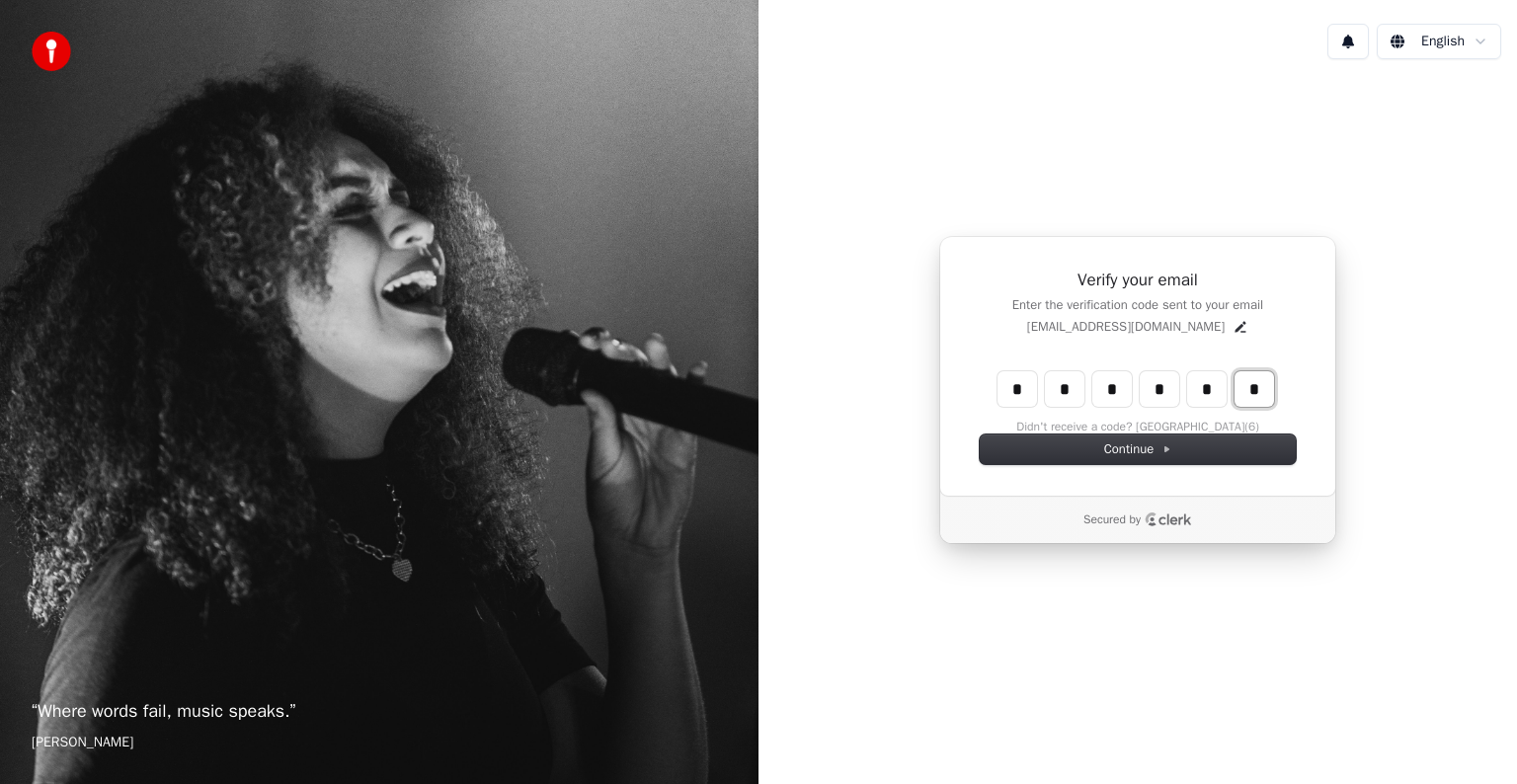 type on "*" 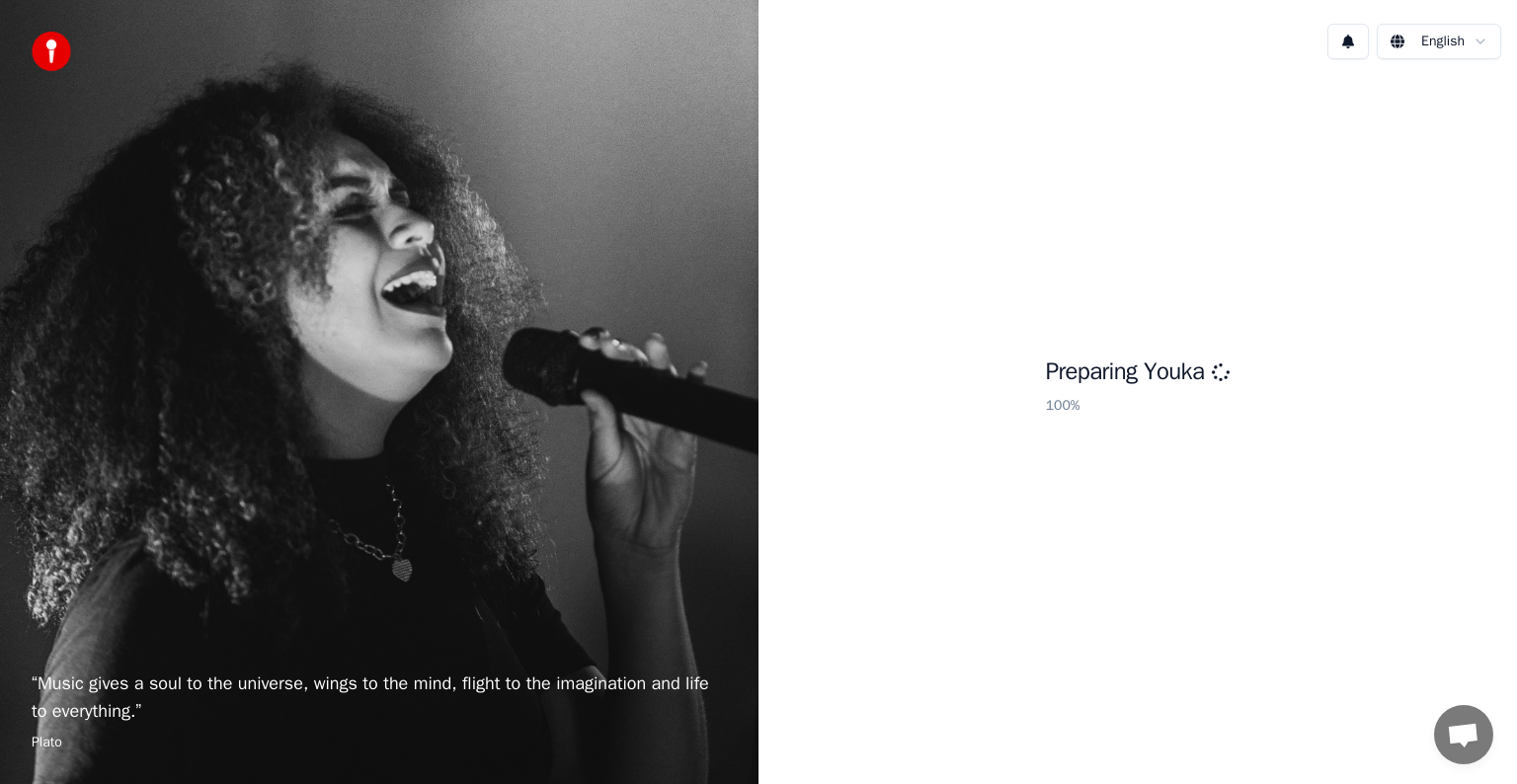 click on "Preparing Youka 100 %" at bounding box center (1138, 390) 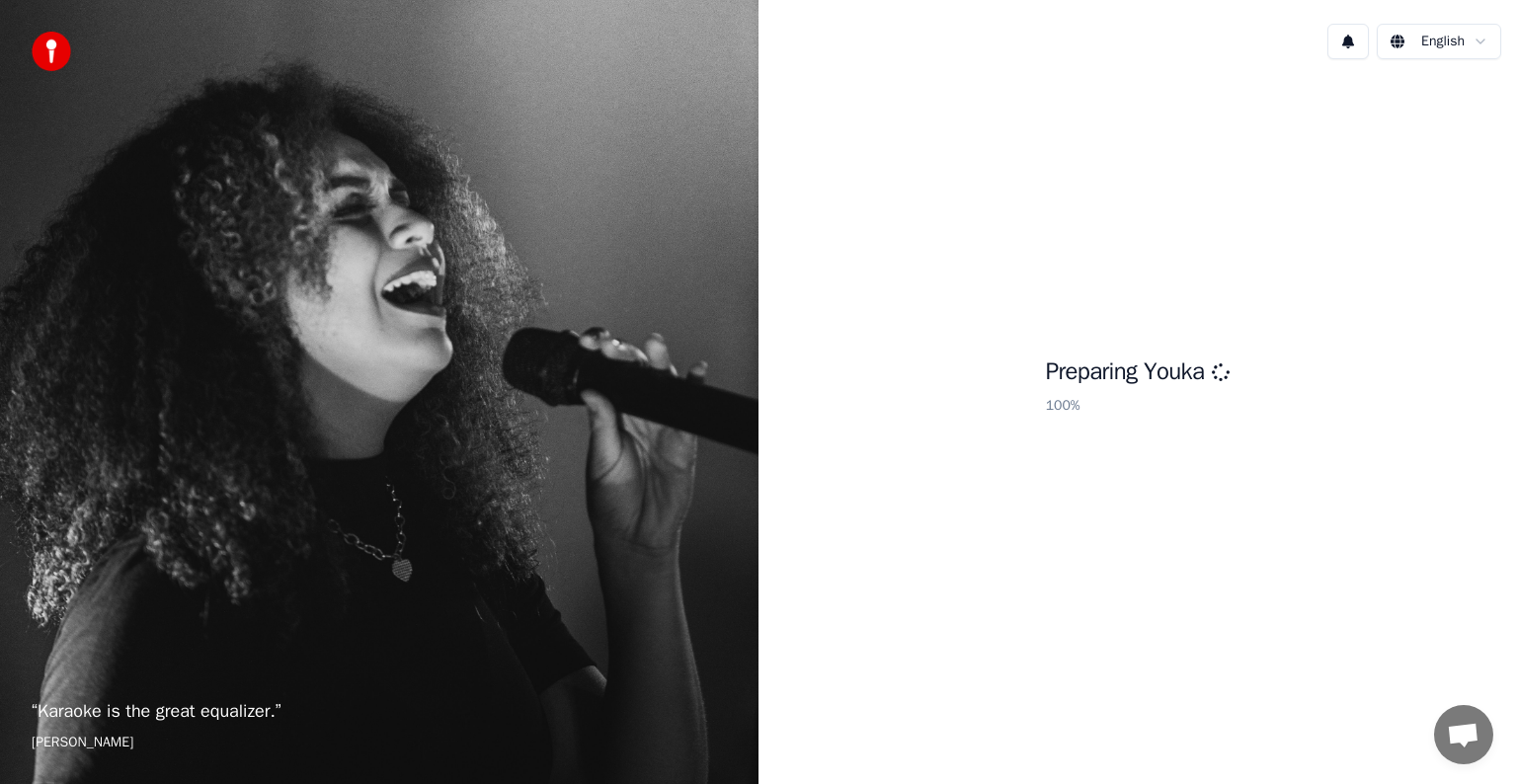 click on "Preparing Youka 100 %" at bounding box center [1138, 390] 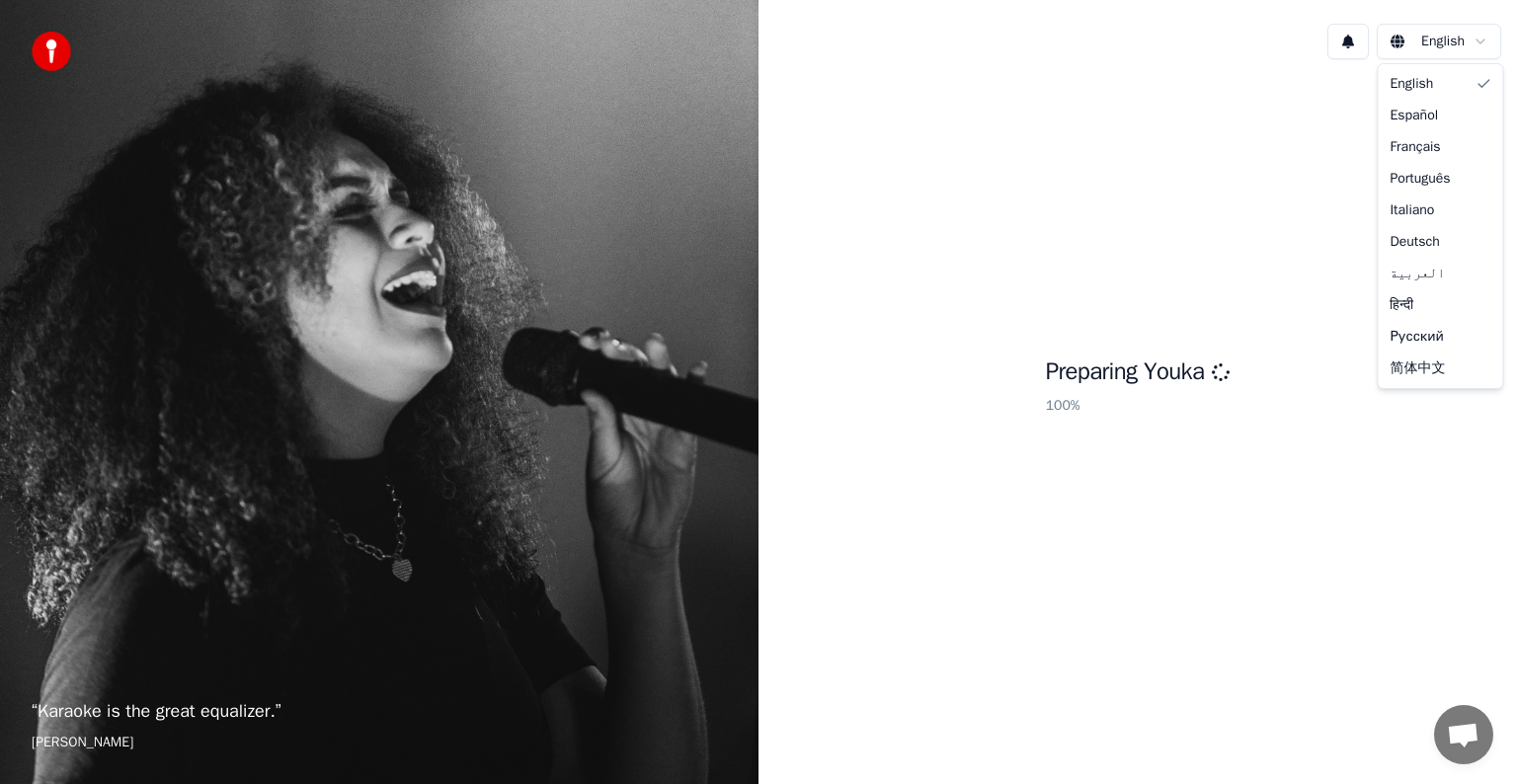 click on "“ Karaoke is the great equalizer. ” Aisha Tyler English Preparing Youka 100 %
English Español Français Português Italiano Deutsch العربية हिन्दी Русский 简体中文" at bounding box center [758, 392] 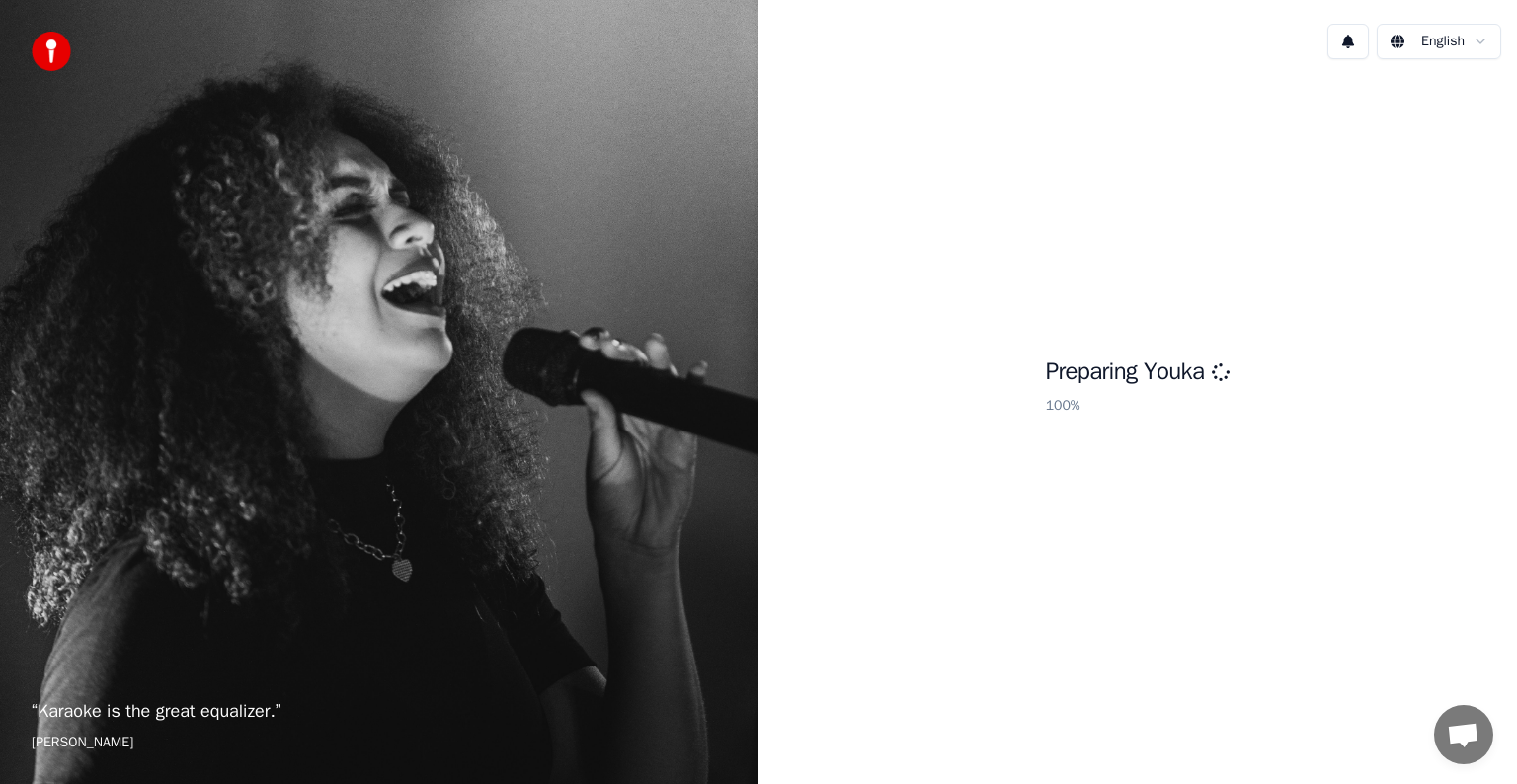 click at bounding box center [1348, 41] 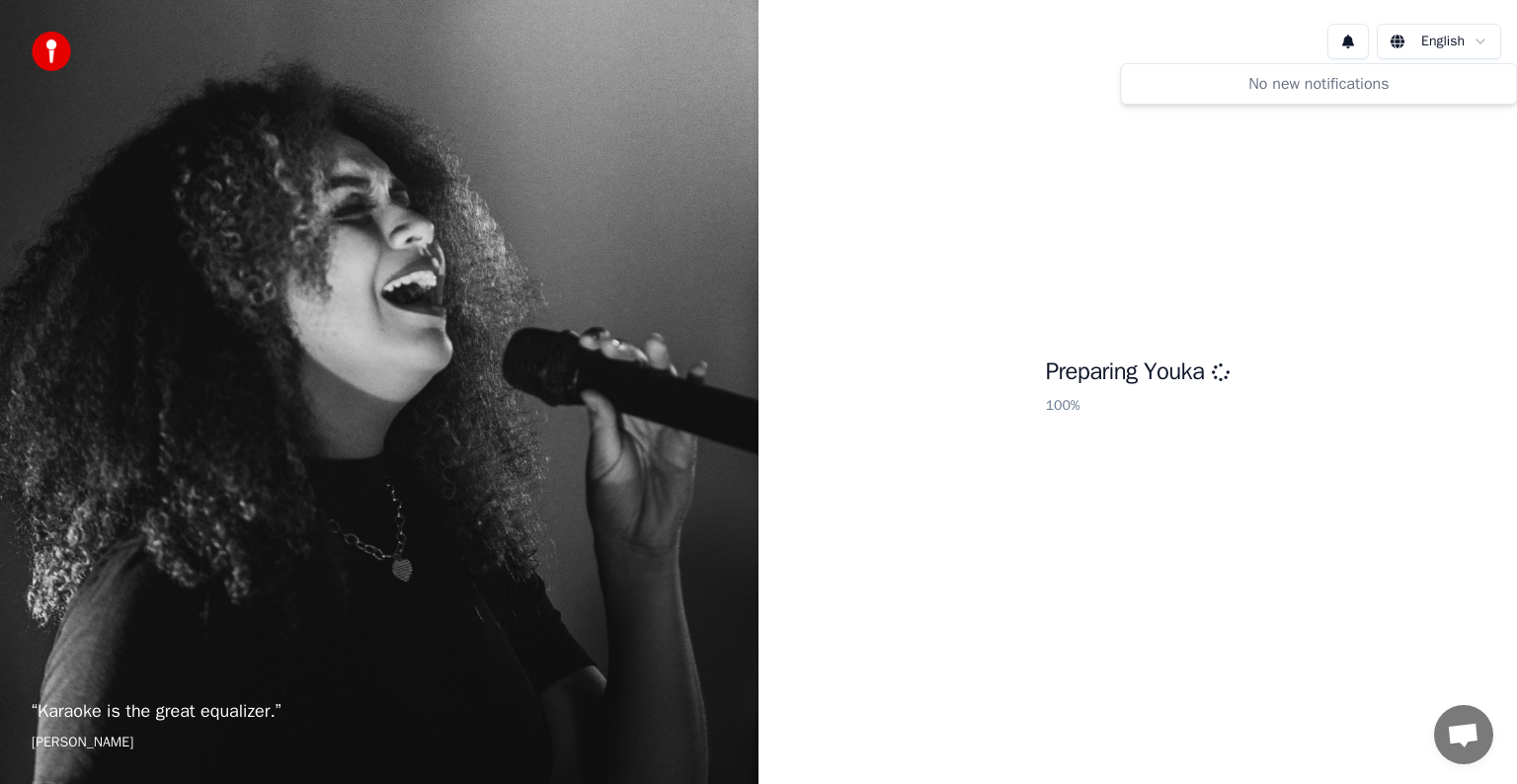 click at bounding box center [1348, 41] 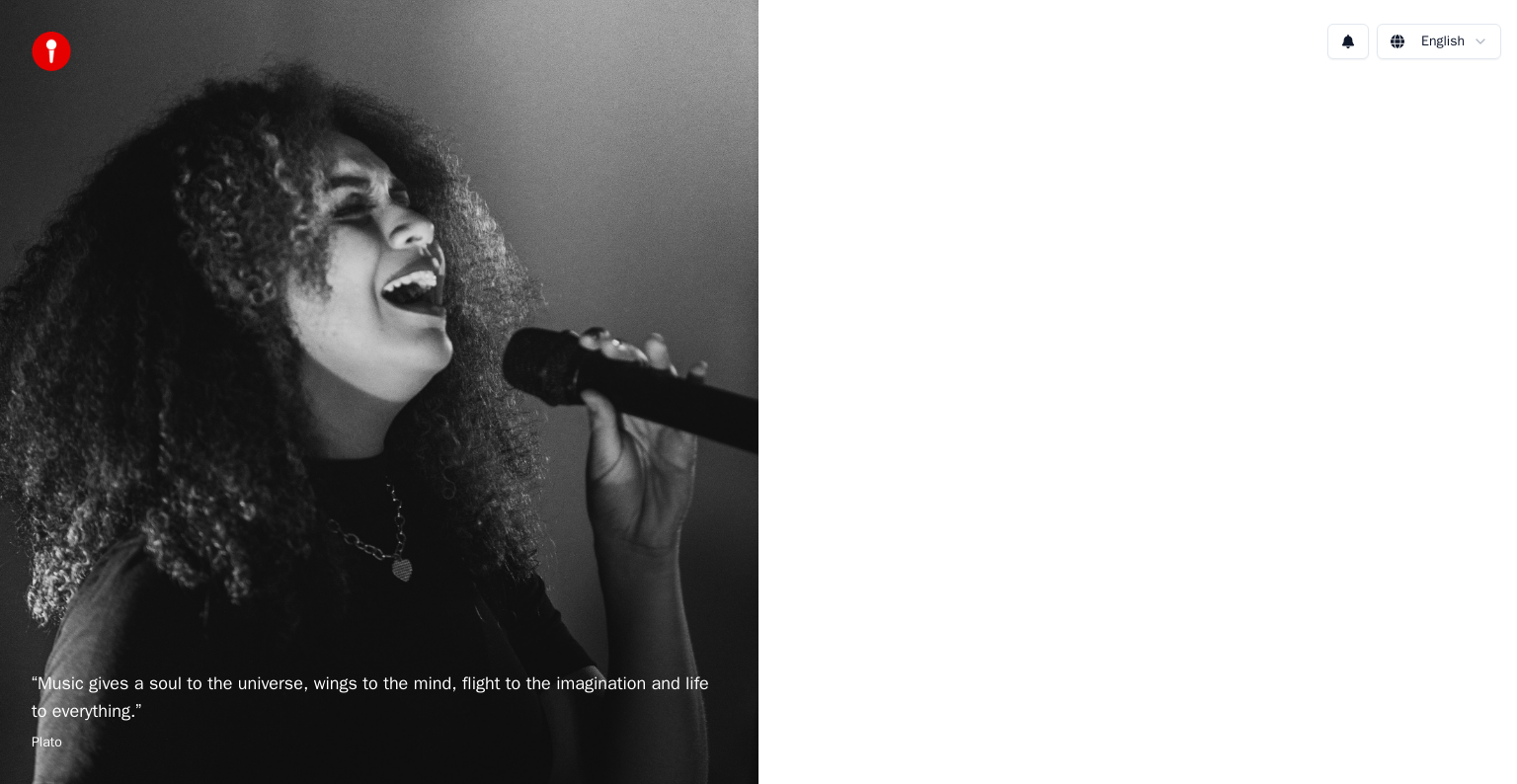 scroll, scrollTop: 0, scrollLeft: 0, axis: both 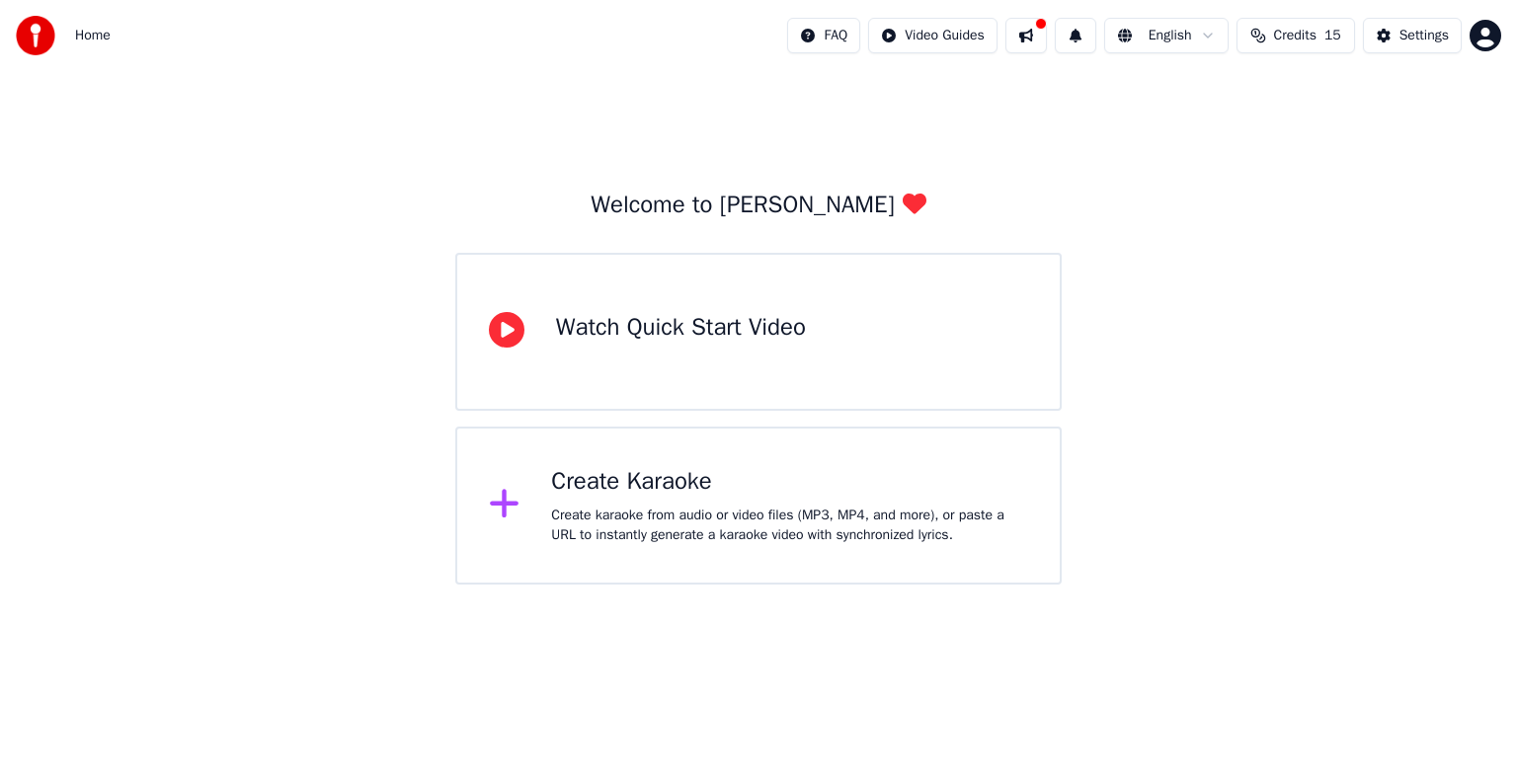 click on "Create Karaoke Create karaoke from audio or video files (MP3, MP4, and more), or paste a URL to instantly generate a karaoke video with synchronized lyrics." at bounding box center (789, 506) 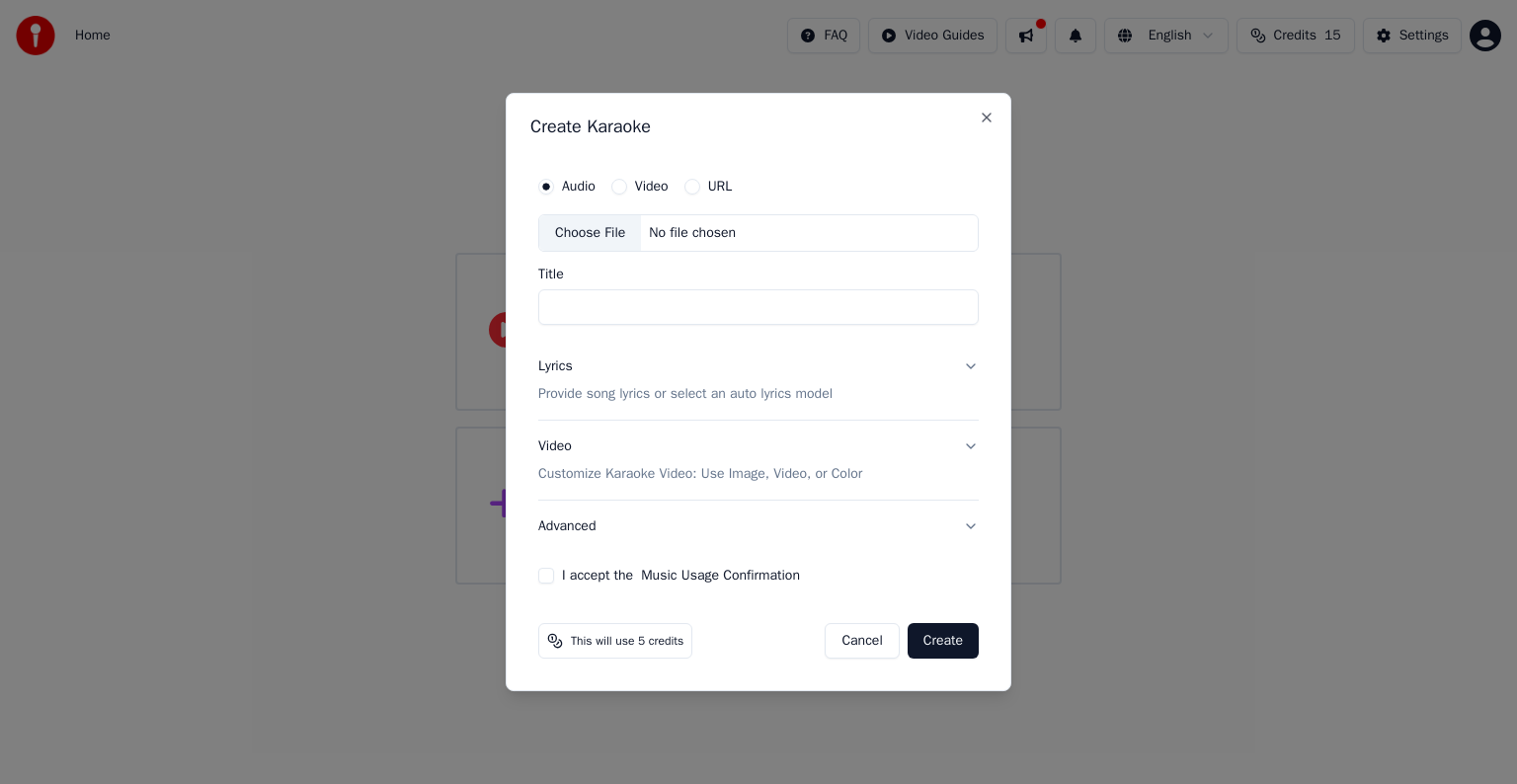 click on "Choose File" at bounding box center [590, 233] 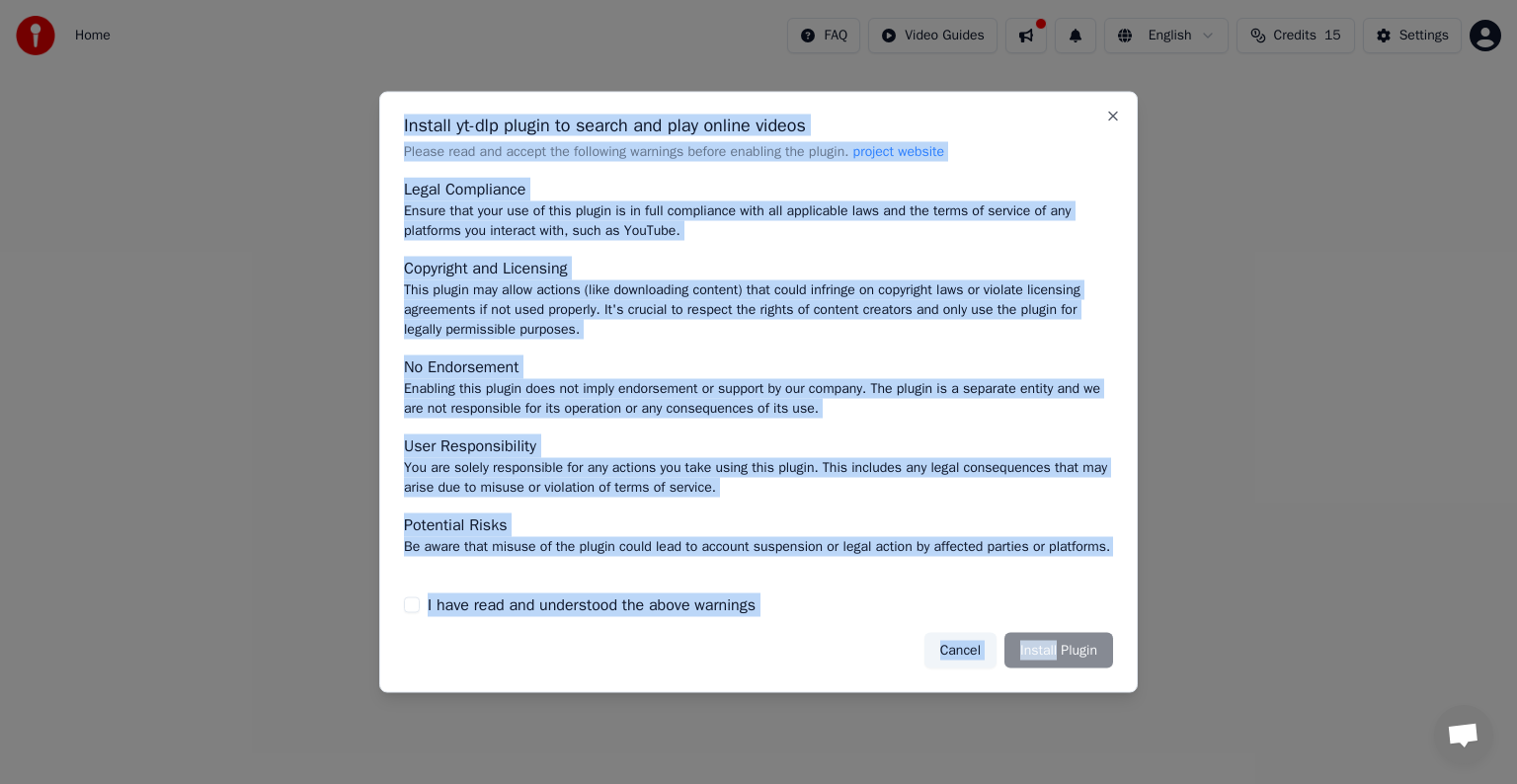 drag, startPoint x: 1054, startPoint y: 664, endPoint x: 1043, endPoint y: 746, distance: 82.73452 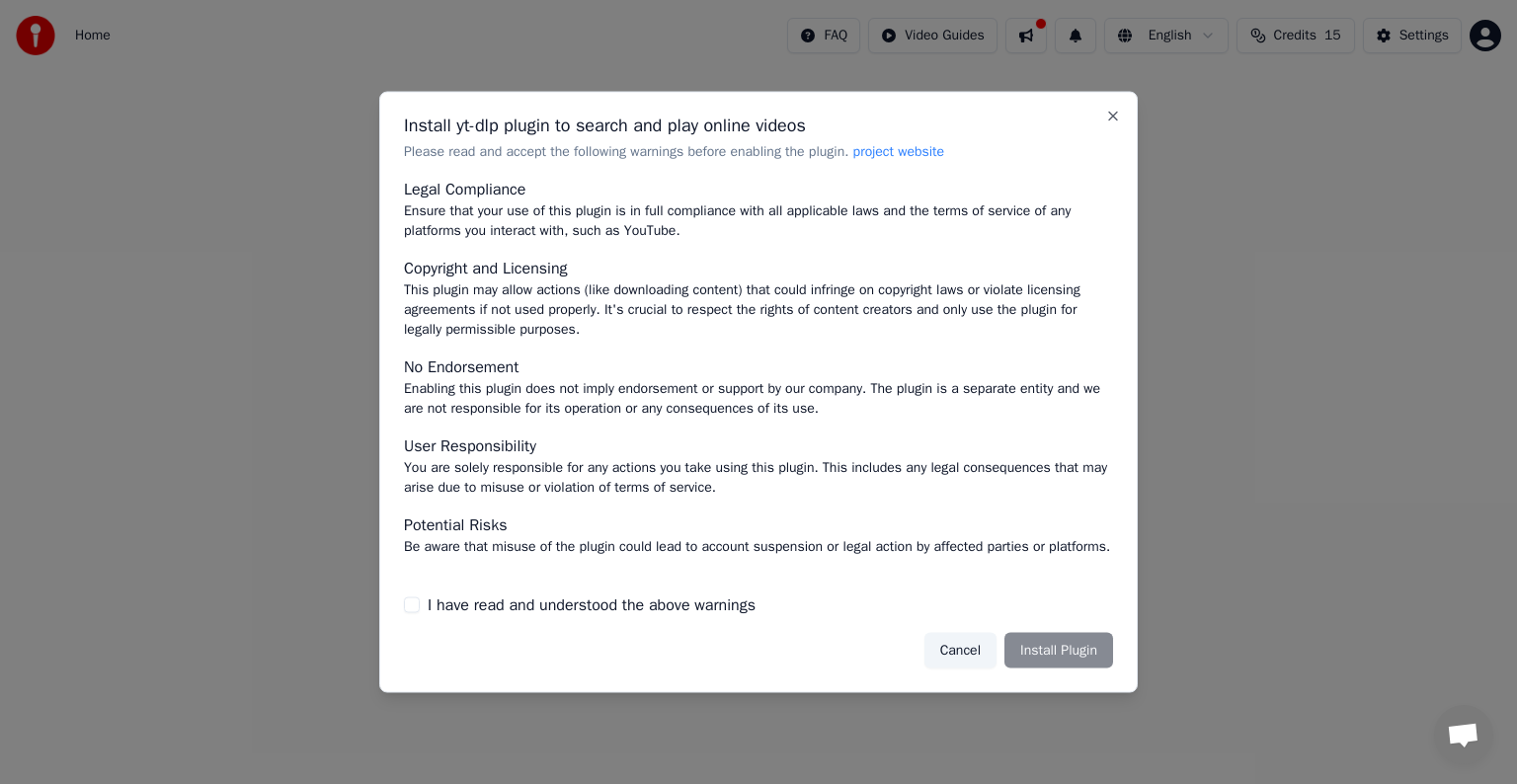 click on "Cancel" at bounding box center [960, 650] 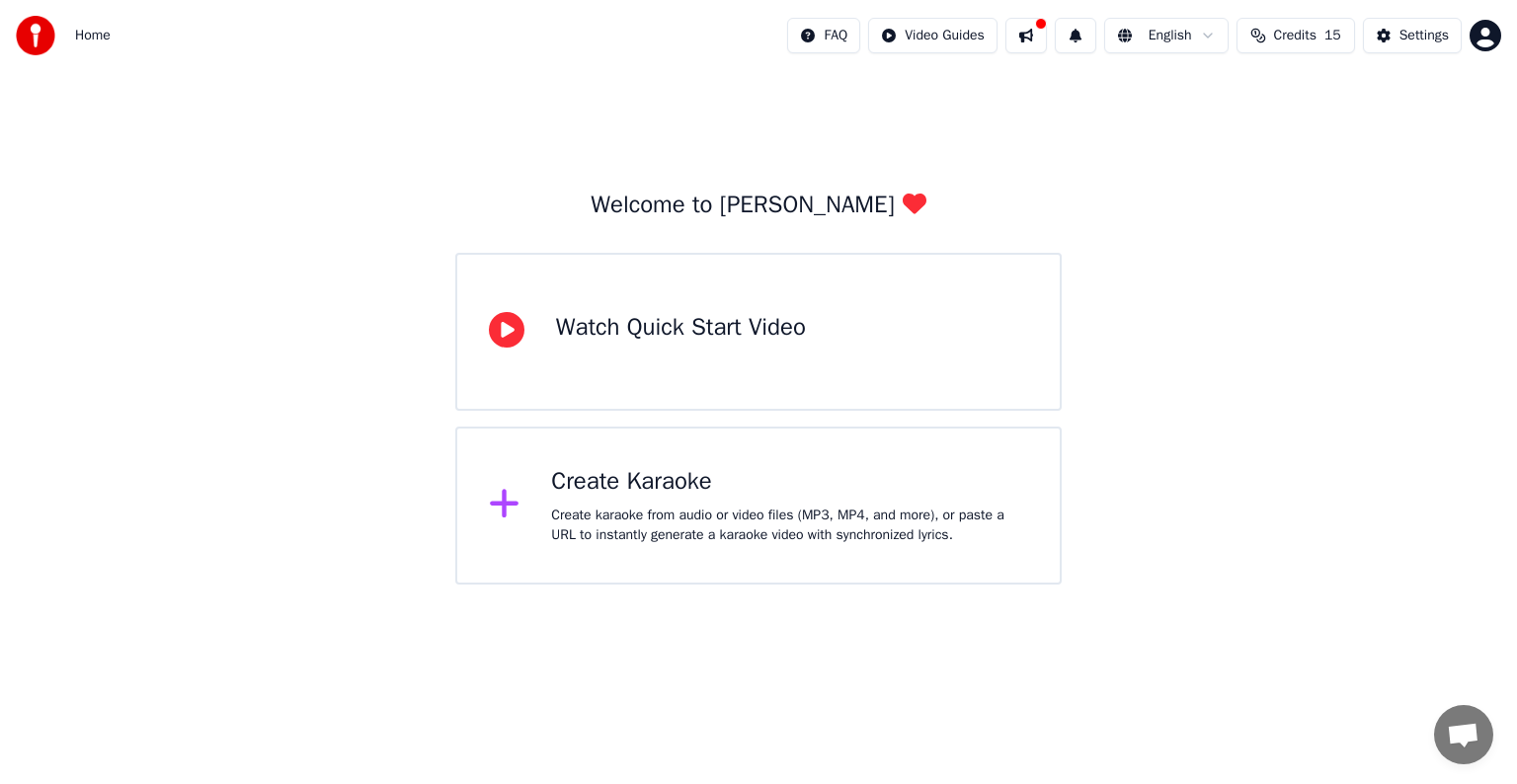 click on "Create Karaoke" at bounding box center [789, 482] 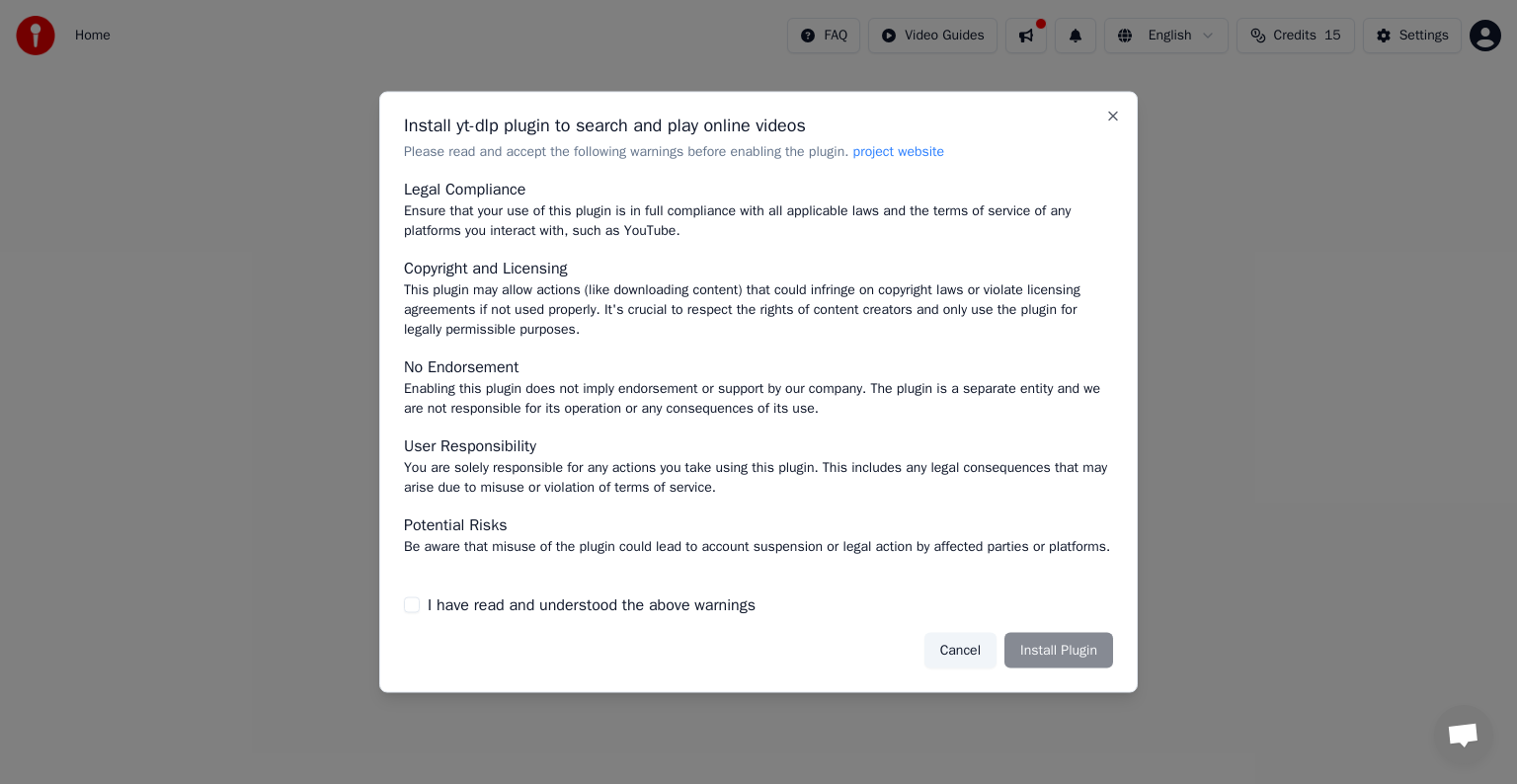 click on "Cancel Install Plugin" at bounding box center (1018, 650) 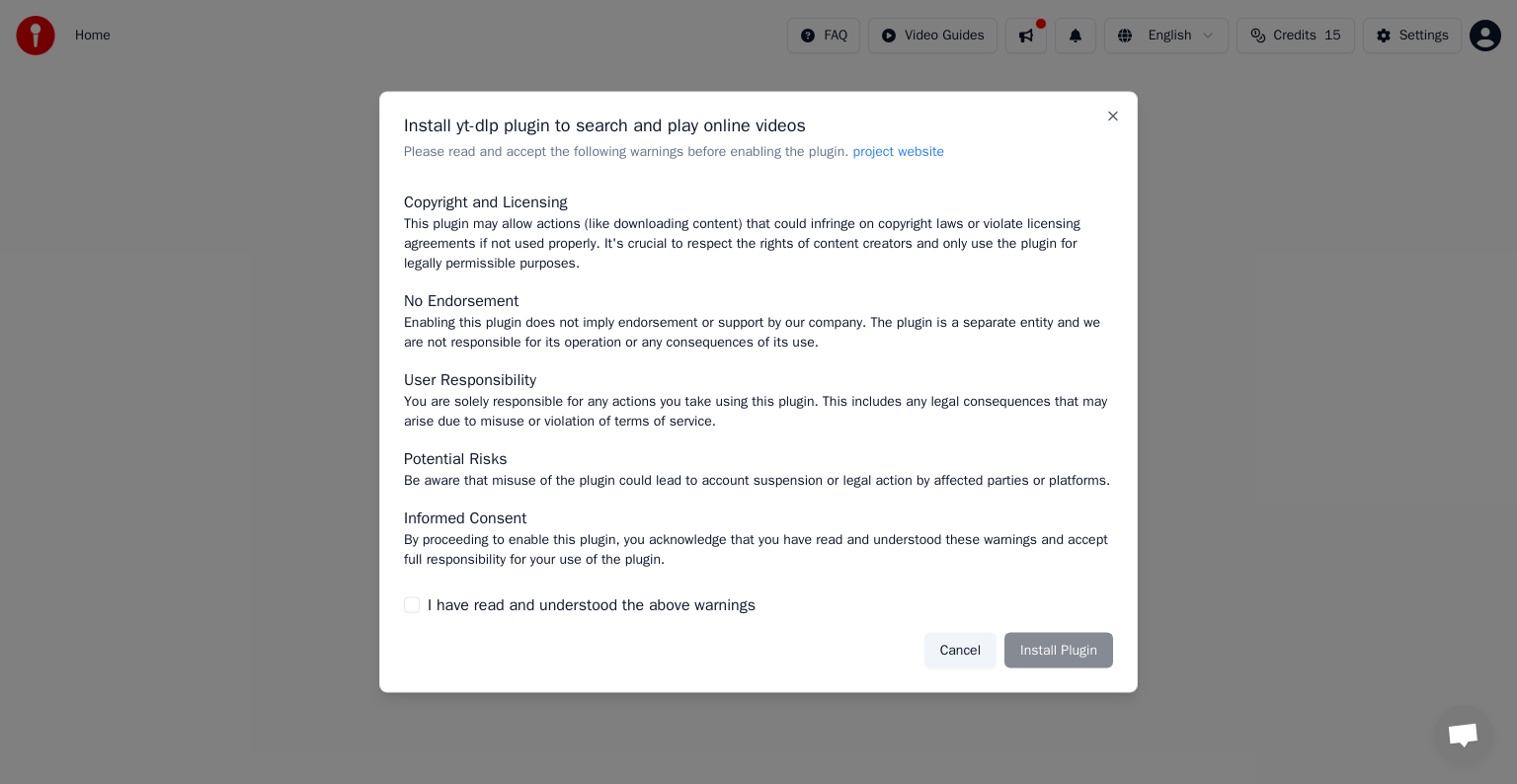 click on "I have read and understood the above warnings" at bounding box center (758, 604) 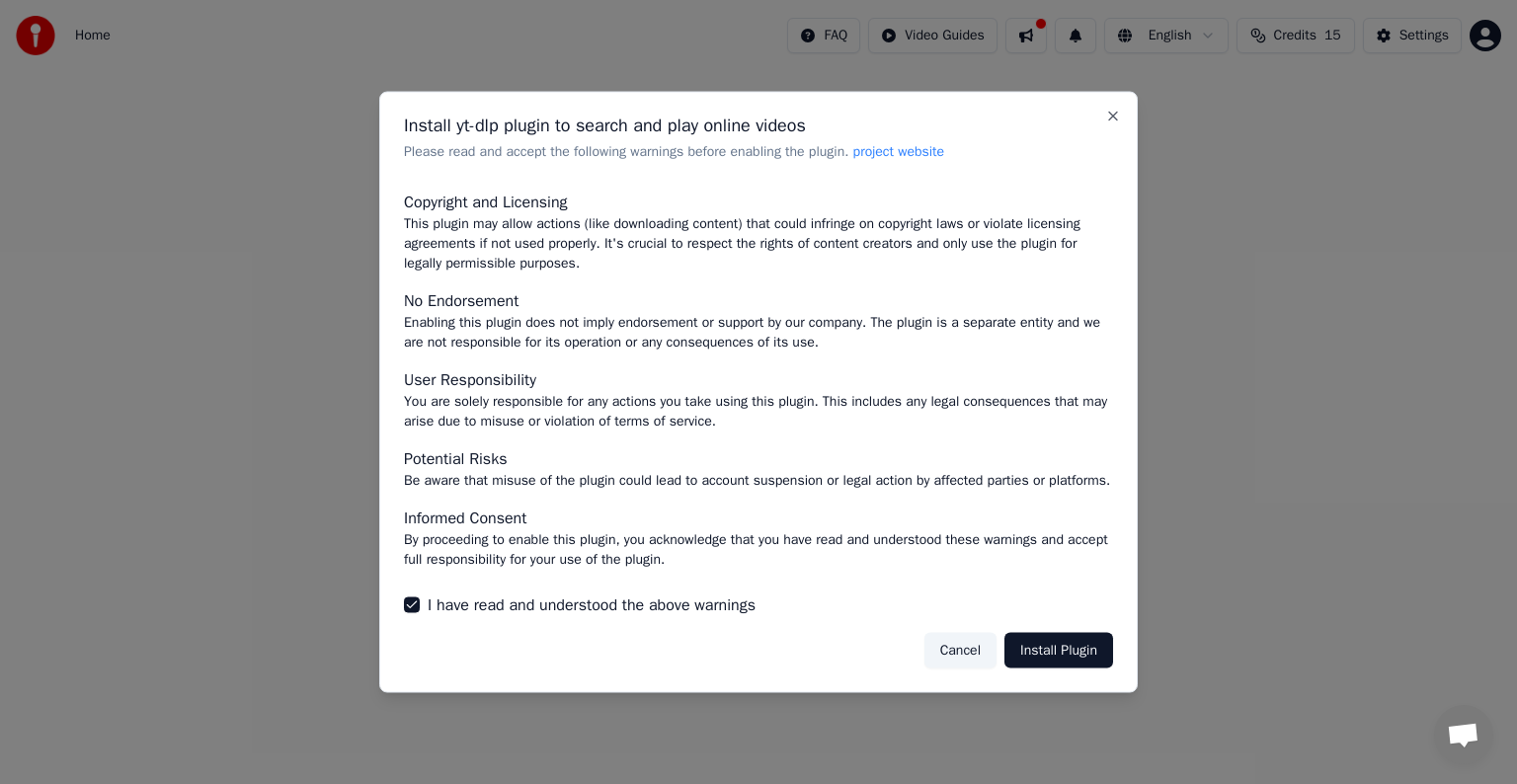 click on "Install Plugin" at bounding box center [1059, 650] 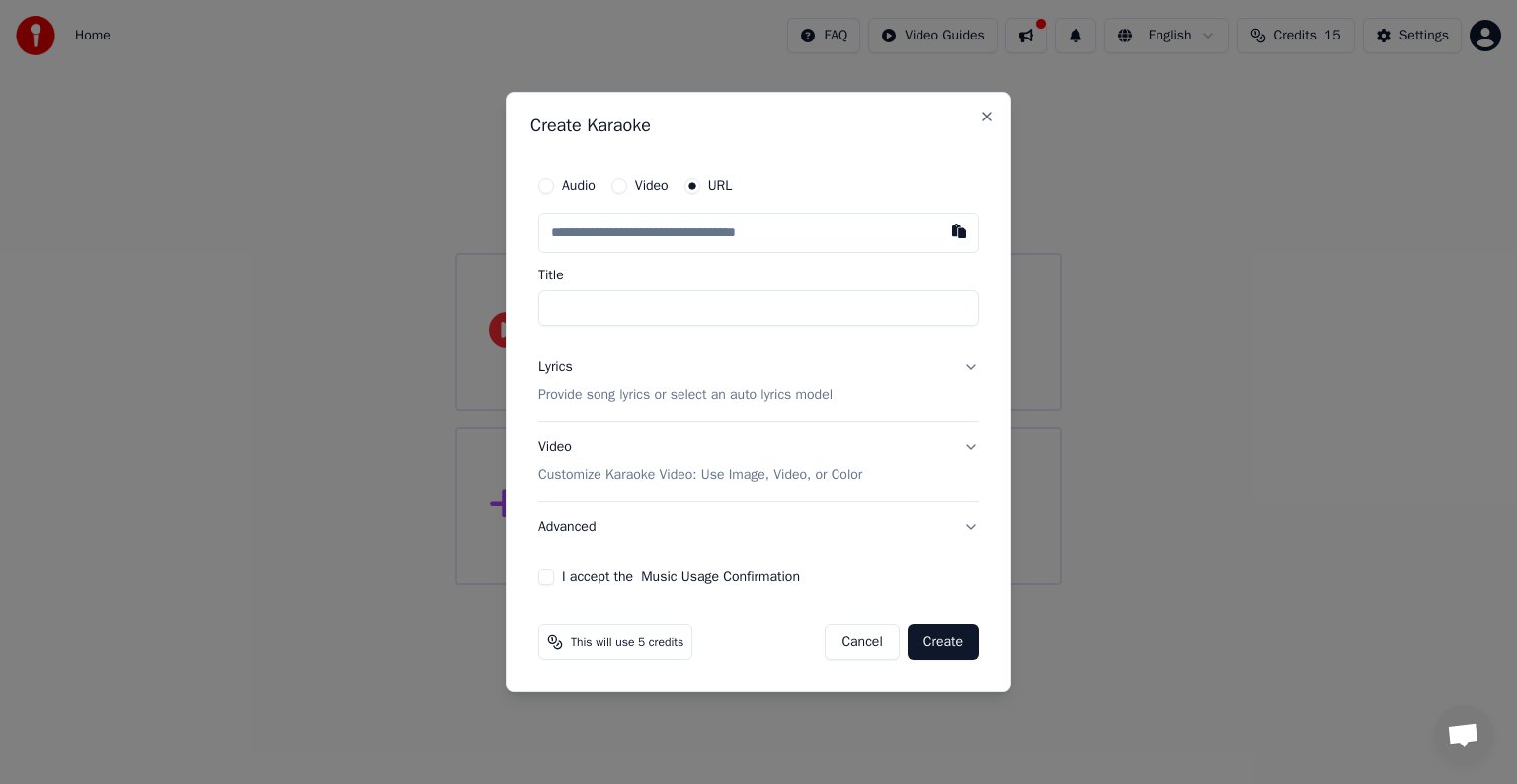 paste on "**********" 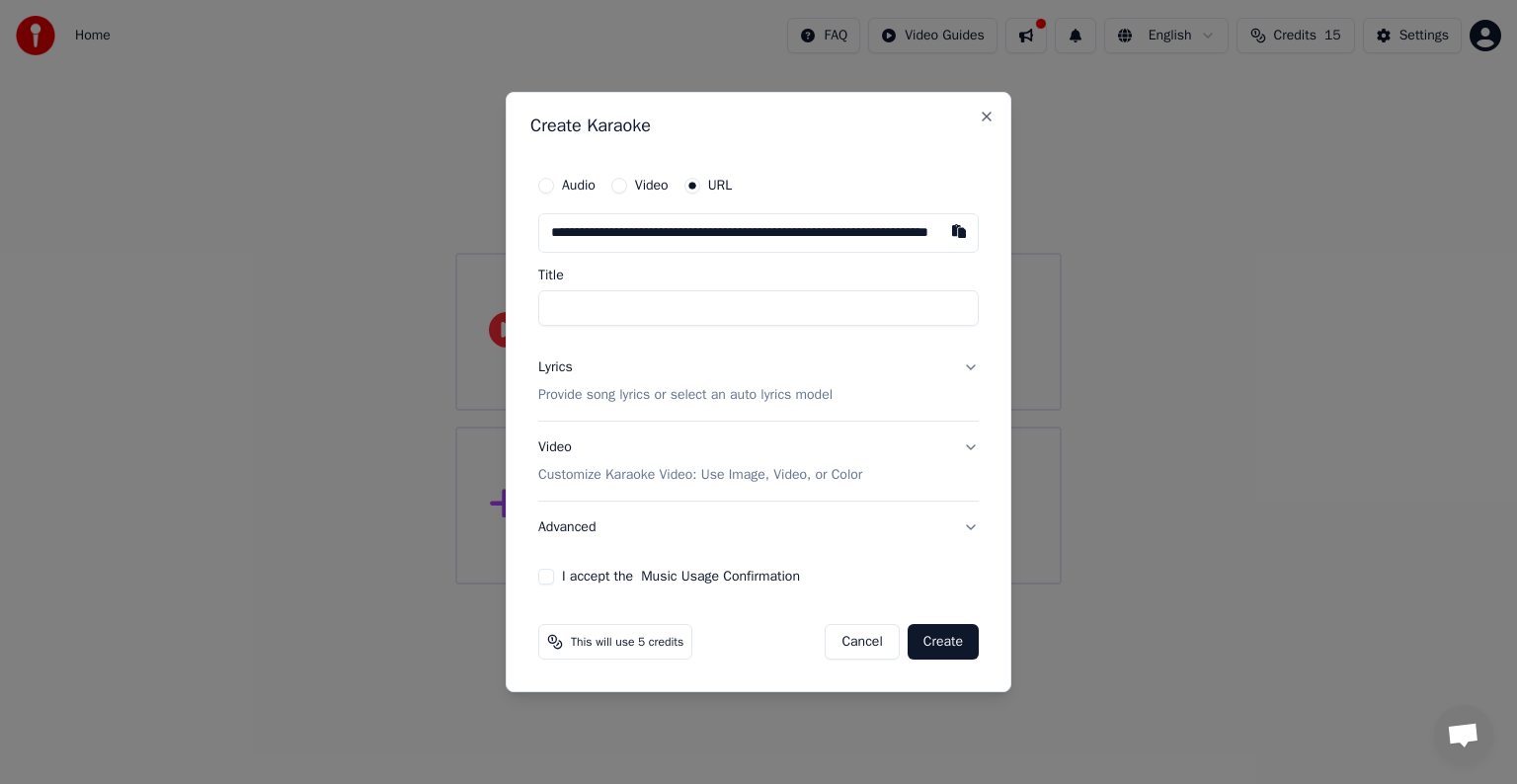 scroll, scrollTop: 0, scrollLeft: 133, axis: horizontal 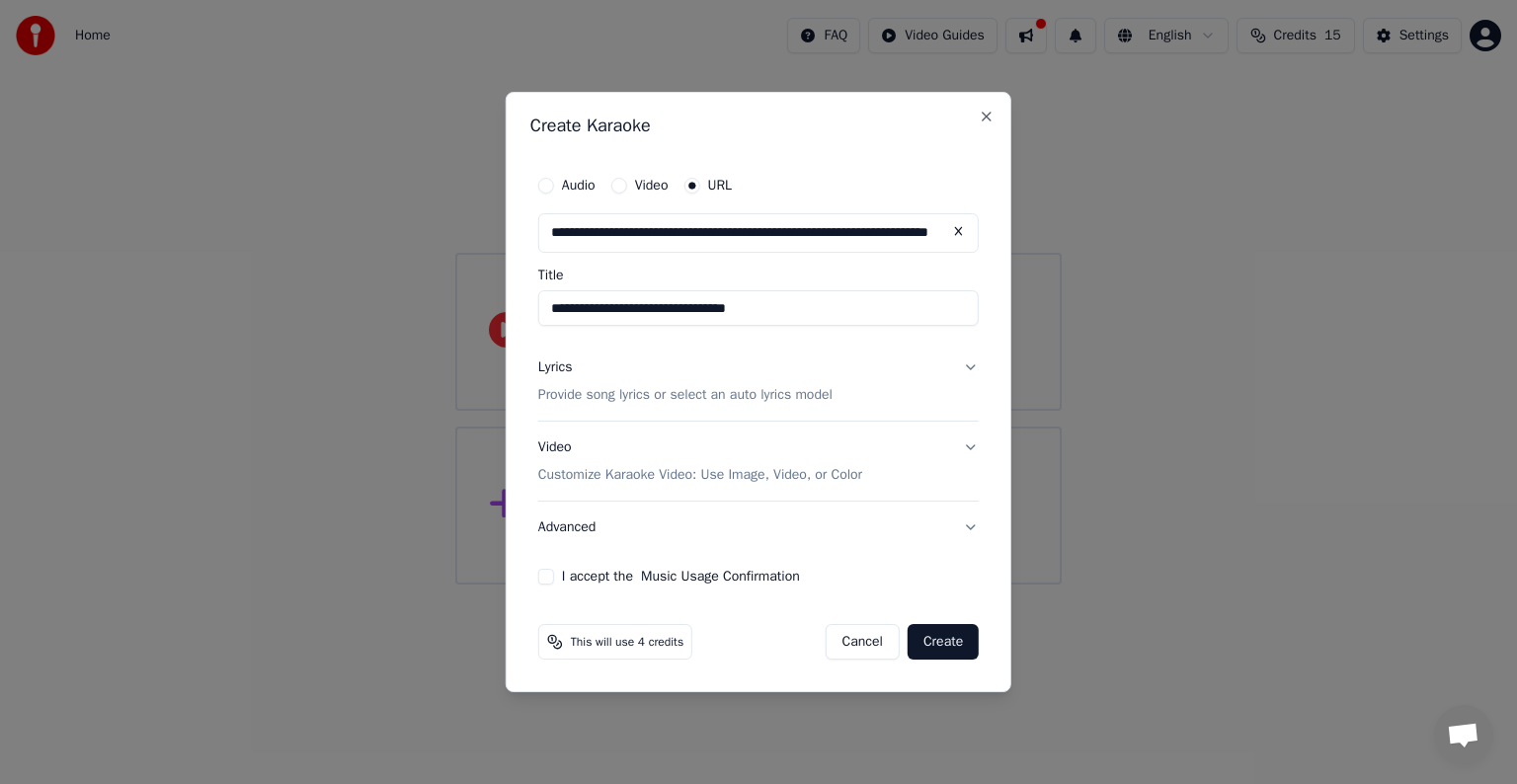 type on "**********" 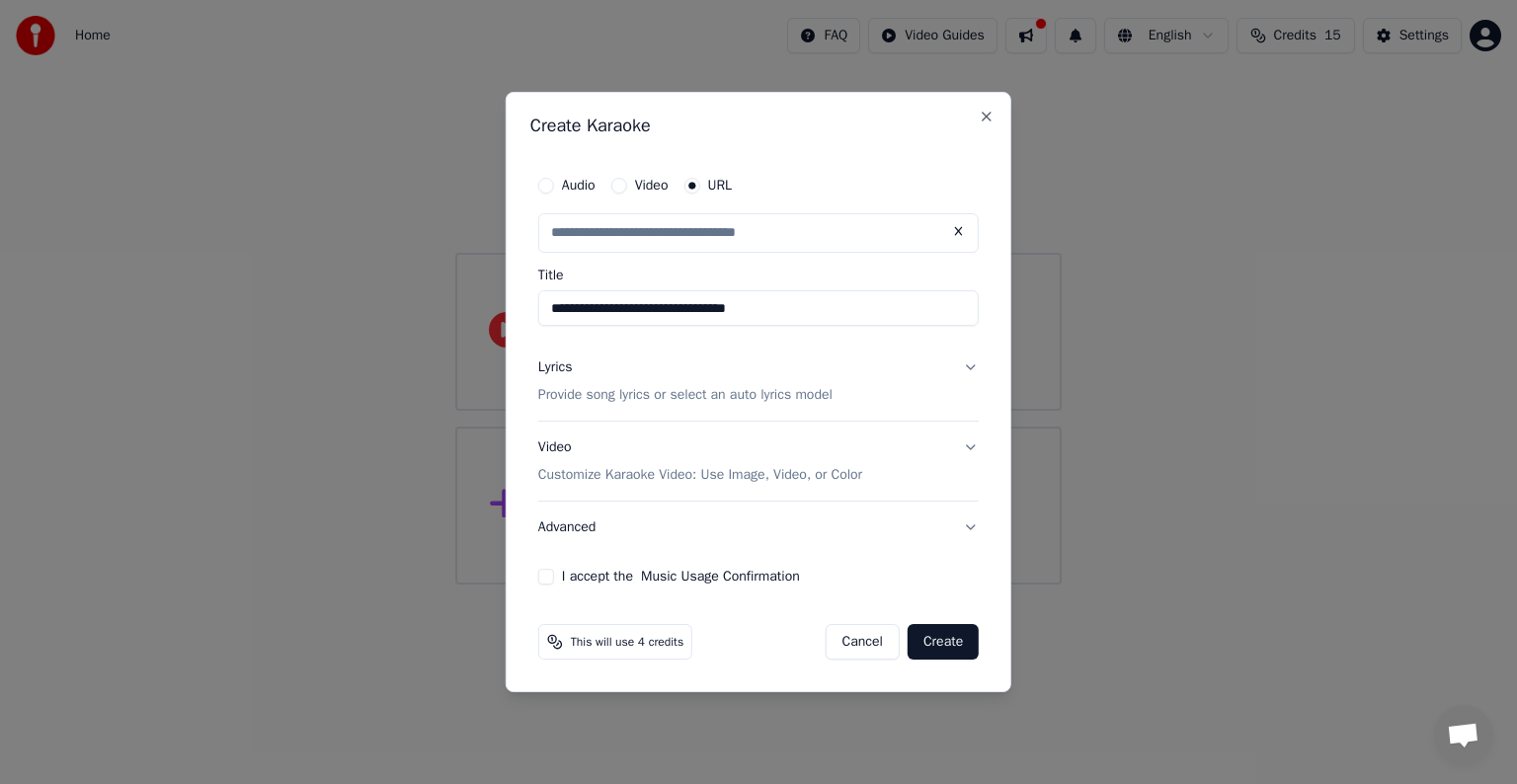 scroll, scrollTop: 0, scrollLeft: 0, axis: both 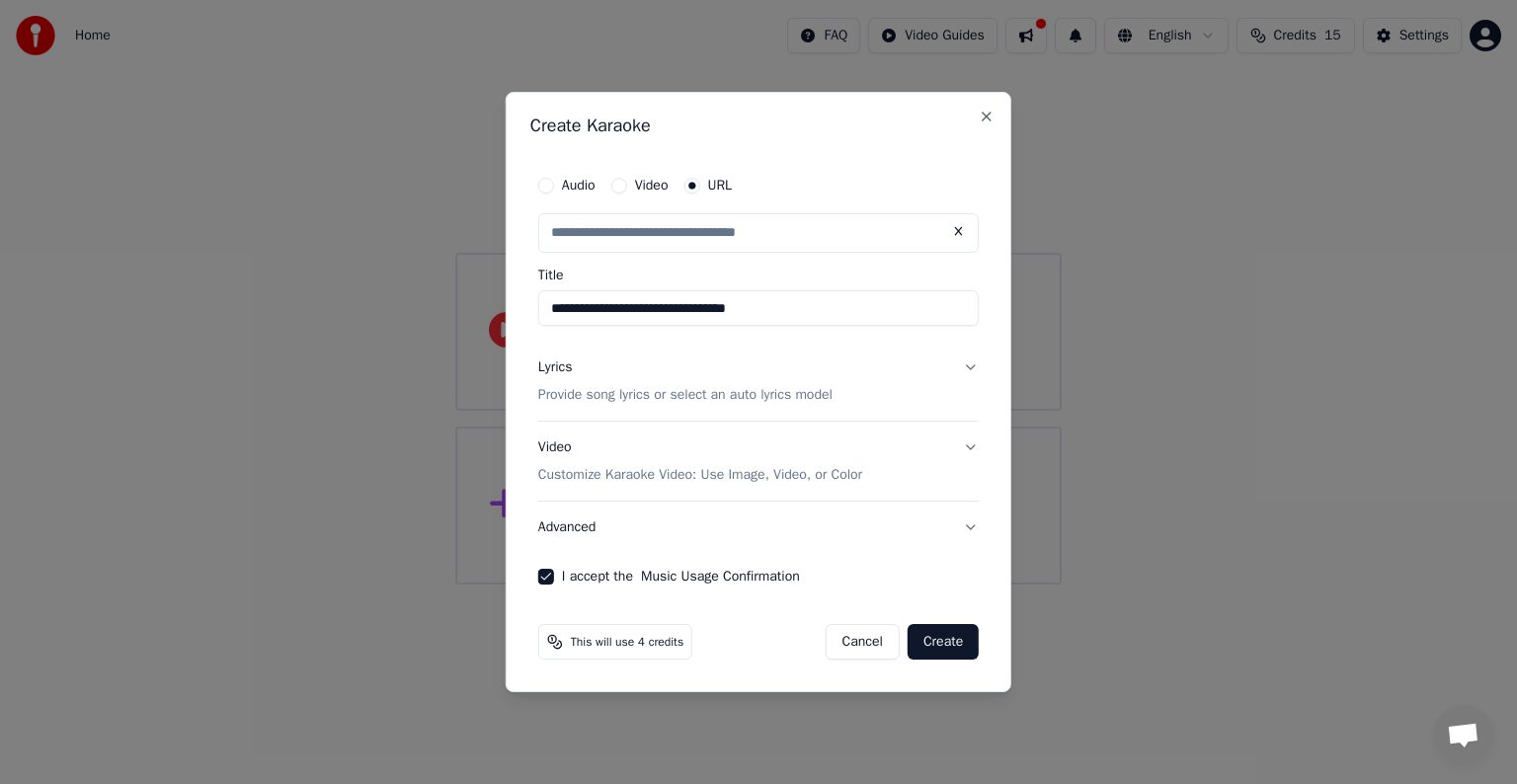 click on "**********" at bounding box center [758, 375] 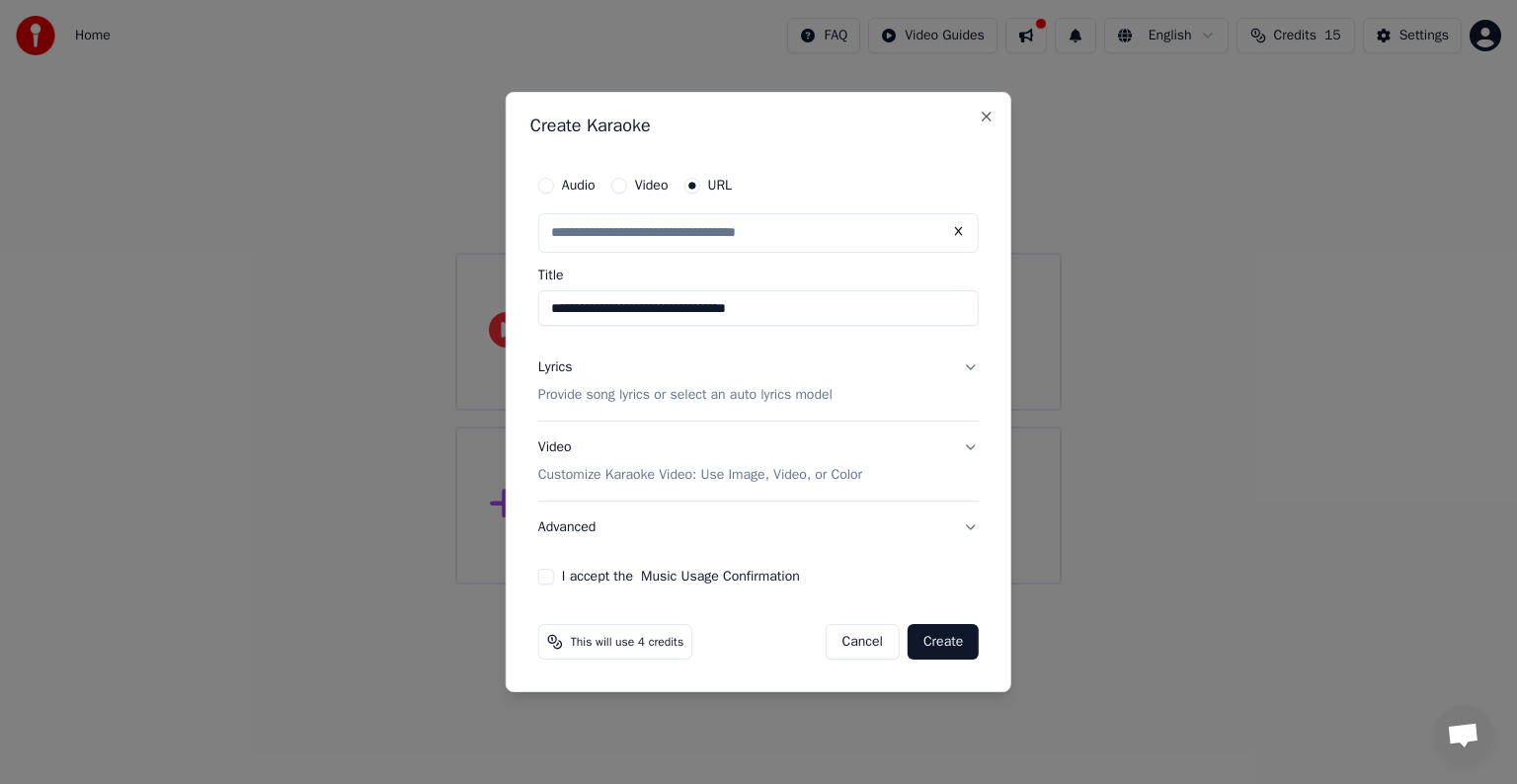 click on "Create" at bounding box center (943, 642) 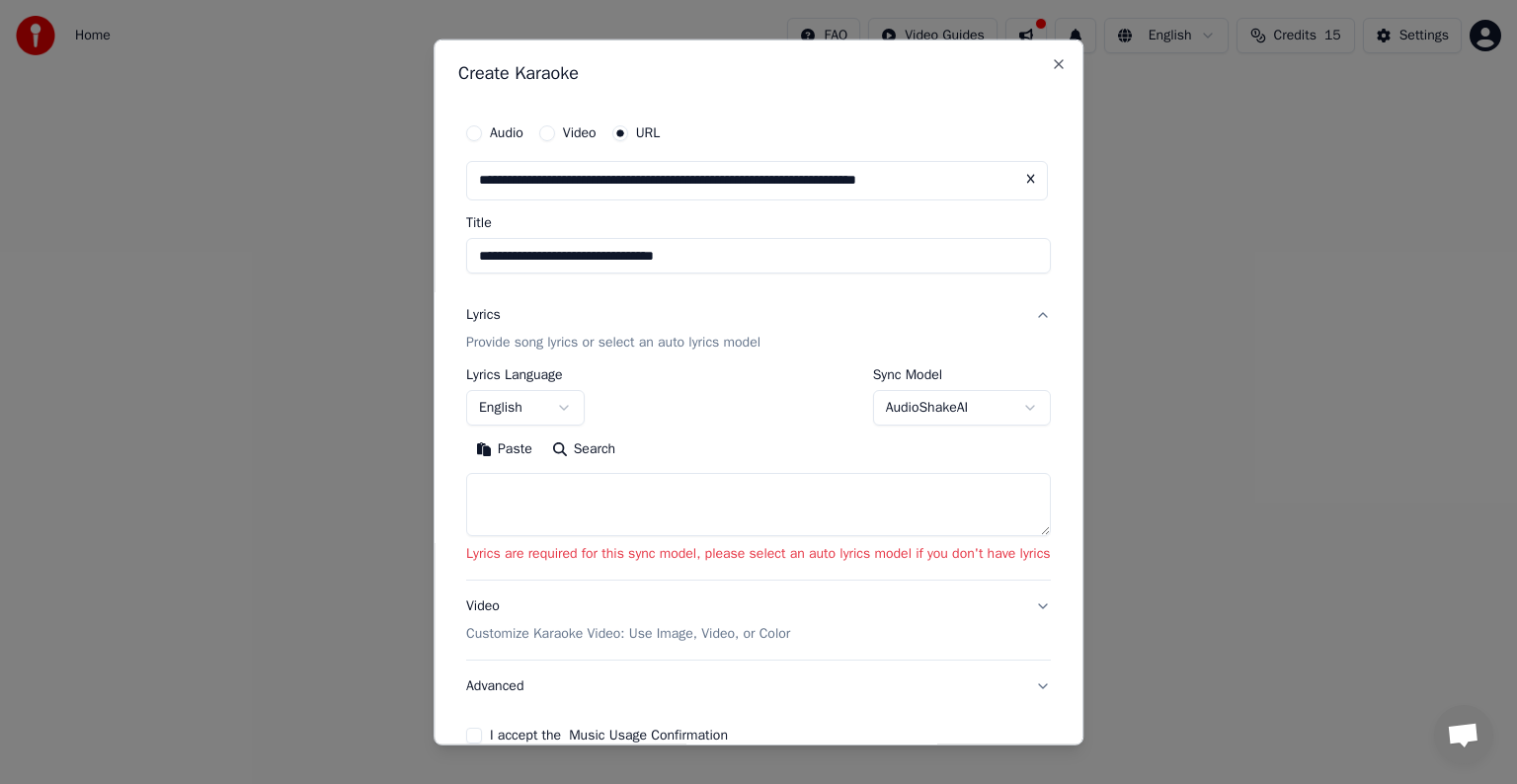 click at bounding box center (758, 505) 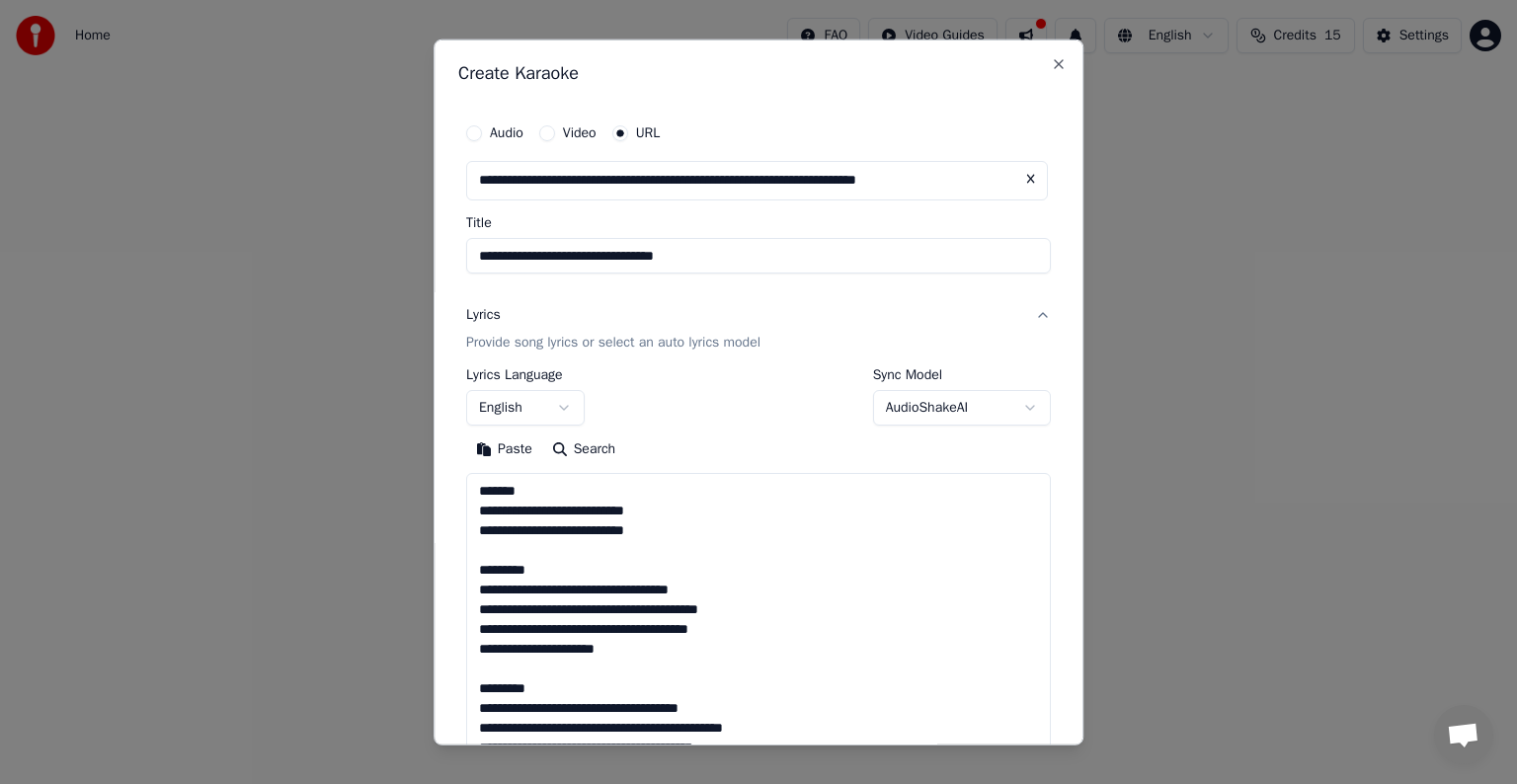 scroll, scrollTop: 794, scrollLeft: 0, axis: vertical 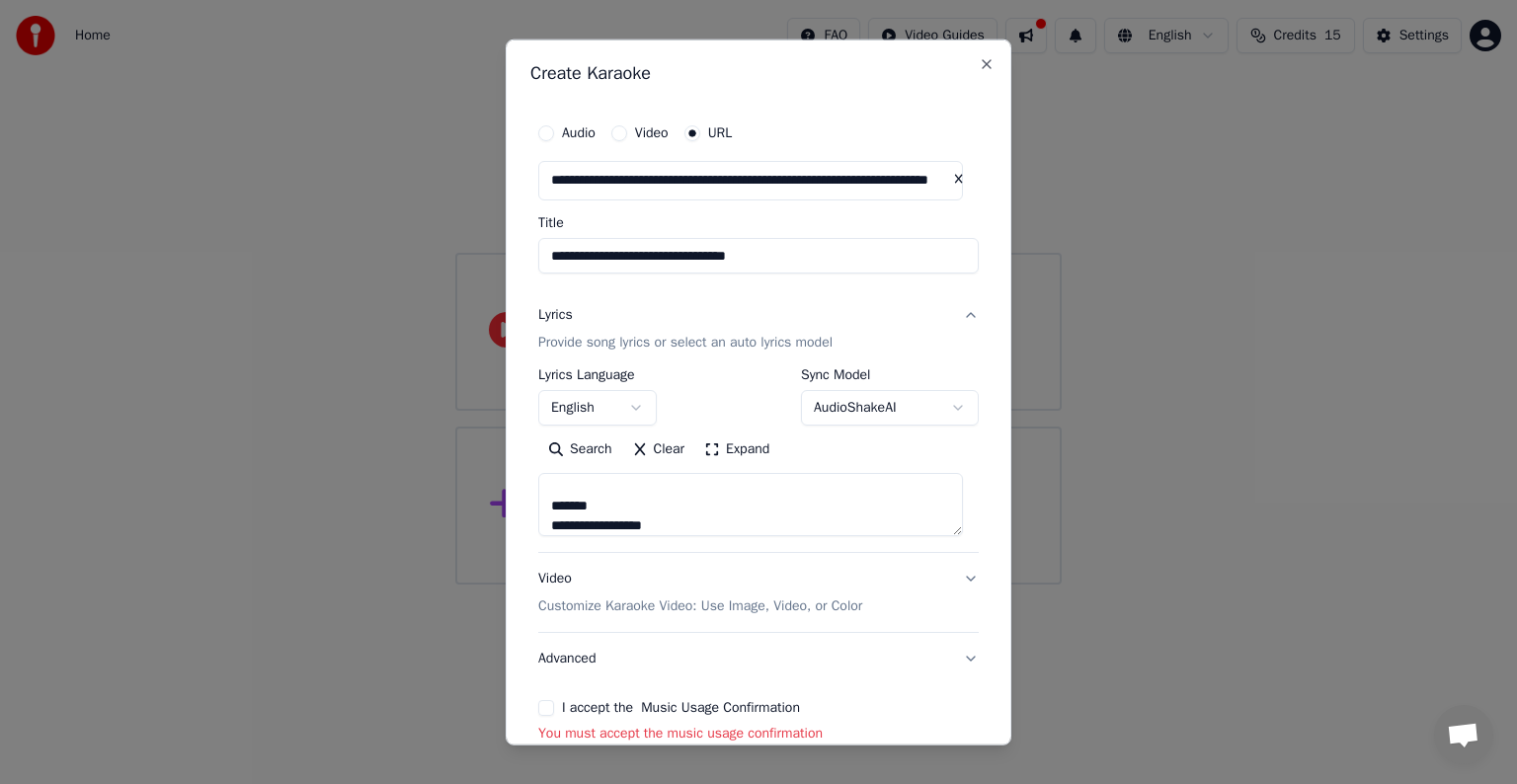 drag, startPoint x: 608, startPoint y: 505, endPoint x: 537, endPoint y: 506, distance: 71.00704 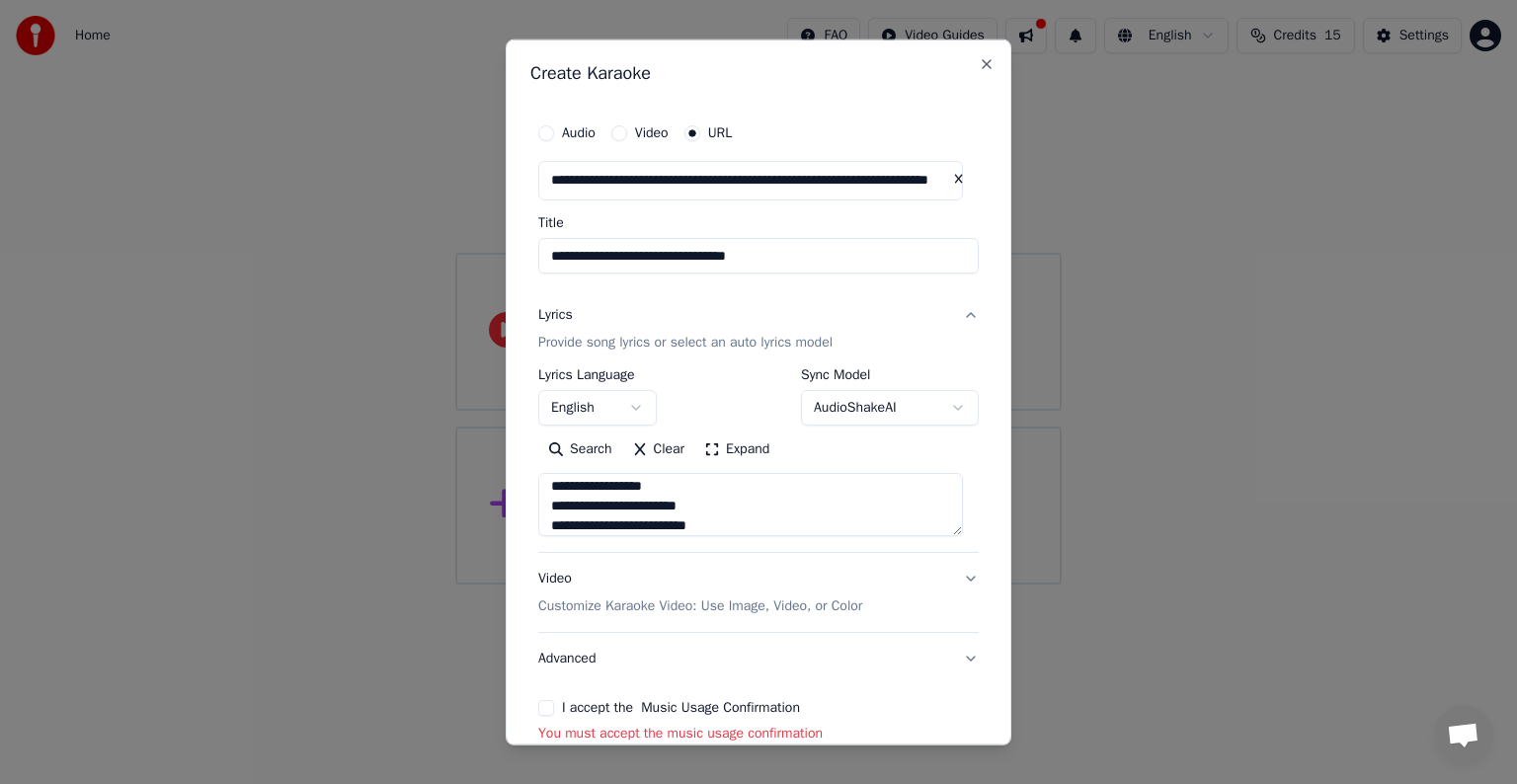 scroll, scrollTop: 738, scrollLeft: 0, axis: vertical 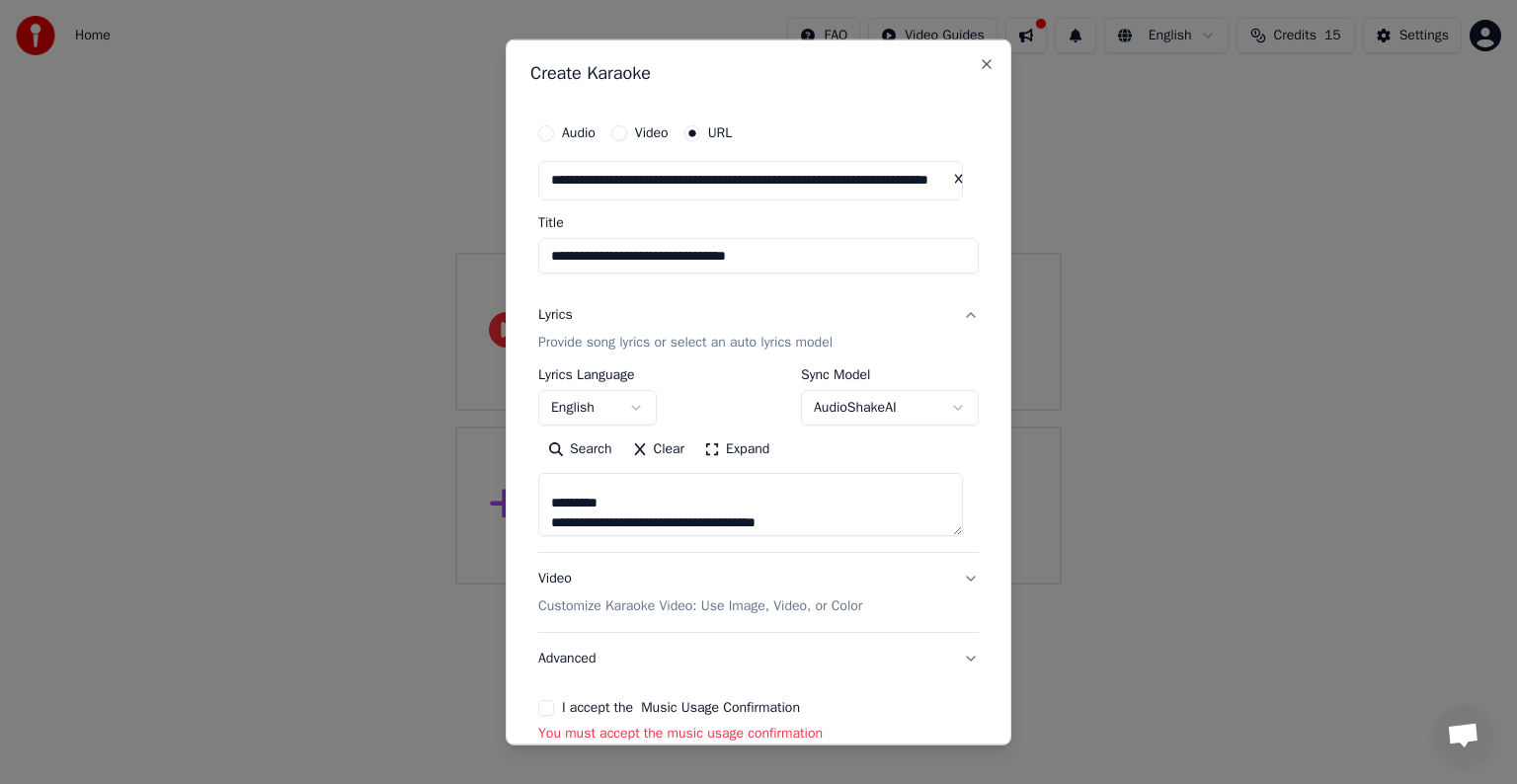 click at bounding box center (751, 505) 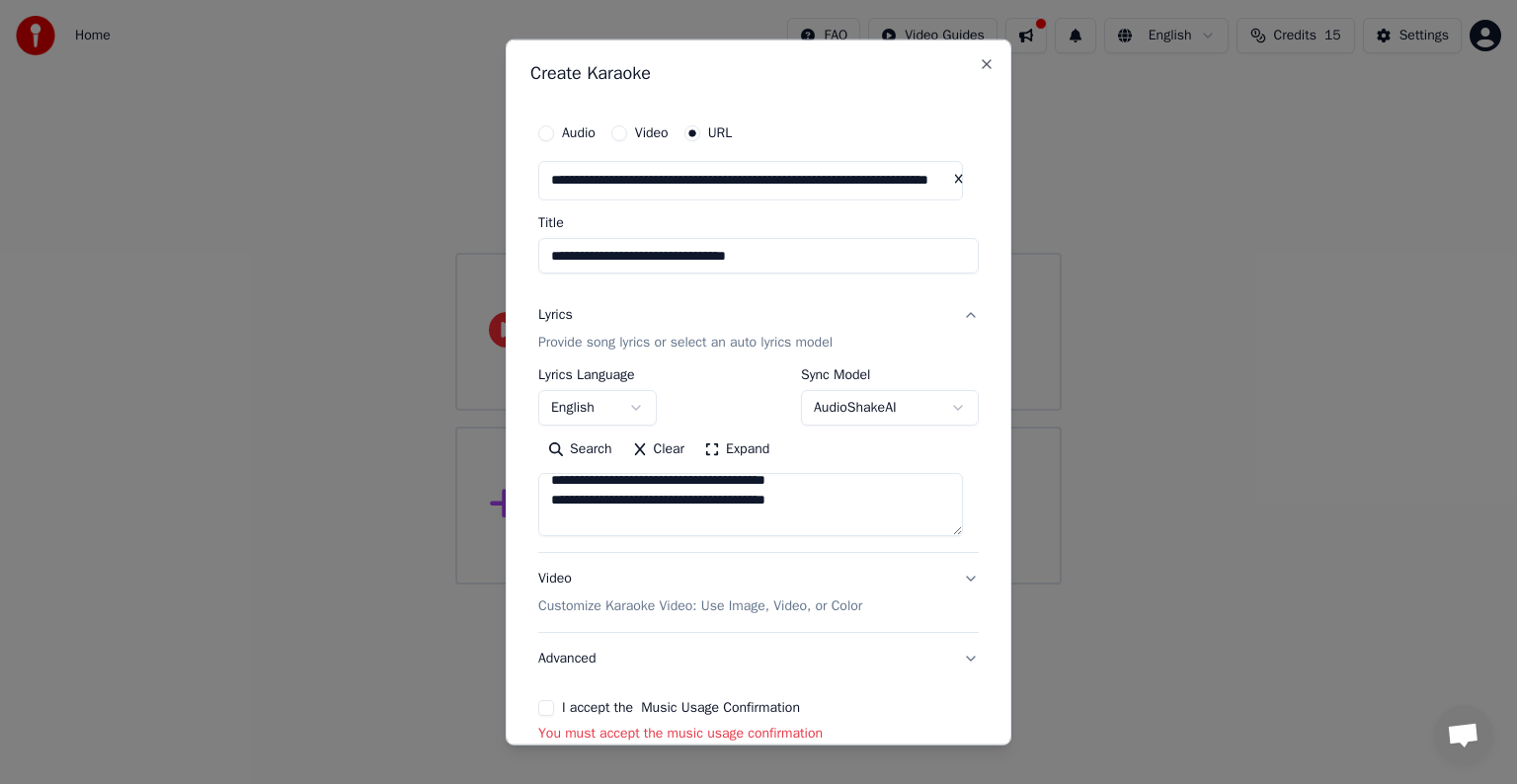 scroll, scrollTop: 385, scrollLeft: 0, axis: vertical 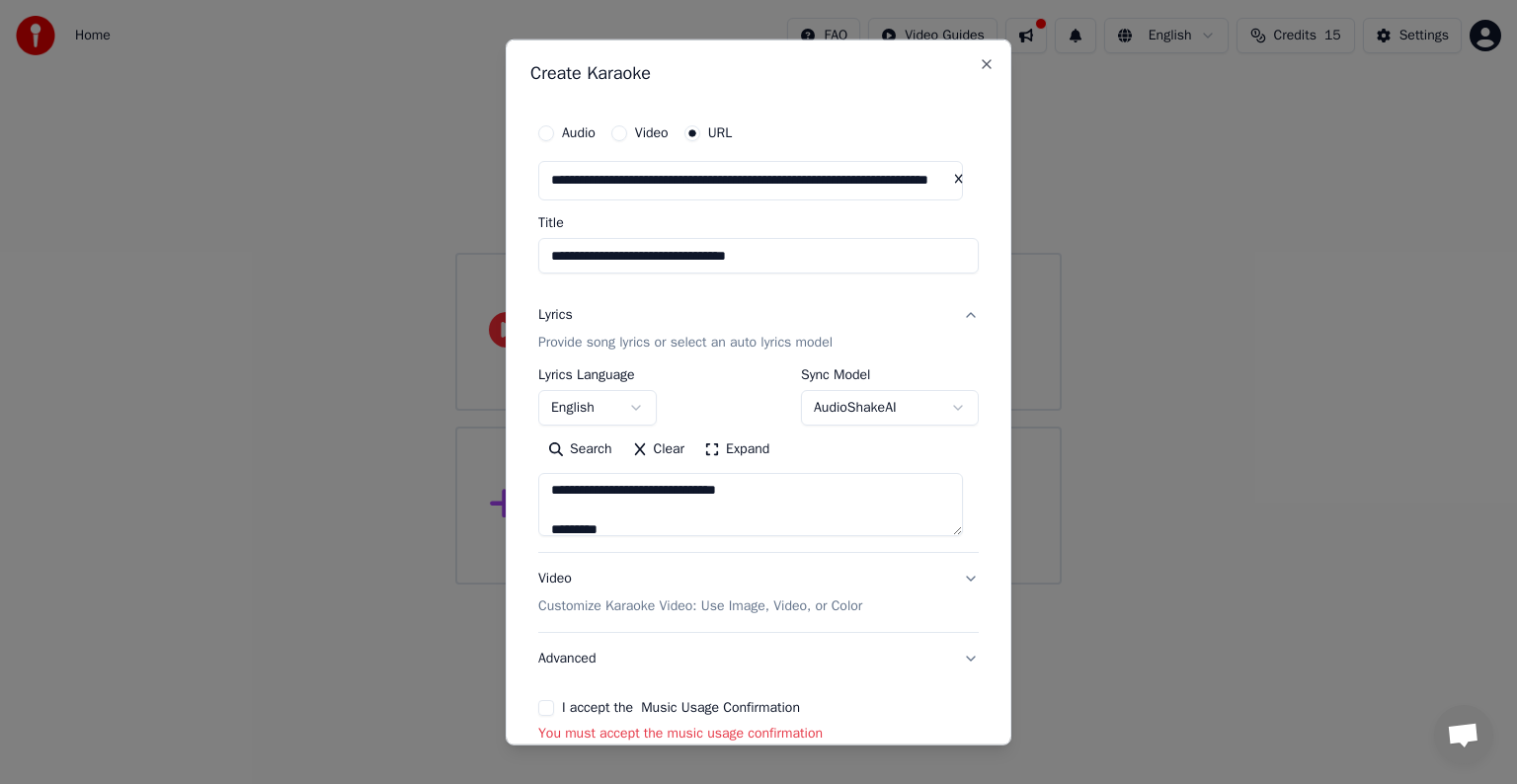 drag, startPoint x: 618, startPoint y: 483, endPoint x: 468, endPoint y: 484, distance: 150.0033 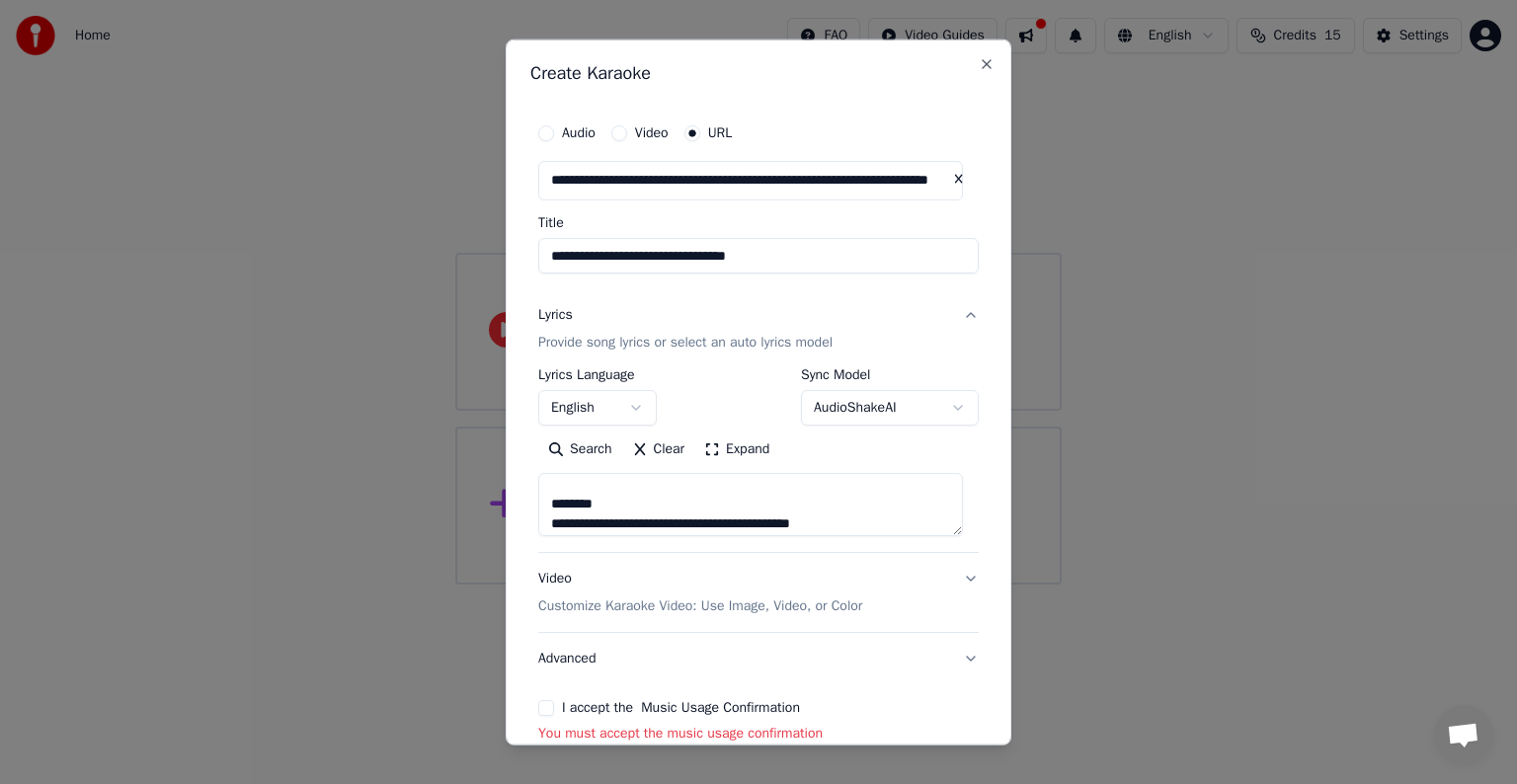 scroll, scrollTop: 543, scrollLeft: 0, axis: vertical 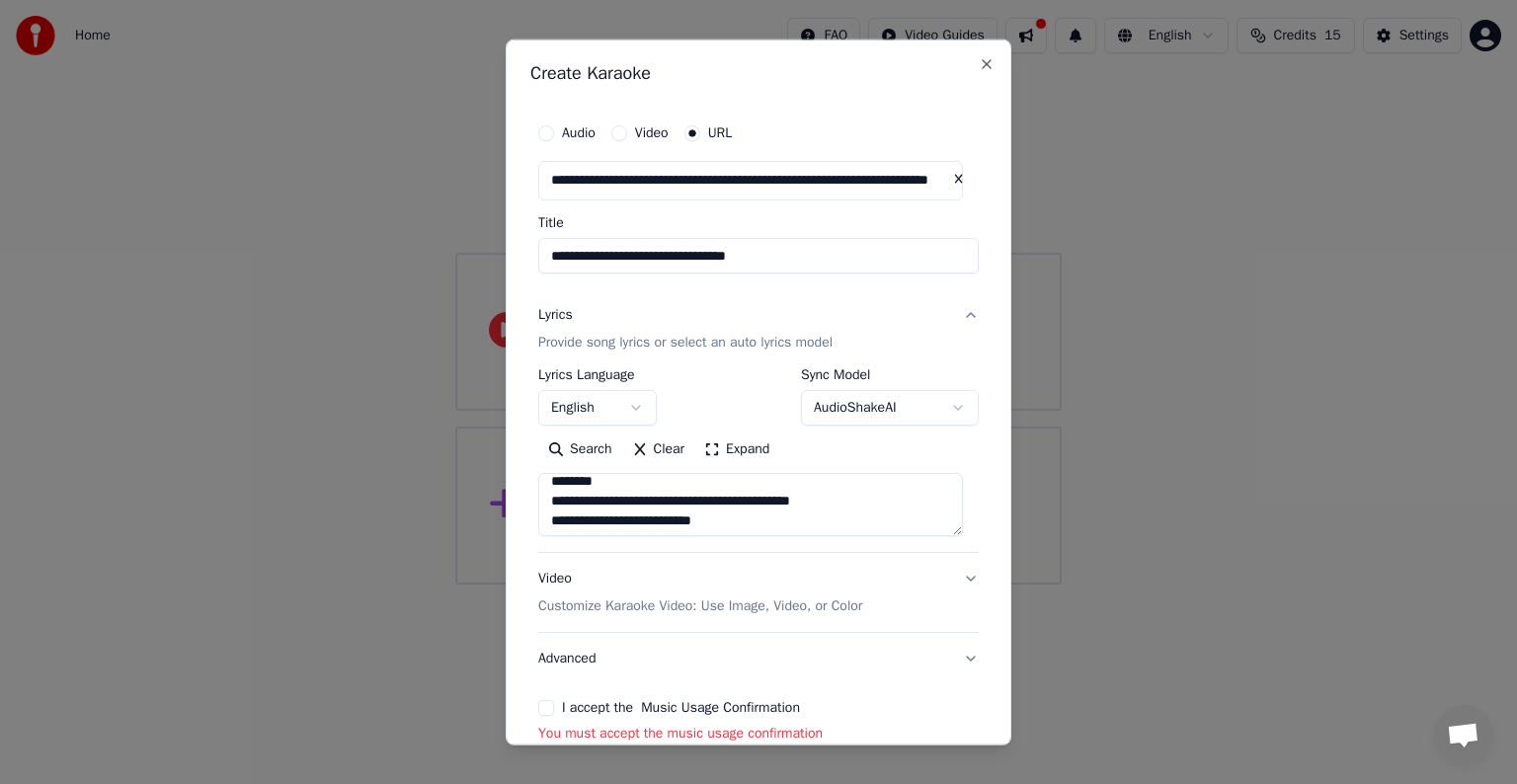 click at bounding box center [751, 505] 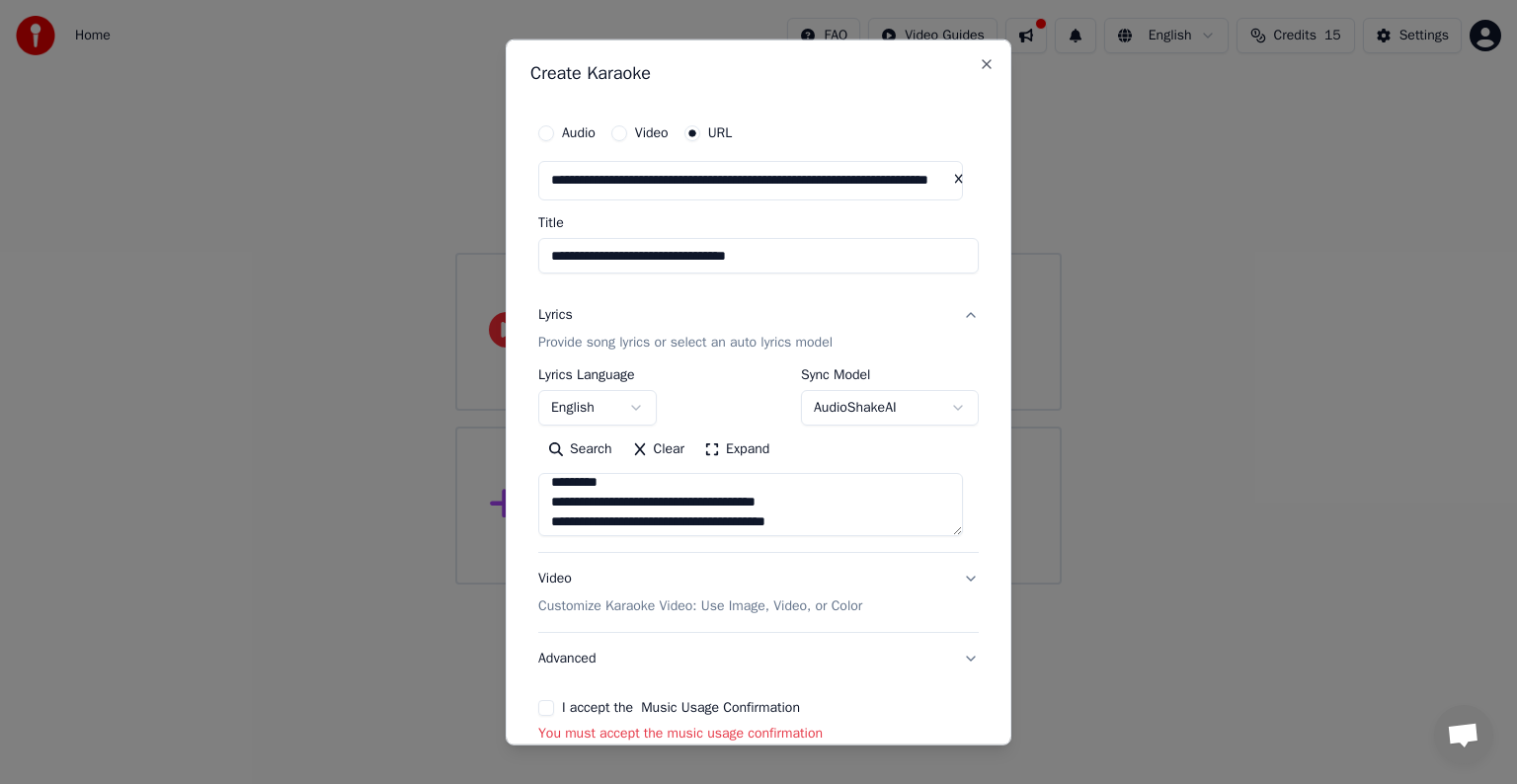scroll, scrollTop: 441, scrollLeft: 0, axis: vertical 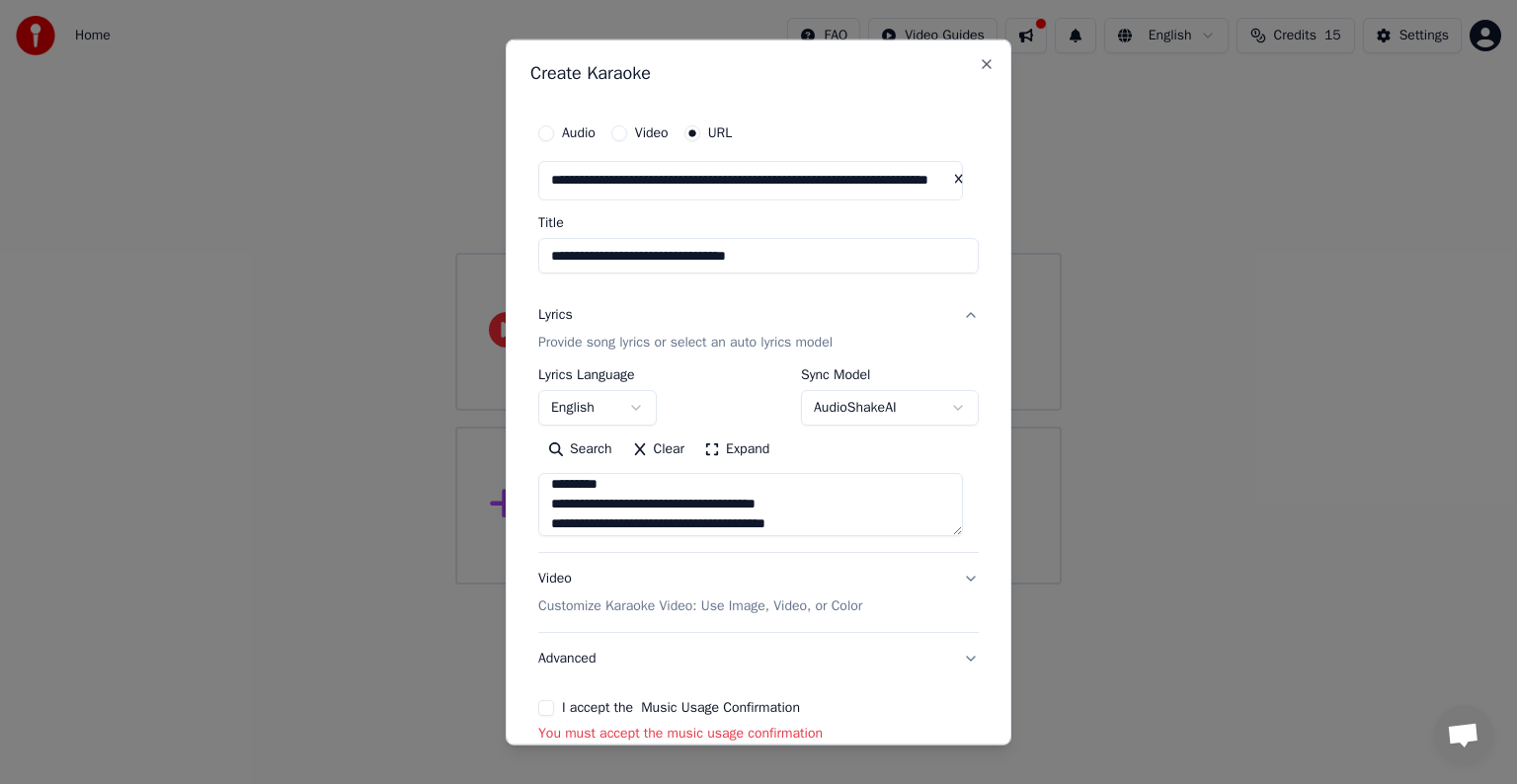 click at bounding box center (751, 505) 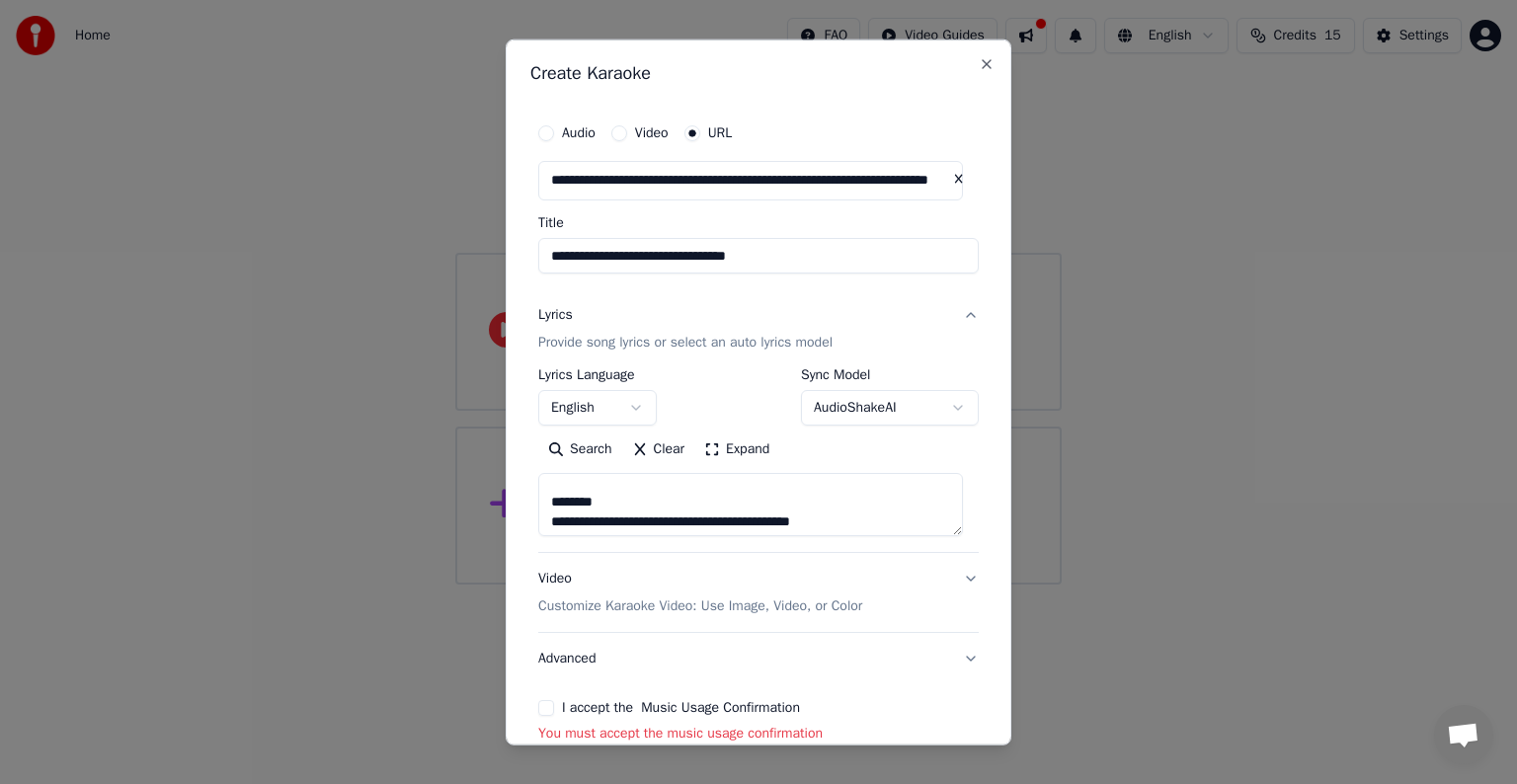 scroll, scrollTop: 303, scrollLeft: 0, axis: vertical 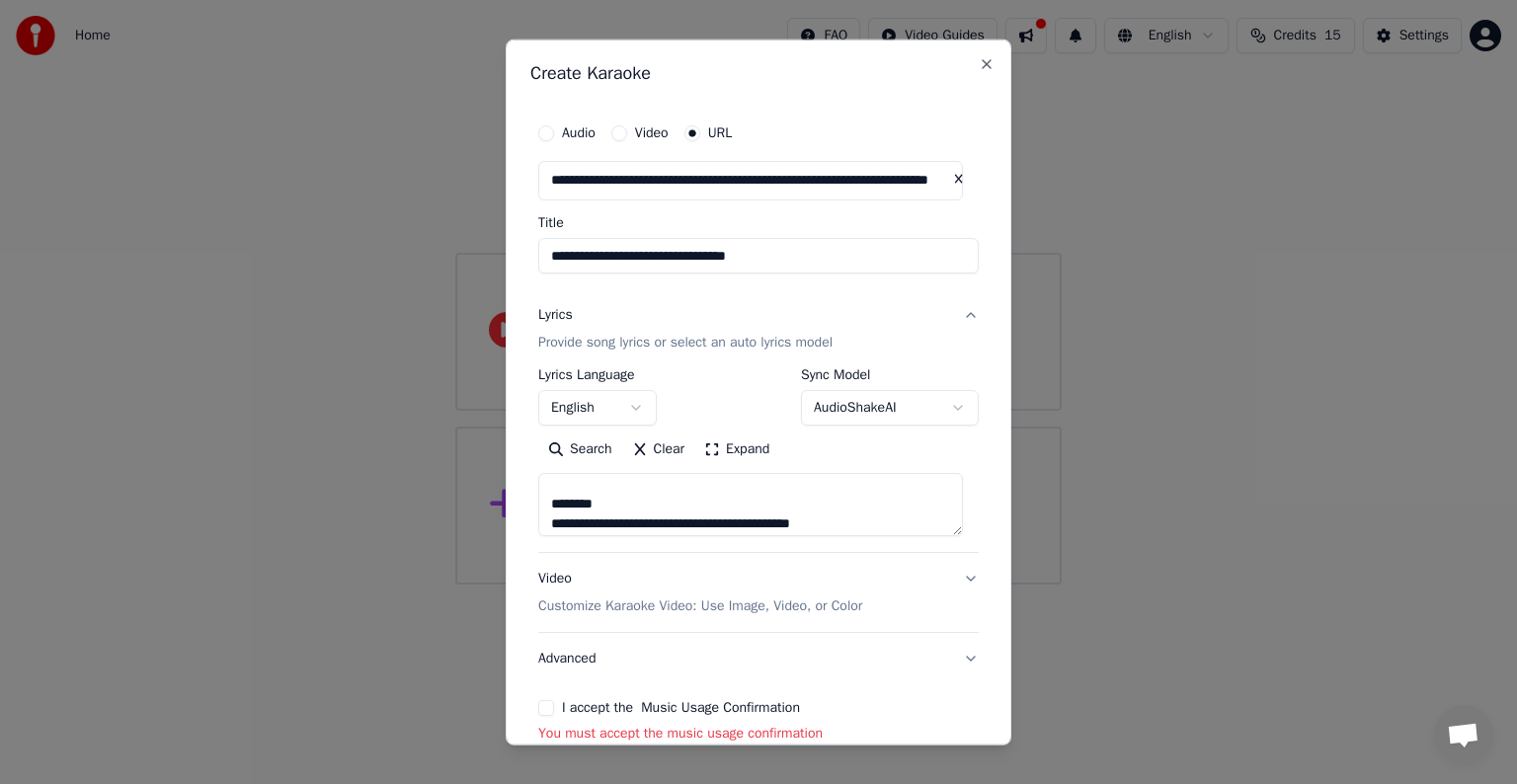 click at bounding box center (751, 505) 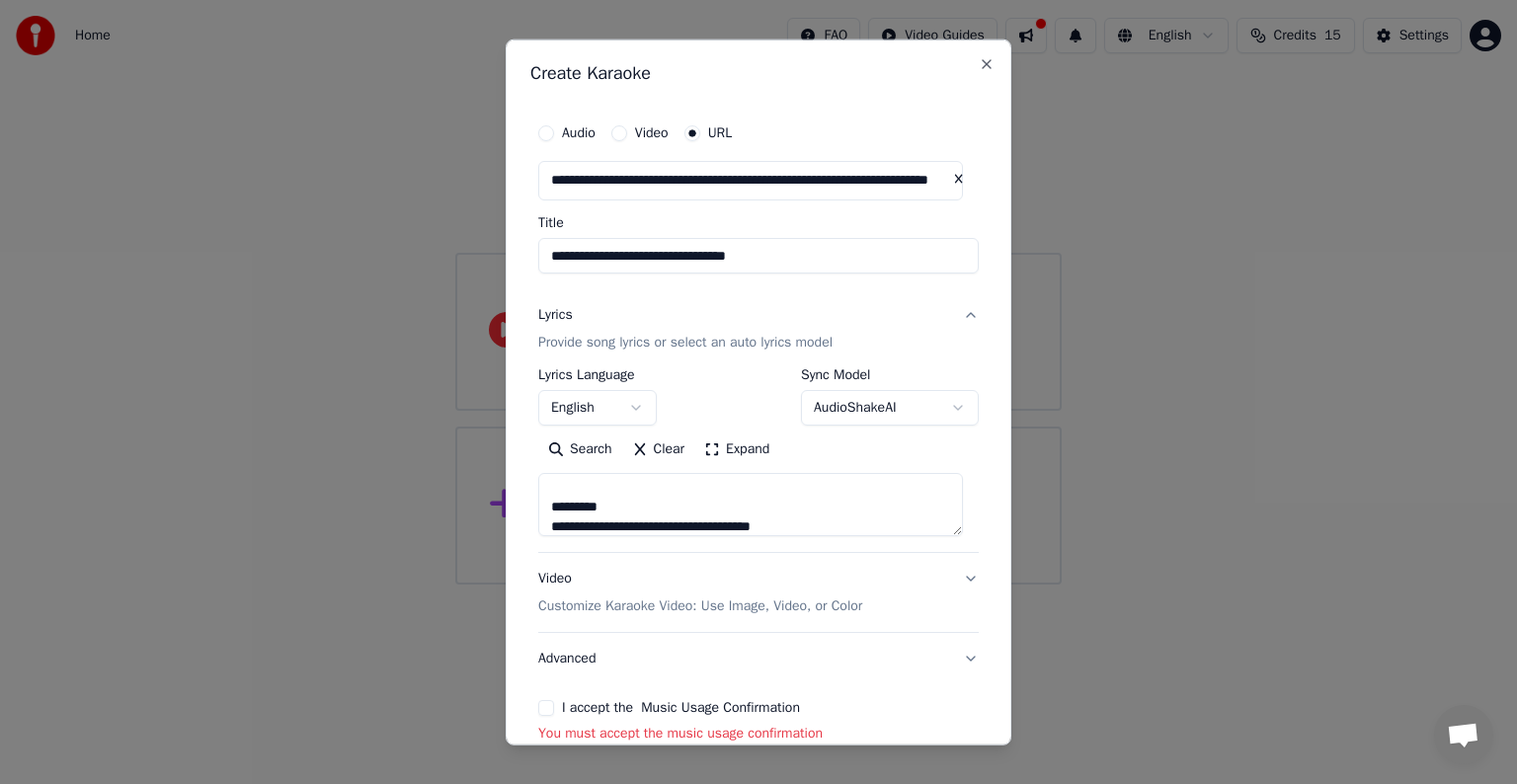 scroll, scrollTop: 185, scrollLeft: 0, axis: vertical 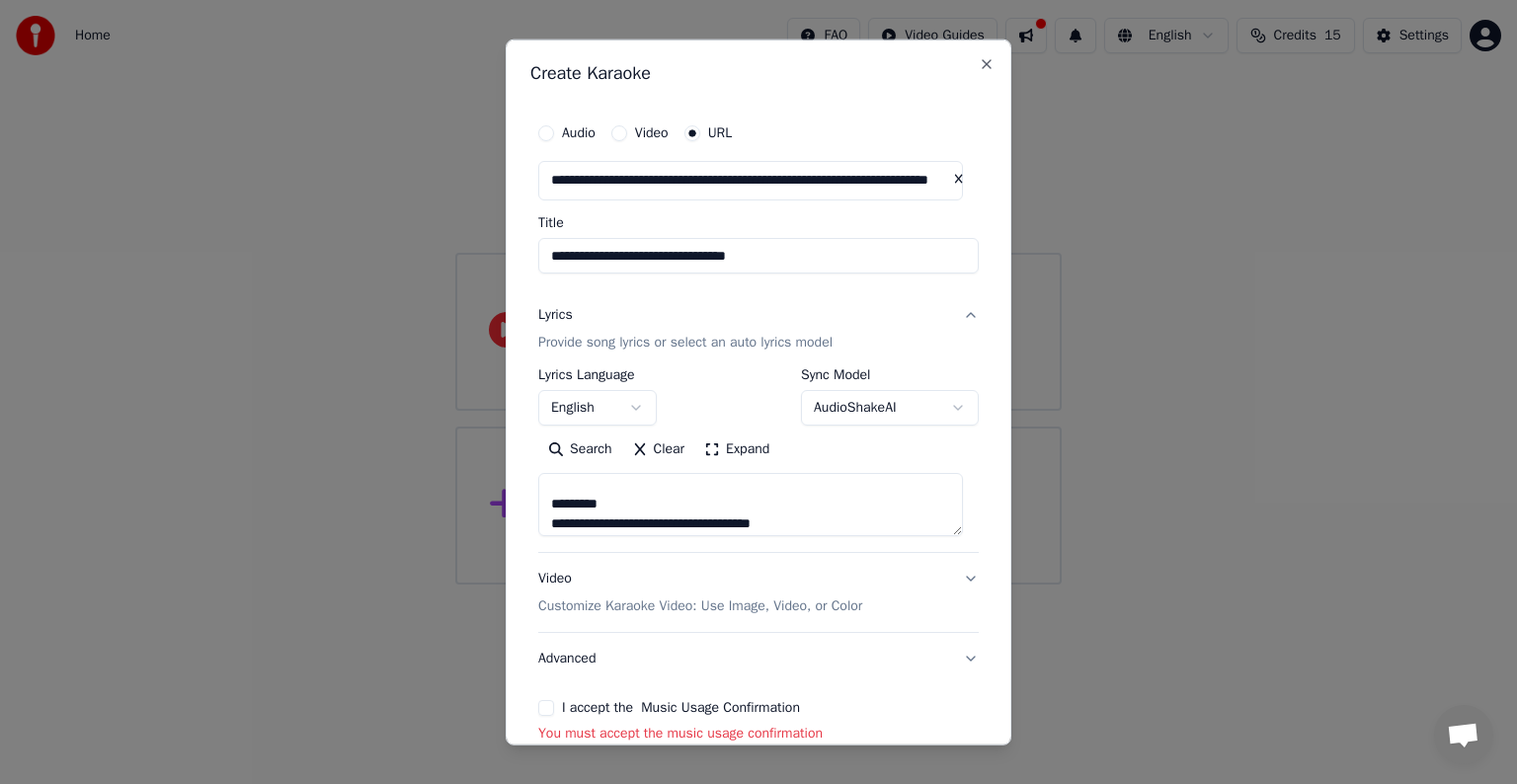 click at bounding box center (751, 505) 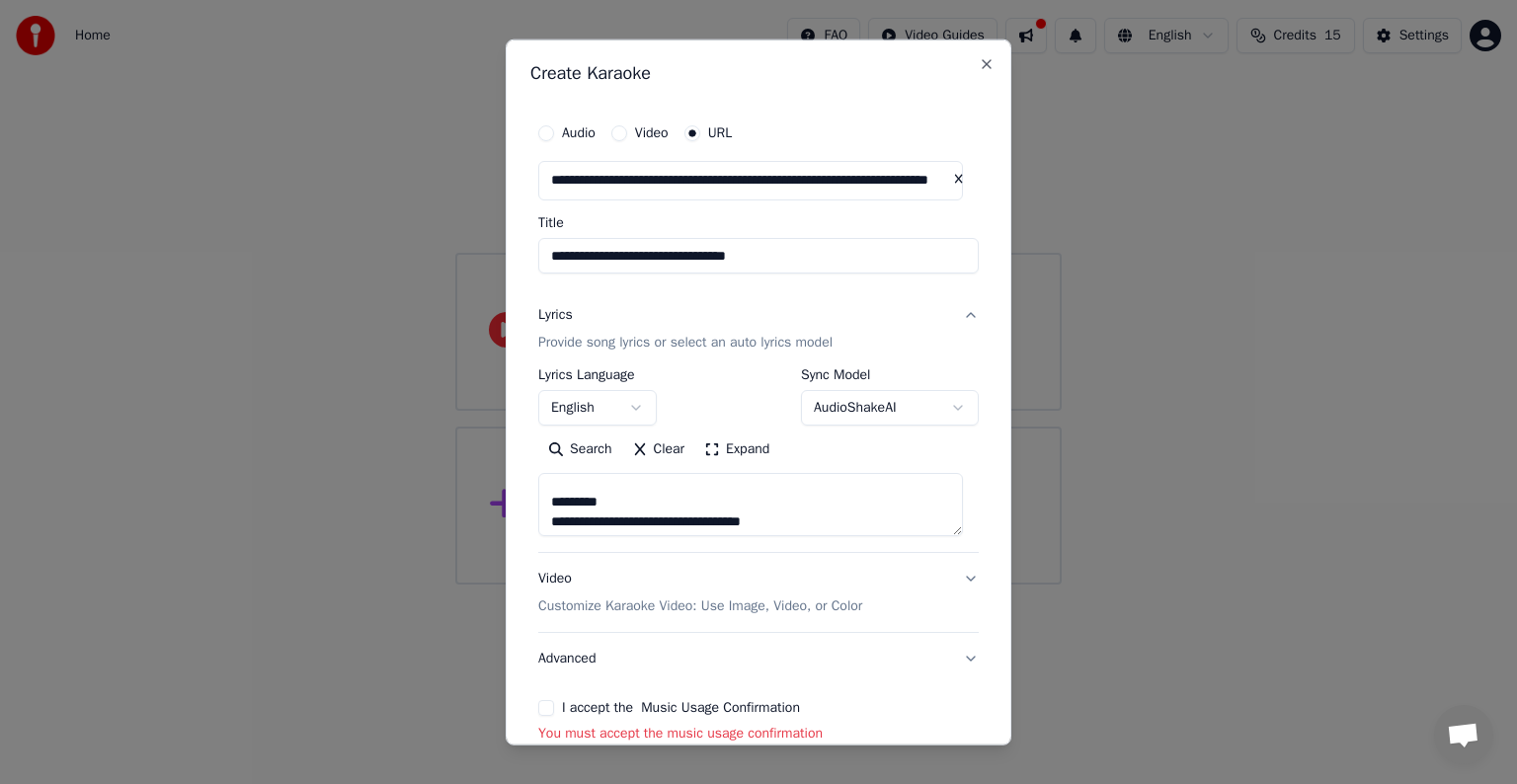 scroll, scrollTop: 66, scrollLeft: 0, axis: vertical 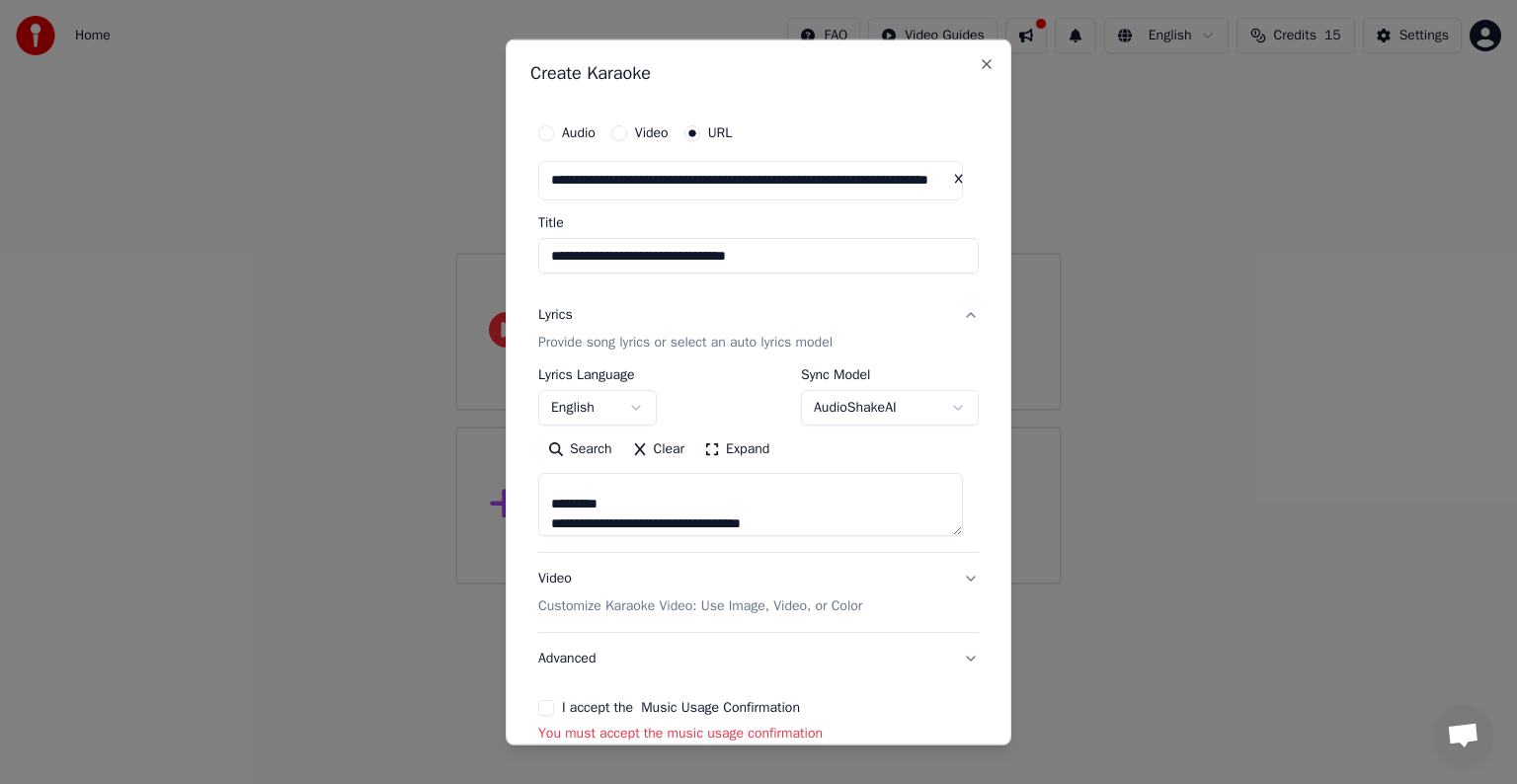 click at bounding box center [751, 505] 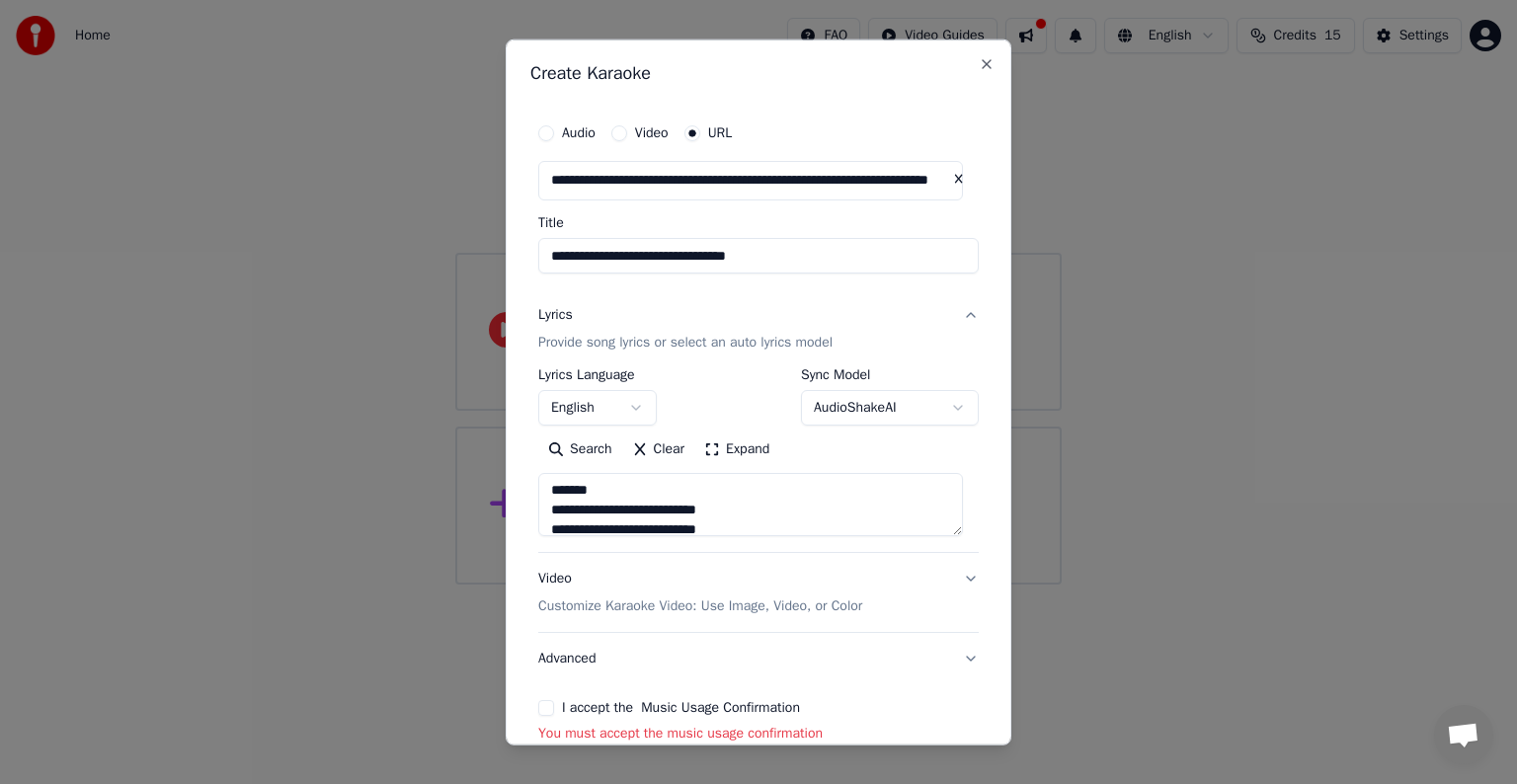 scroll, scrollTop: 0, scrollLeft: 0, axis: both 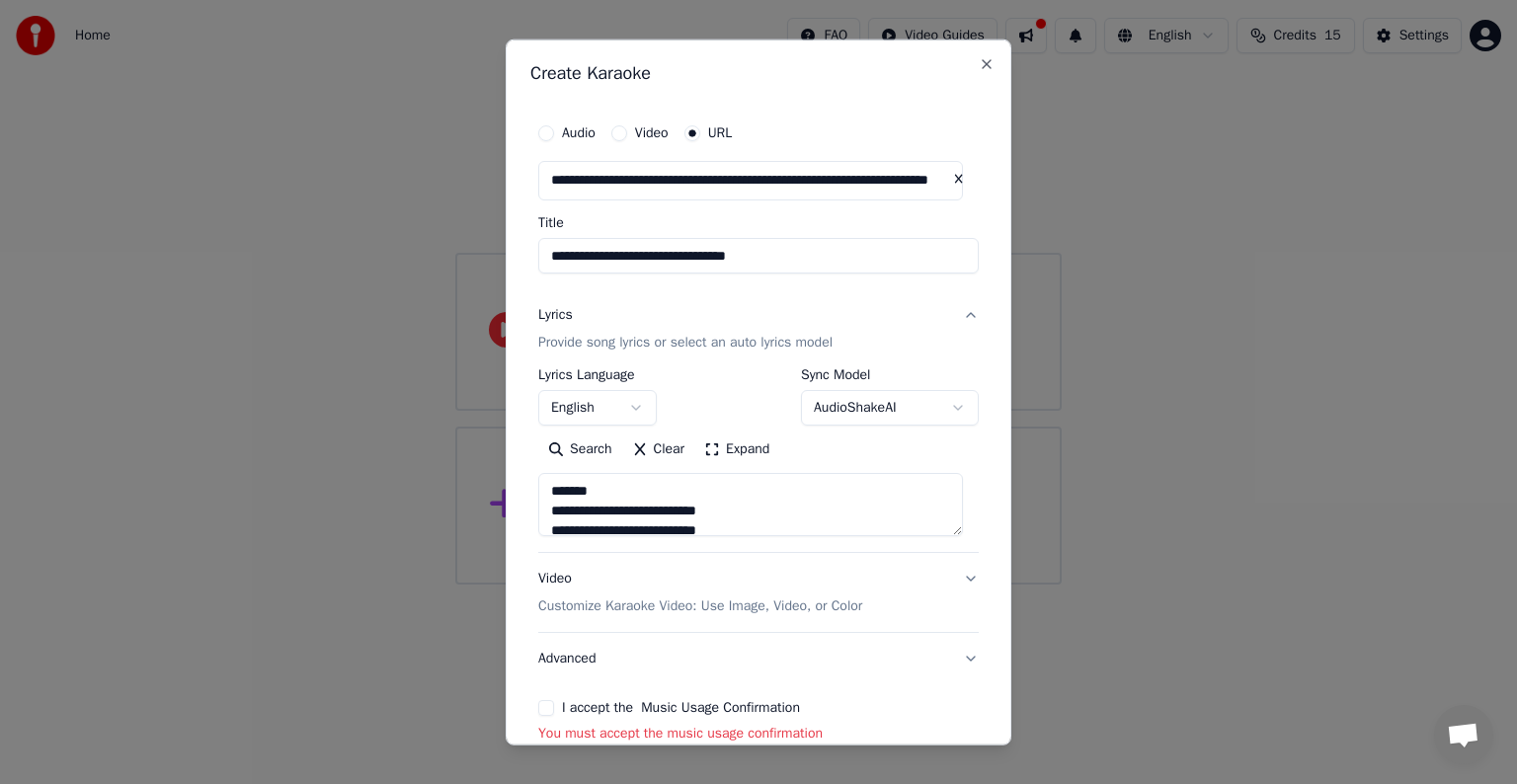 click at bounding box center (751, 505) 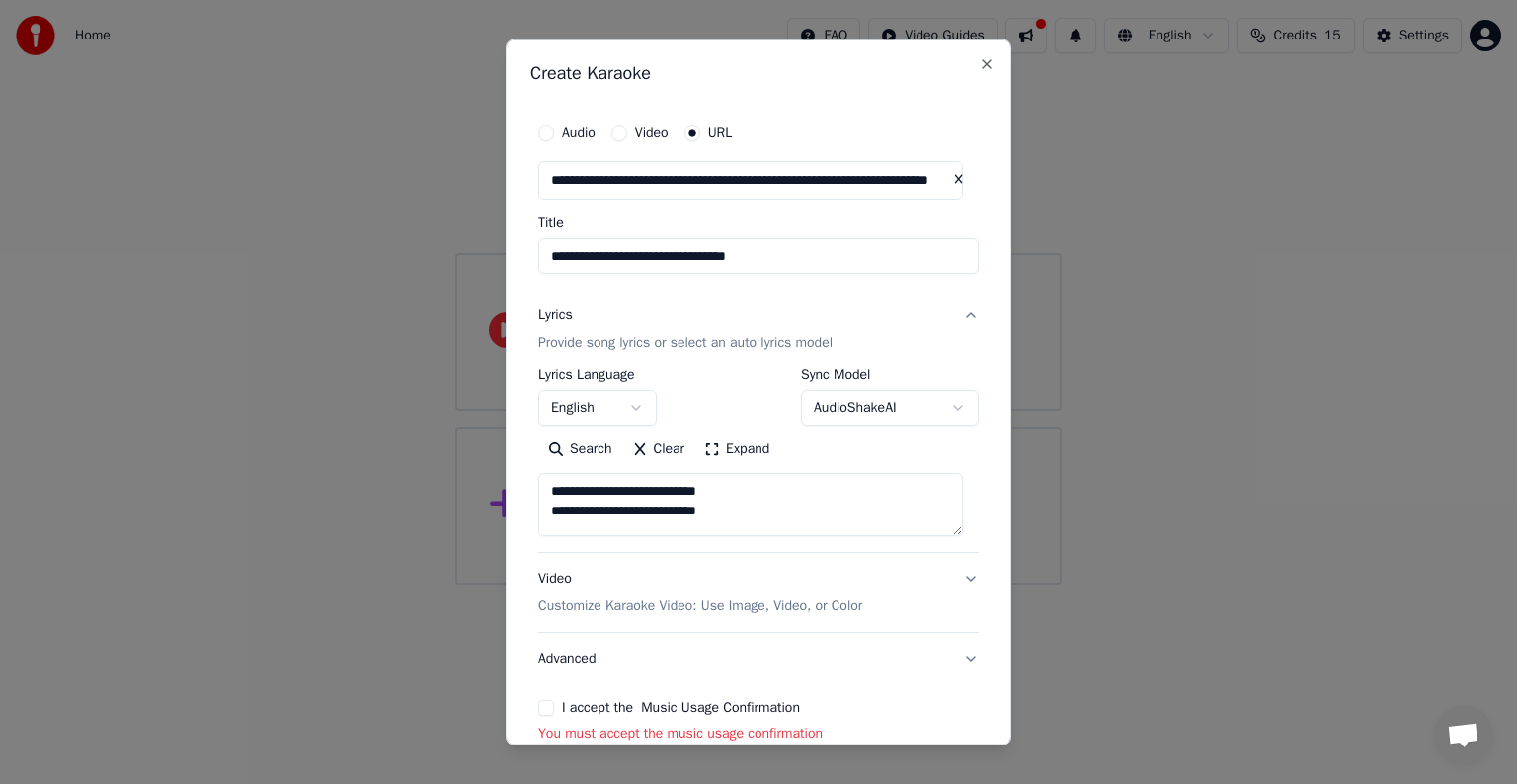 type on "**********" 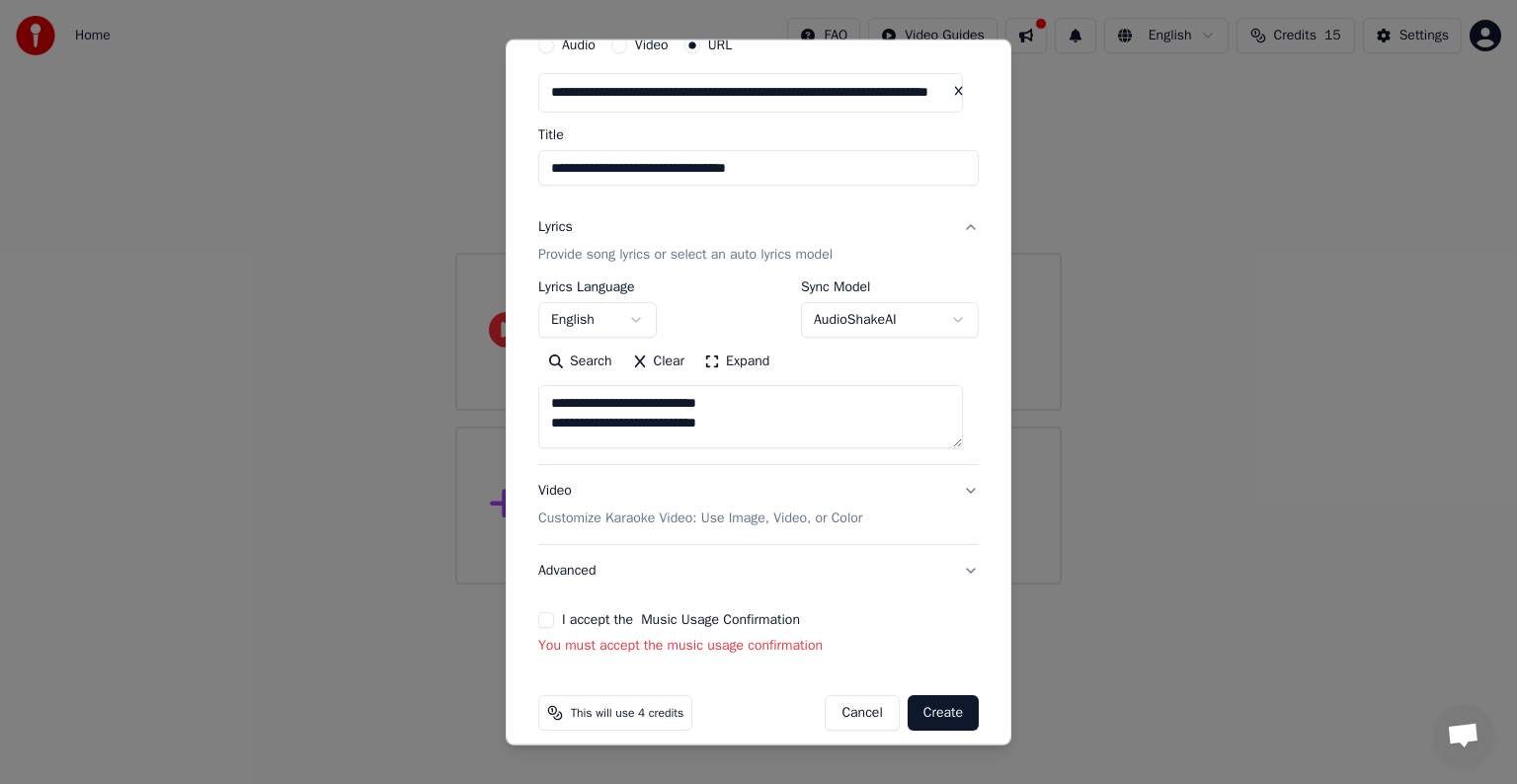 scroll, scrollTop: 105, scrollLeft: 0, axis: vertical 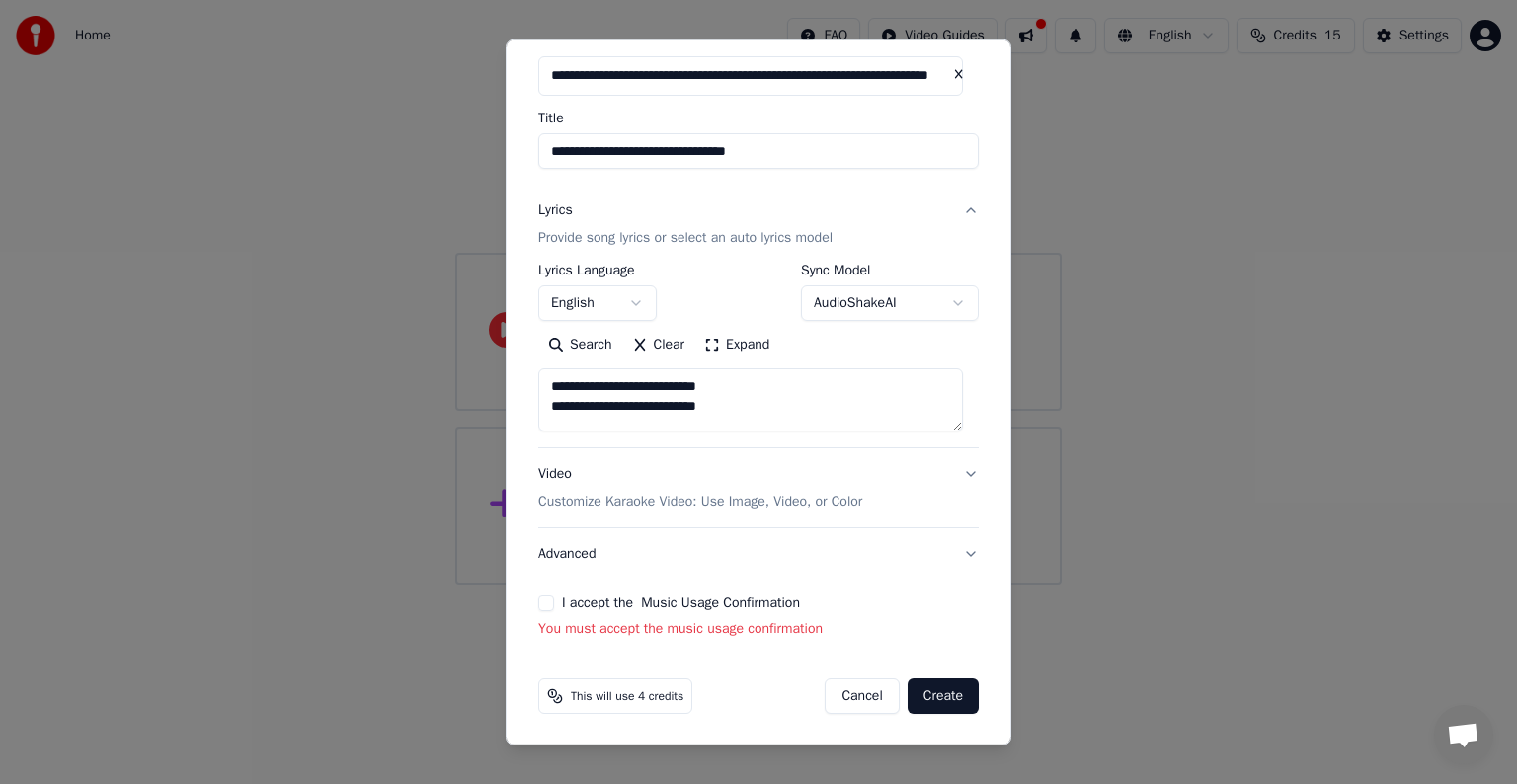 click on "I accept the   Music Usage Confirmation" at bounding box center (546, 603) 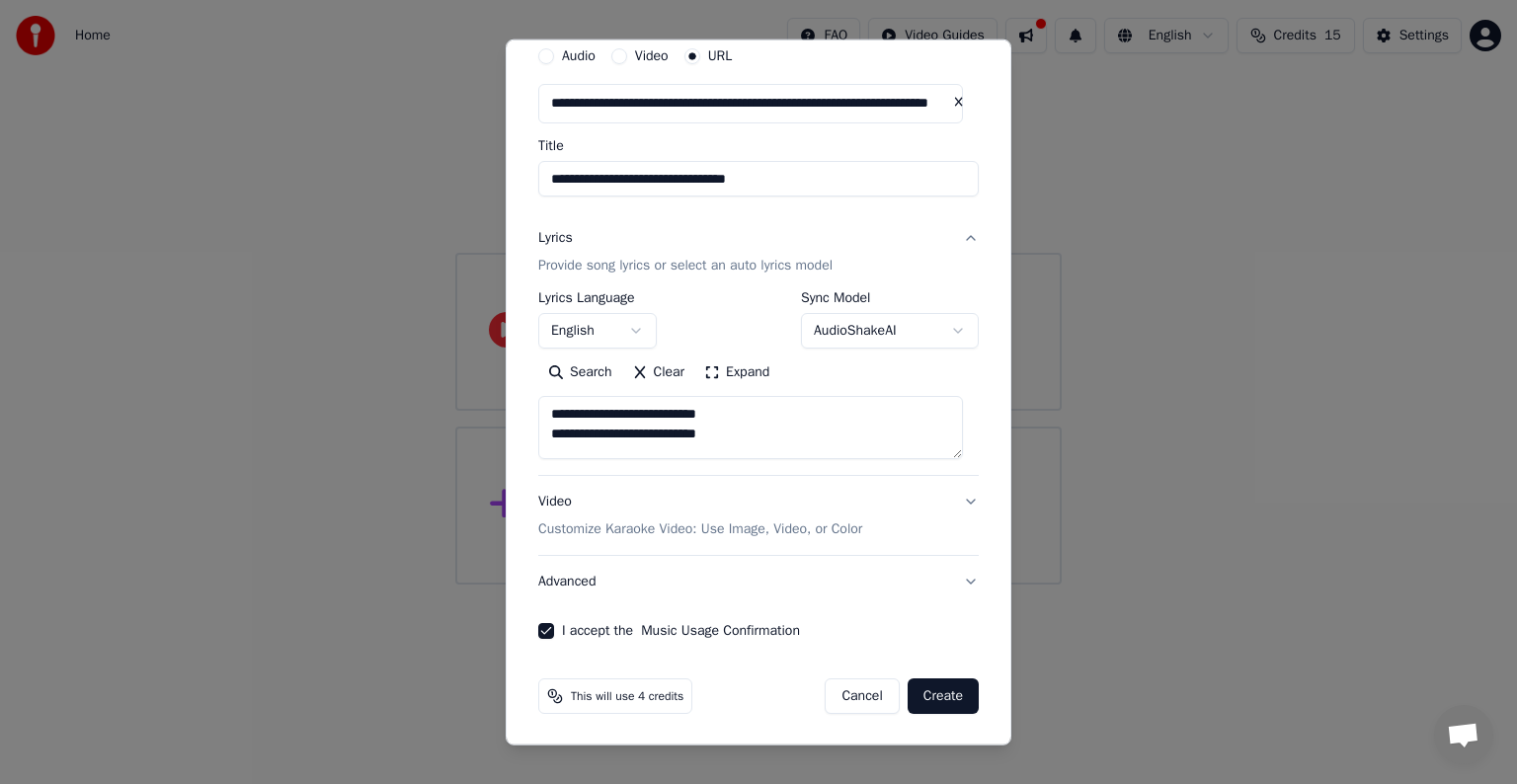 click on "Create" at bounding box center [943, 696] 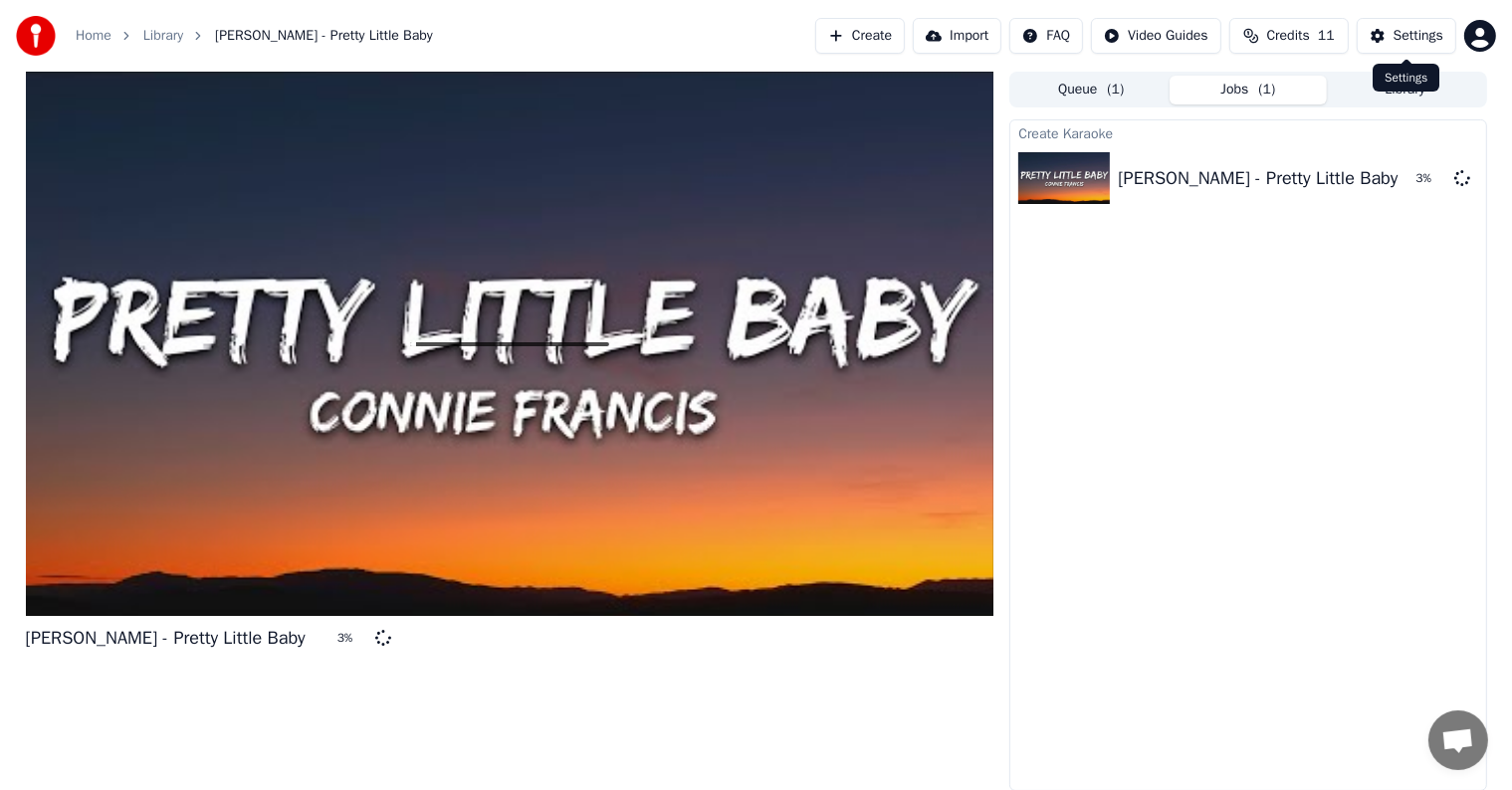 click on "Settings" at bounding box center [1418, 36] 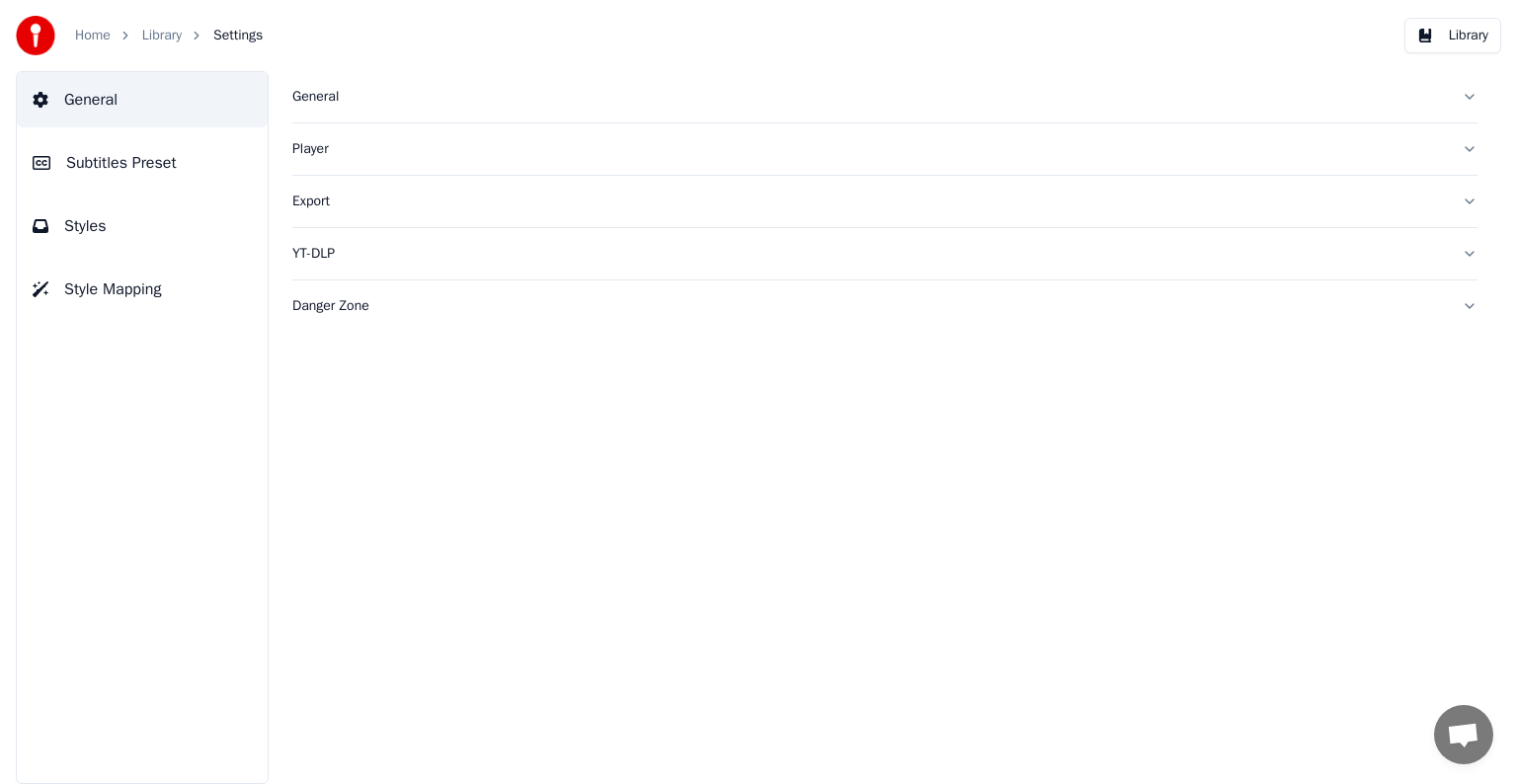 click on "Styles" at bounding box center (142, 226) 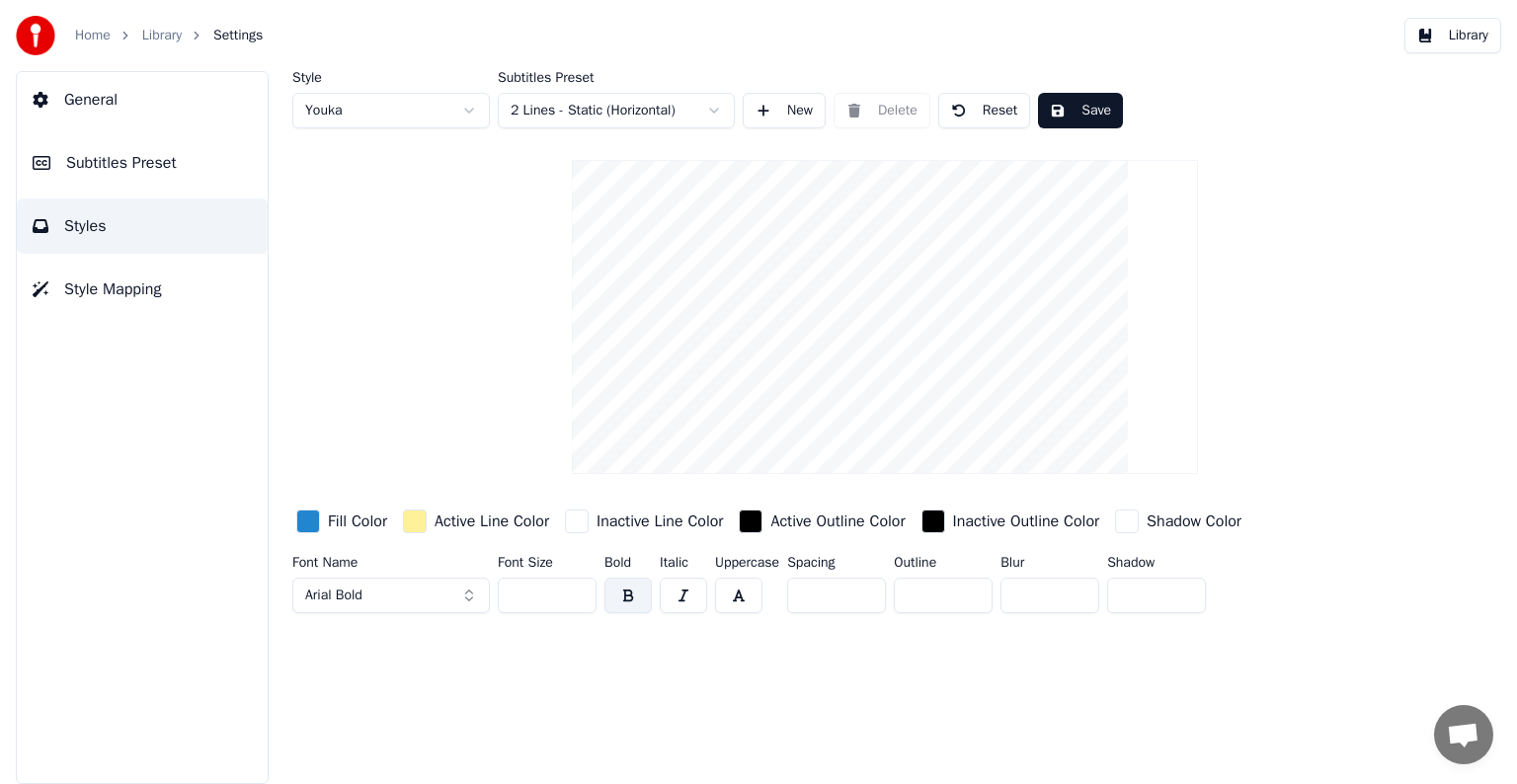 click on "General" at bounding box center [142, 100] 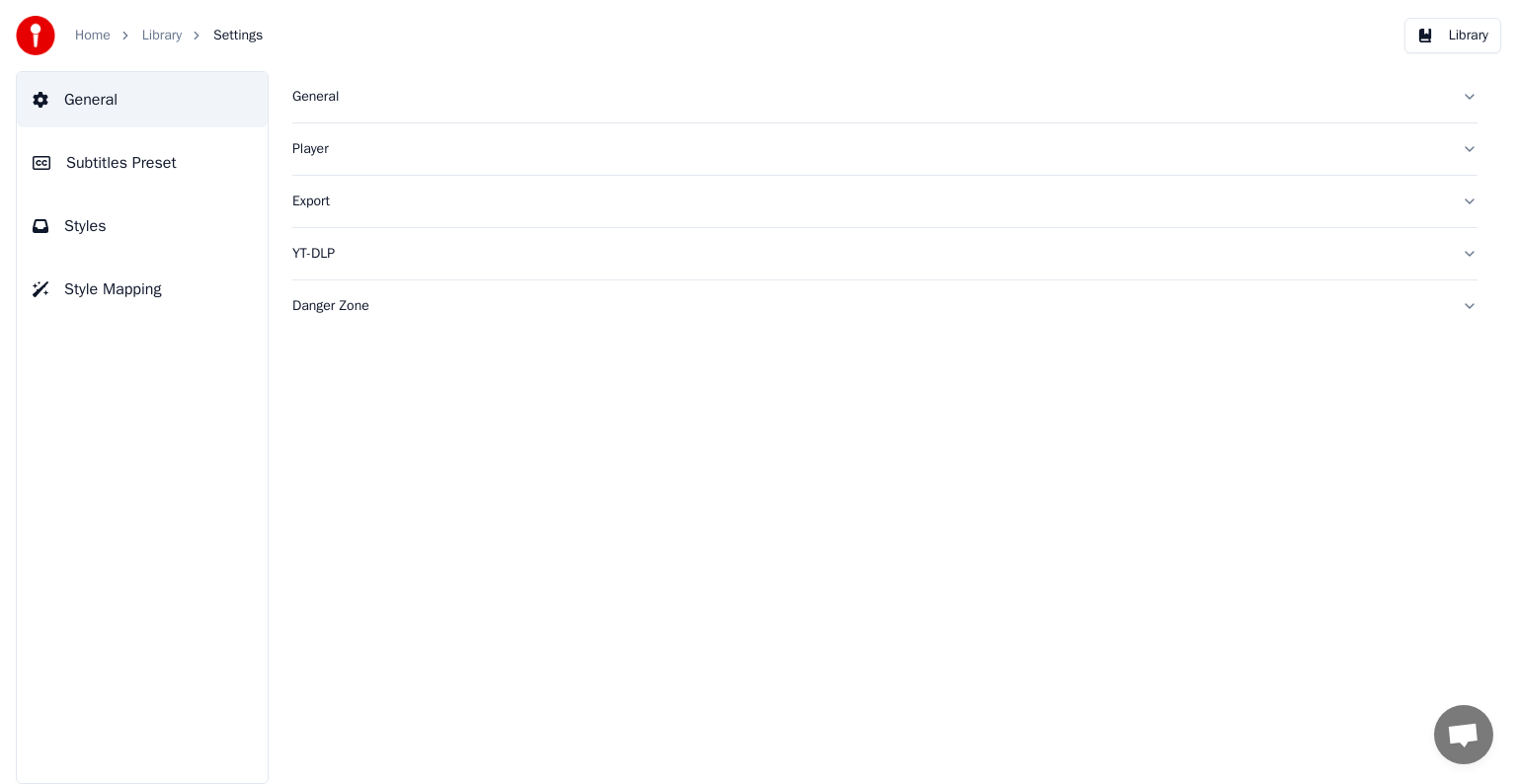 click on "Subtitles Preset" at bounding box center (142, 163) 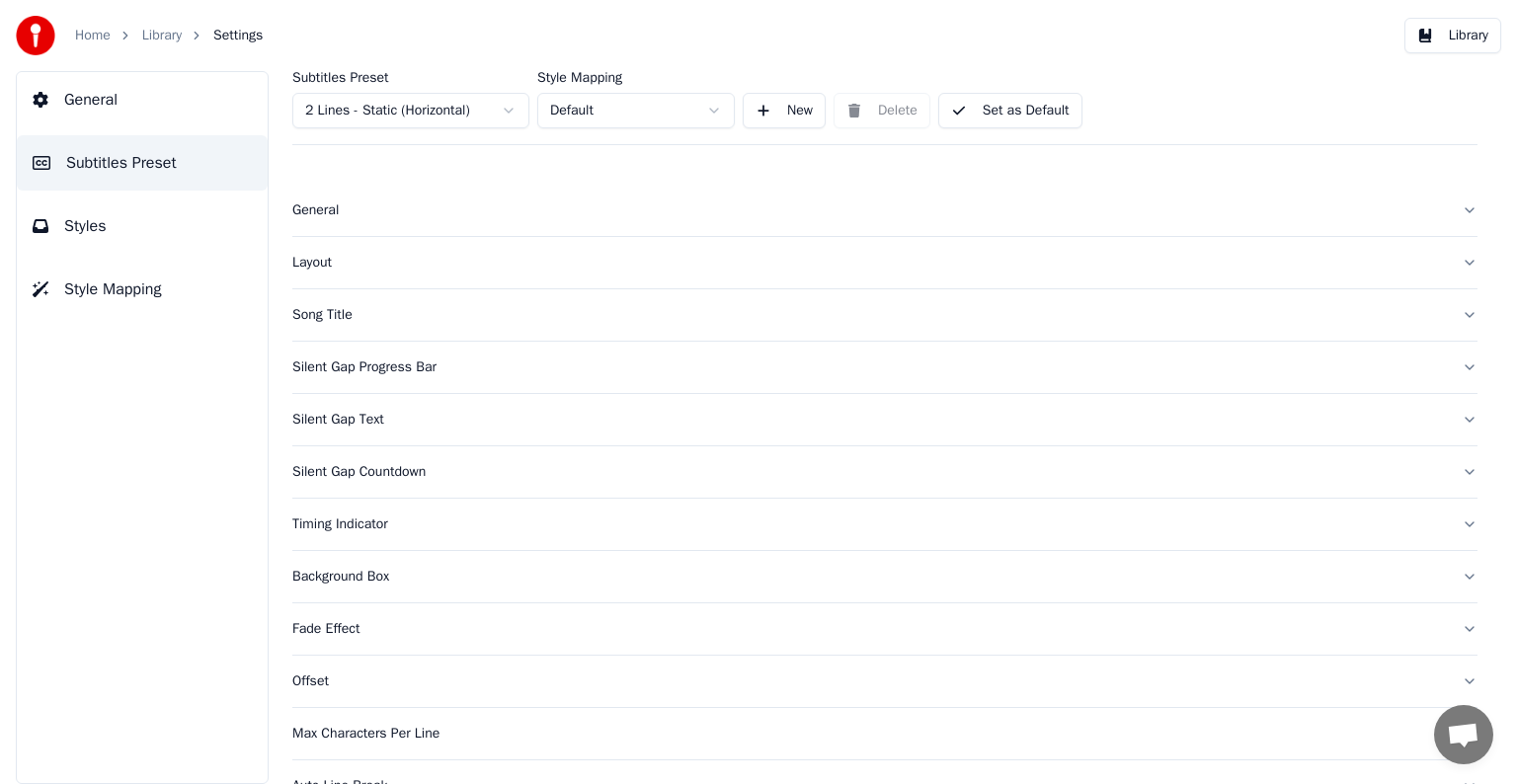 click on "Styles" at bounding box center (85, 226) 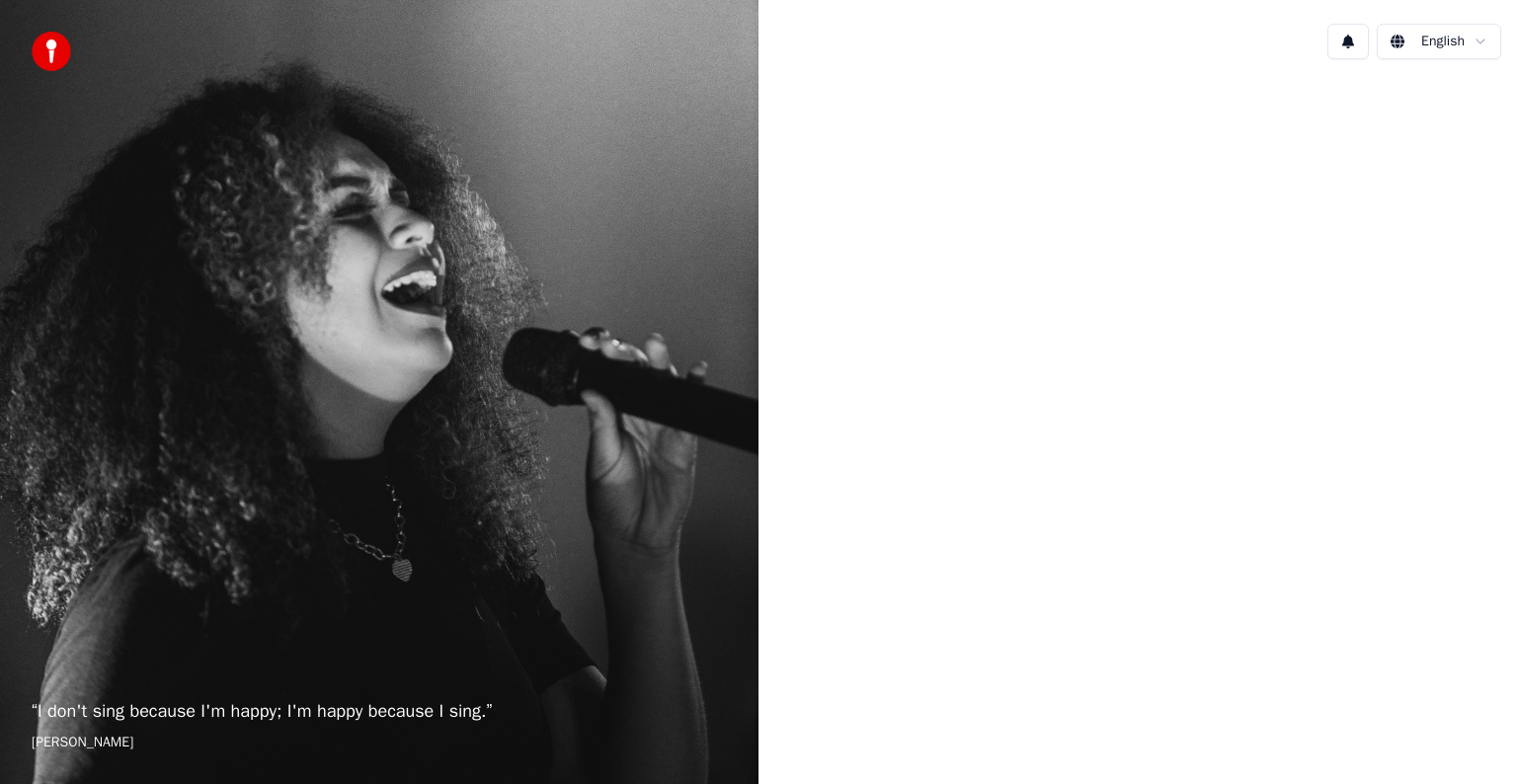 scroll, scrollTop: 0, scrollLeft: 0, axis: both 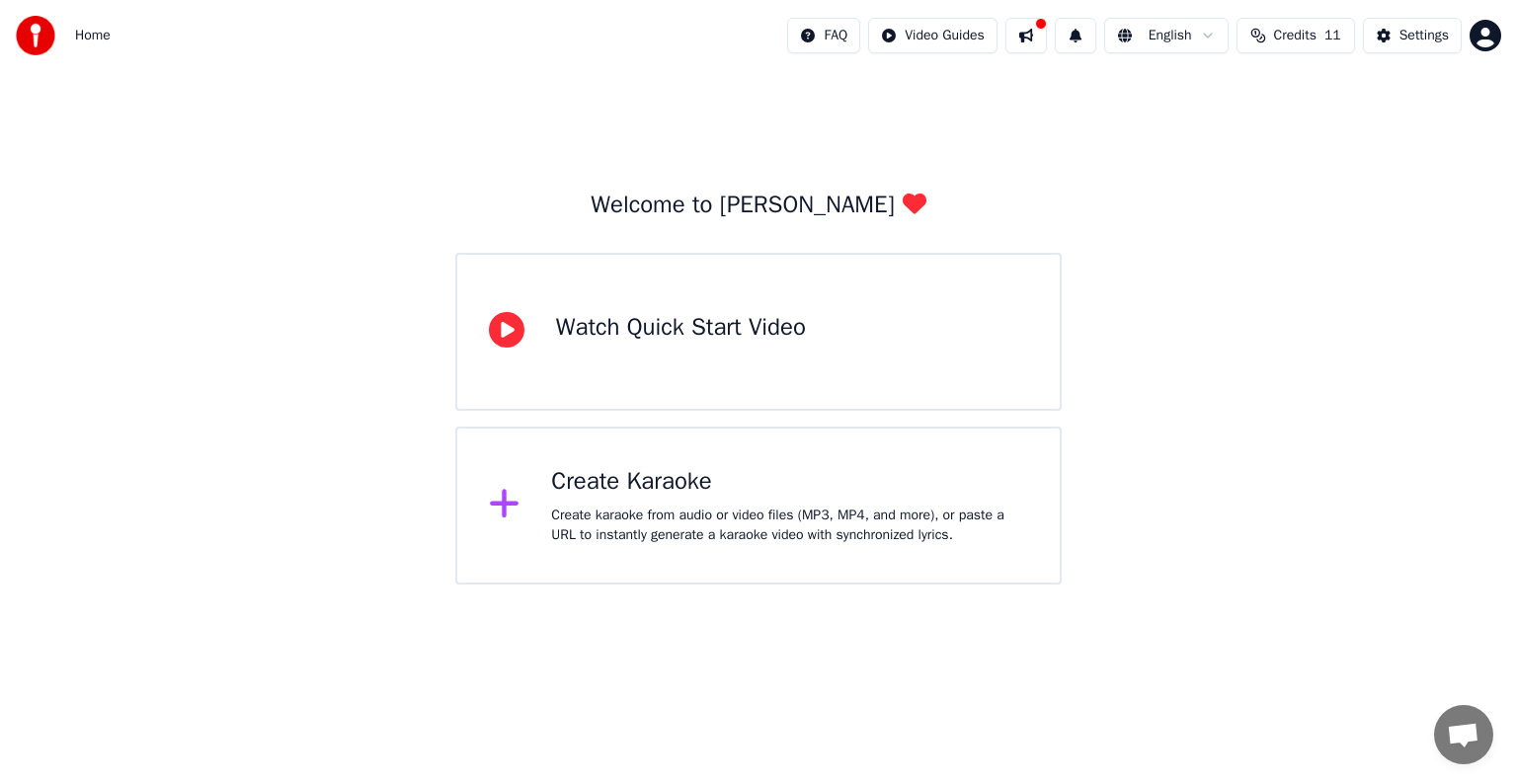 click on "Create karaoke from audio or video files (MP3, MP4, and more), or paste a URL to instantly generate a karaoke video with synchronized lyrics." at bounding box center [789, 525] 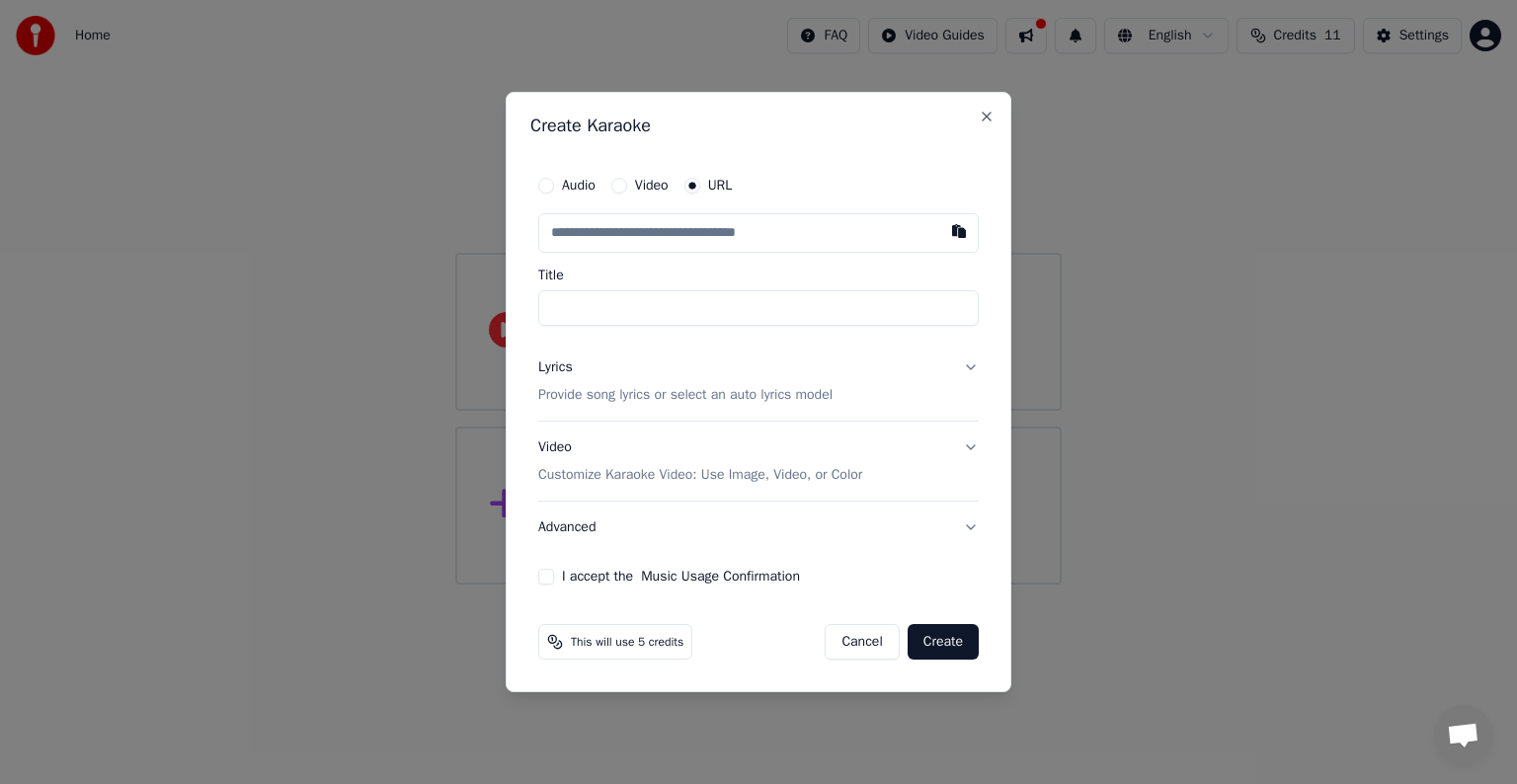 click on "Video" at bounding box center [619, 186] 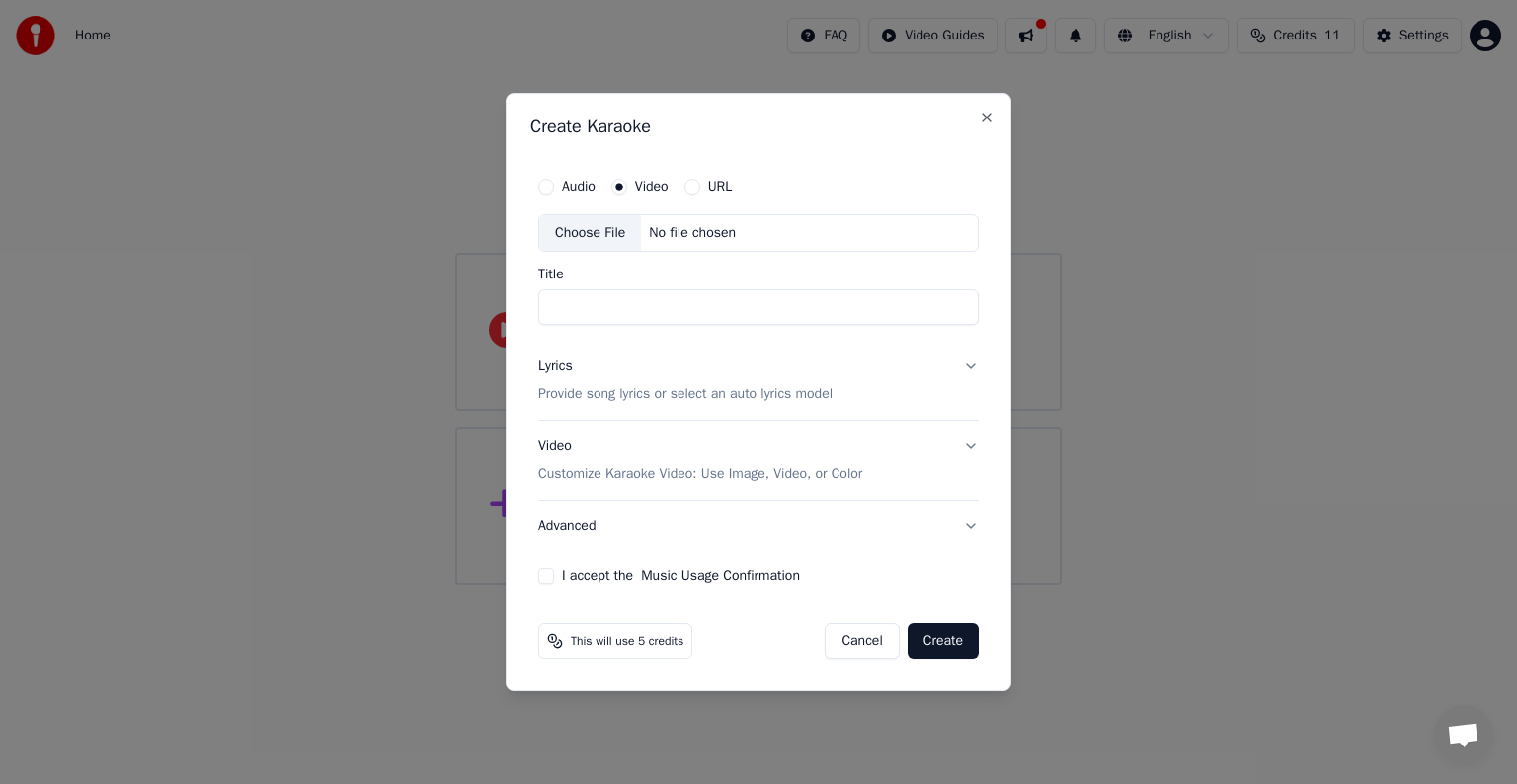 click on "Choose File" at bounding box center [590, 233] 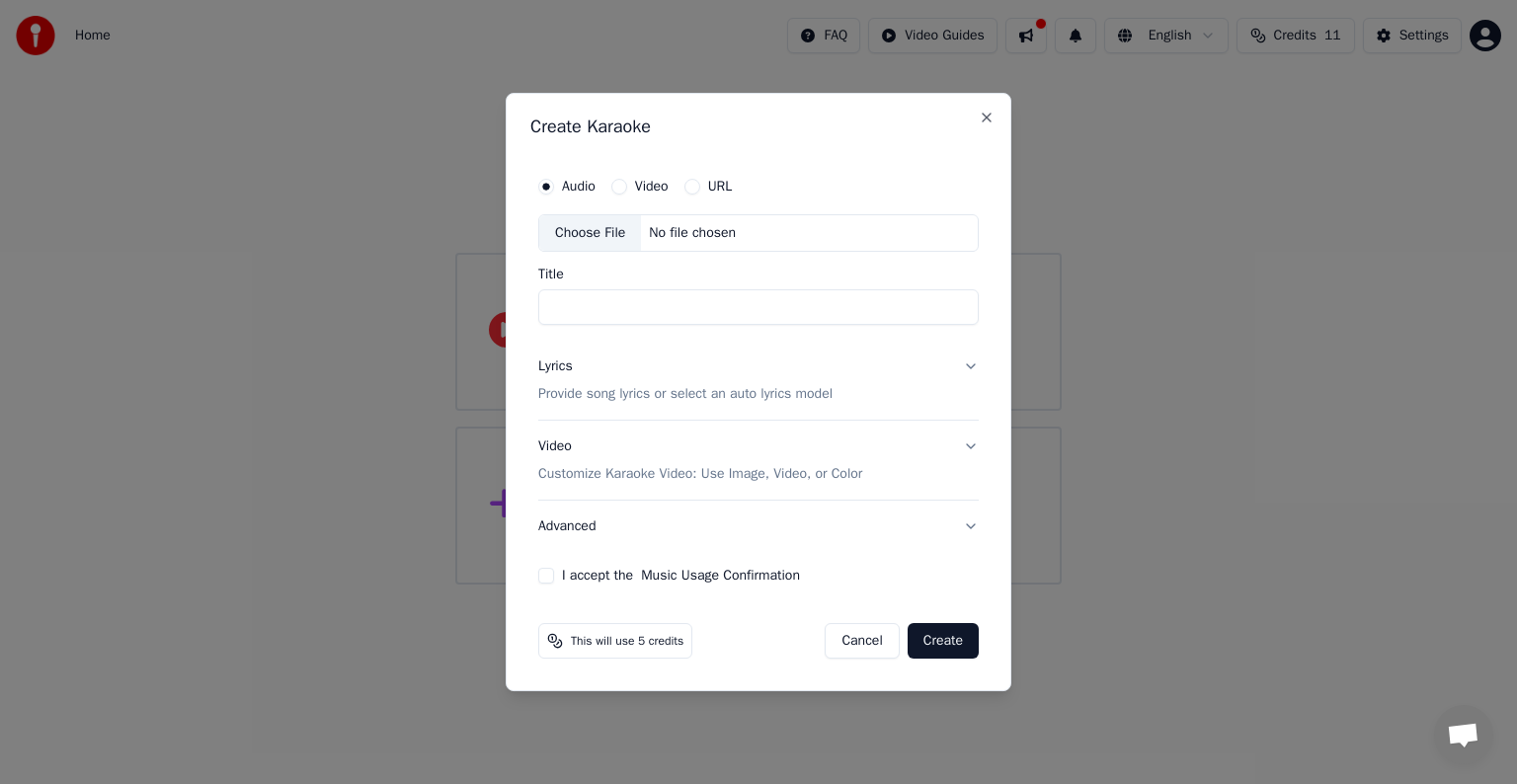 click on "Choose File" at bounding box center (590, 233) 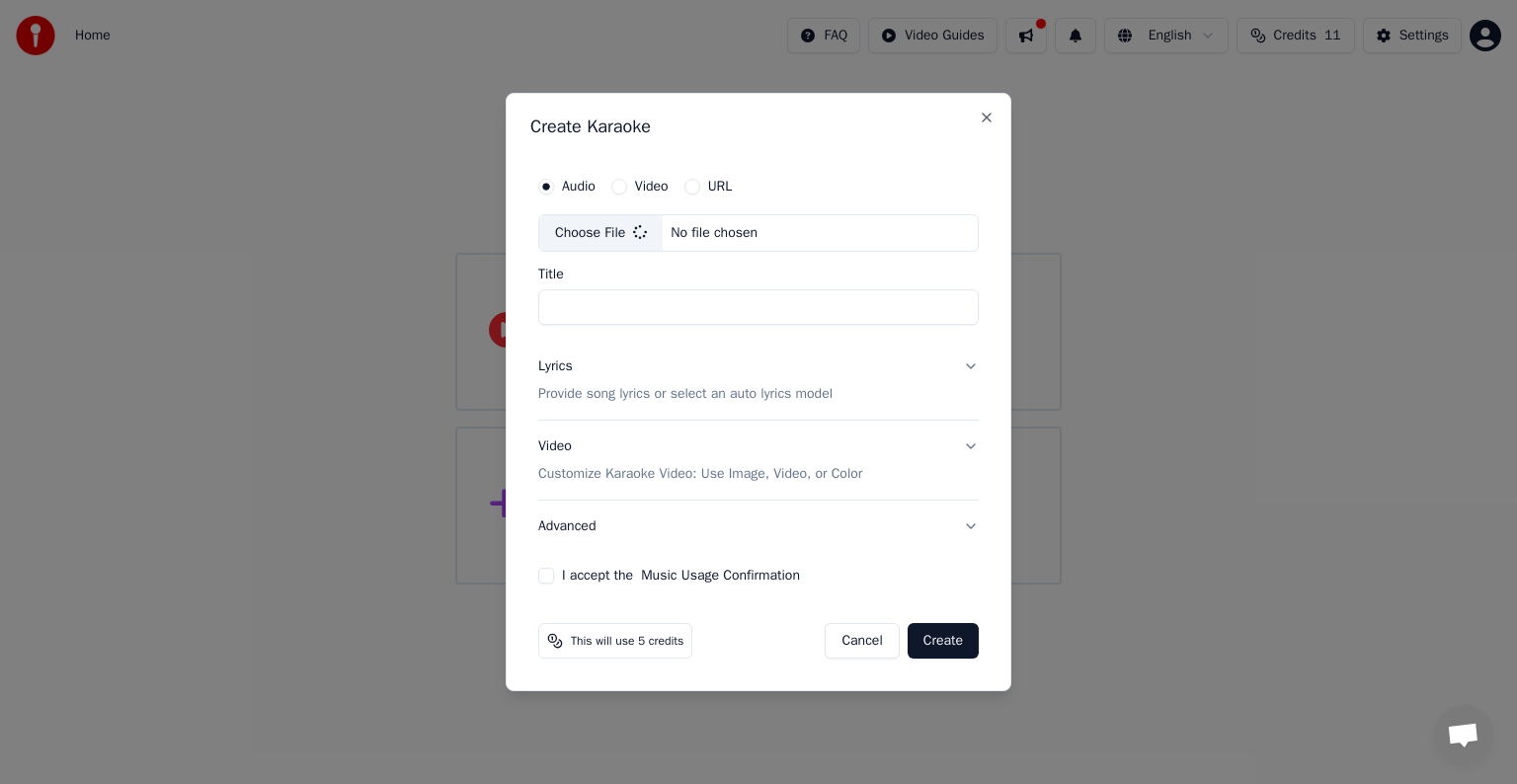 type on "**********" 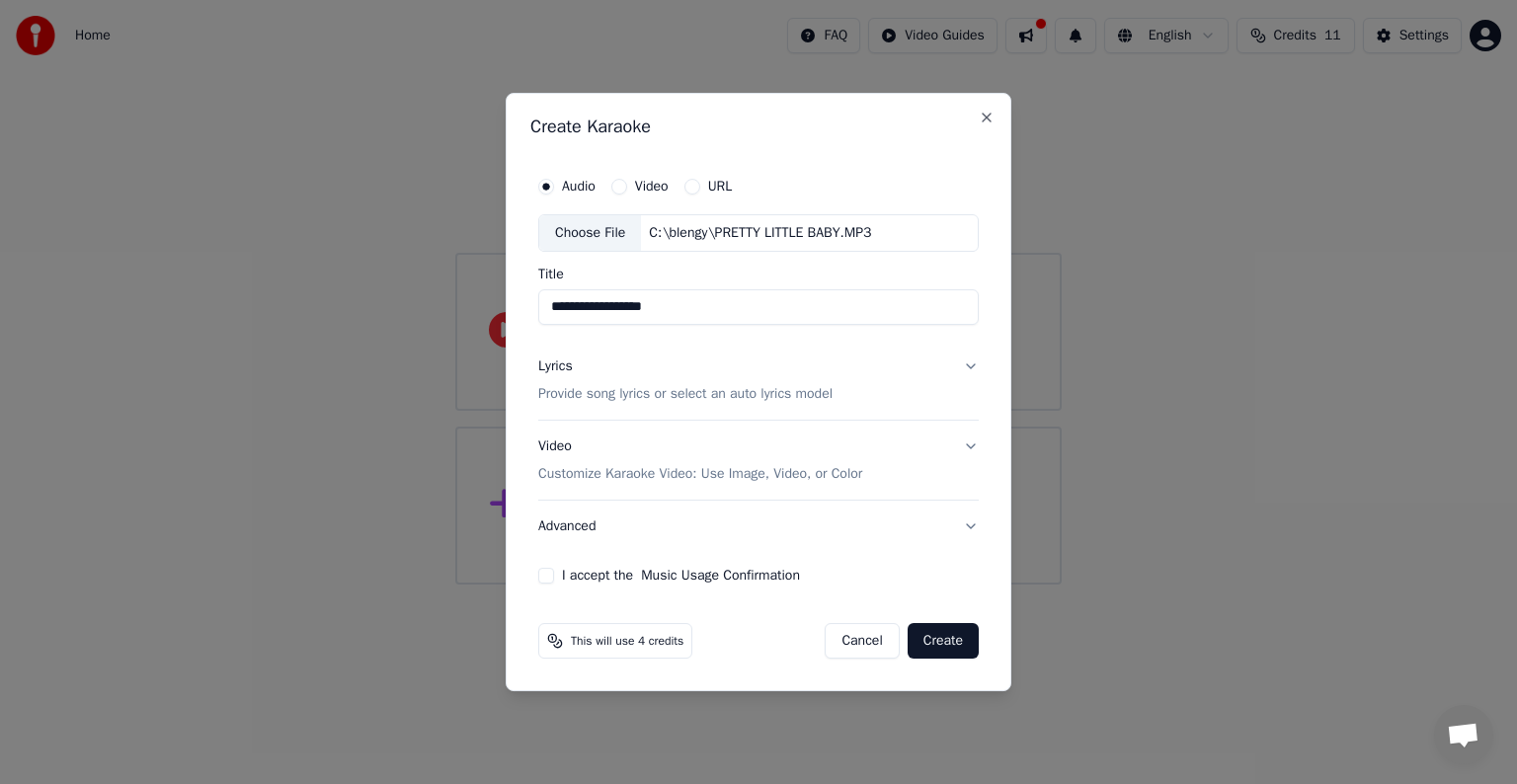 click on "I accept the   Music Usage Confirmation" at bounding box center (546, 576) 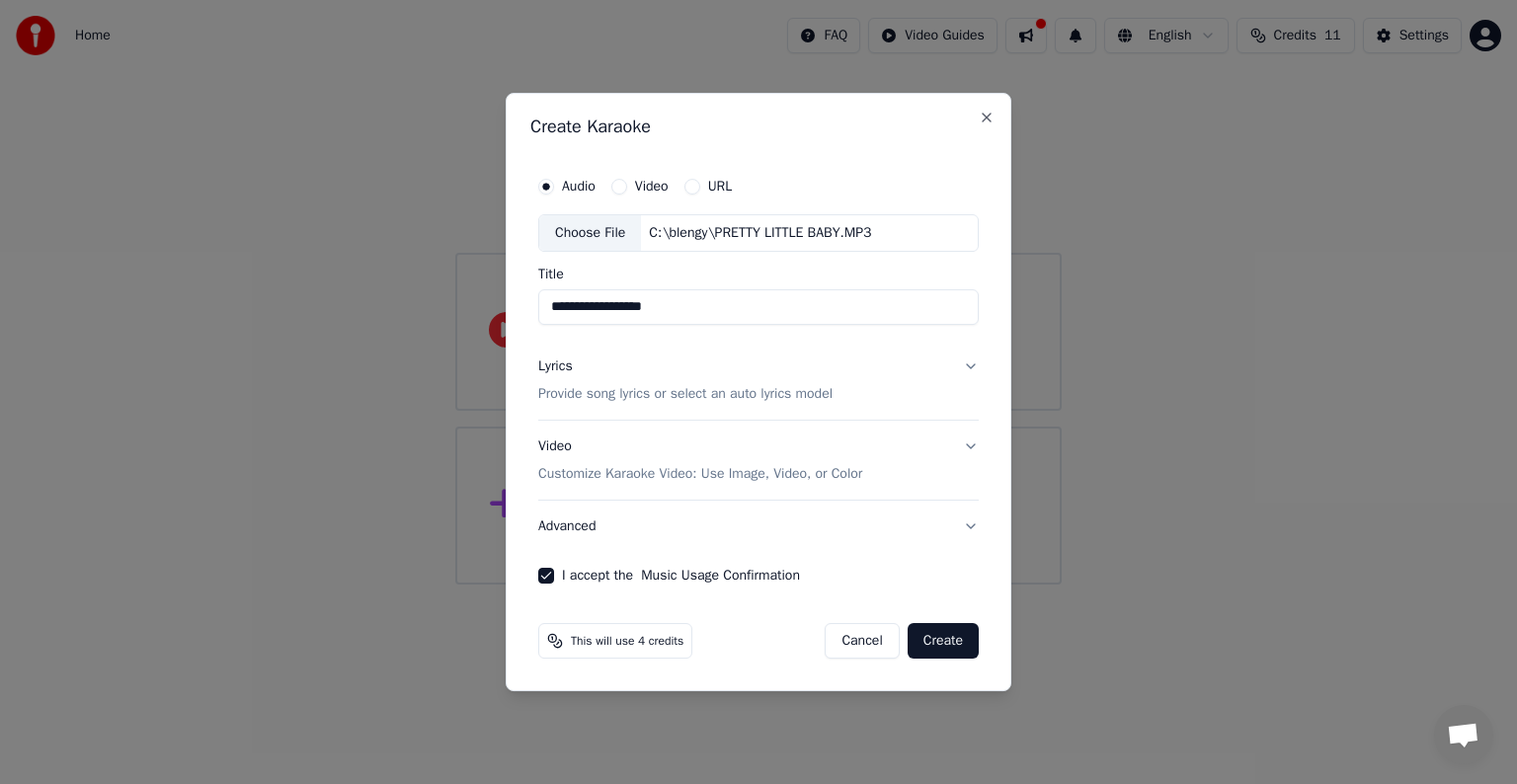 click on "Lyrics Provide song lyrics or select an auto lyrics model" at bounding box center (758, 380) 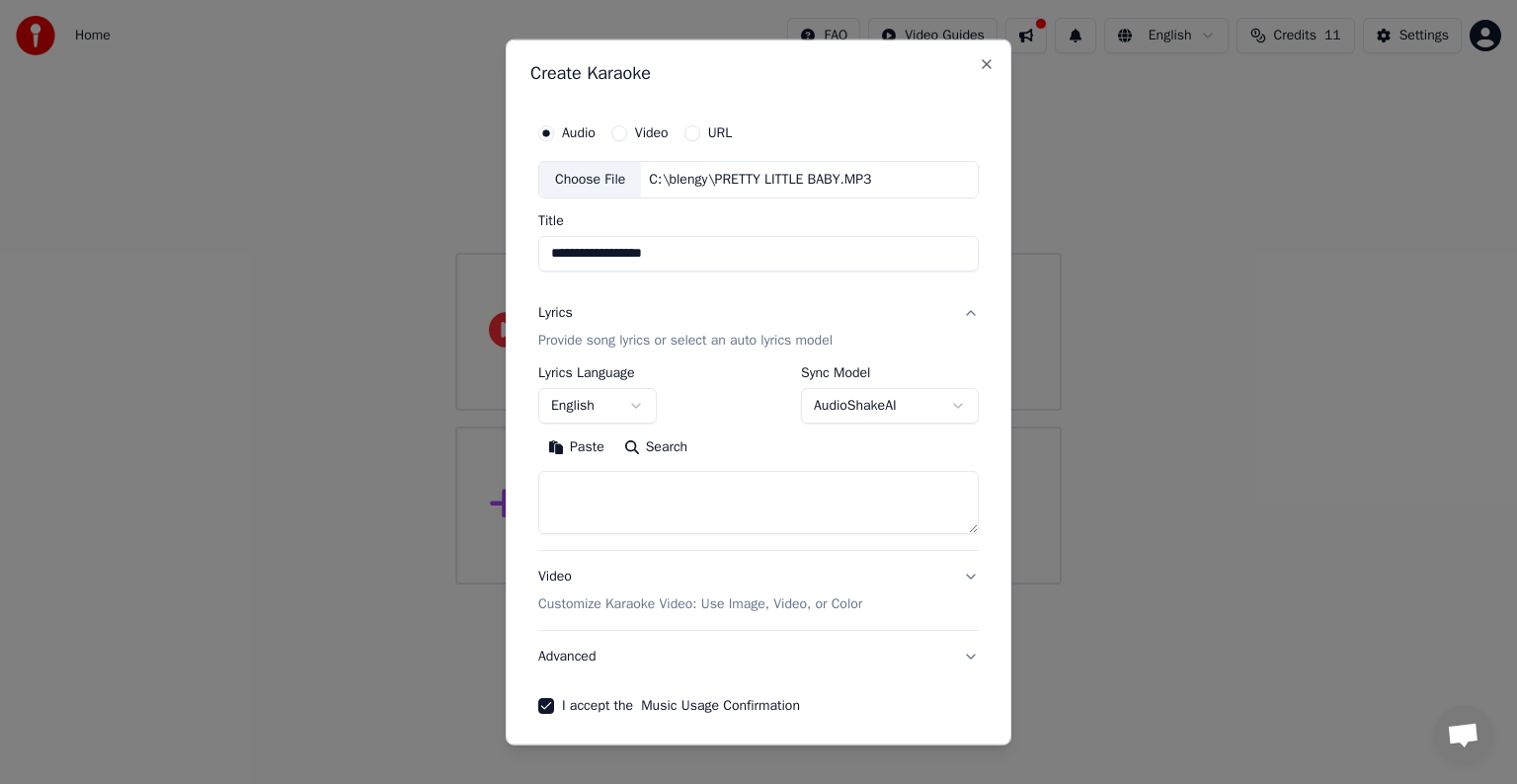 click at bounding box center [758, 503] 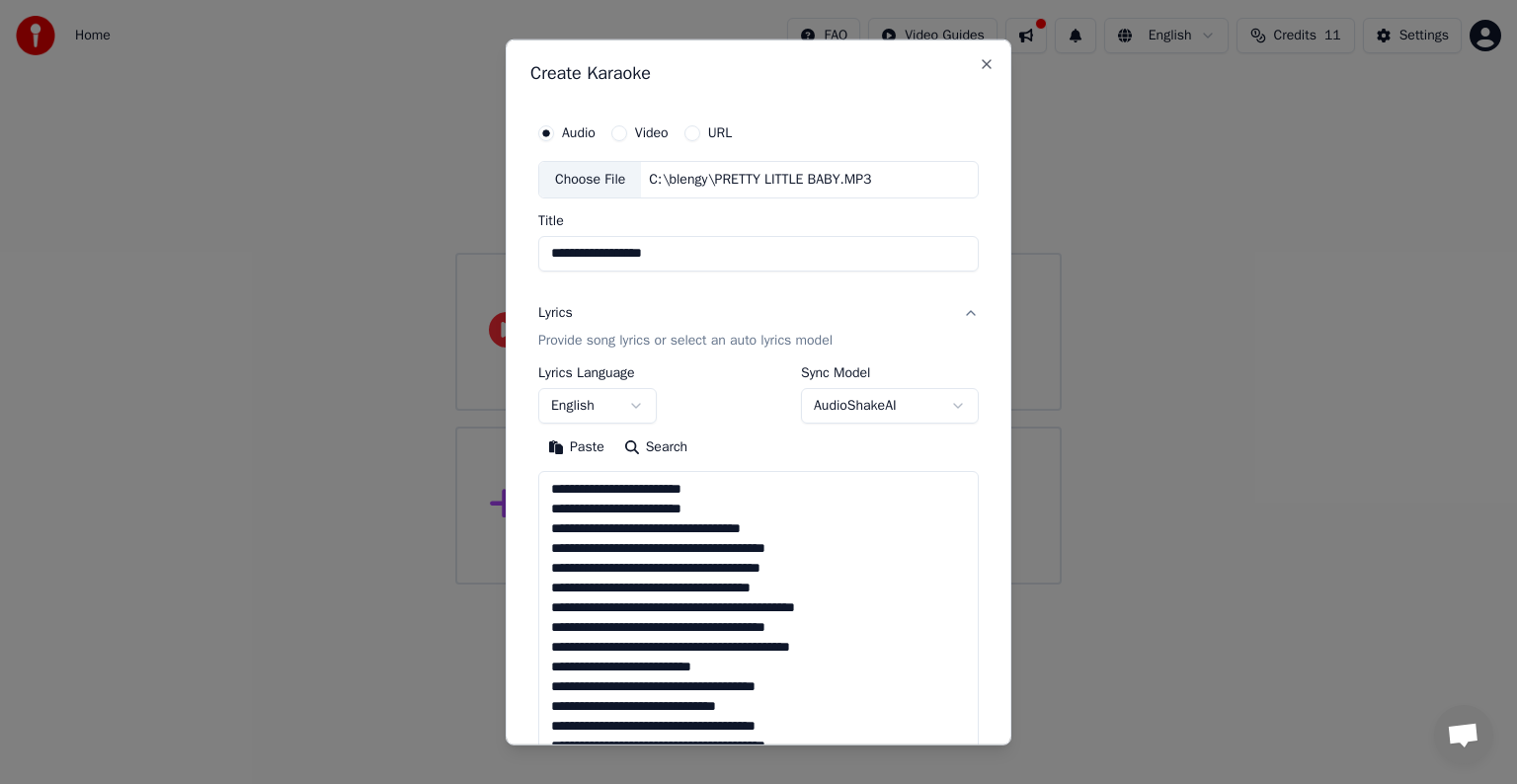 scroll, scrollTop: 458, scrollLeft: 0, axis: vertical 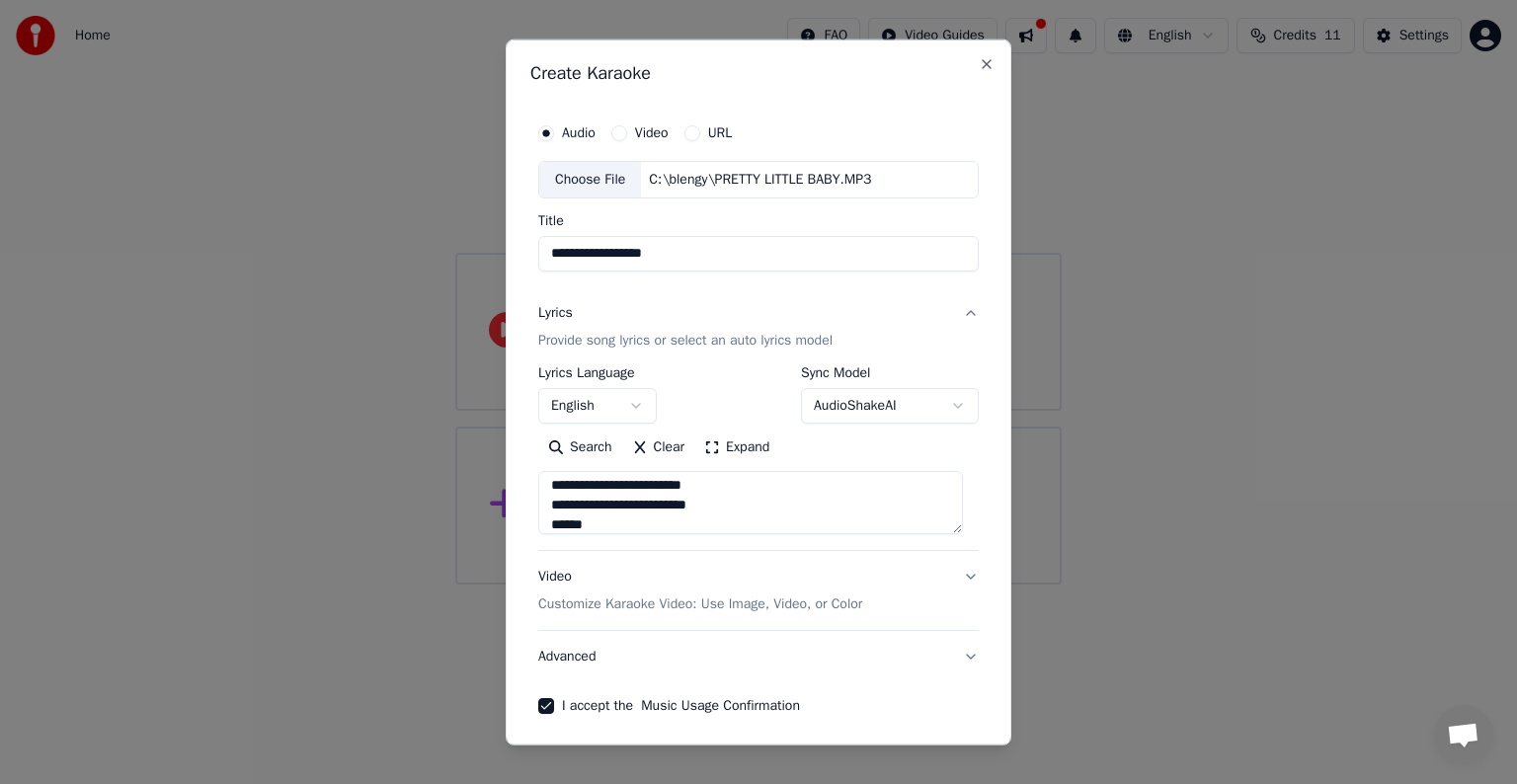 type on "**********" 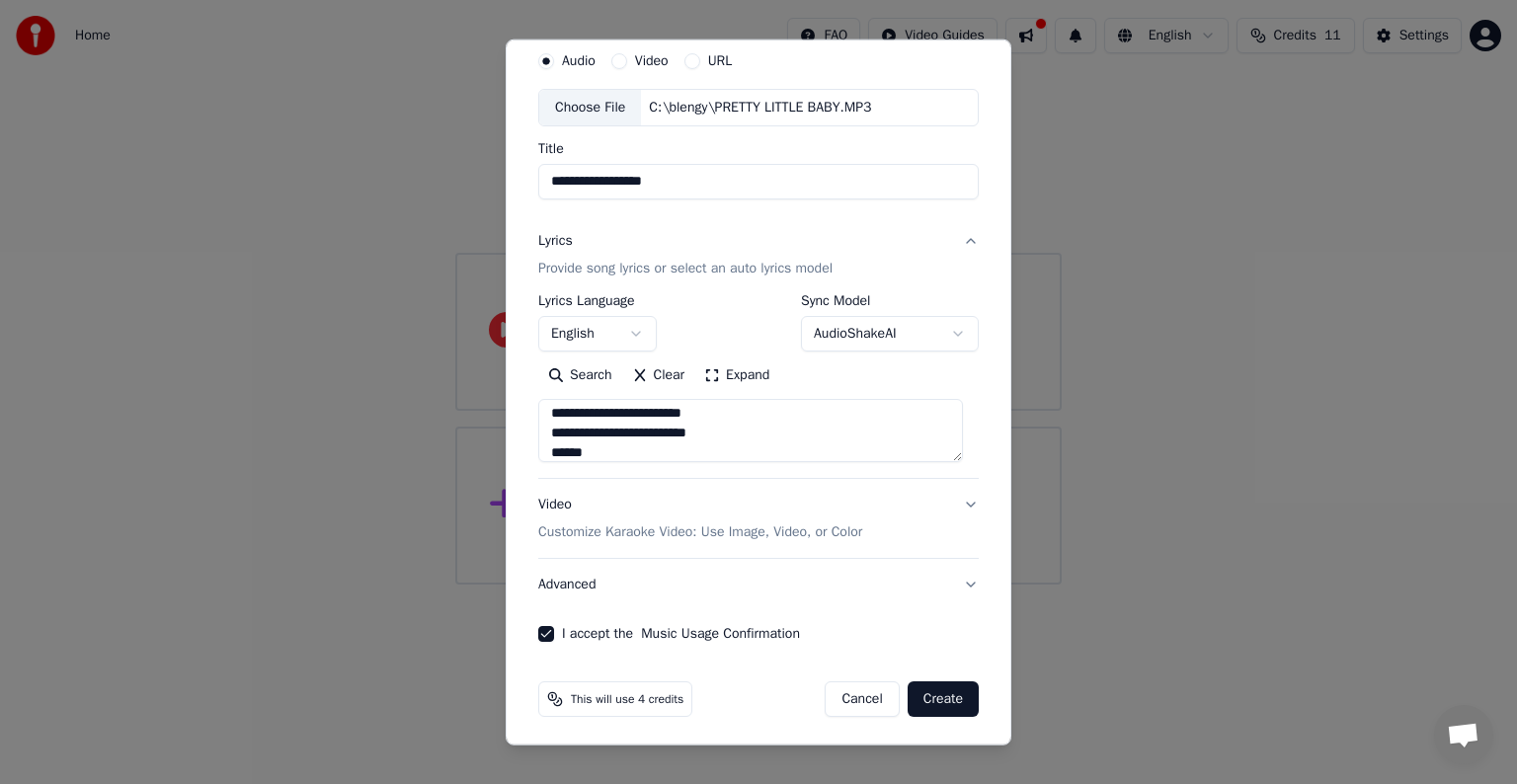 scroll, scrollTop: 75, scrollLeft: 0, axis: vertical 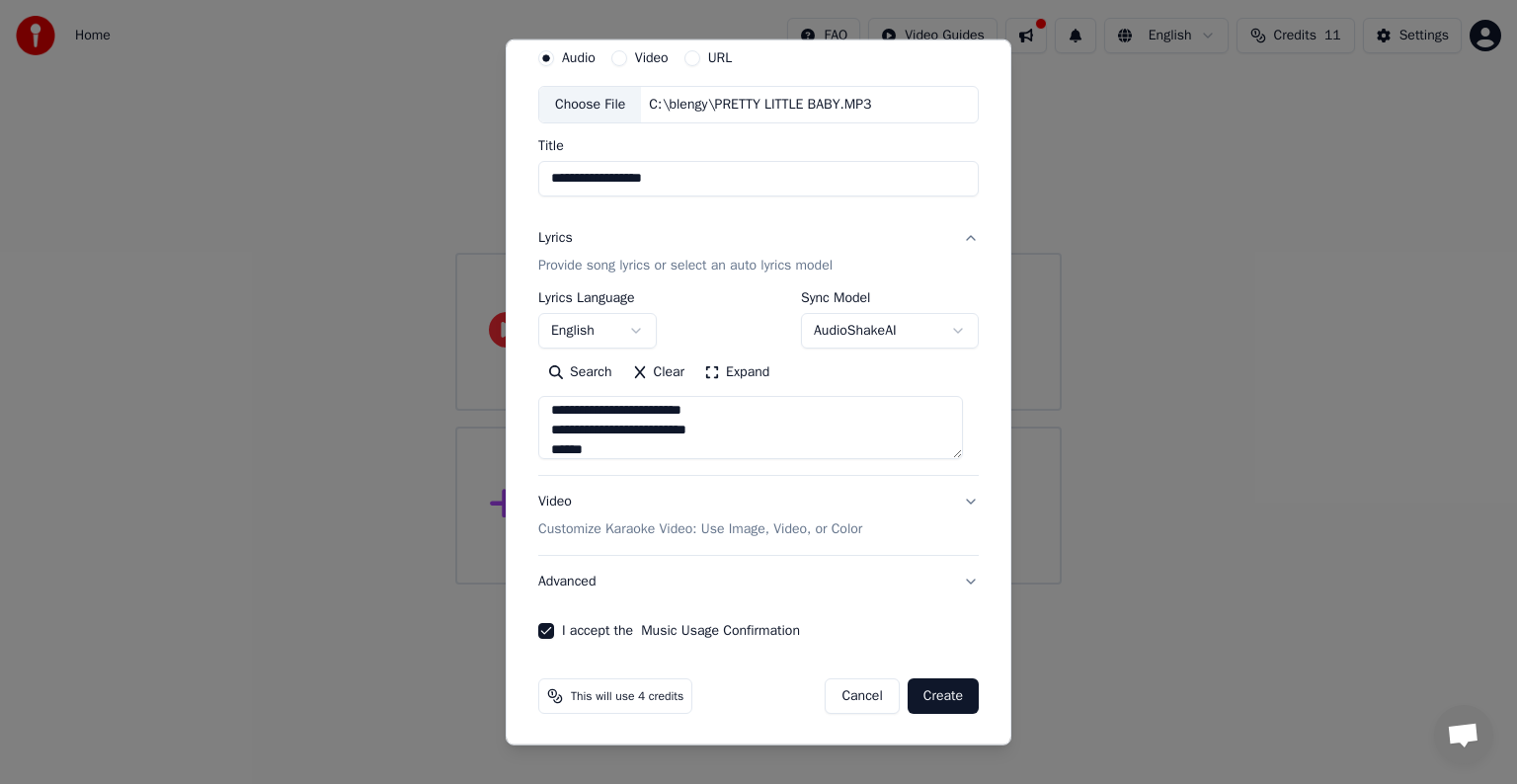 click on "Create" at bounding box center (943, 696) 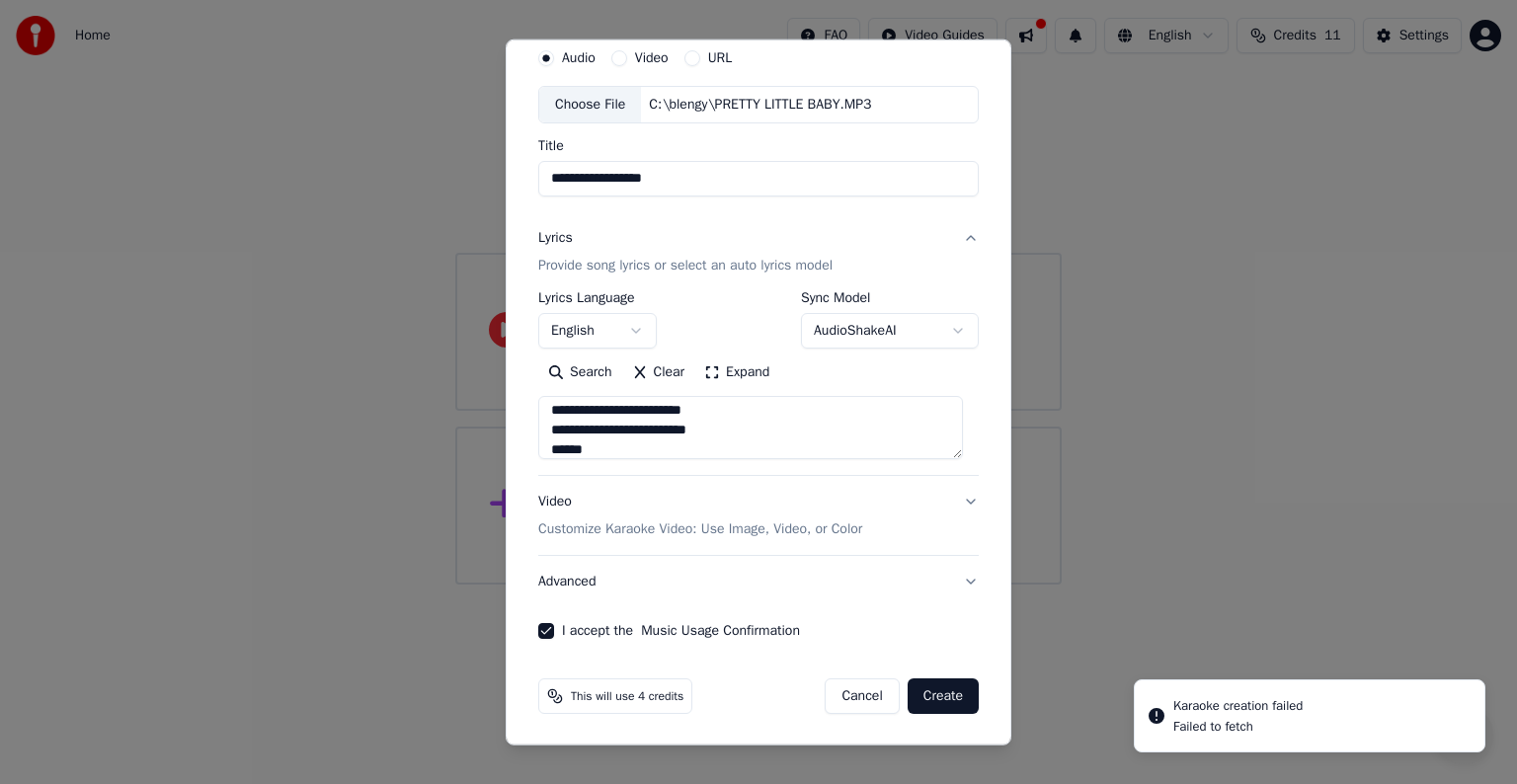 type 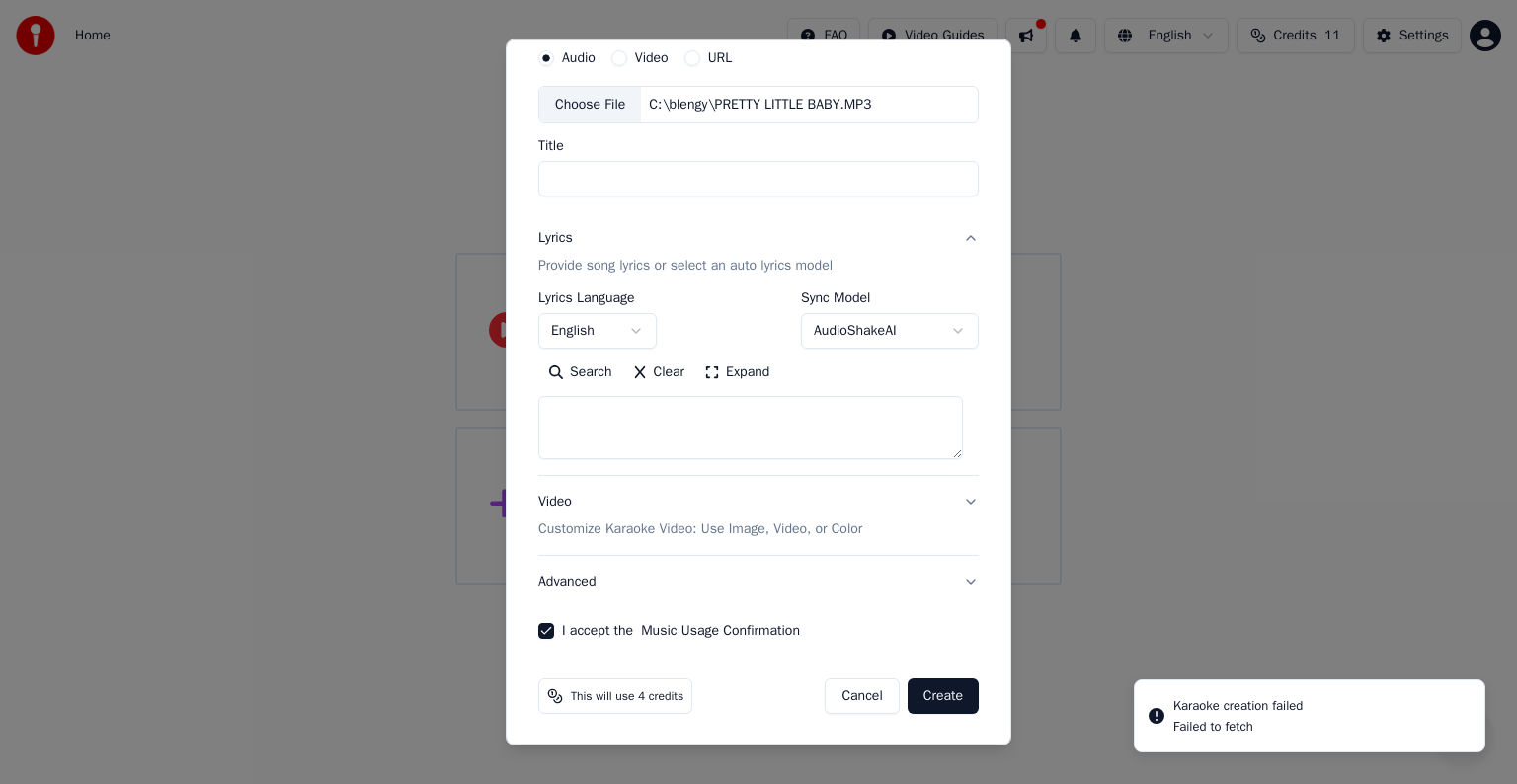 select 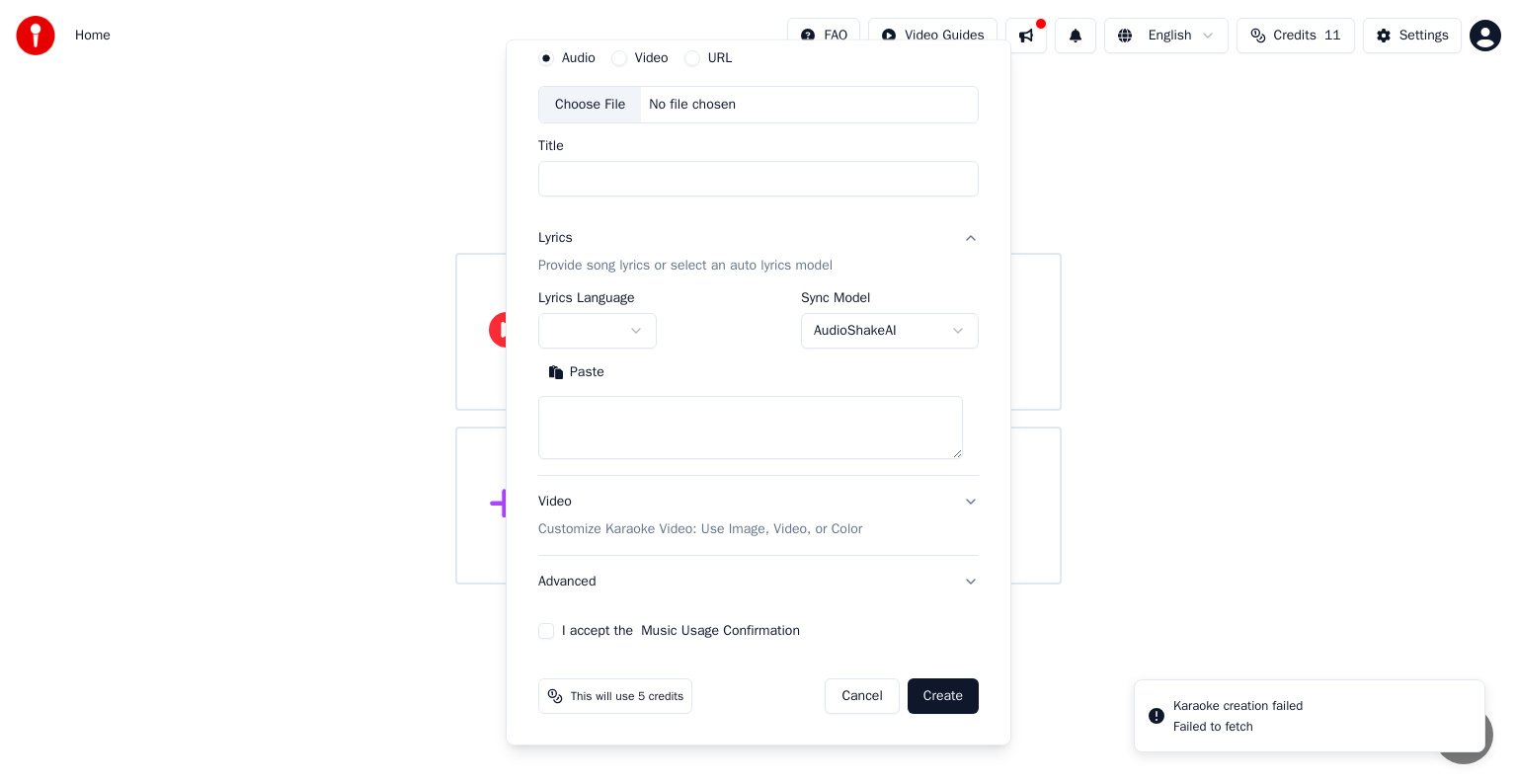 scroll, scrollTop: 0, scrollLeft: 0, axis: both 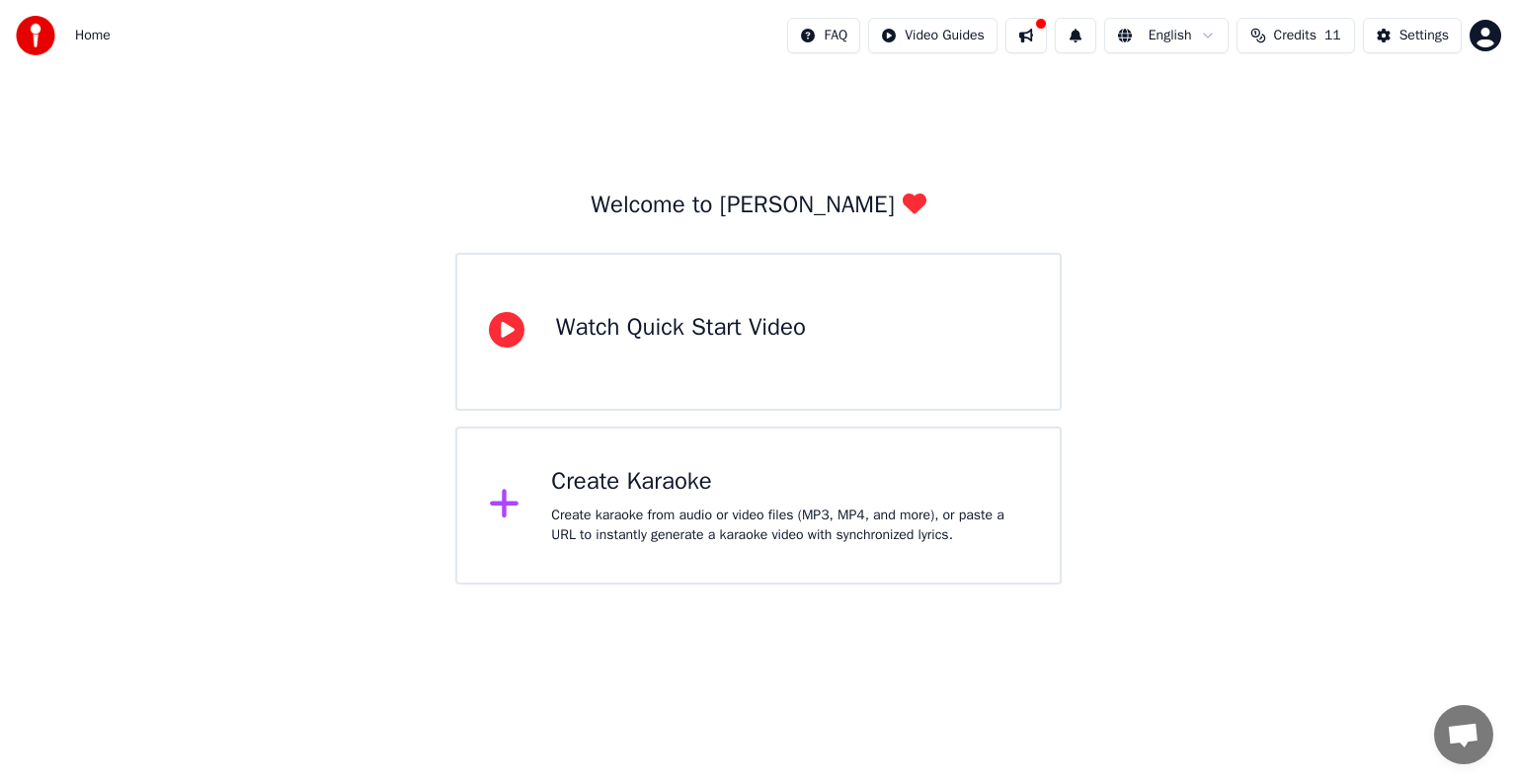 click on "Create Karaoke Create karaoke from audio or video files (MP3, MP4, and more), or paste a URL to instantly generate a karaoke video with synchronized lyrics." at bounding box center (758, 506) 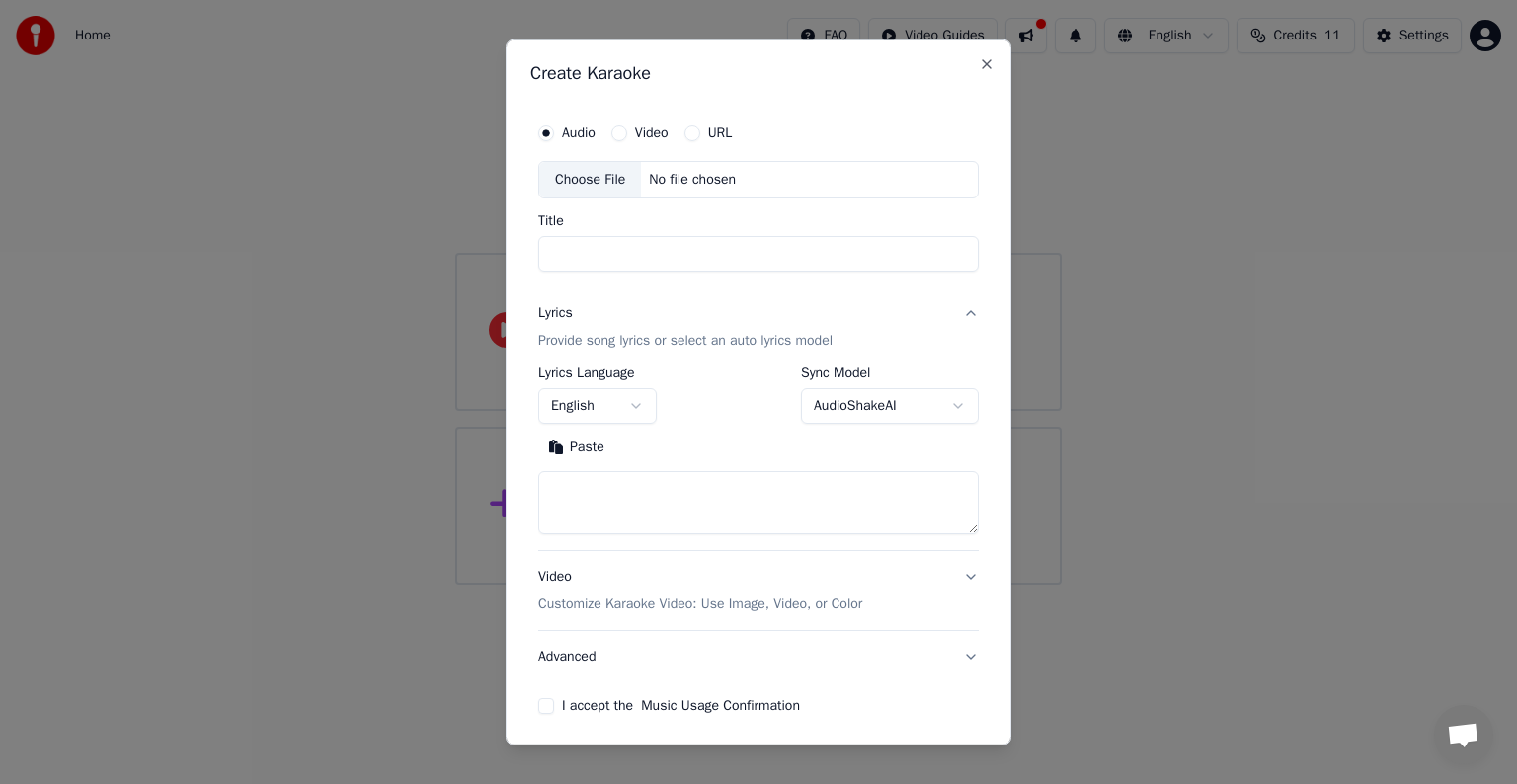 click on "Choose File" at bounding box center (590, 180) 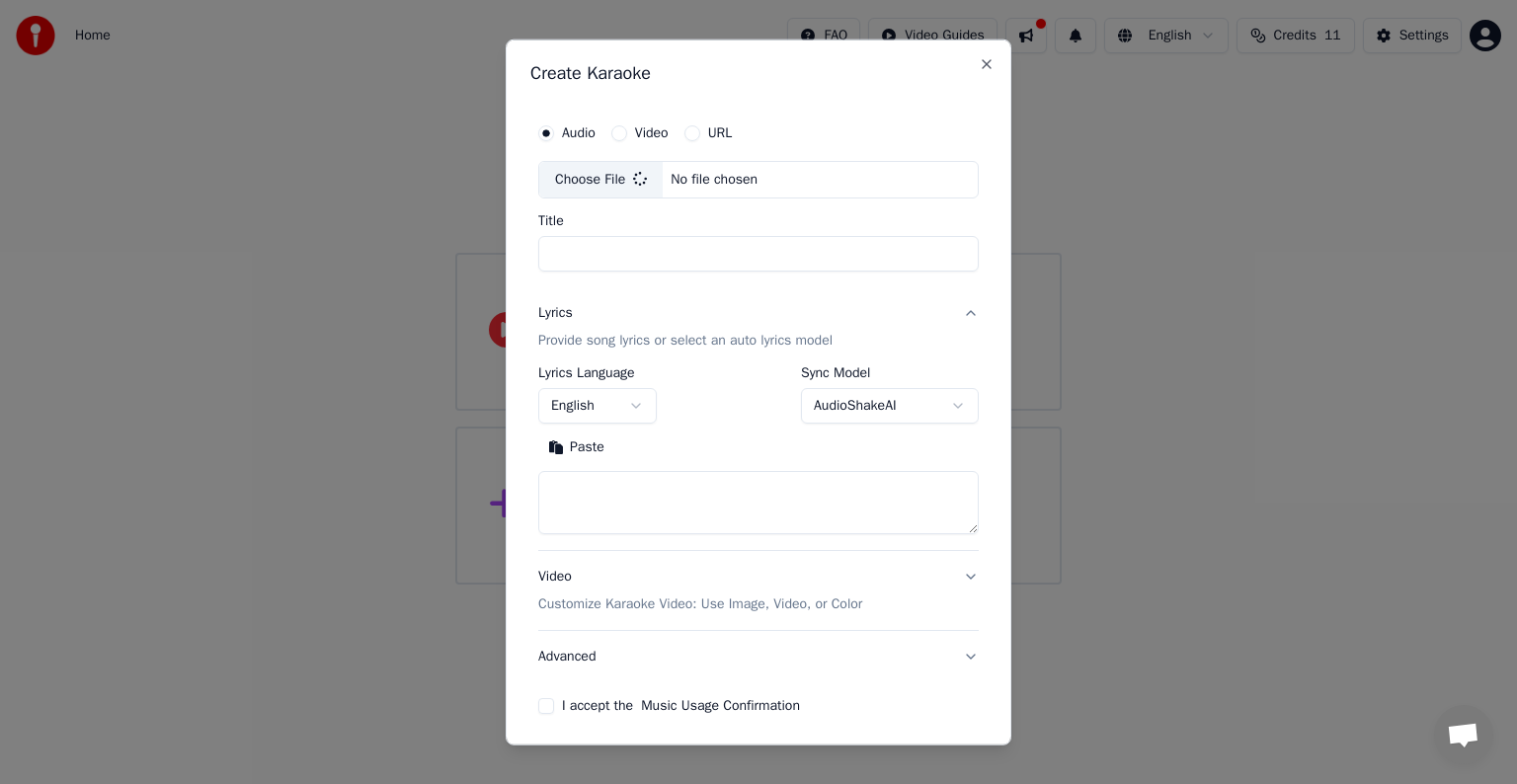 type on "**********" 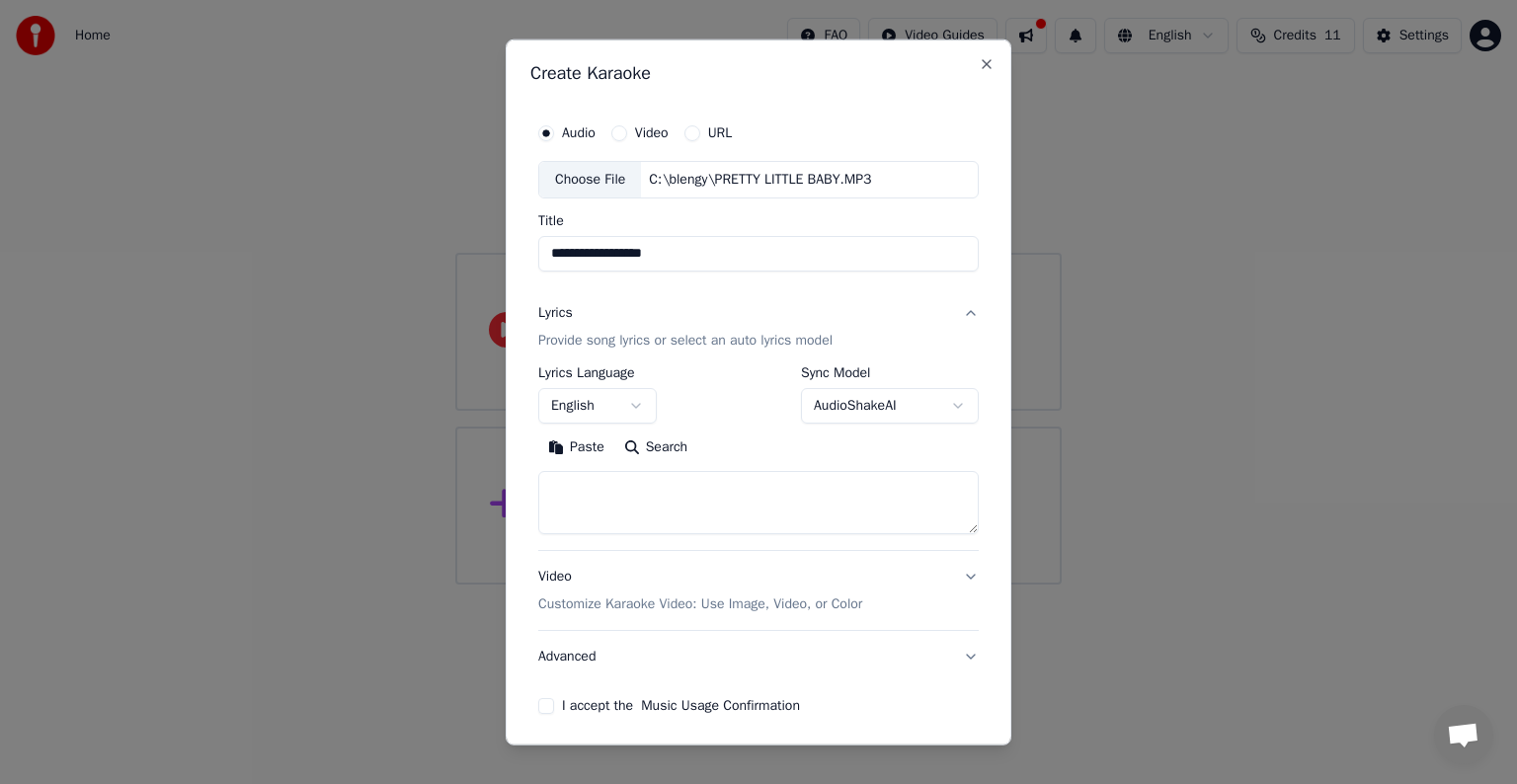 click at bounding box center [758, 503] 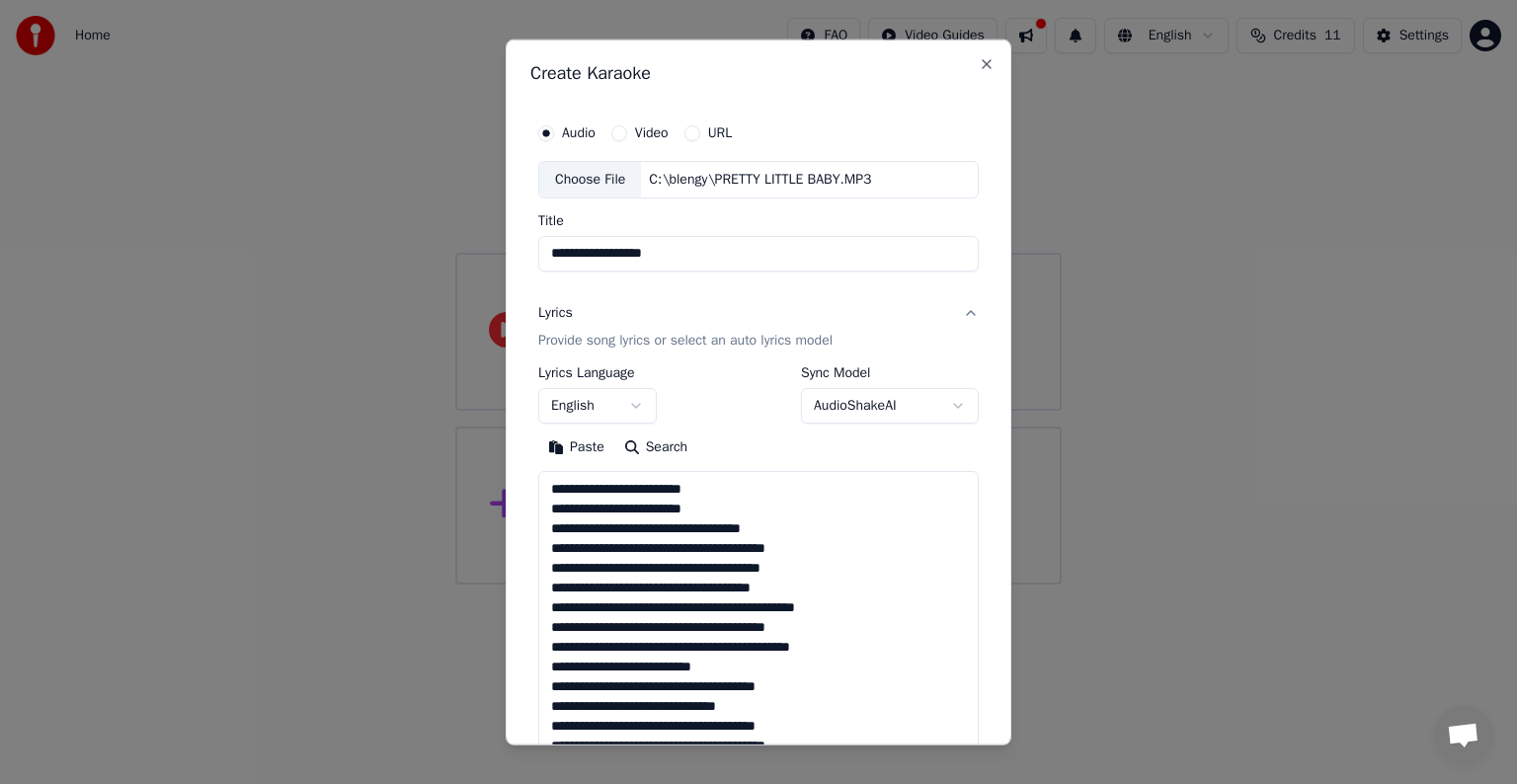 scroll, scrollTop: 458, scrollLeft: 0, axis: vertical 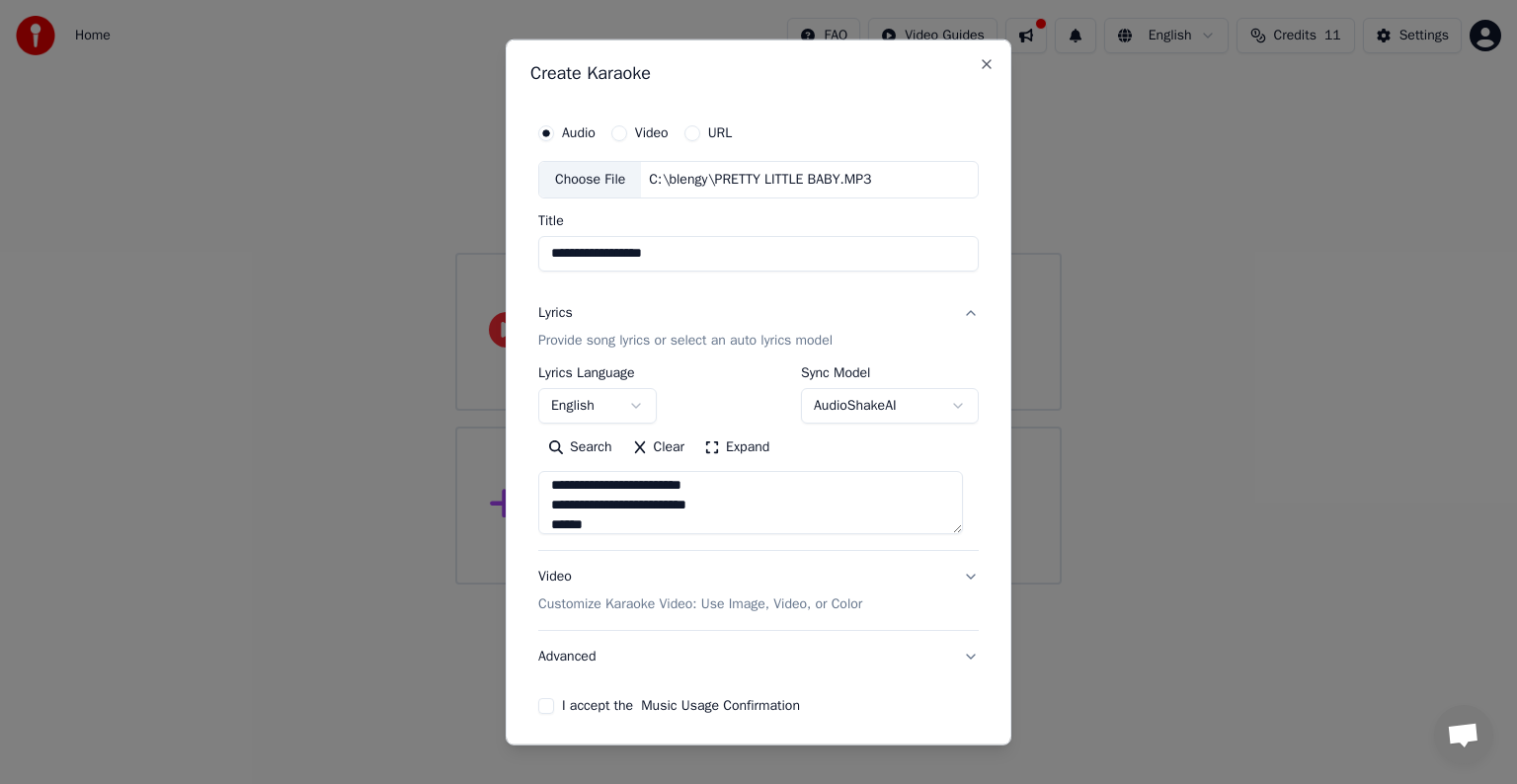 type on "**********" 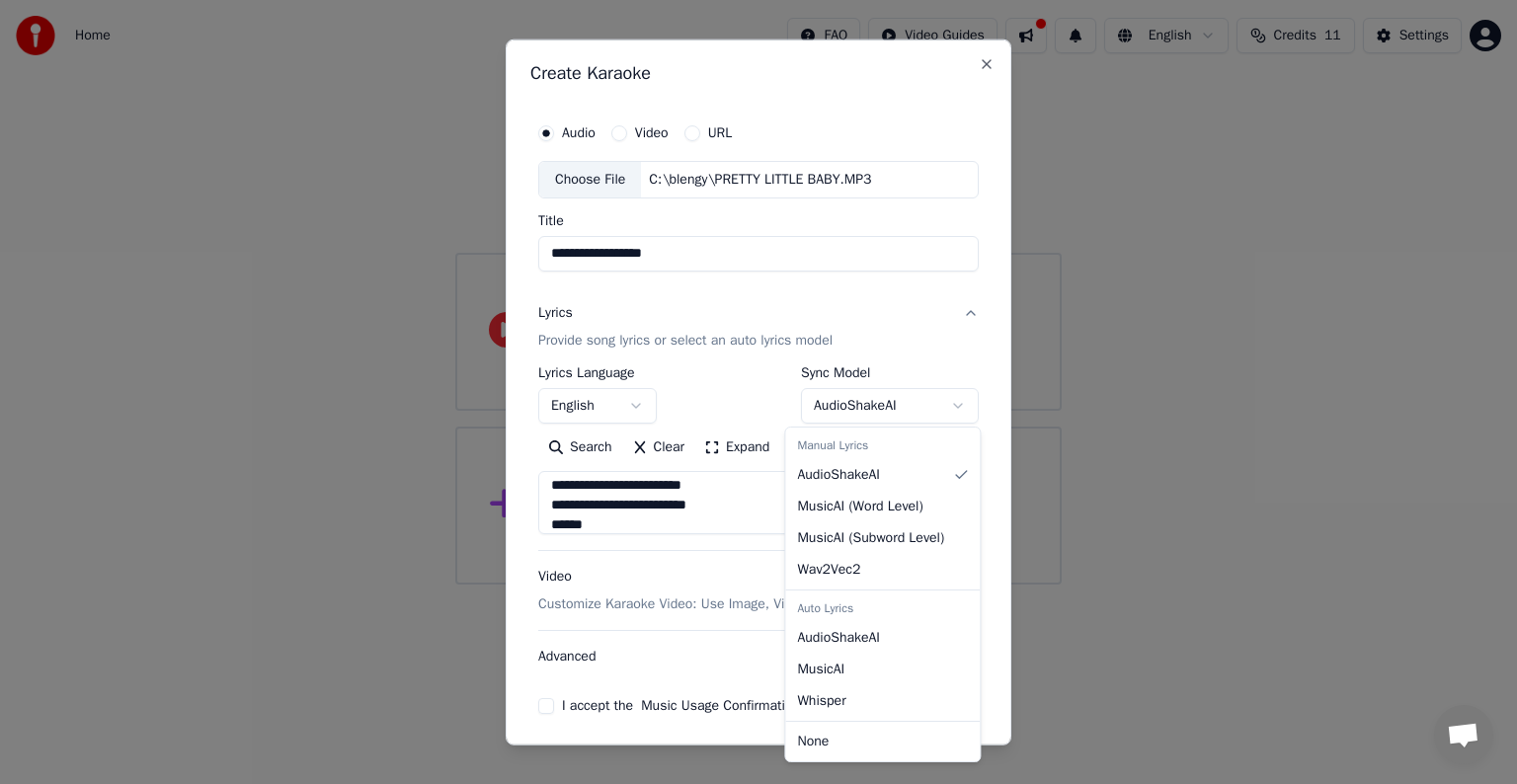 click on "**********" at bounding box center [758, 292] 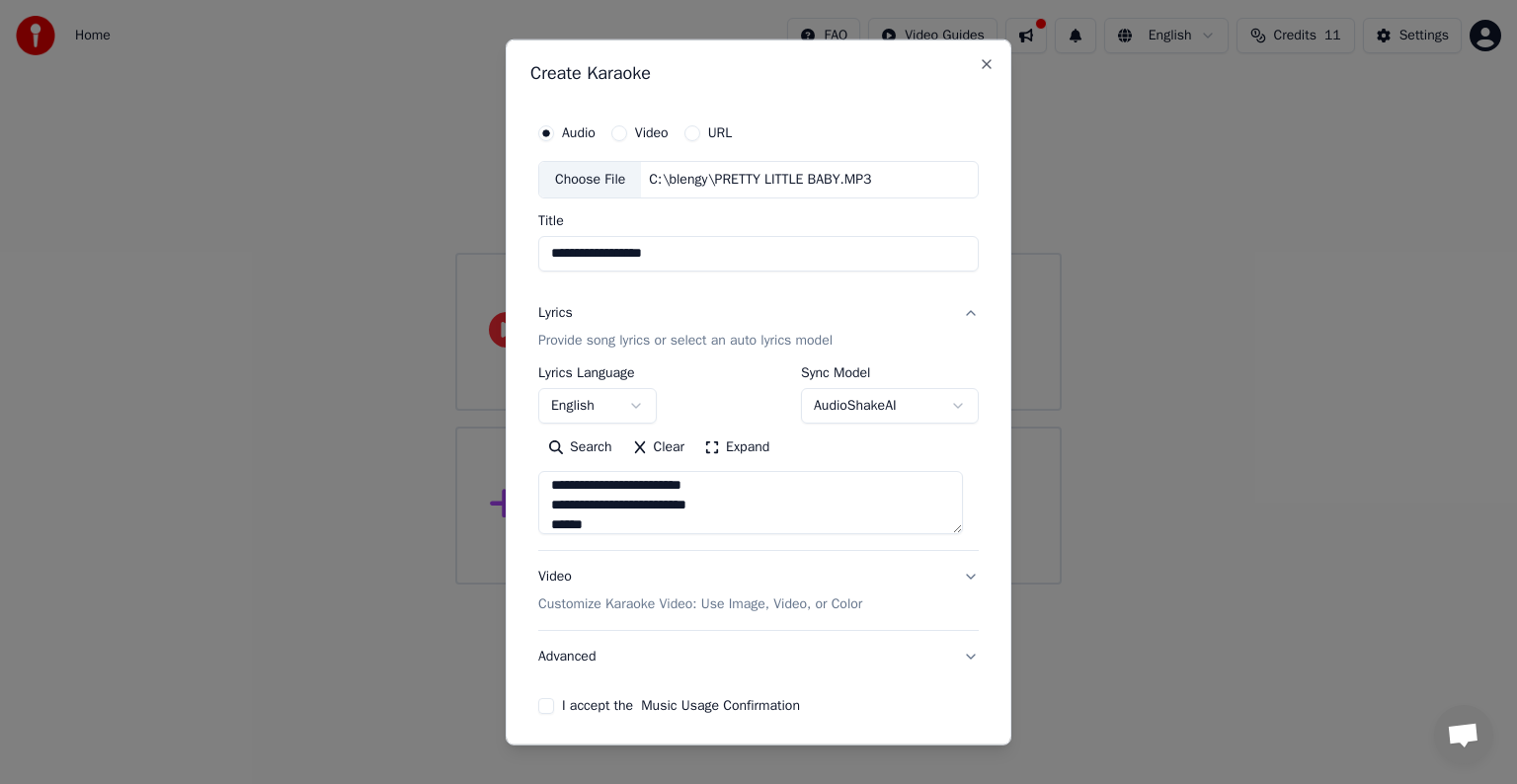 click on "**********" at bounding box center (758, 292) 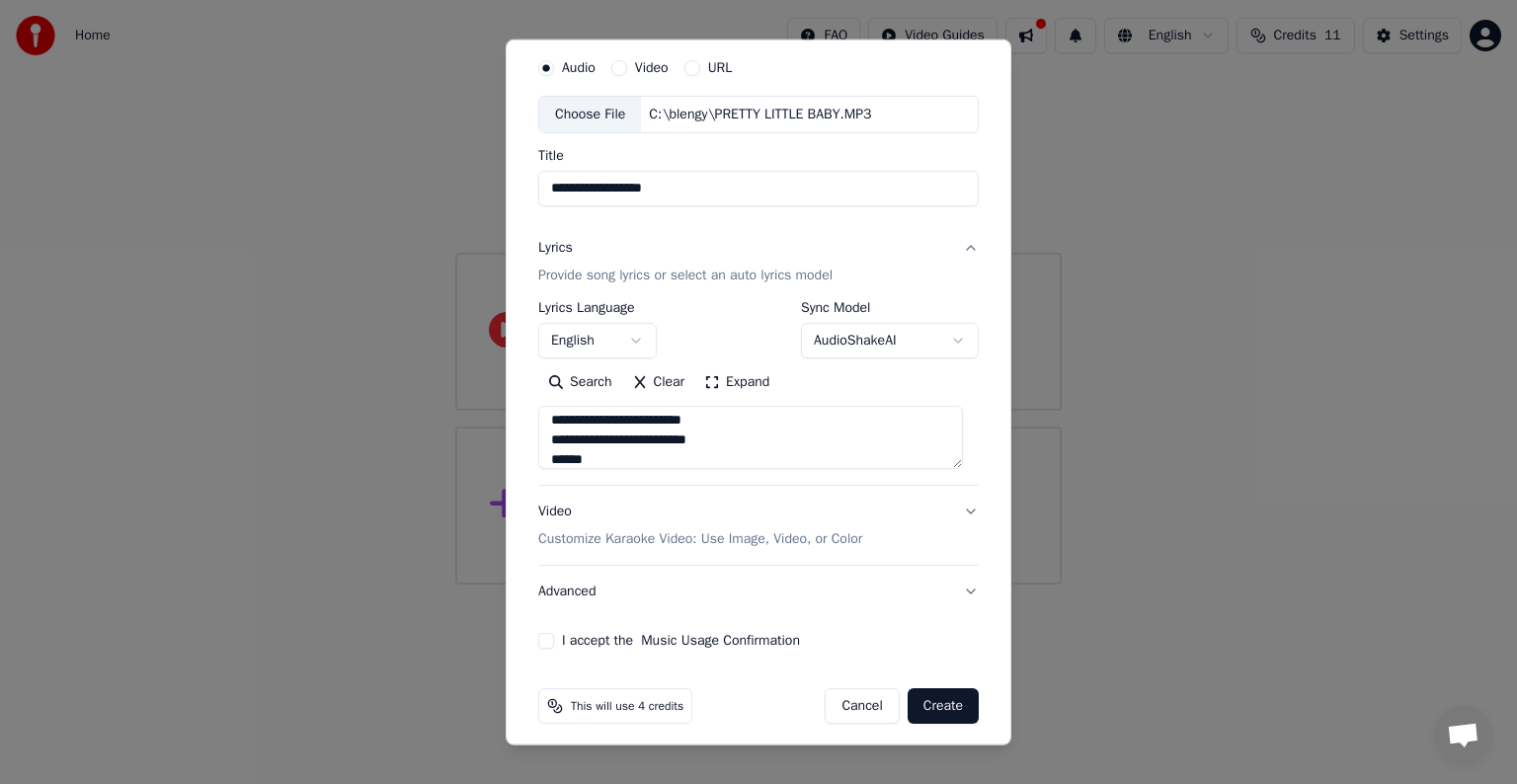 scroll, scrollTop: 75, scrollLeft: 0, axis: vertical 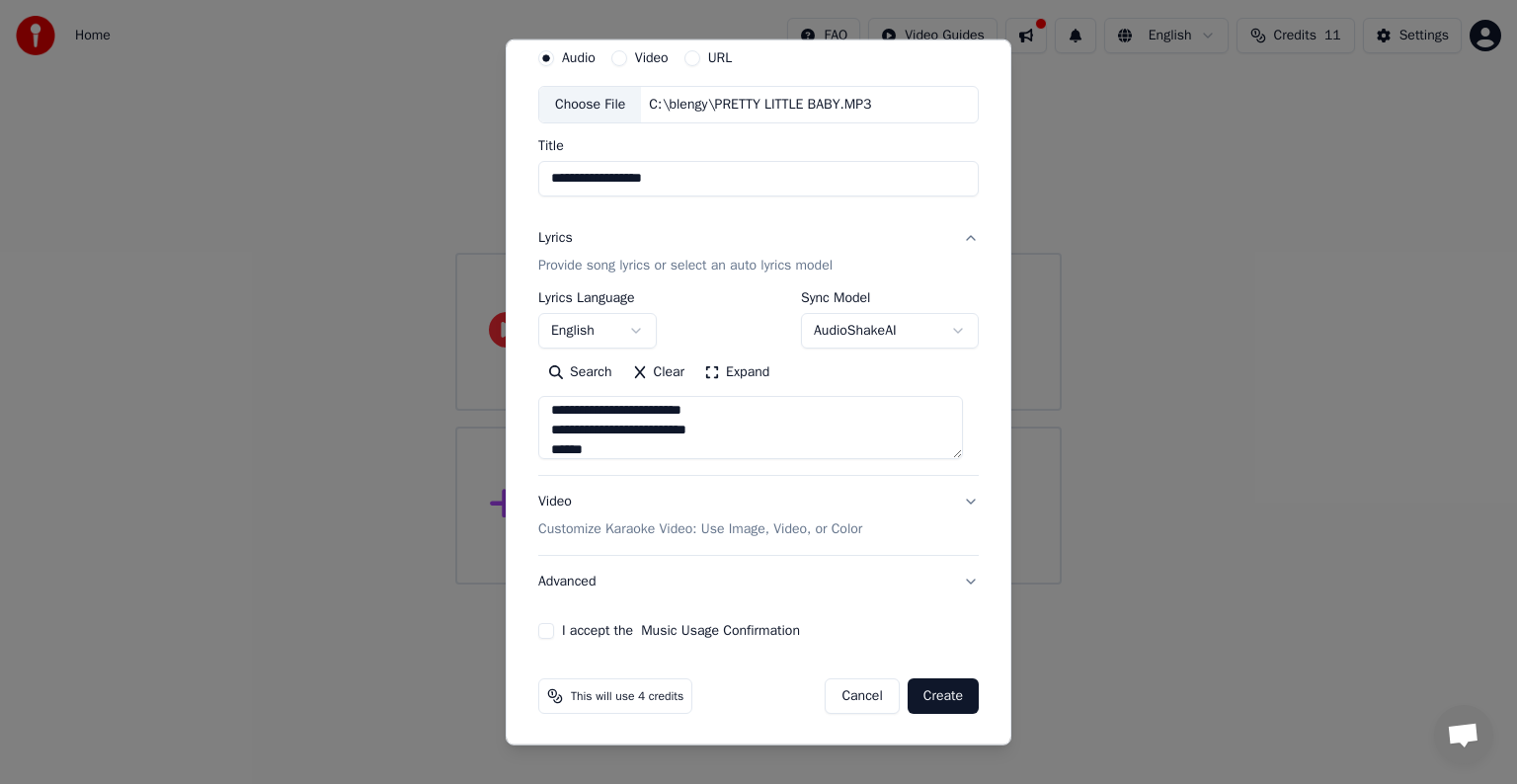 click on "I accept the   Music Usage Confirmation" at bounding box center [546, 631] 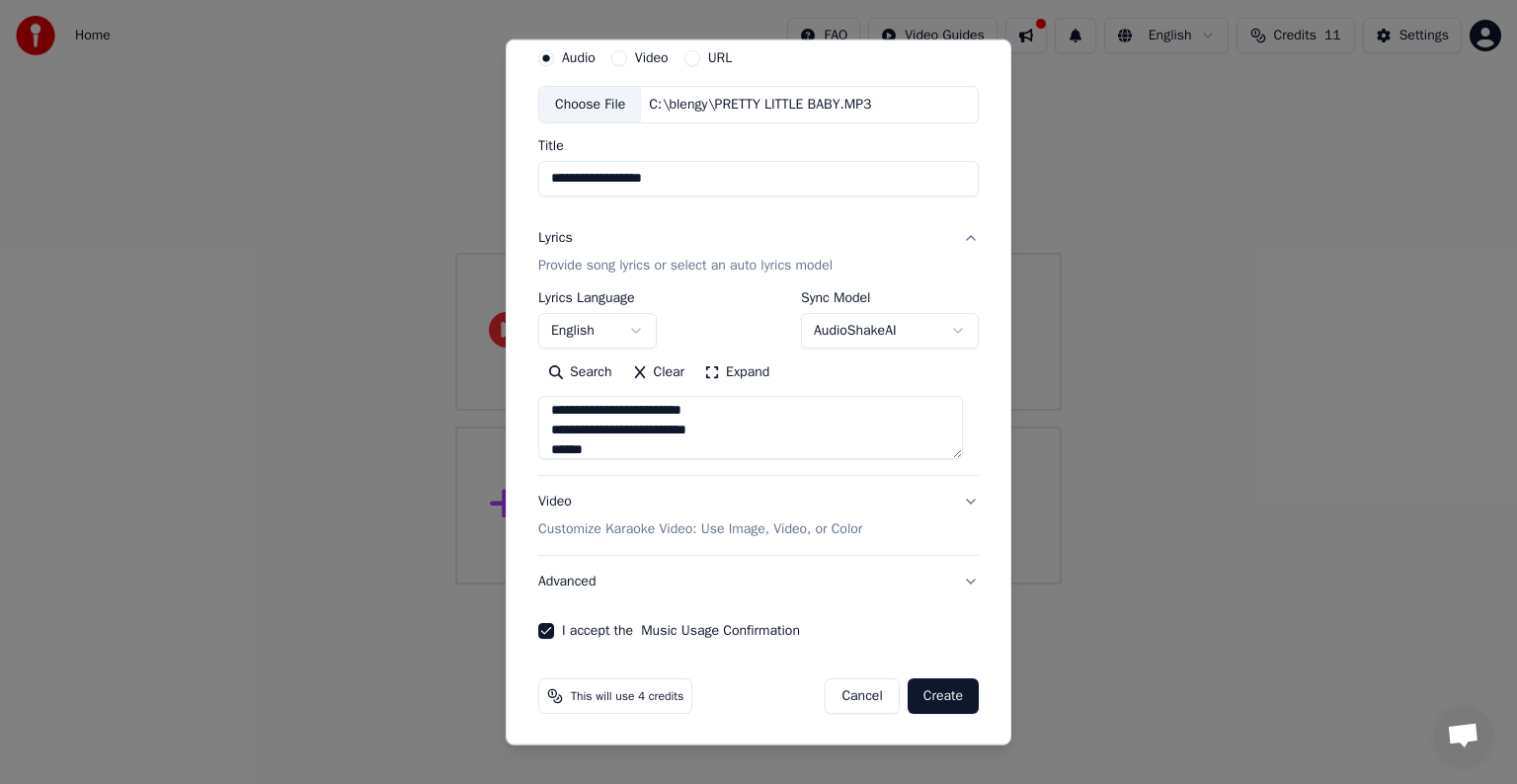 click on "Create" at bounding box center [943, 696] 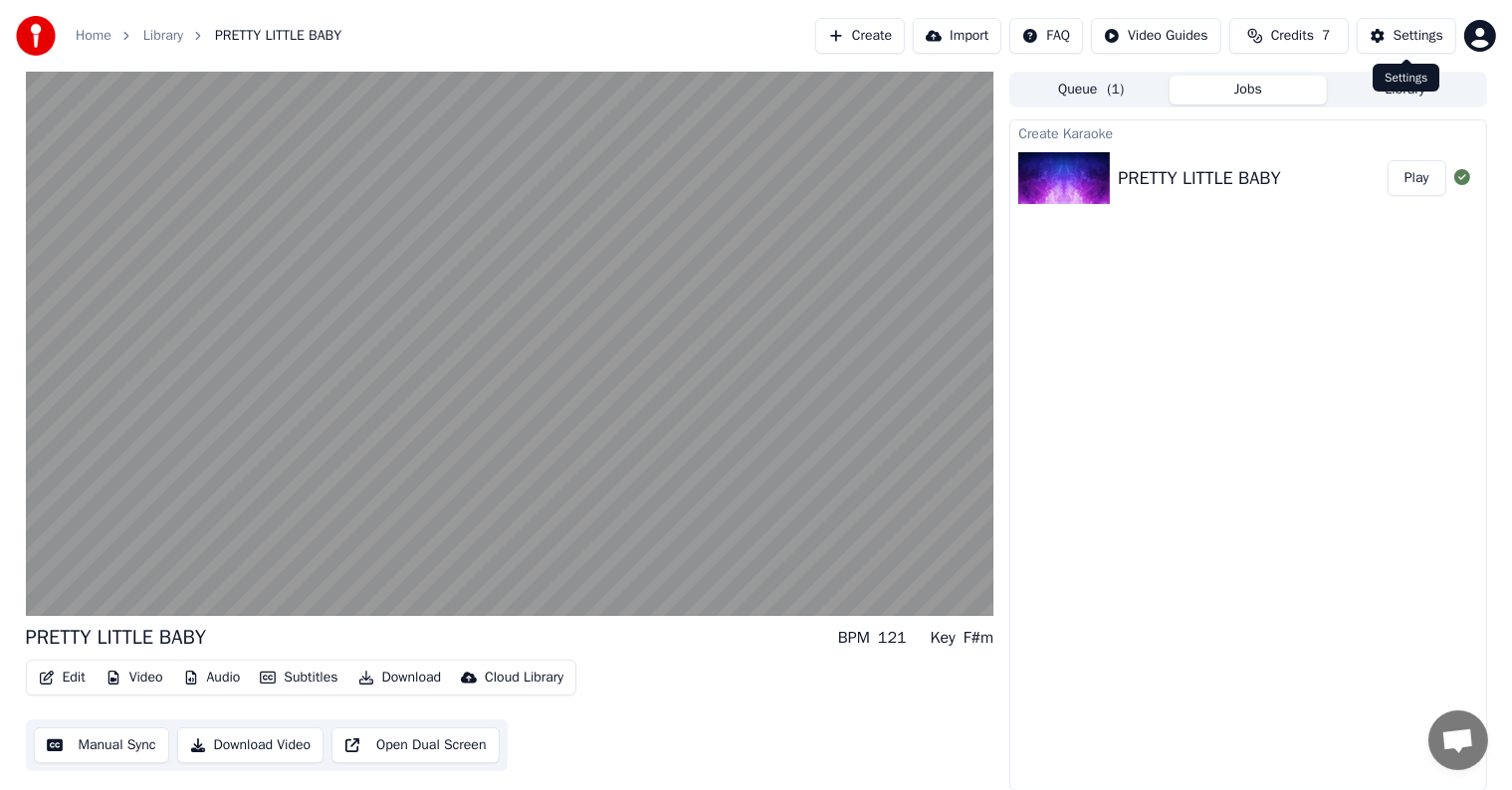 click on "Settings" at bounding box center [1418, 36] 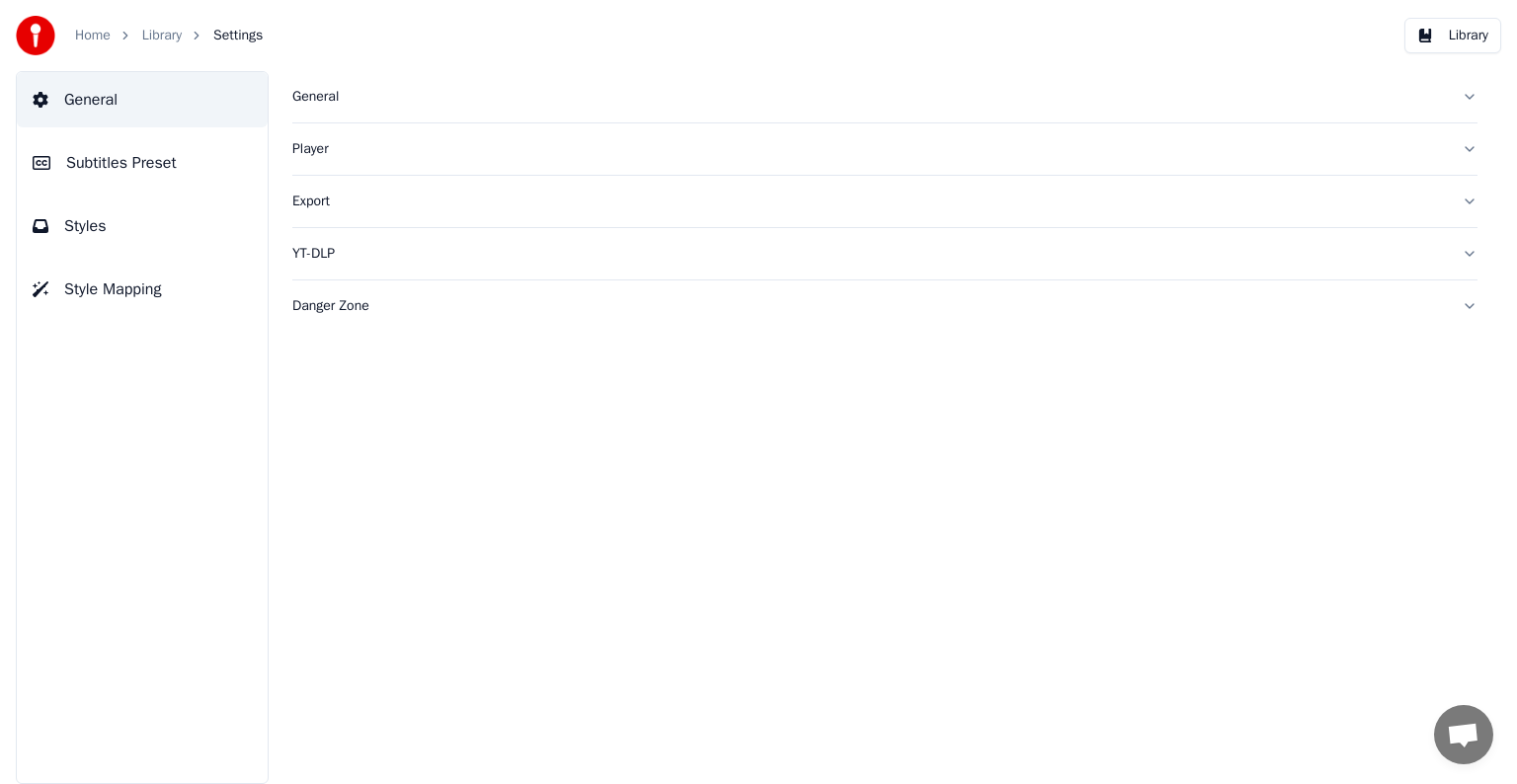 click on "Library" at bounding box center [1453, 36] 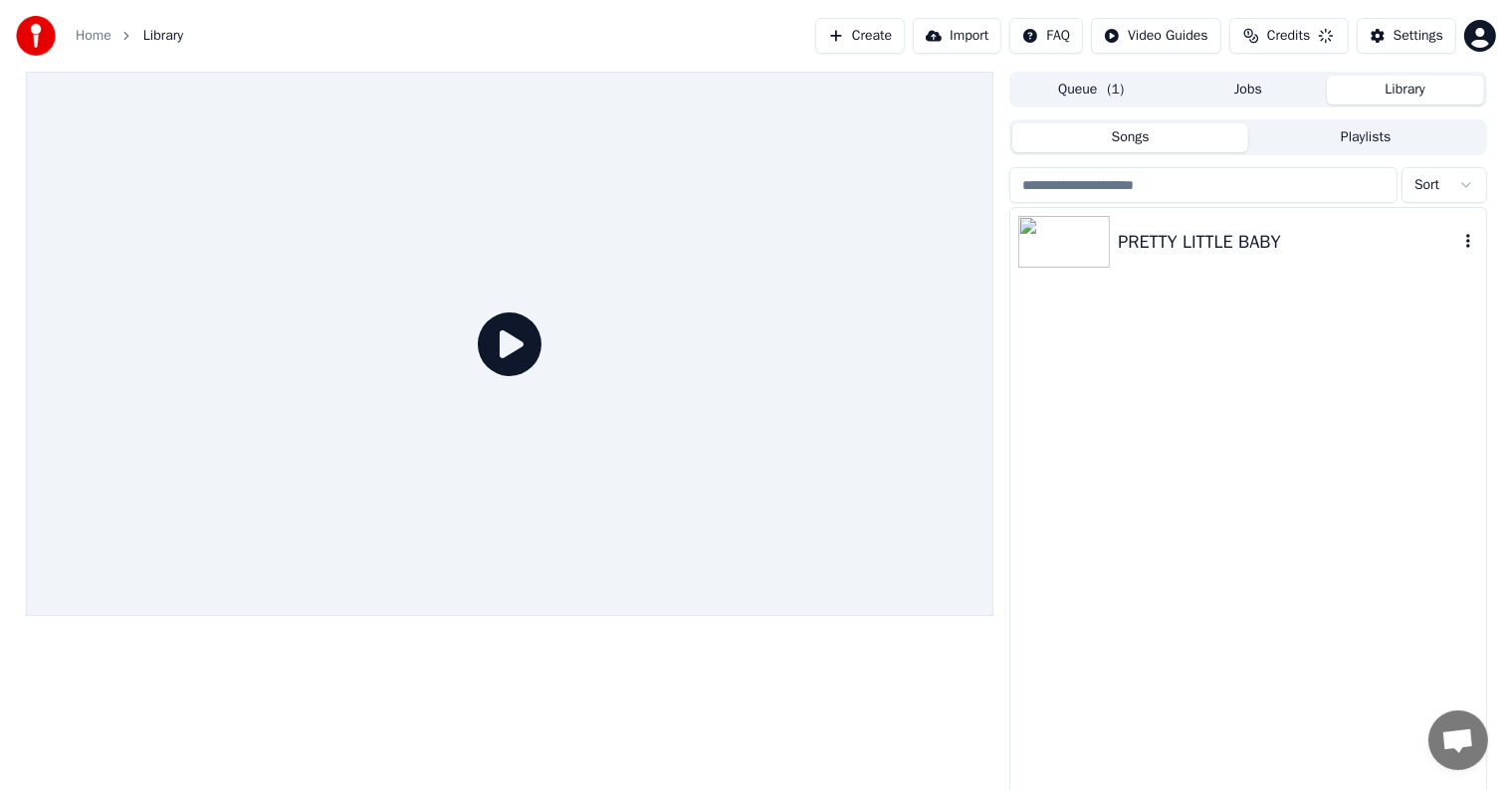 click on "PRETTY LITTLE BABY" at bounding box center (1287, 242) 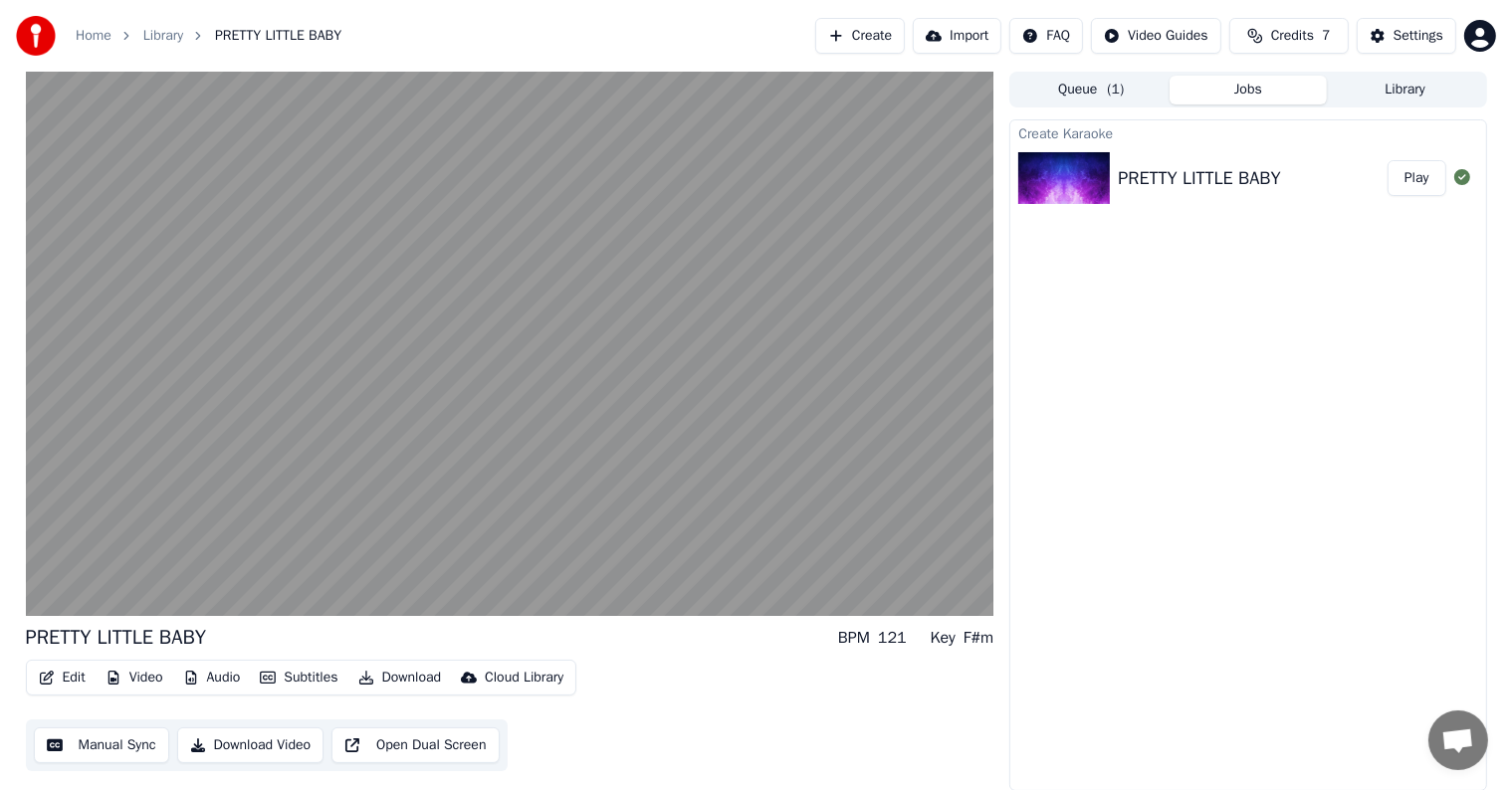 click on "Jobs" at bounding box center (1248, 90) 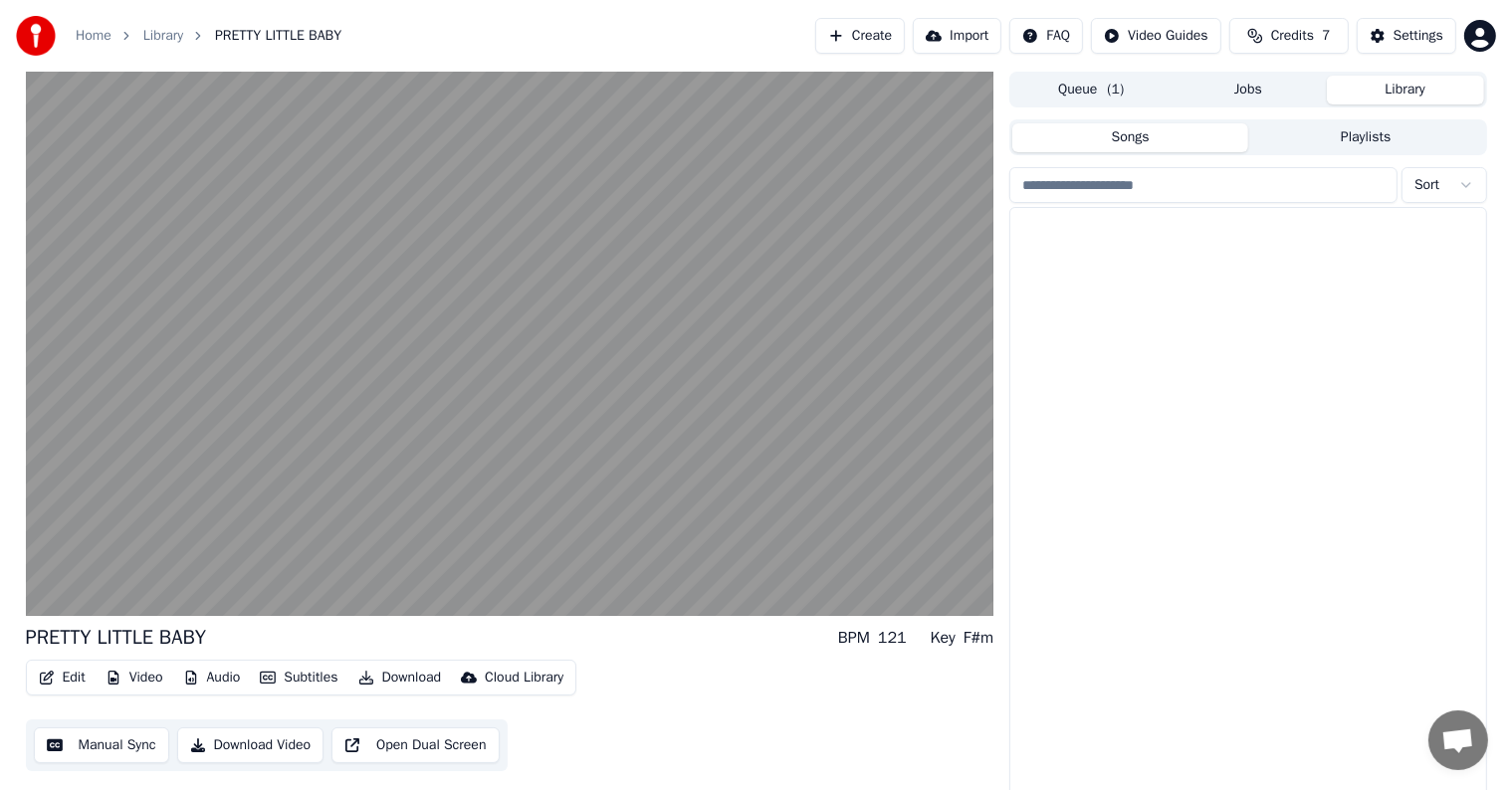click on "Library" at bounding box center (1405, 90) 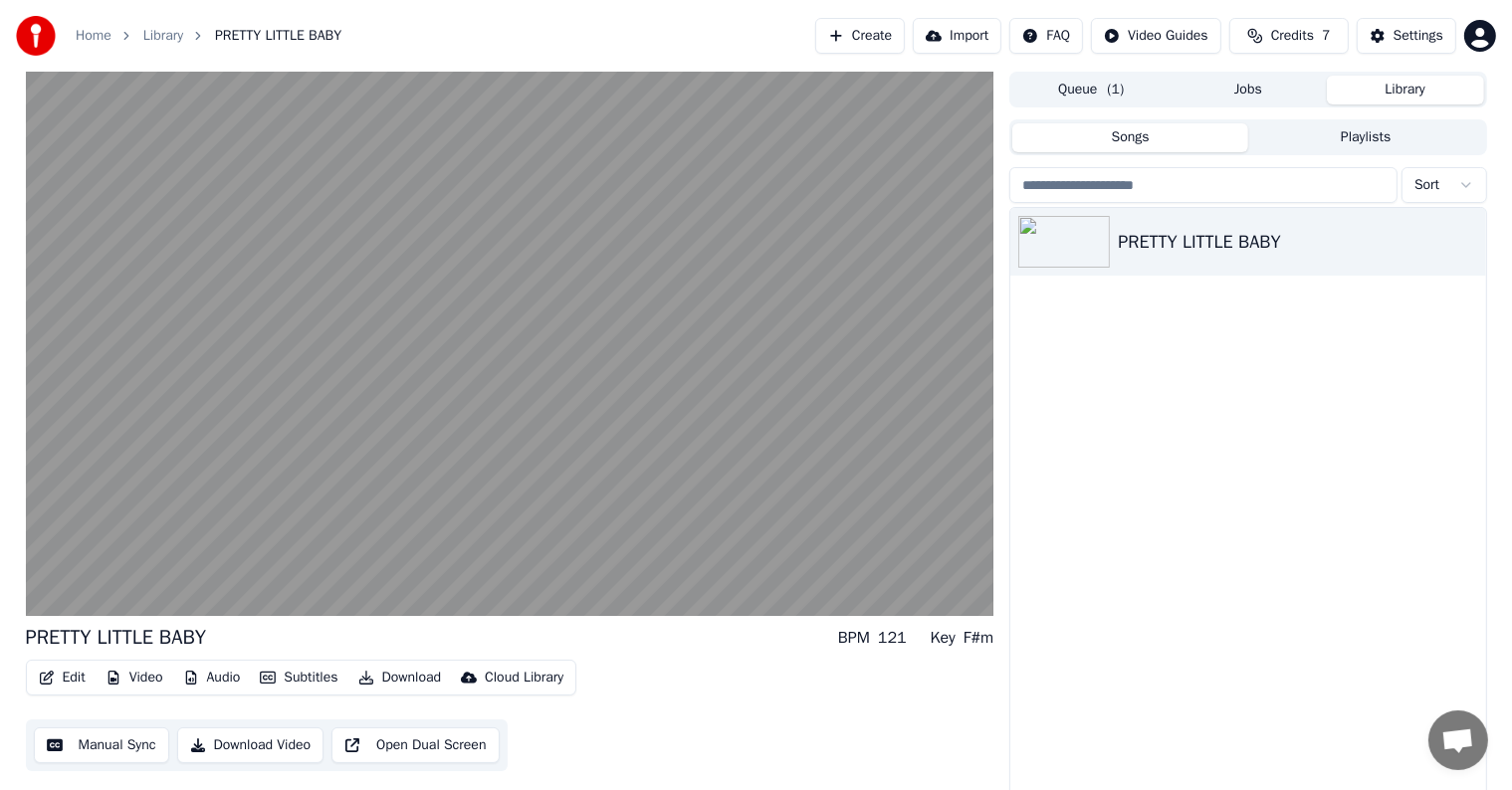 click on "Credits" at bounding box center (1292, 36) 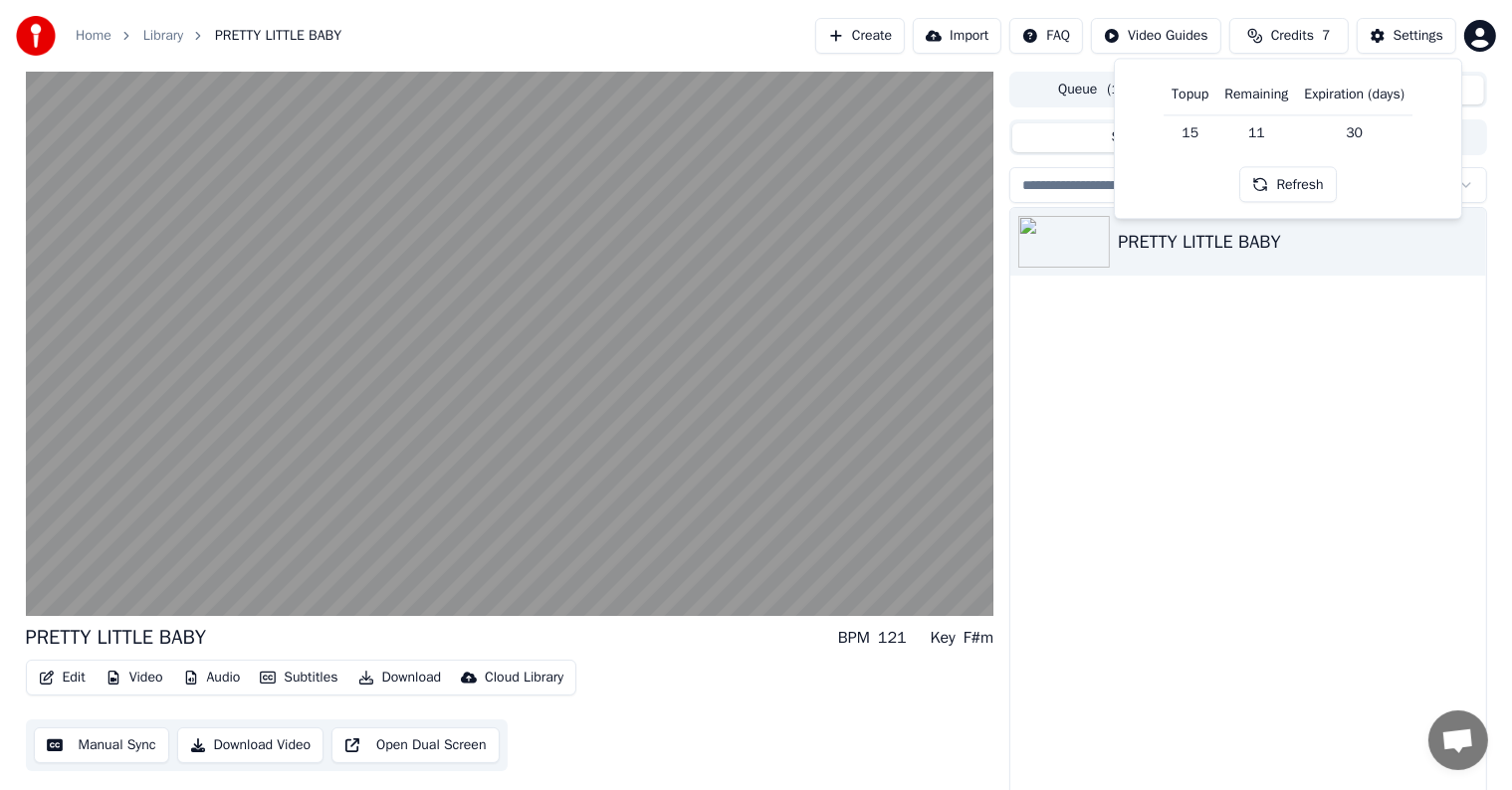 click on "Credits" at bounding box center (1292, 36) 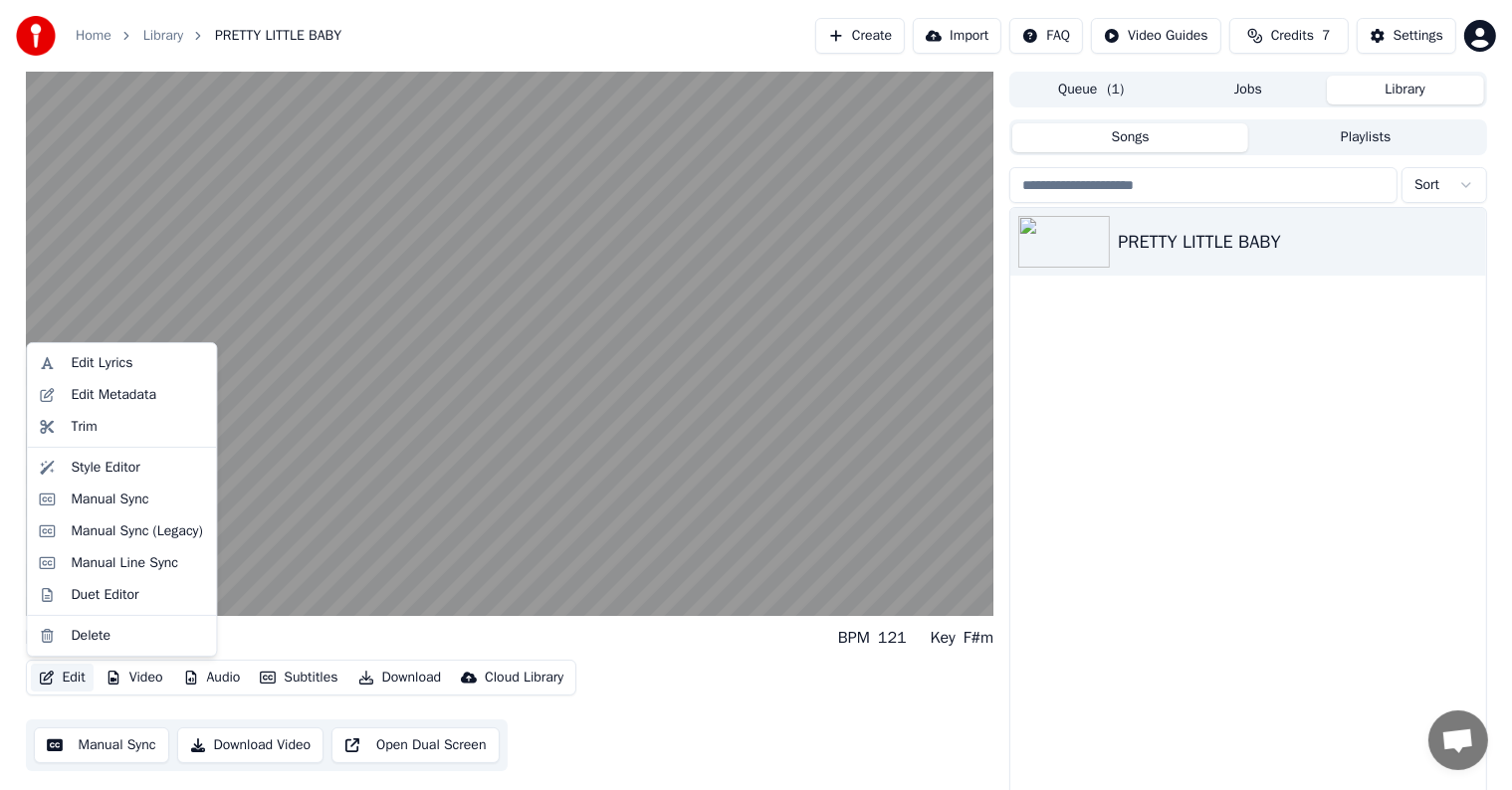 click on "Edit" at bounding box center (62, 678) 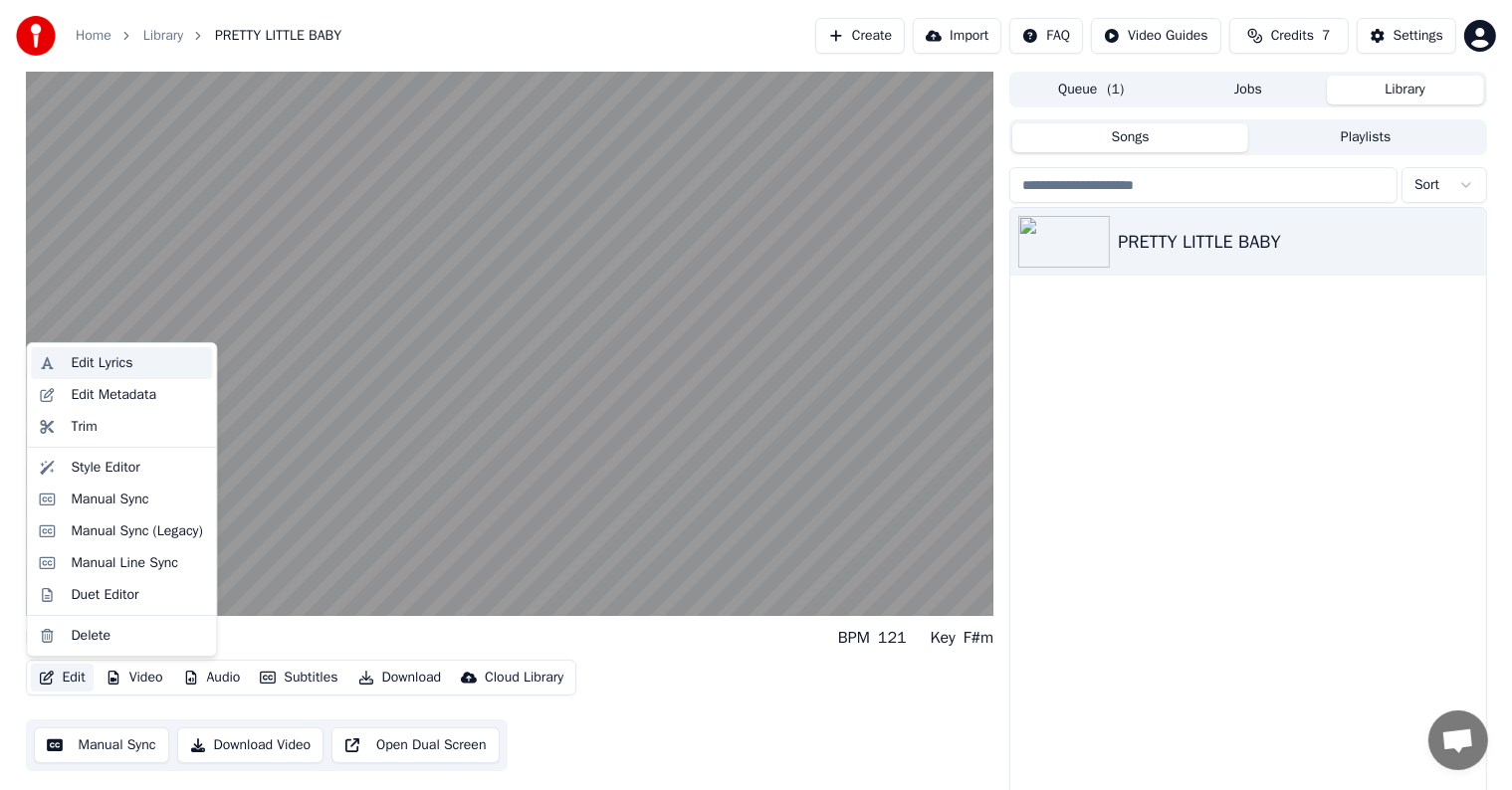 click on "Edit Lyrics" at bounding box center [102, 363] 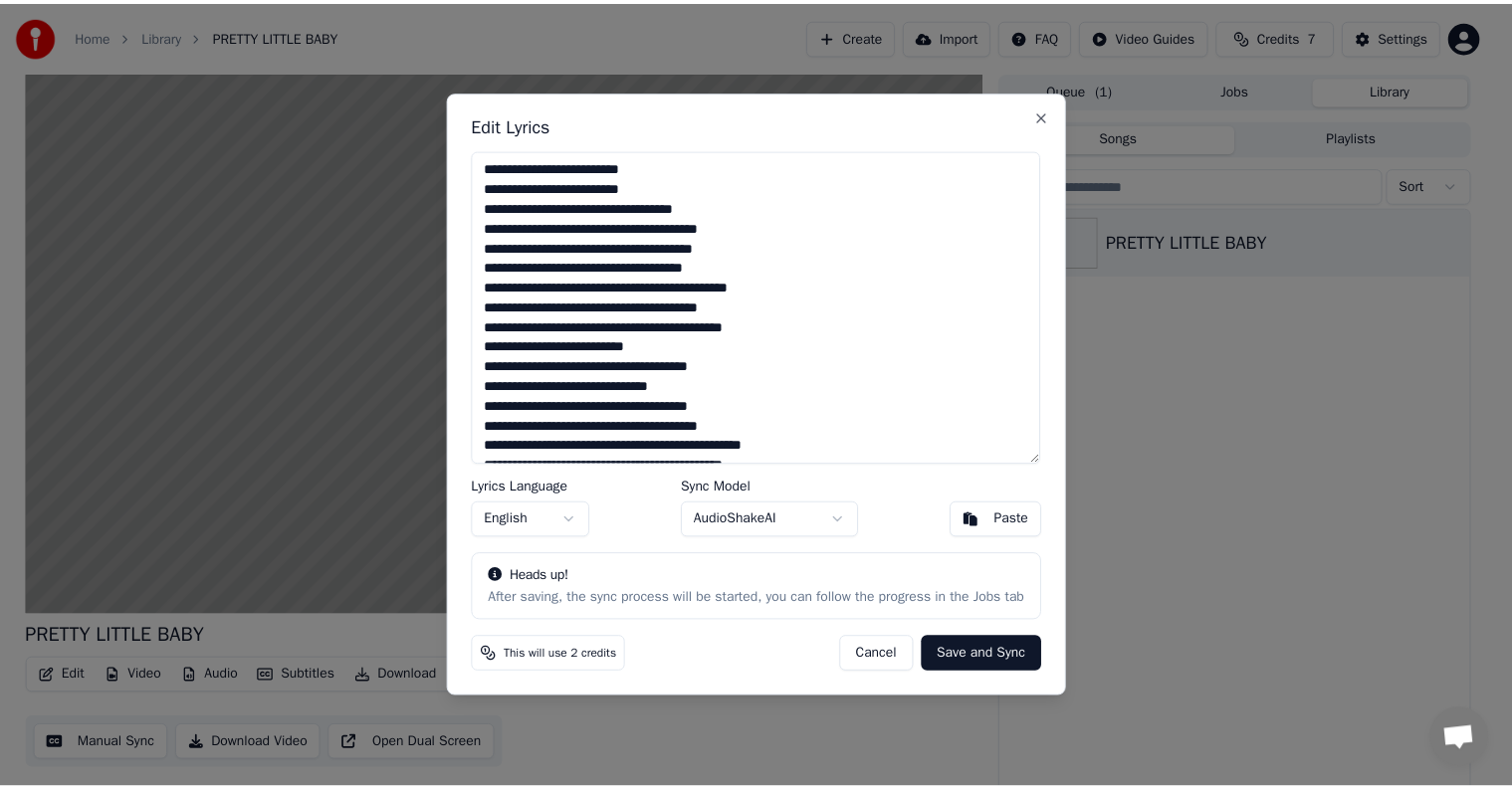 scroll, scrollTop: 219, scrollLeft: 0, axis: vertical 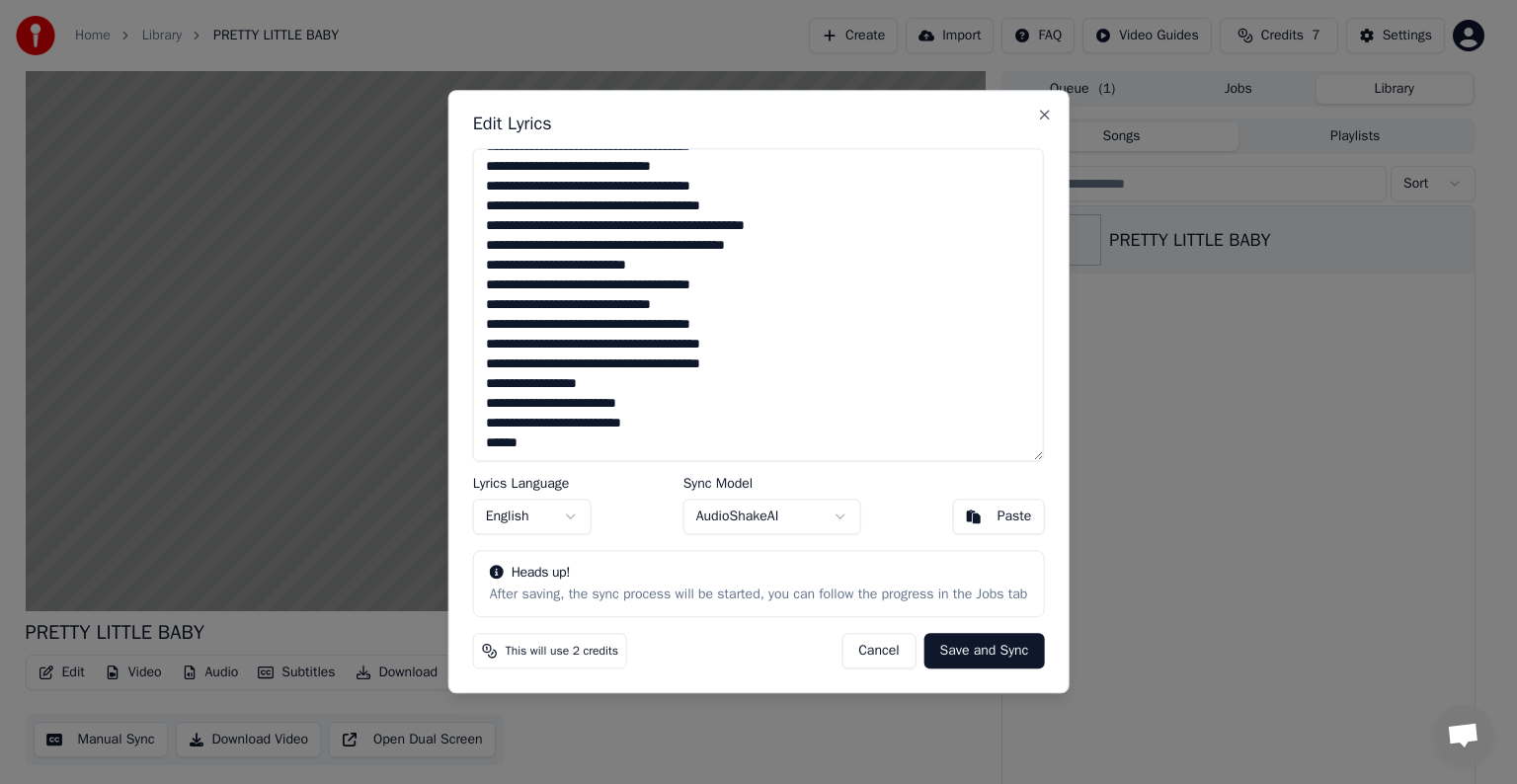 click on "Cancel" at bounding box center (878, 652) 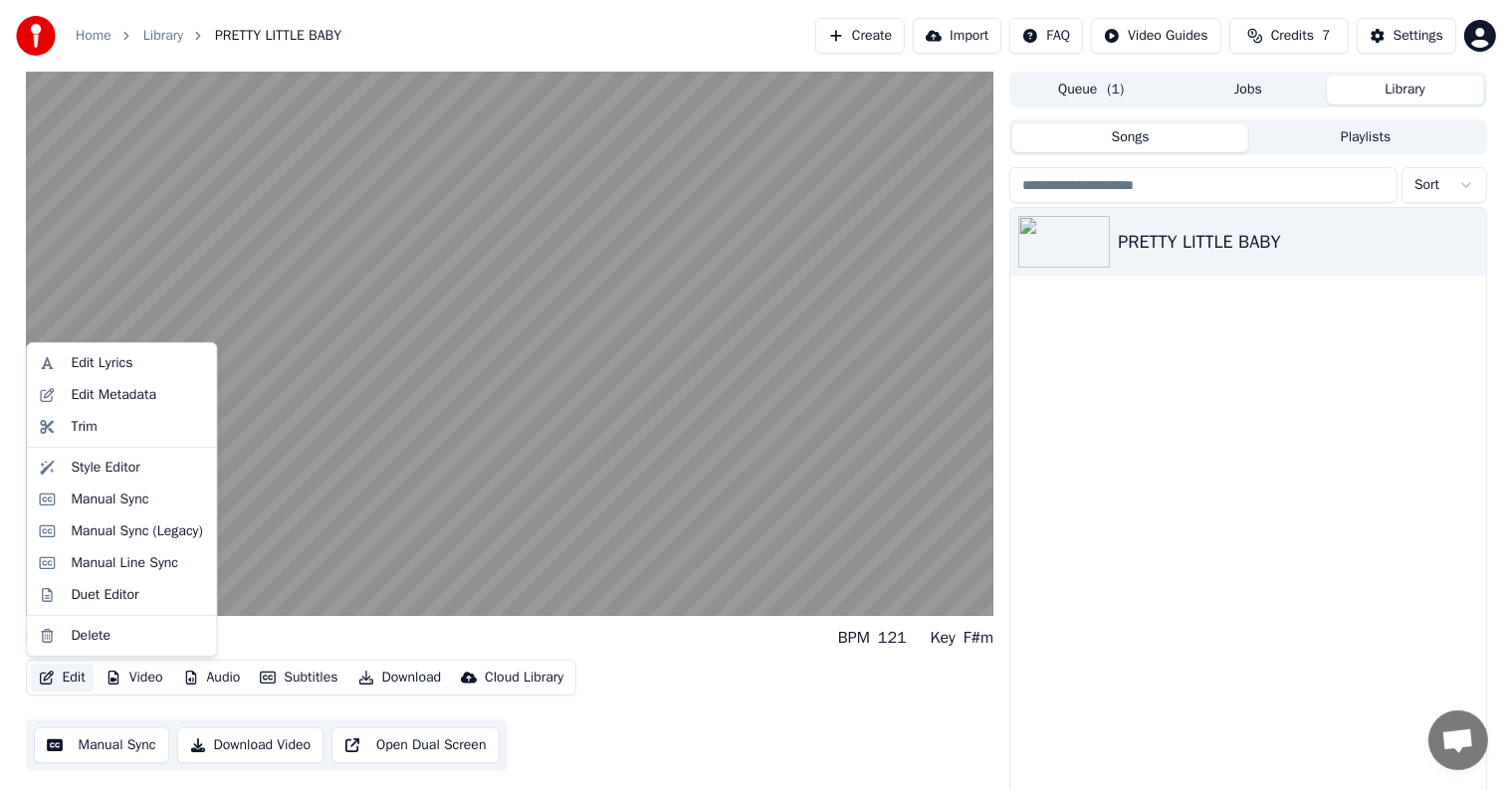 click on "Edit" at bounding box center [62, 678] 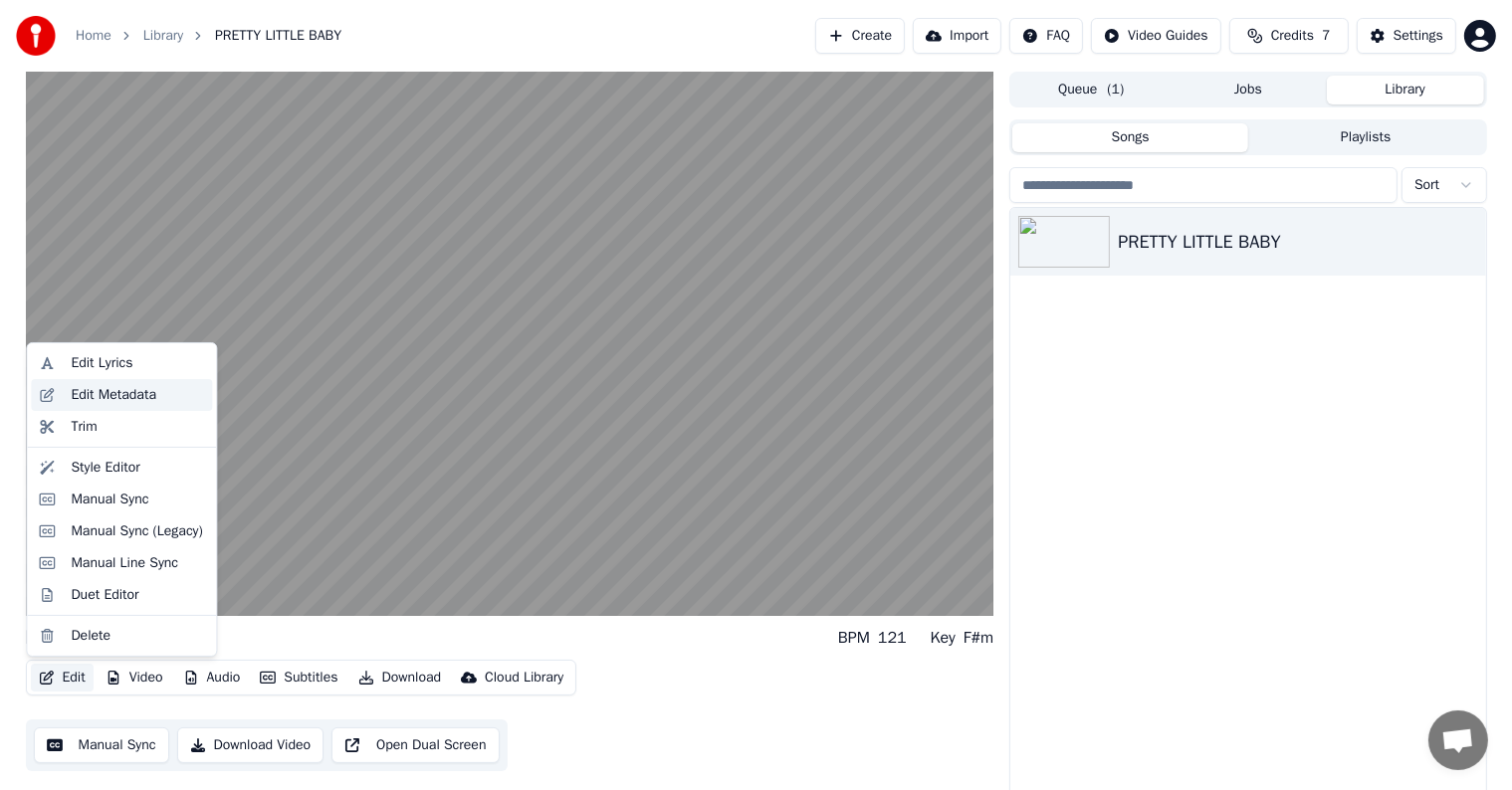 click on "Edit Metadata" at bounding box center (113, 395) 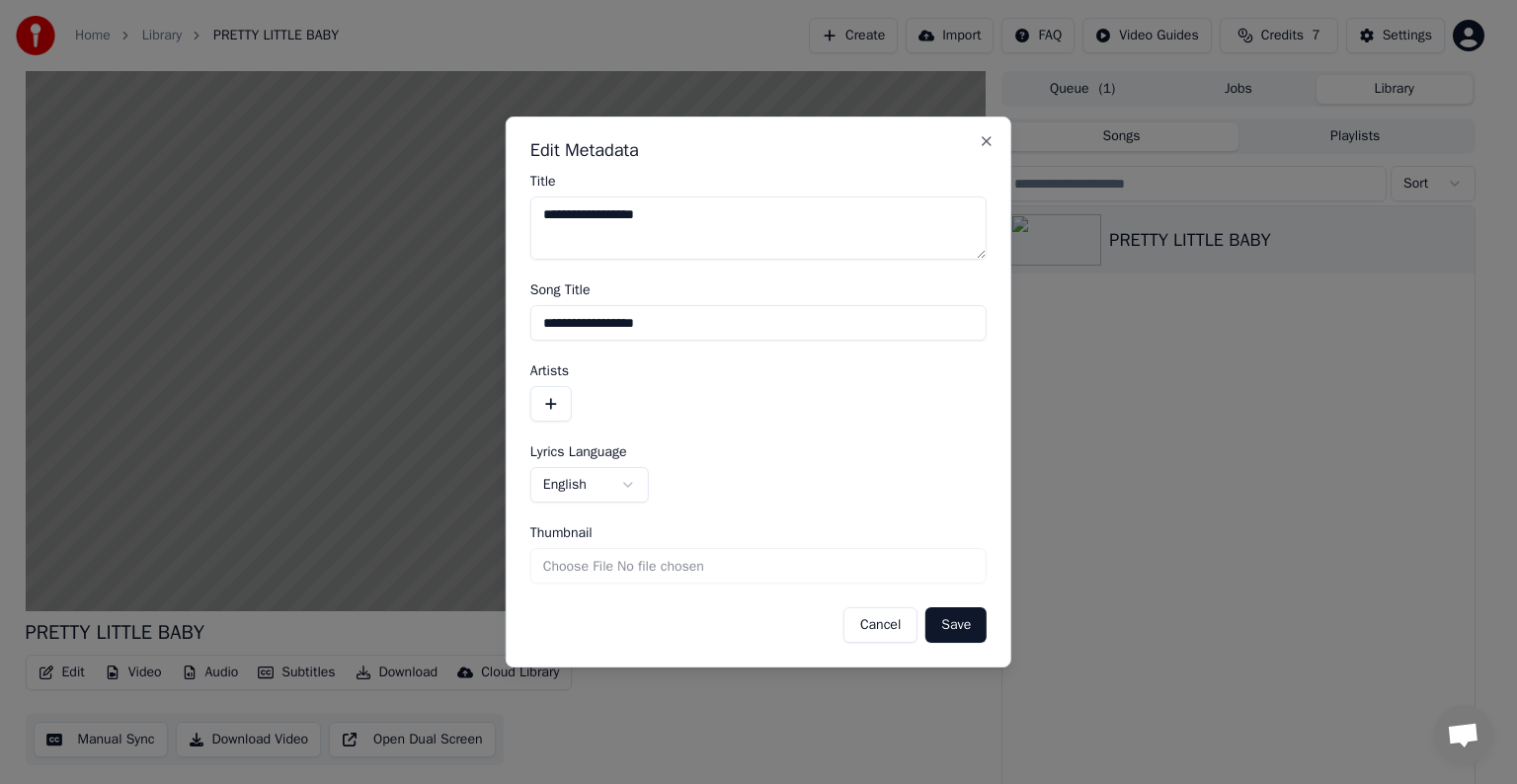 click on "Cancel" at bounding box center (880, 625) 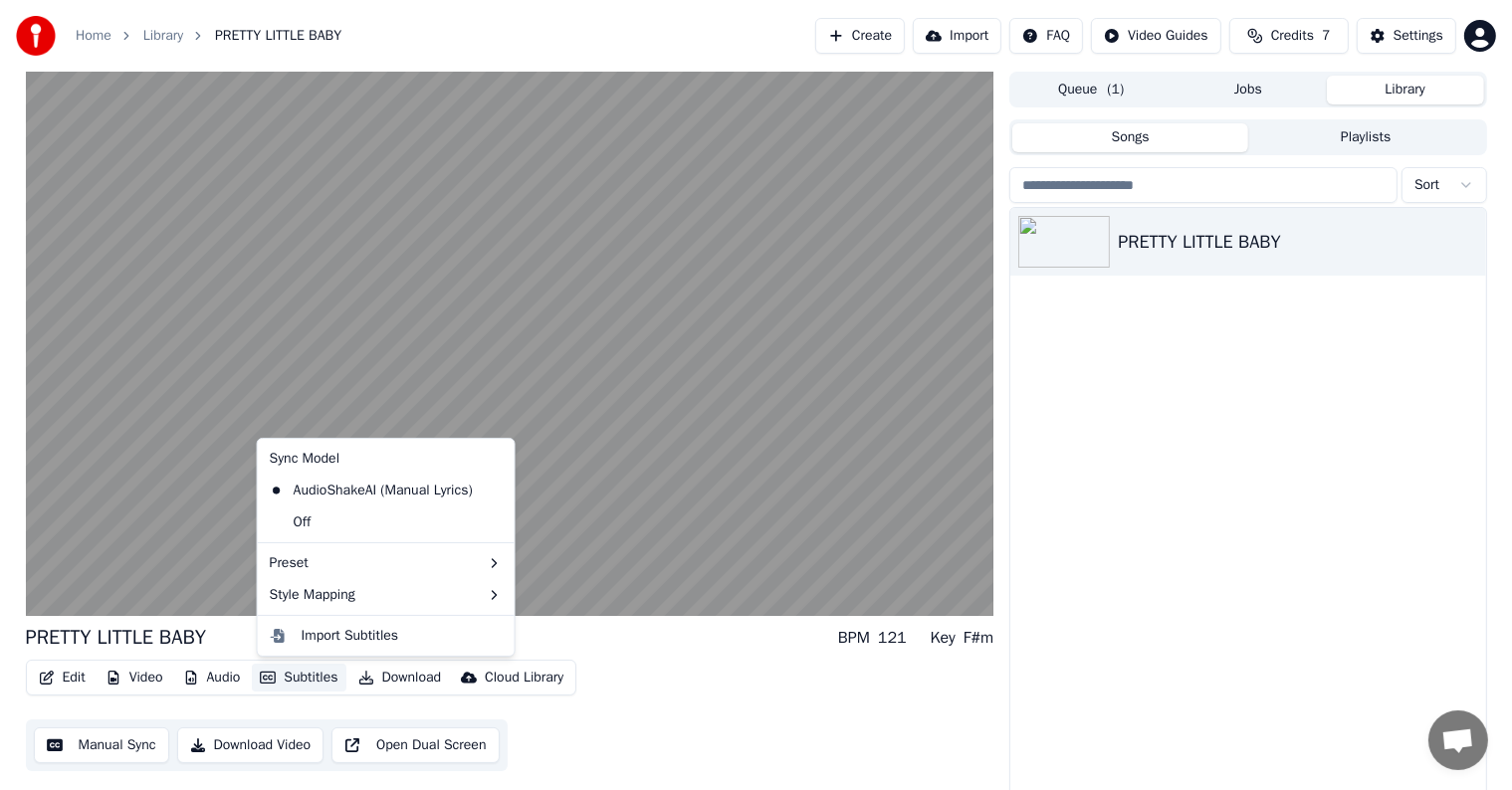 click on "Subtitles" at bounding box center (299, 678) 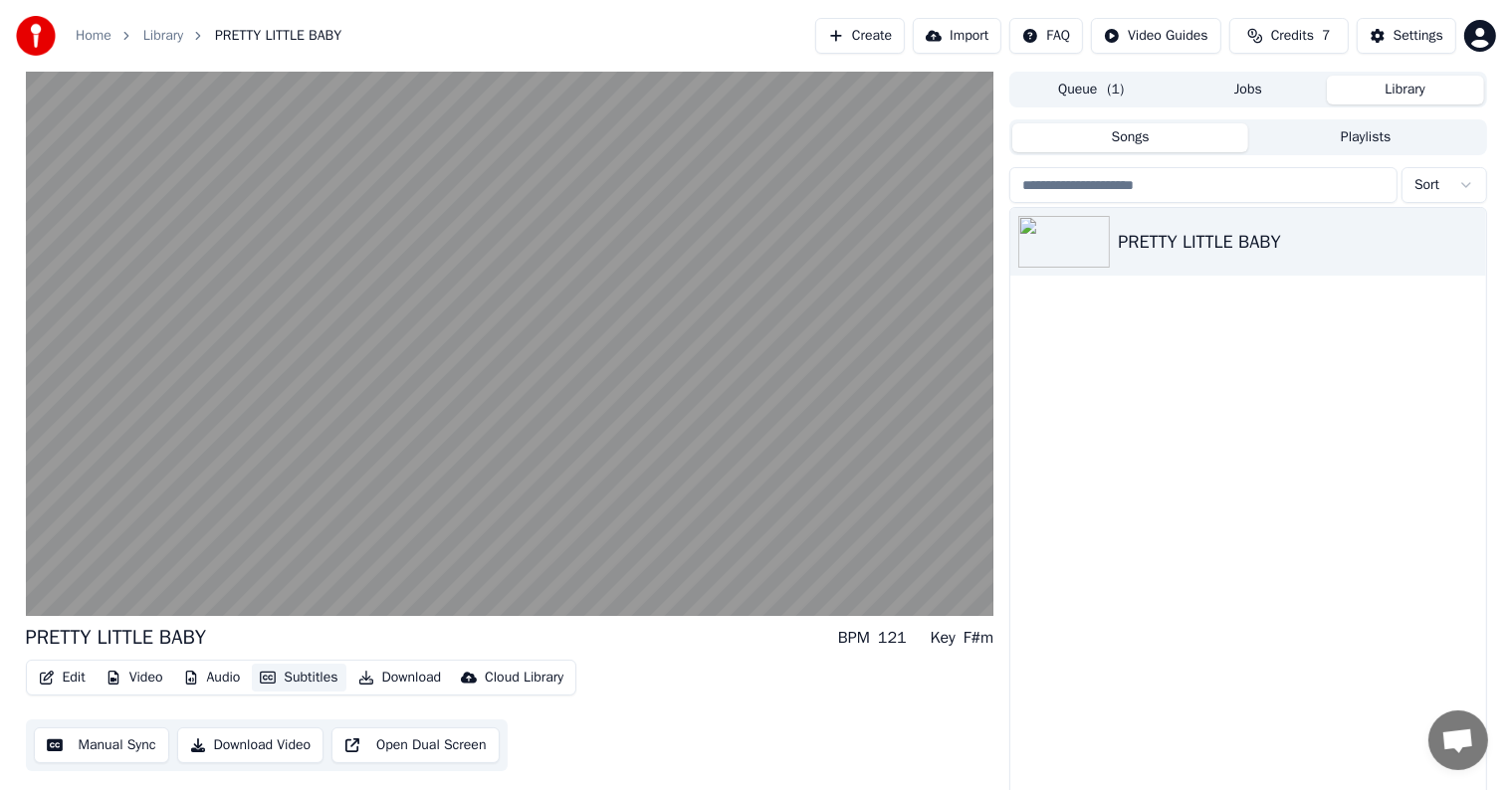 click on "Subtitles" at bounding box center (299, 678) 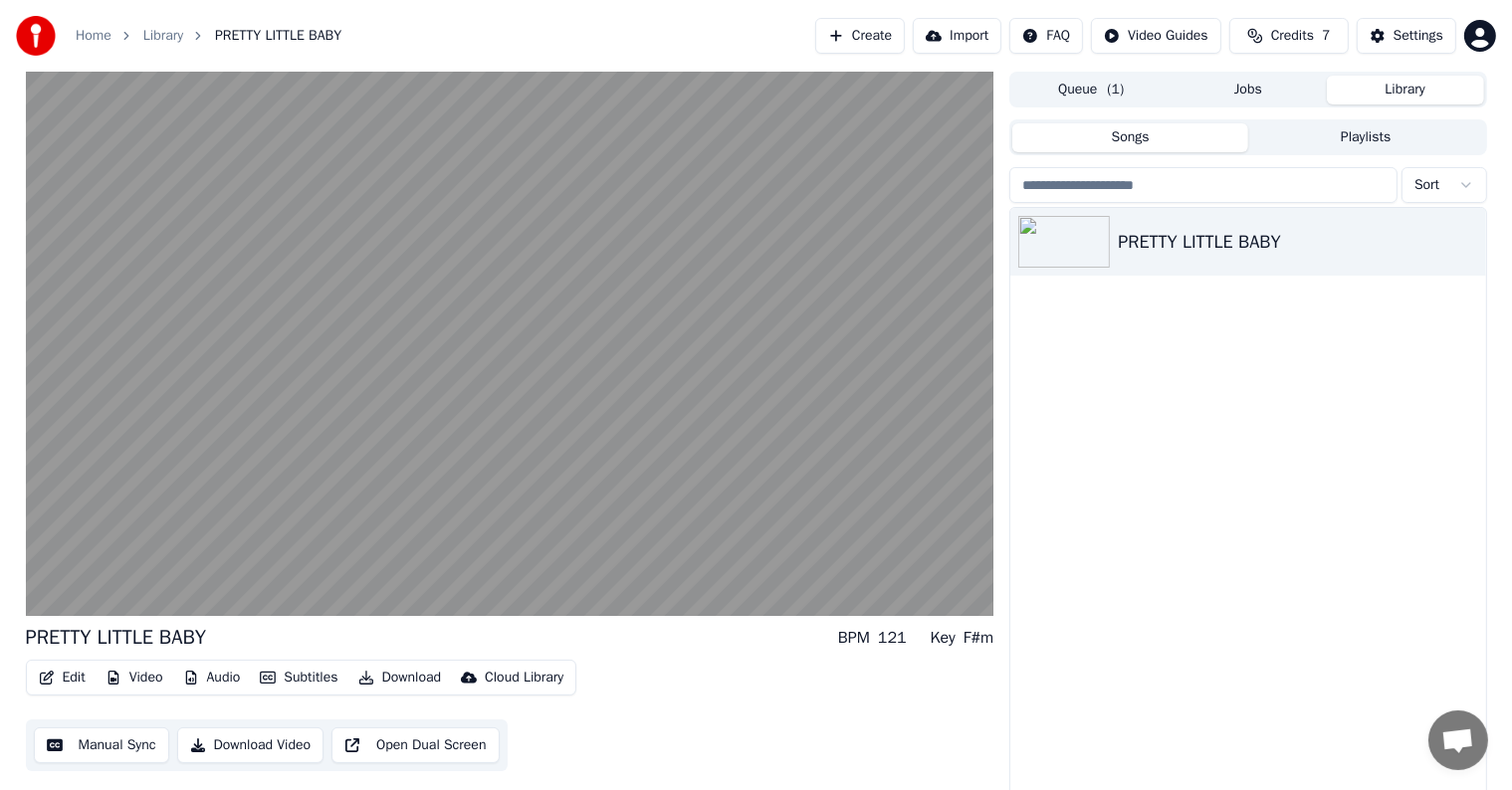 click on "Video" at bounding box center (134, 678) 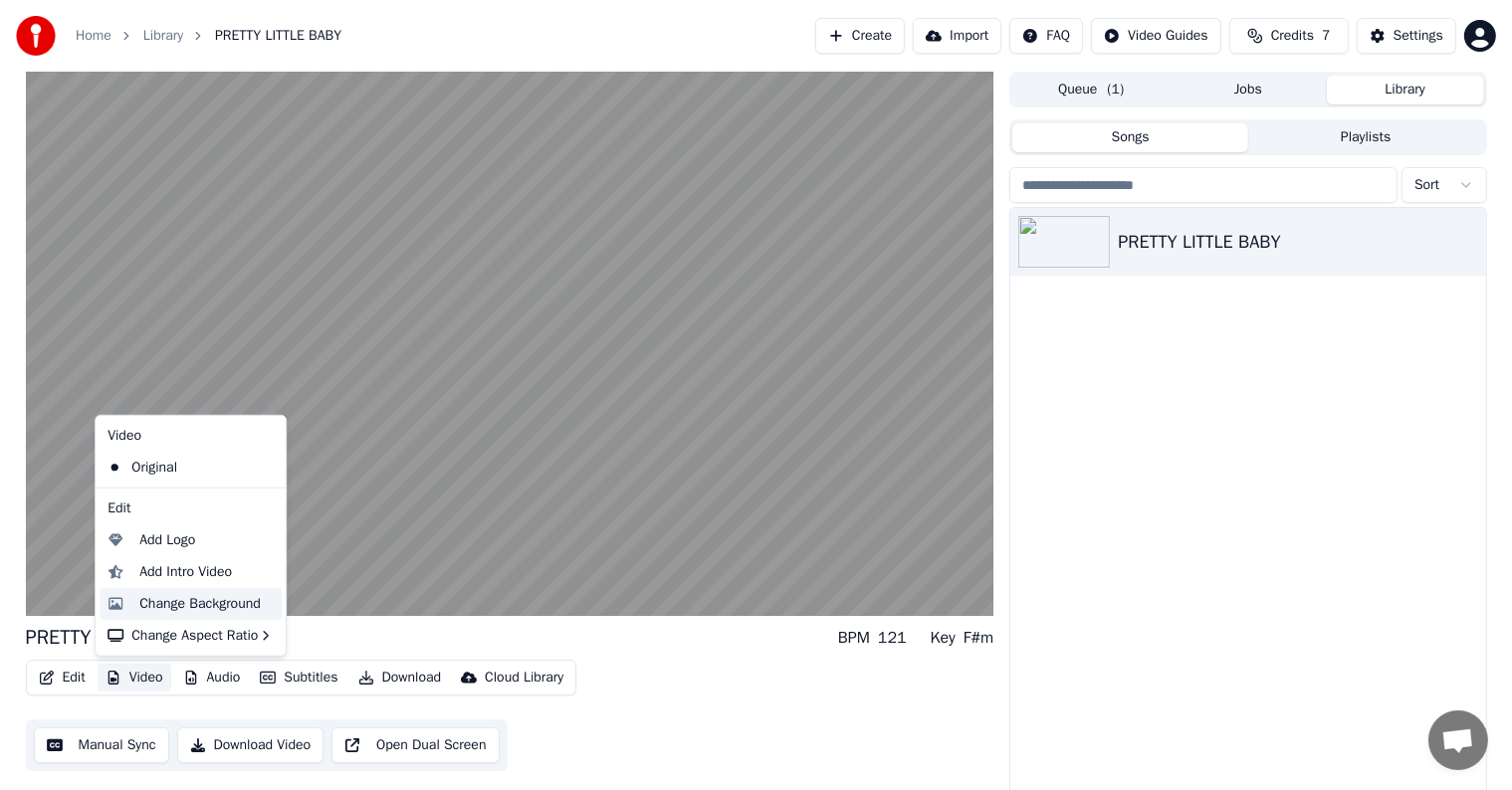 click on "Change Background" at bounding box center [200, 604] 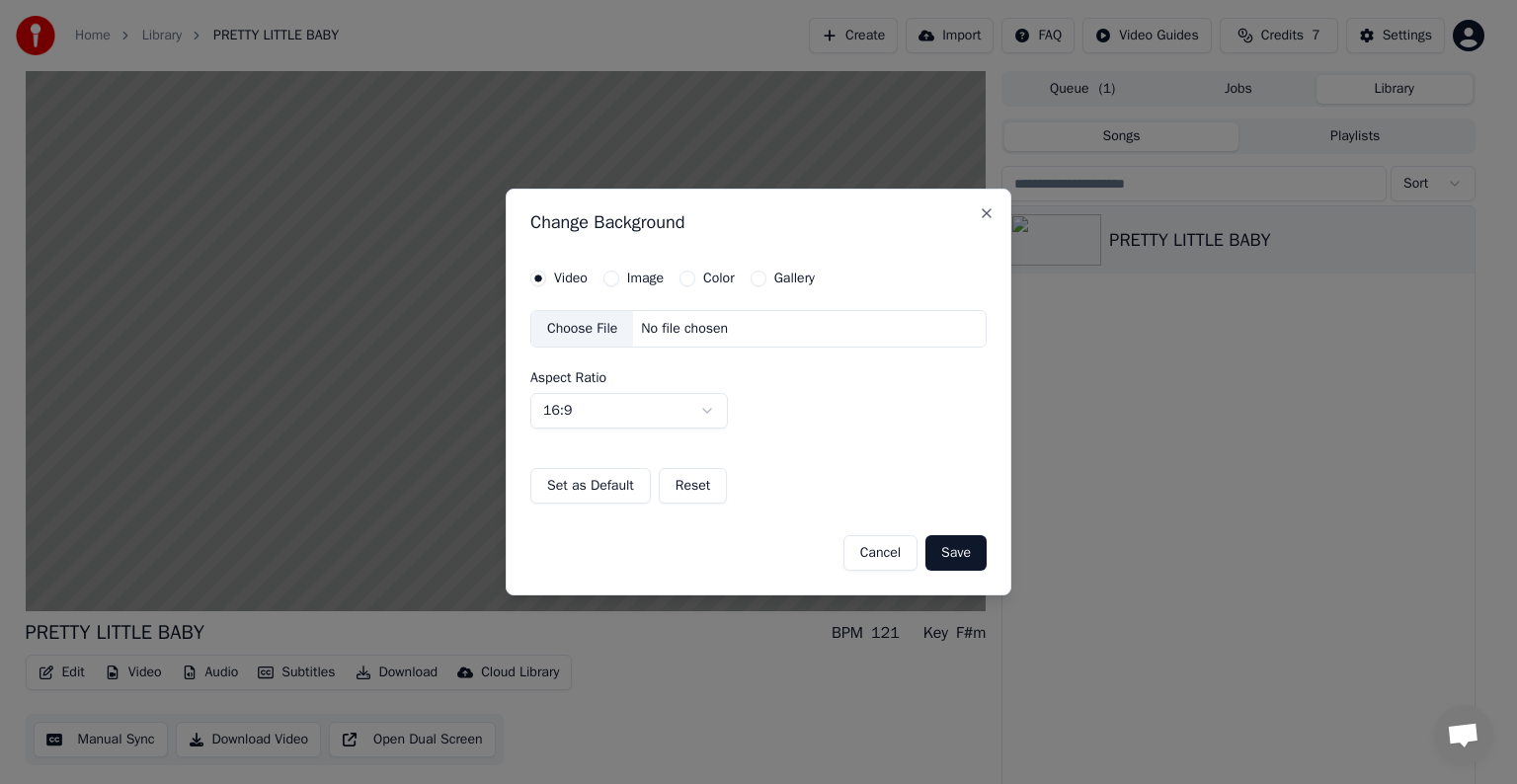 click on "Choose File" at bounding box center [582, 329] 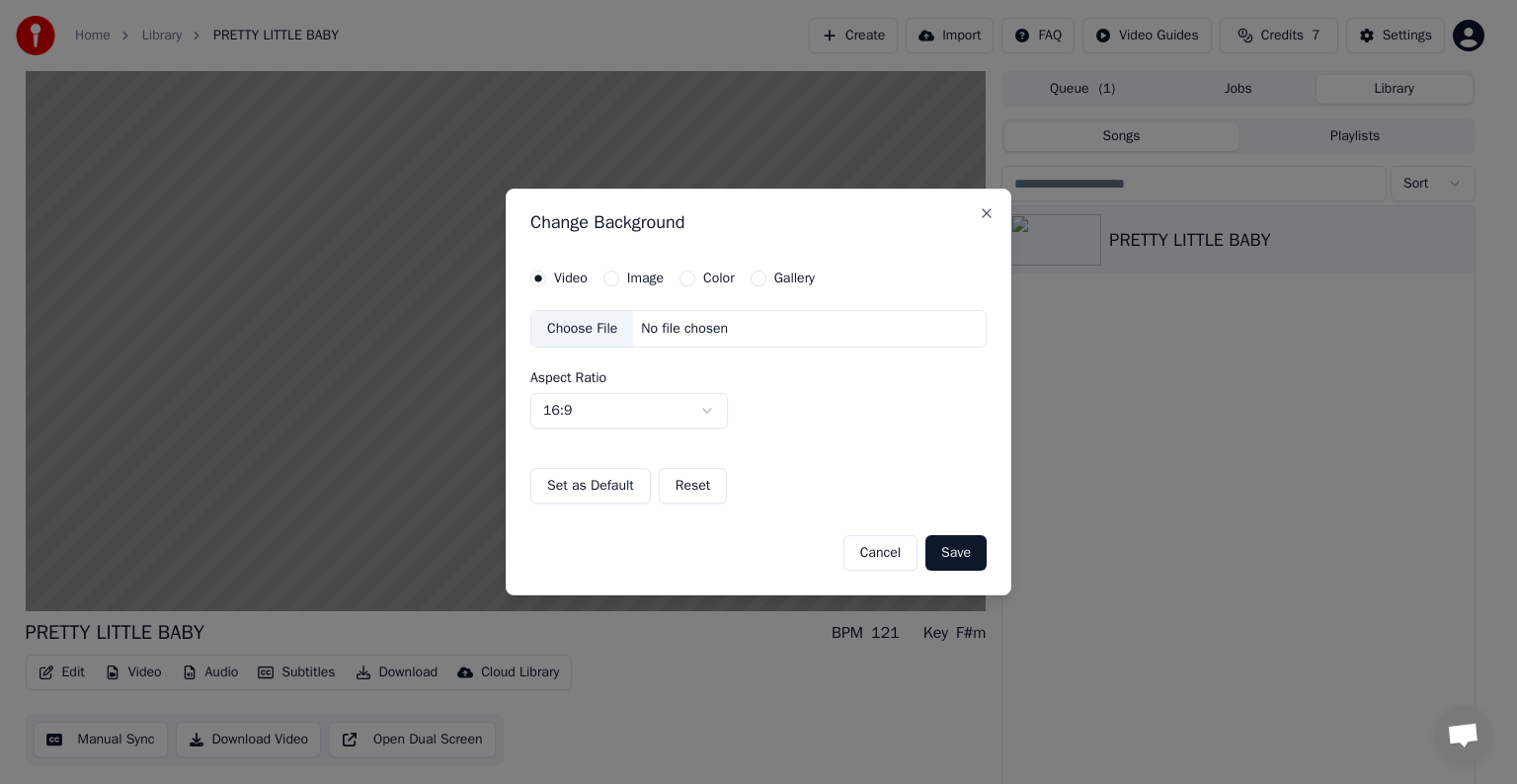click on "Image" at bounding box center (633, 278) 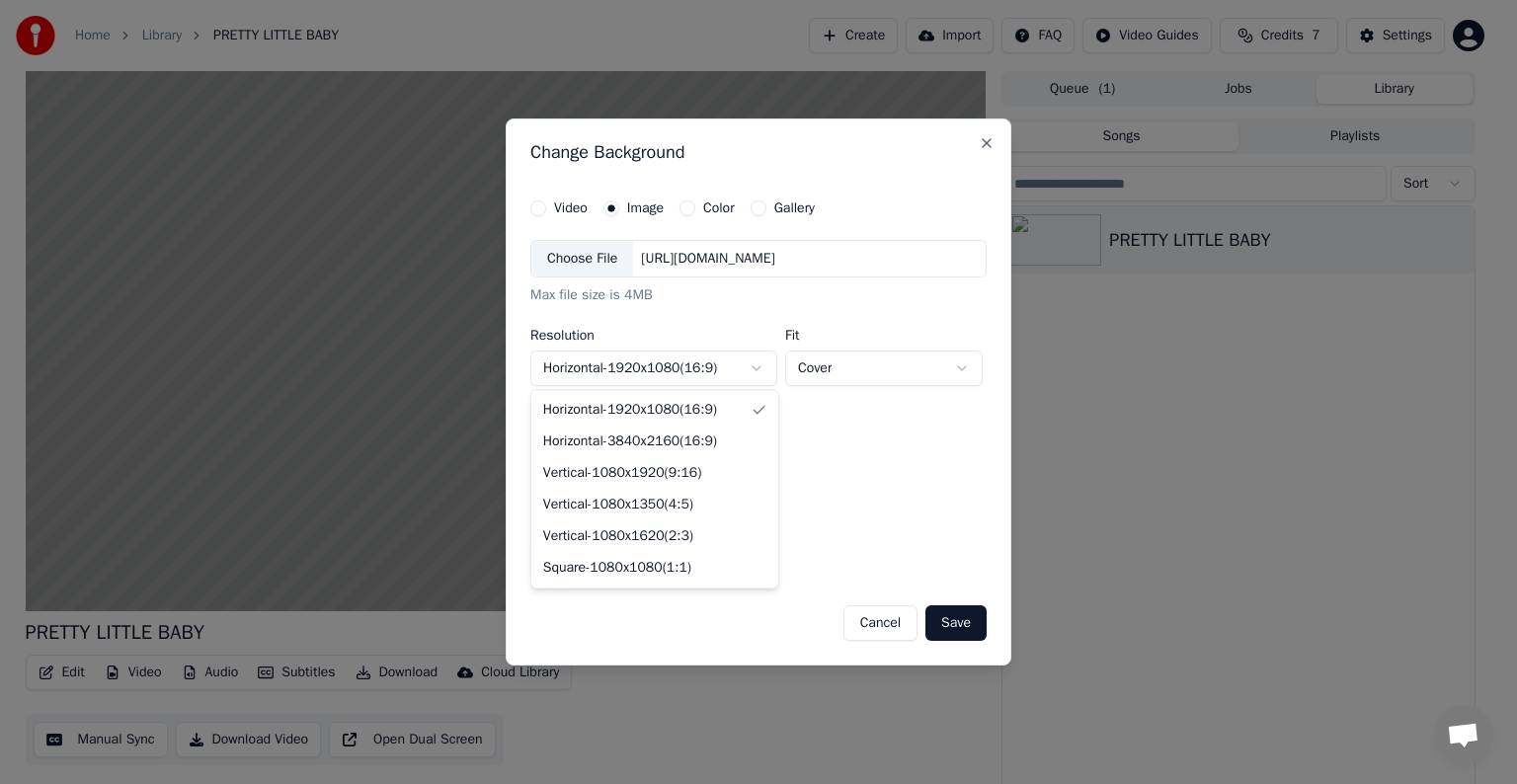 click on "**********" at bounding box center [750, 392] 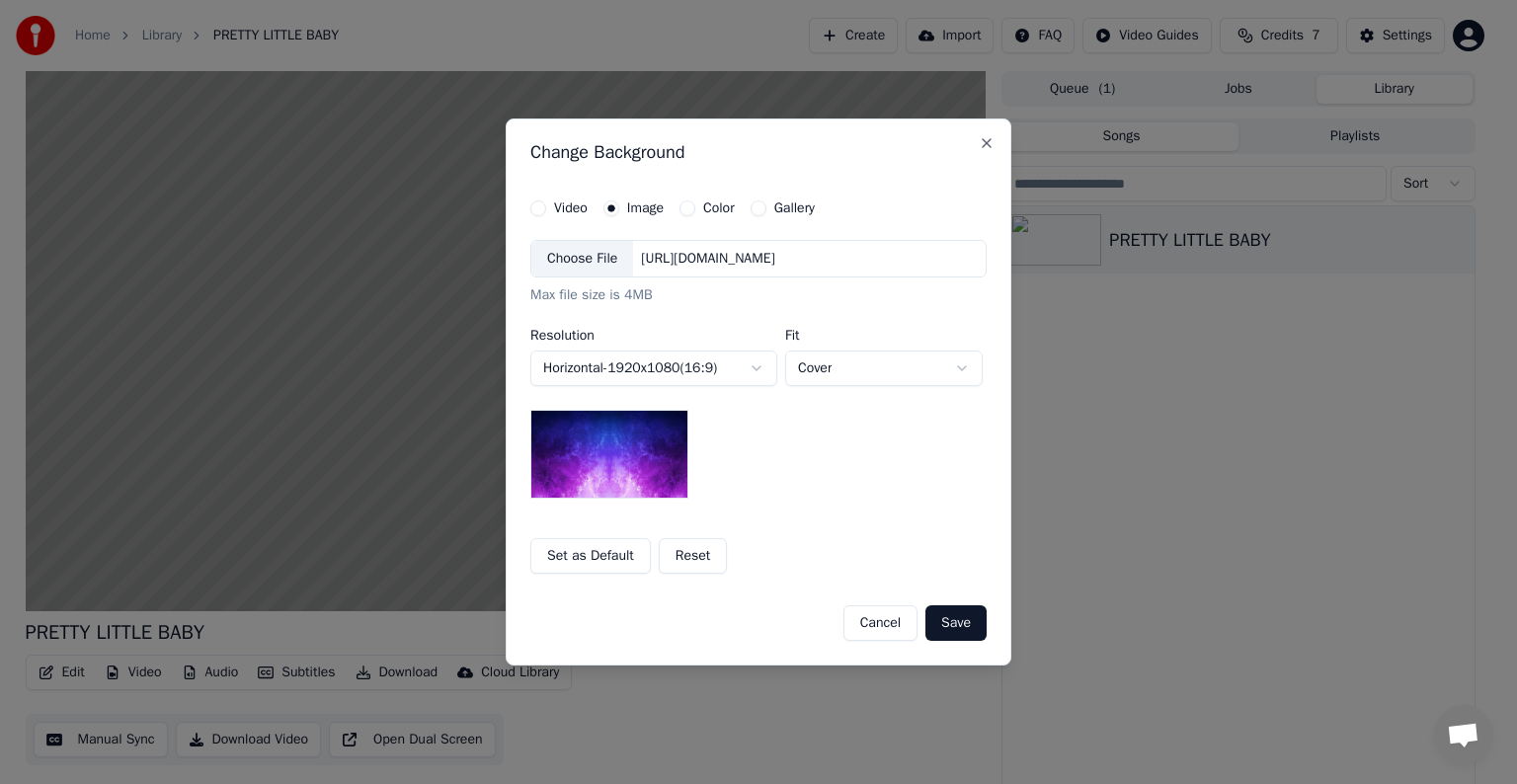 click on "**********" at bounding box center [750, 392] 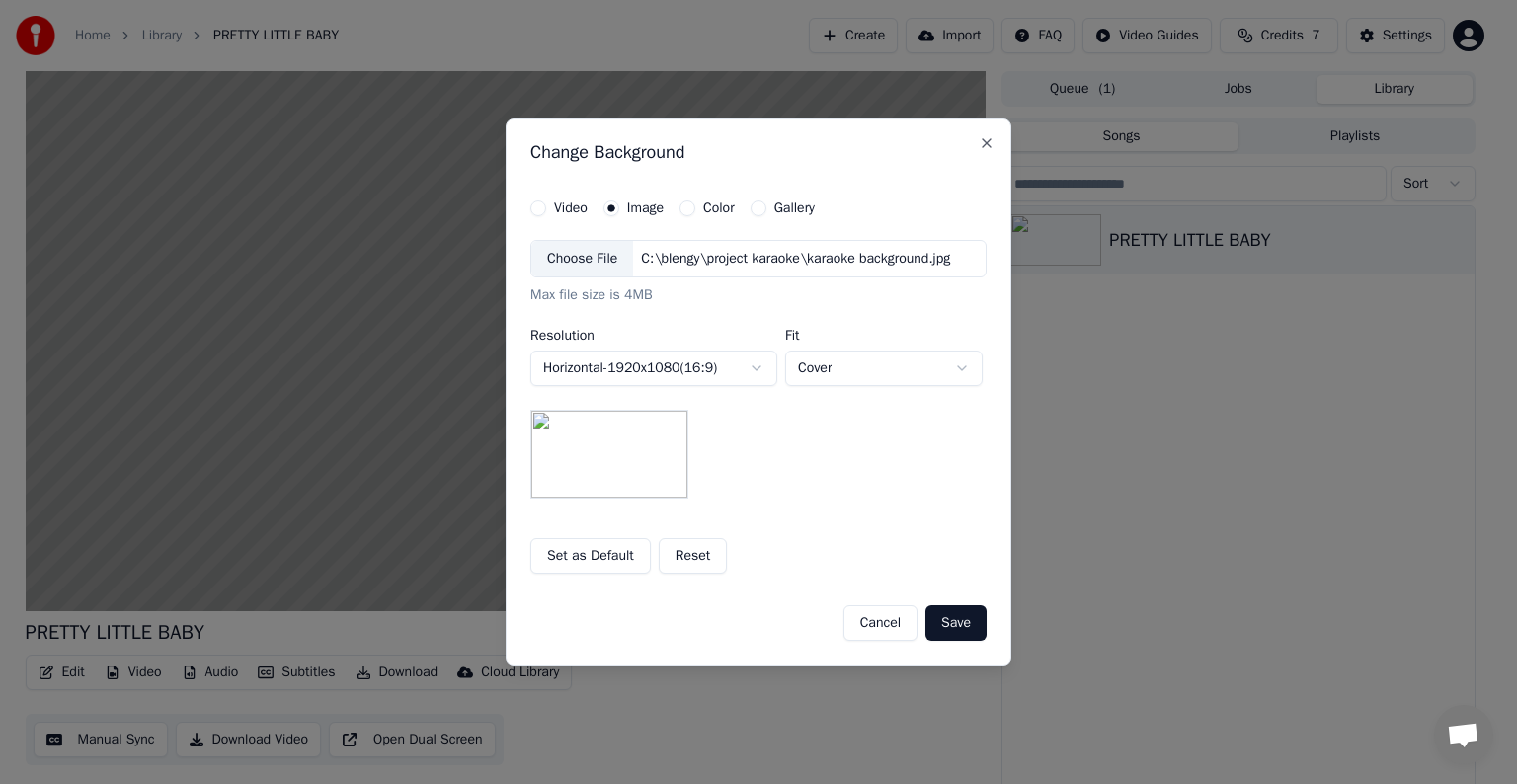 click on "Save" at bounding box center [956, 623] 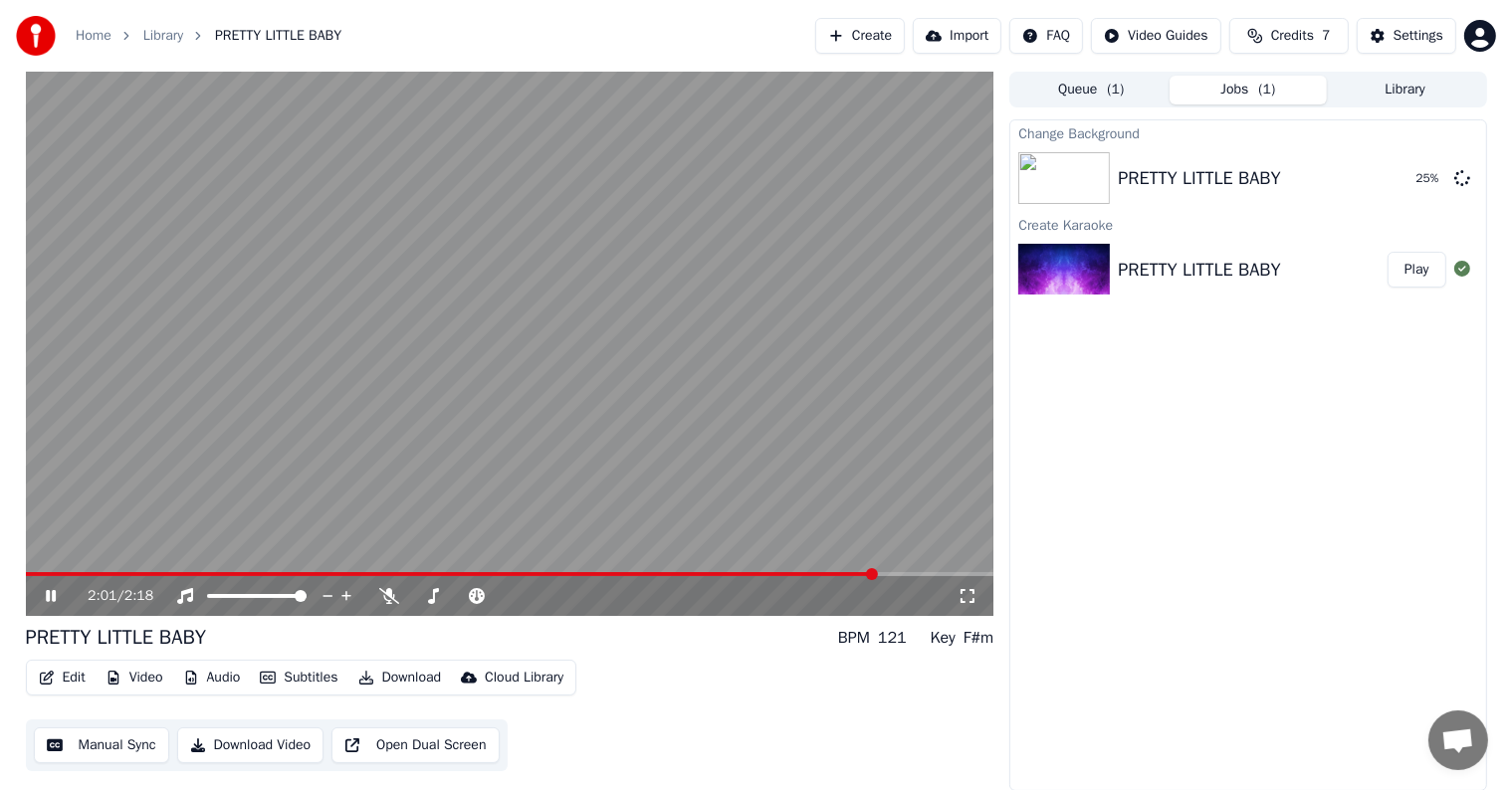 scroll, scrollTop: 0, scrollLeft: 0, axis: both 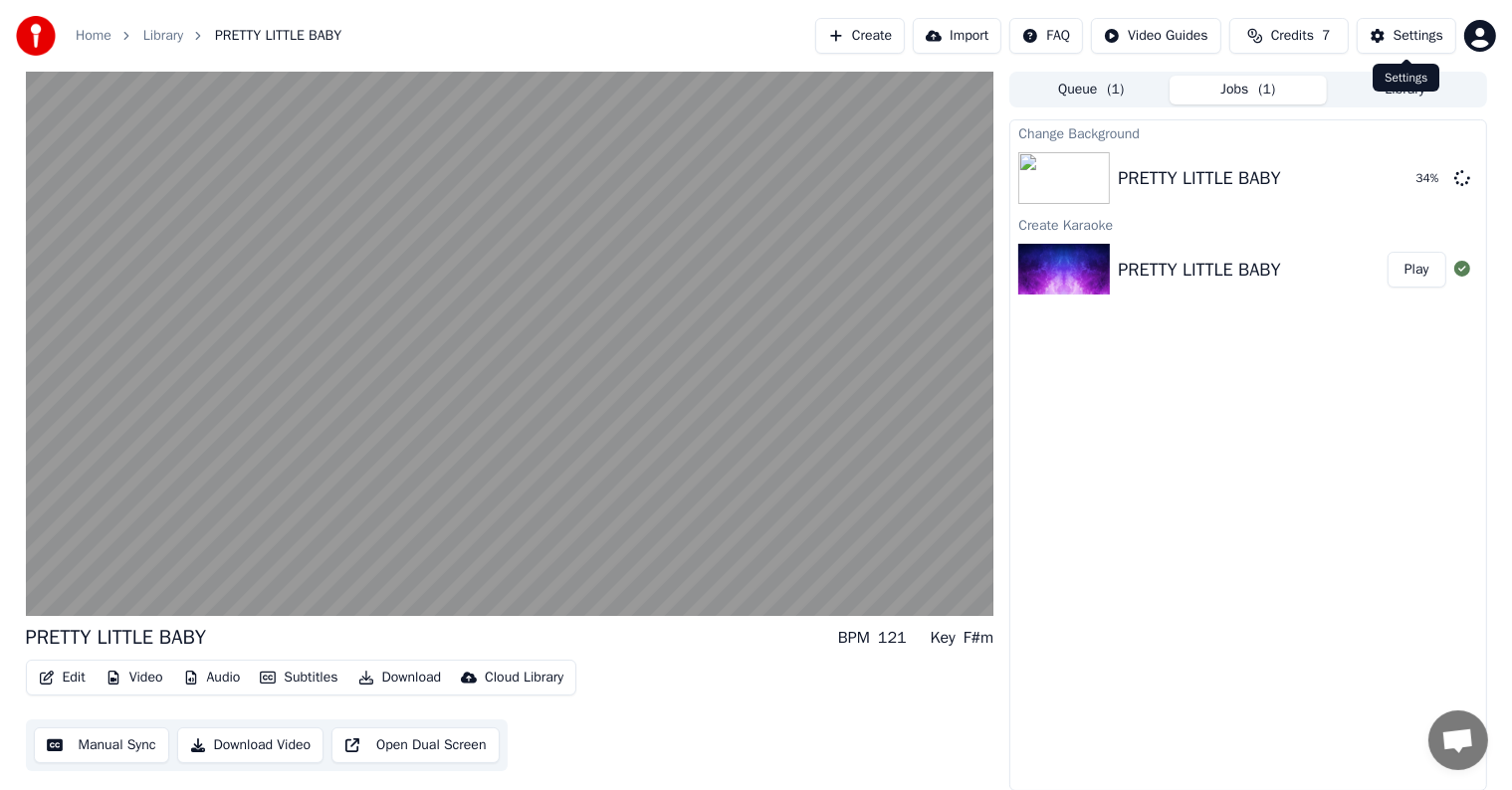 click on "Settings" at bounding box center (1418, 36) 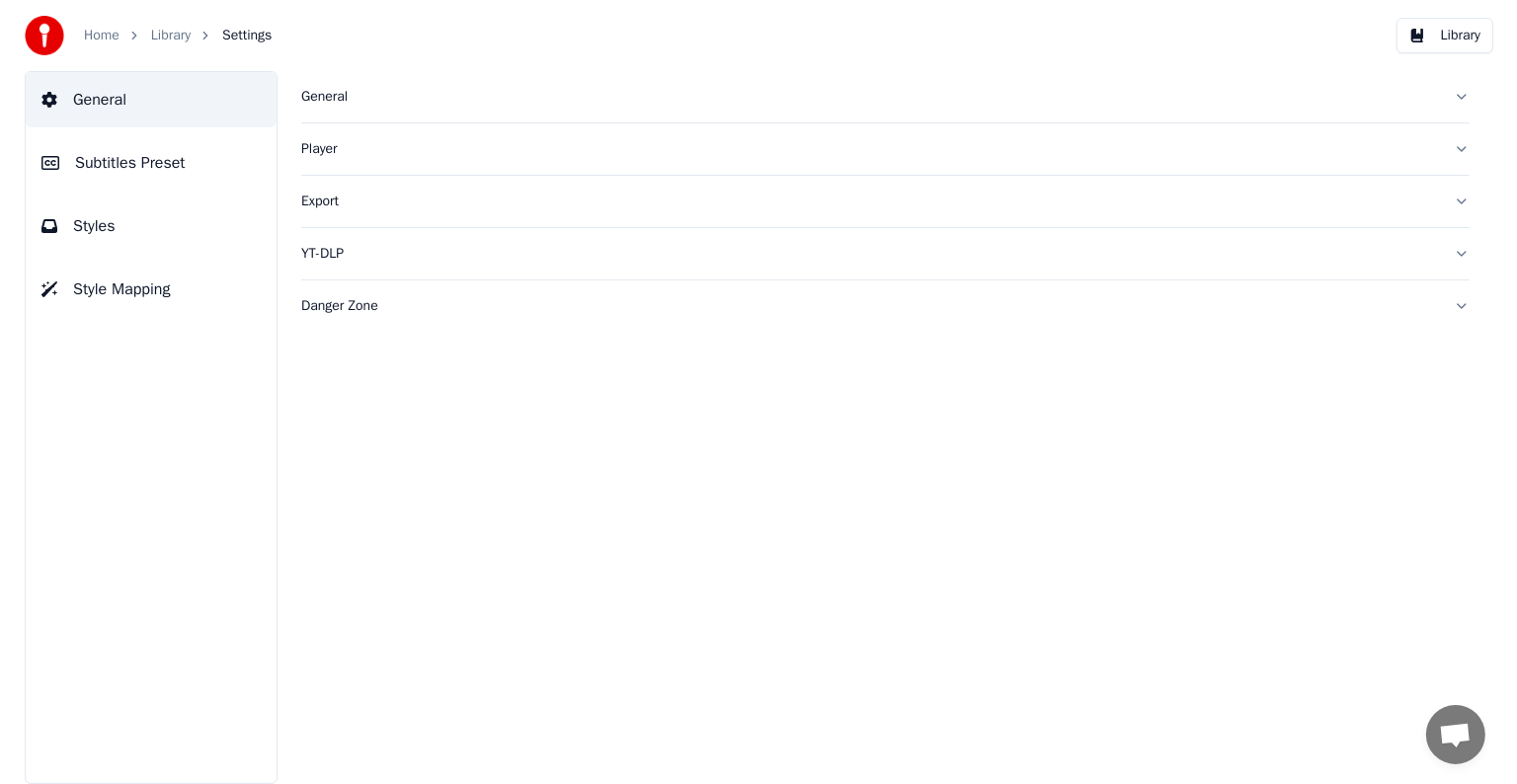 scroll, scrollTop: 0, scrollLeft: 0, axis: both 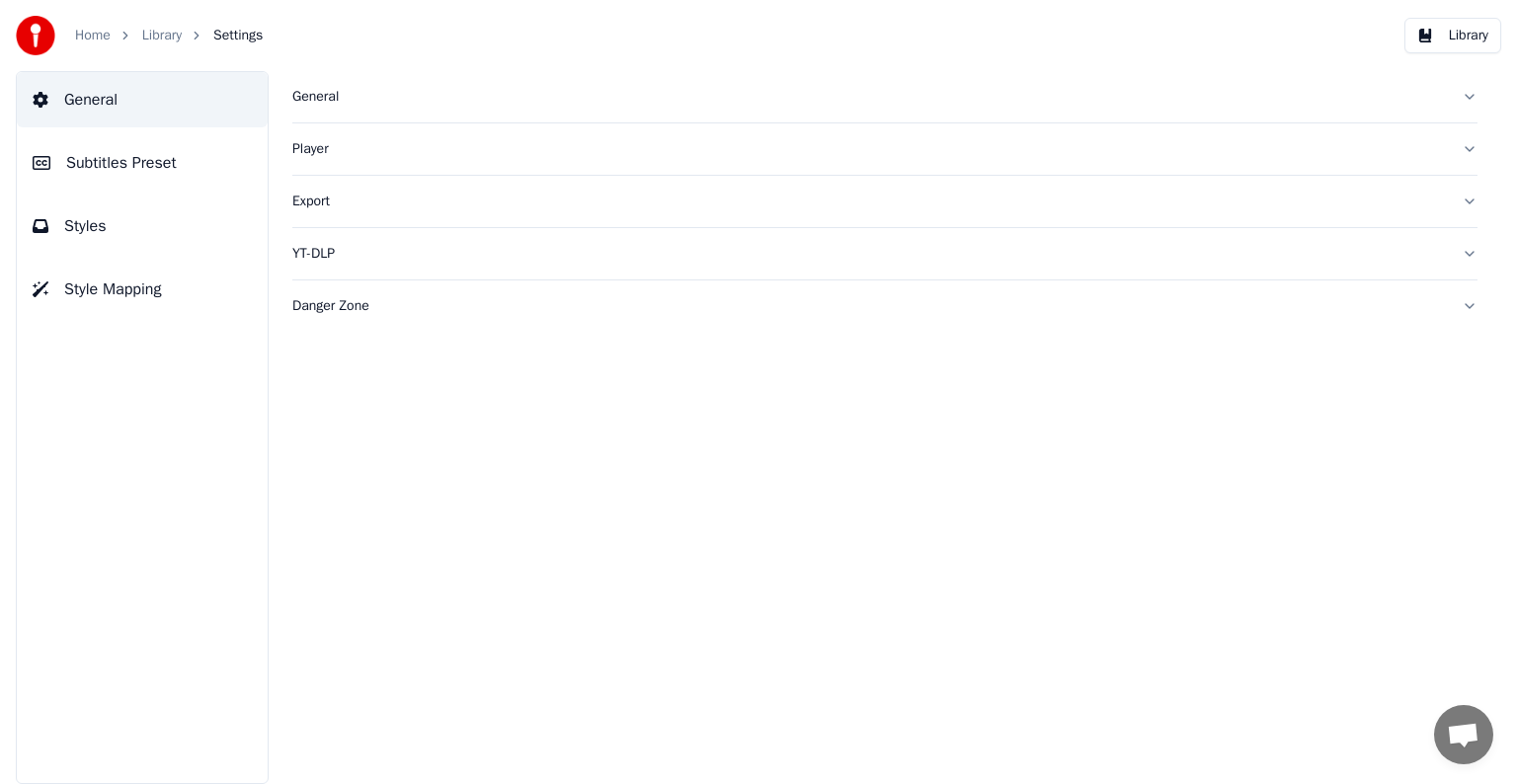 click on "Subtitles Preset" at bounding box center [121, 163] 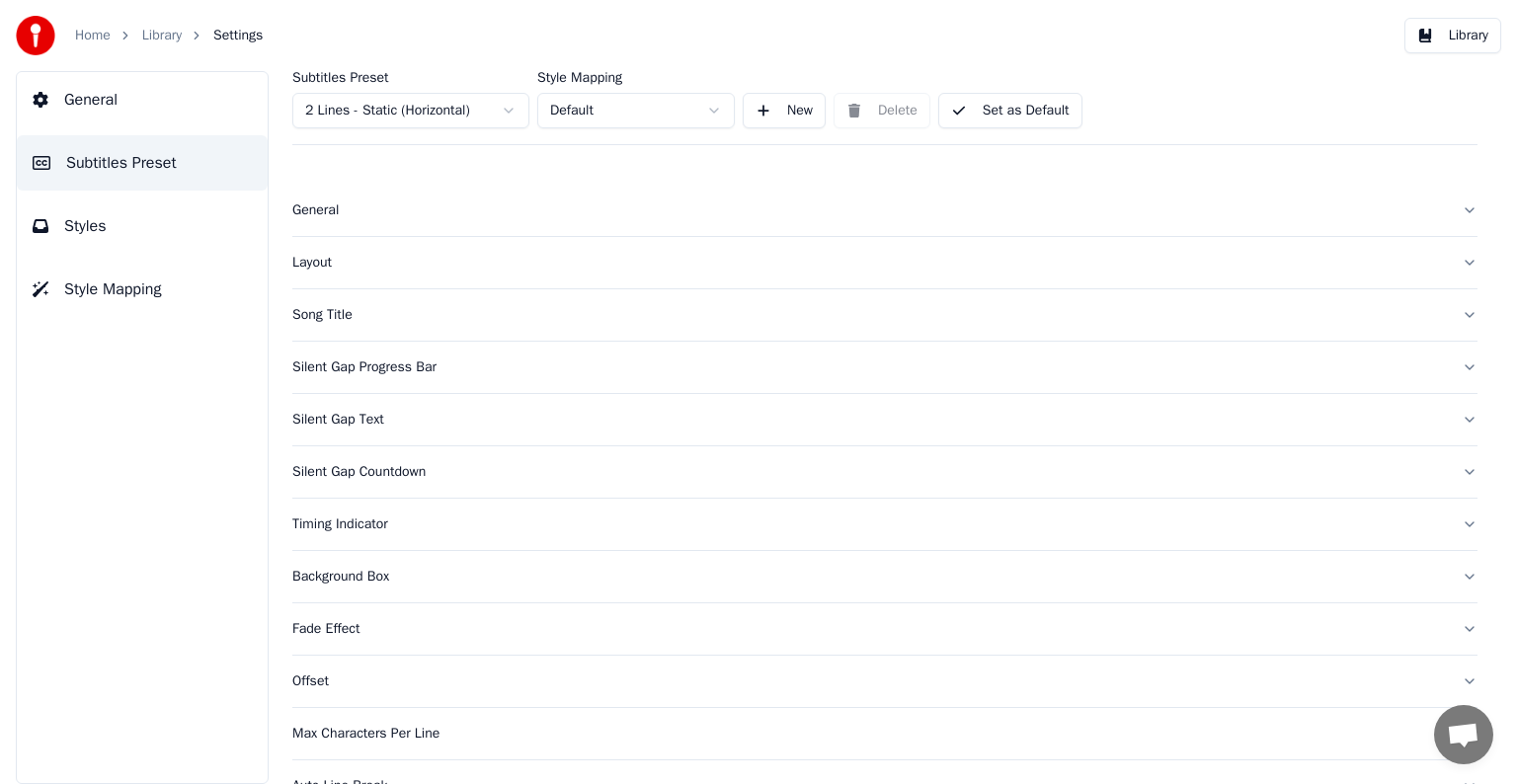 click on "Layout" at bounding box center (869, 263) 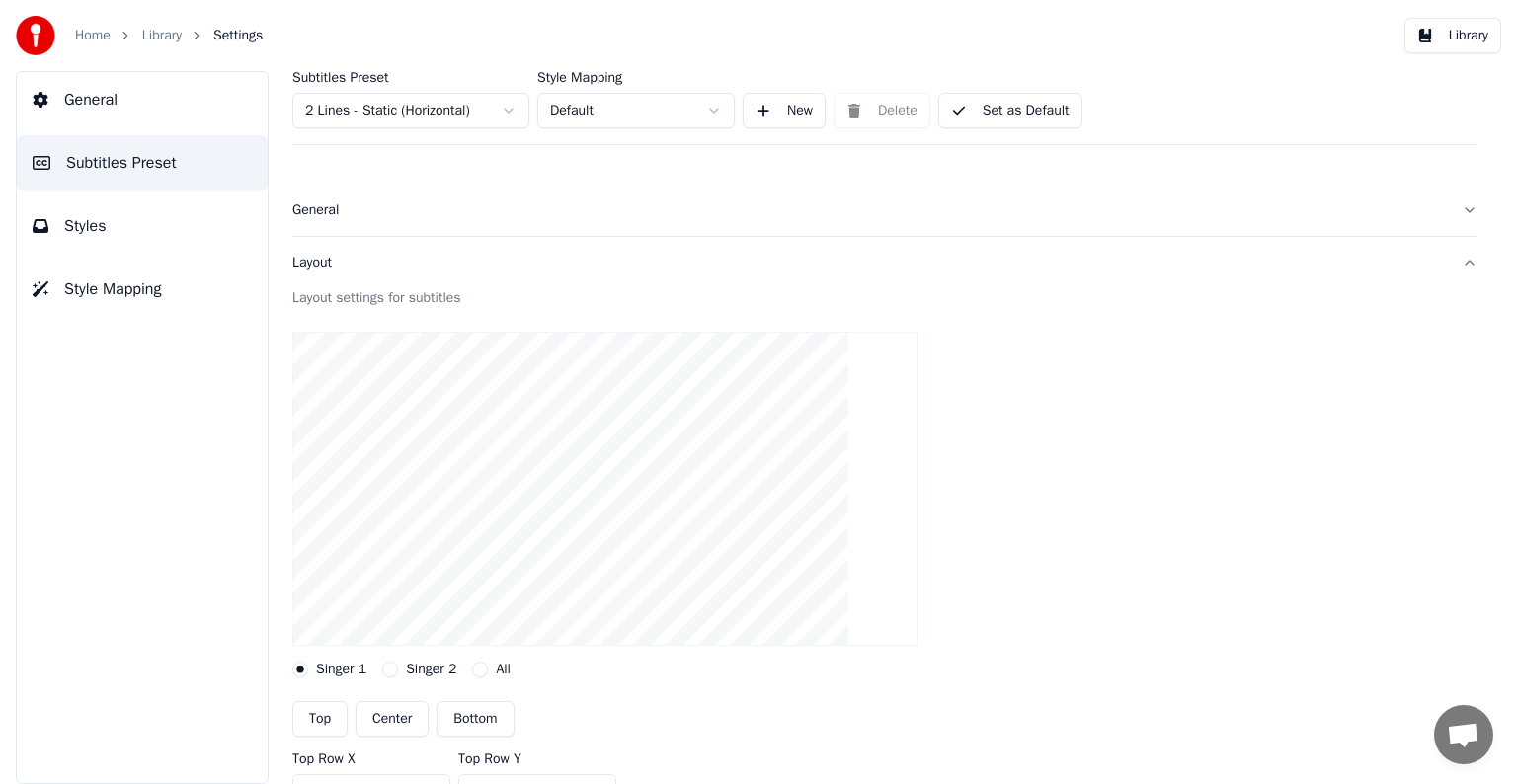 click on "Center" at bounding box center [392, 719] 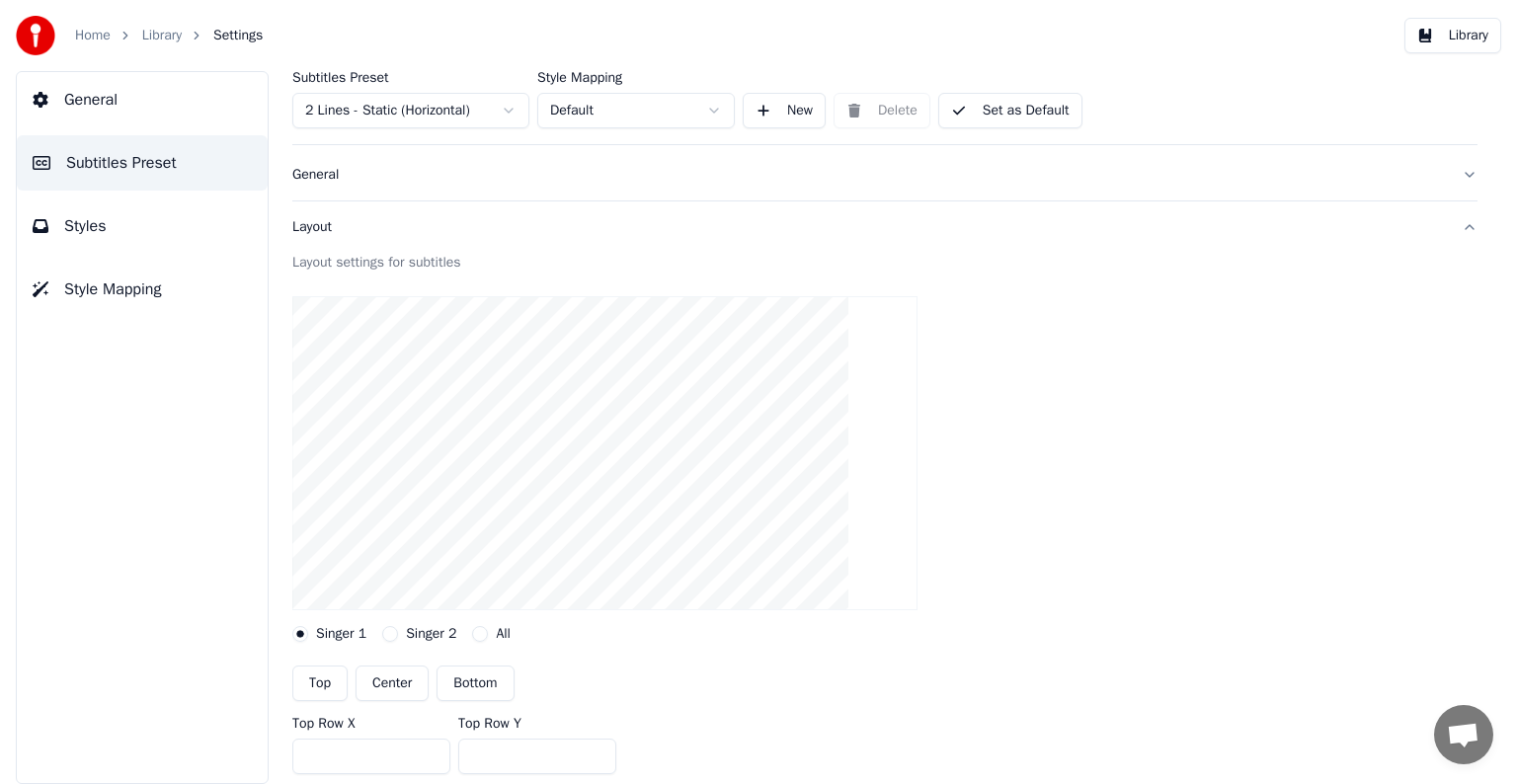 scroll, scrollTop: 0, scrollLeft: 0, axis: both 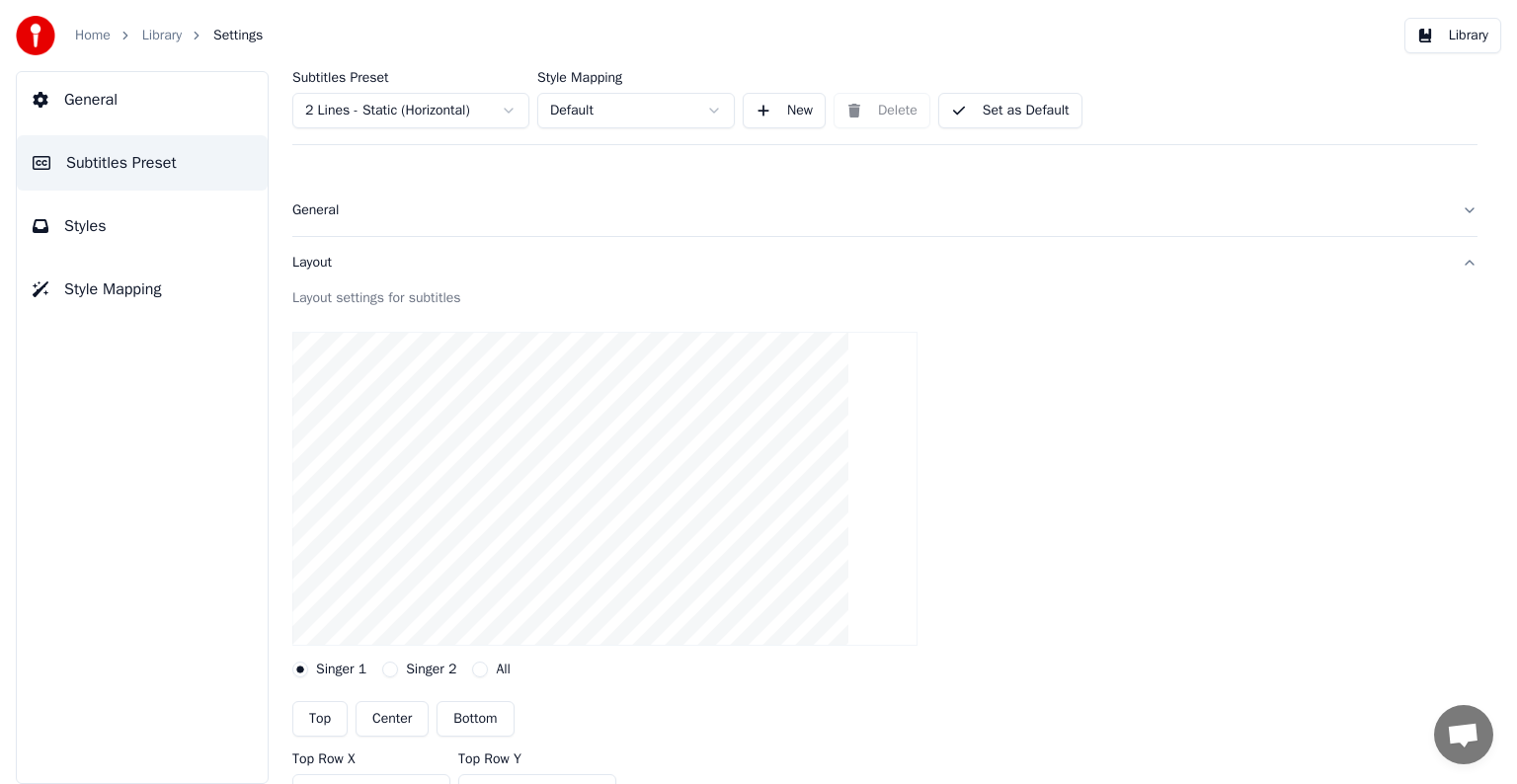 click on "General" at bounding box center (869, 210) 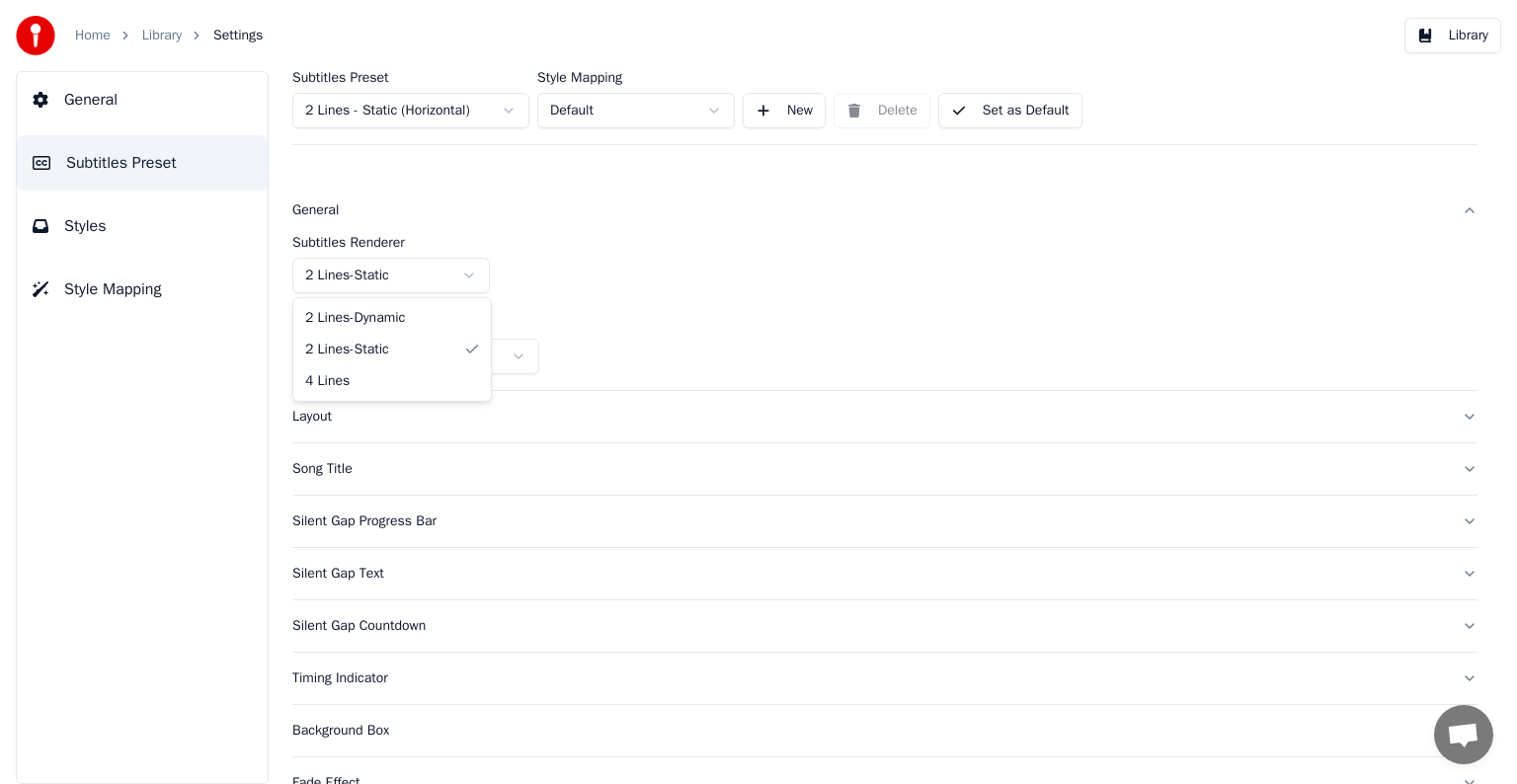 click on "Home Library Settings Library General Subtitles Preset Styles Style Mapping Subtitles Preset 2 Lines - Static (Horizontal) Style Mapping Default New Delete Set as Default General Subtitles Renderer 2 Lines  -  Static Resolution Horizontal  -  1920 x 1080  ( 16 : 9 ) Layout Song Title Silent Gap Progress Bar Silent Gap Text Silent Gap Countdown Timing Indicator Background Box Fade Effect Offset Max Characters Per Line Auto Line Break Advanced Settings 2 Lines  -  Dynamic 2 Lines  -  Static 4 Lines" at bounding box center [758, 392] 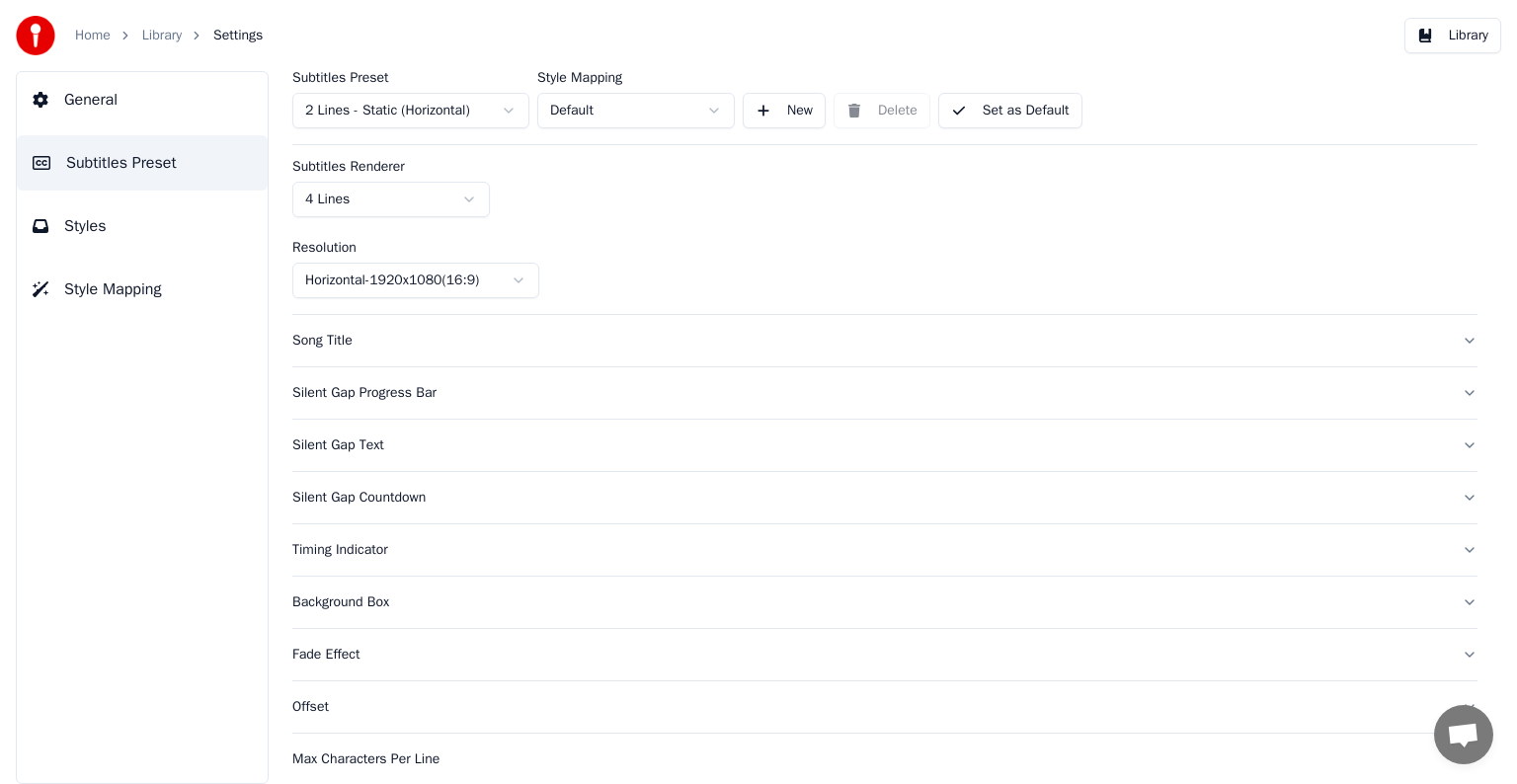 scroll, scrollTop: 0, scrollLeft: 0, axis: both 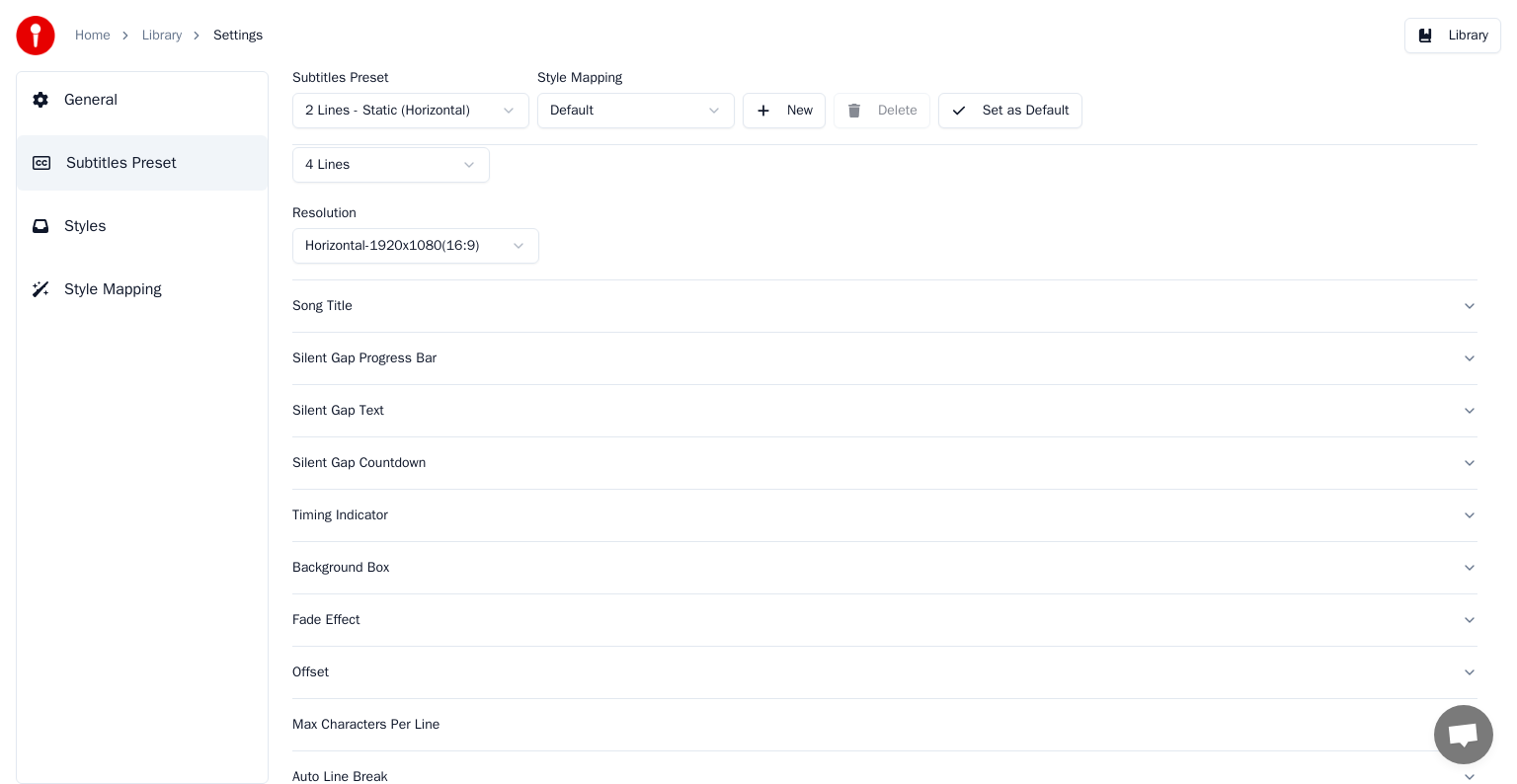 click on "Background Box" at bounding box center (869, 568) 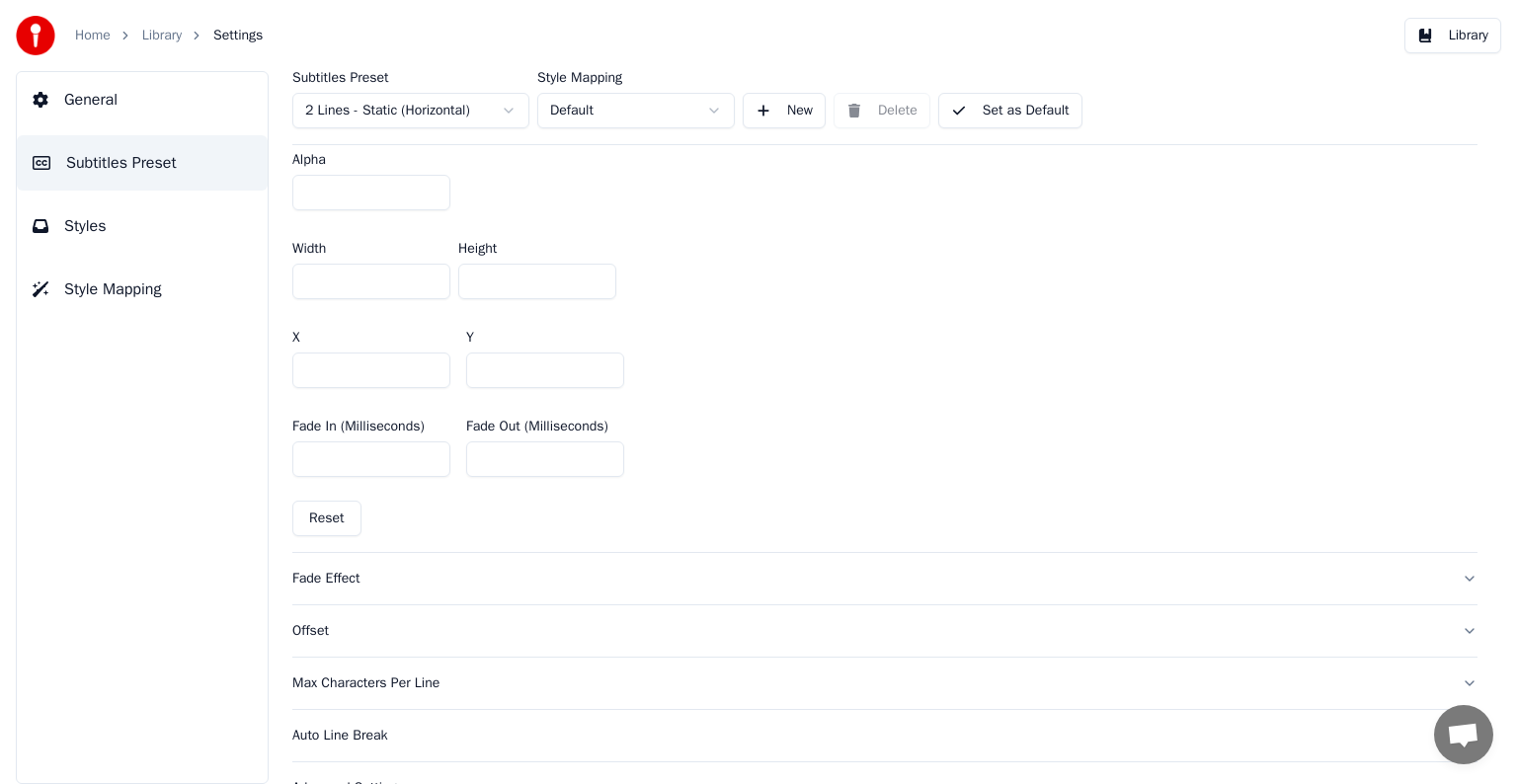scroll, scrollTop: 1136, scrollLeft: 0, axis: vertical 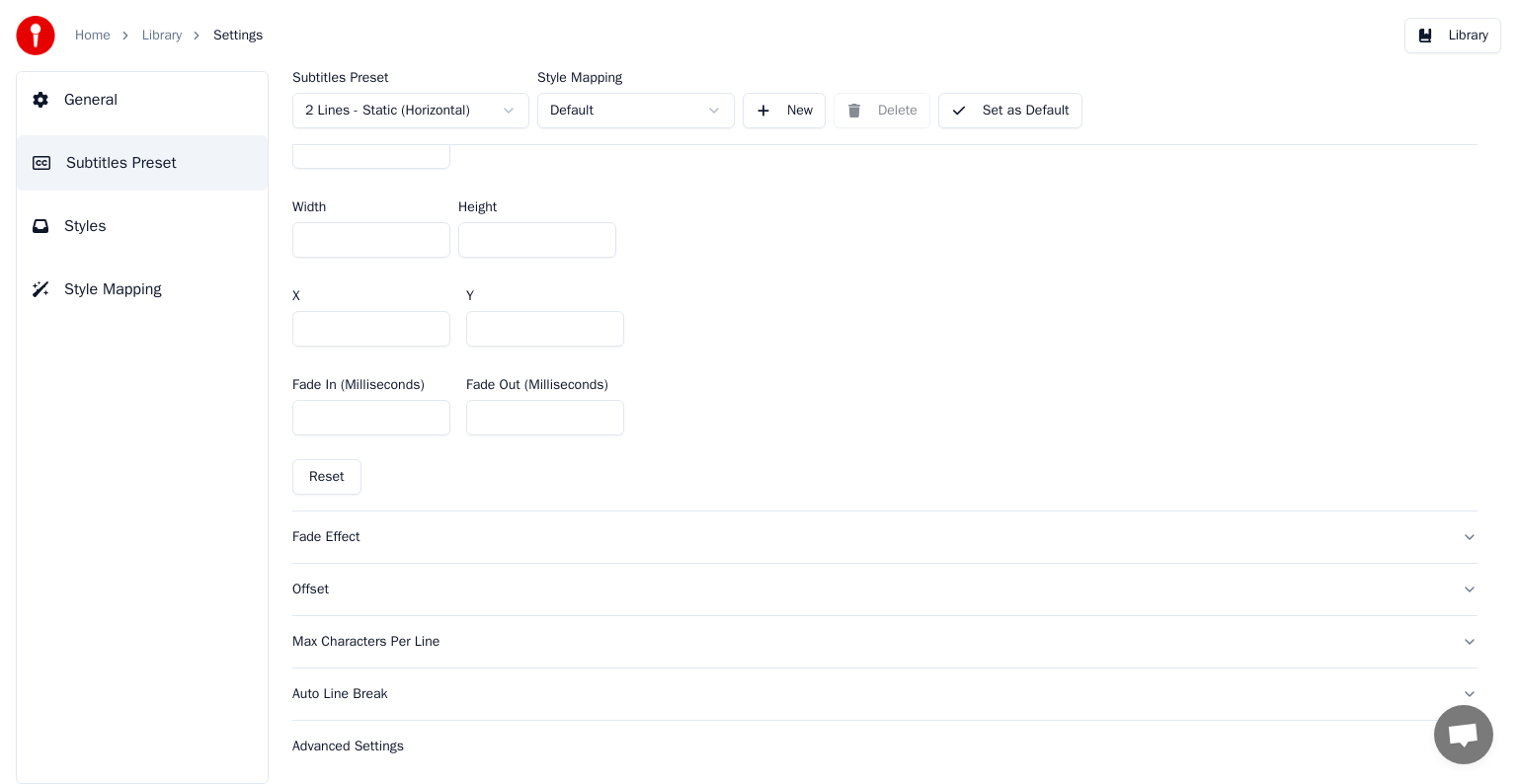 click on "Advanced Settings" at bounding box center [869, 746] 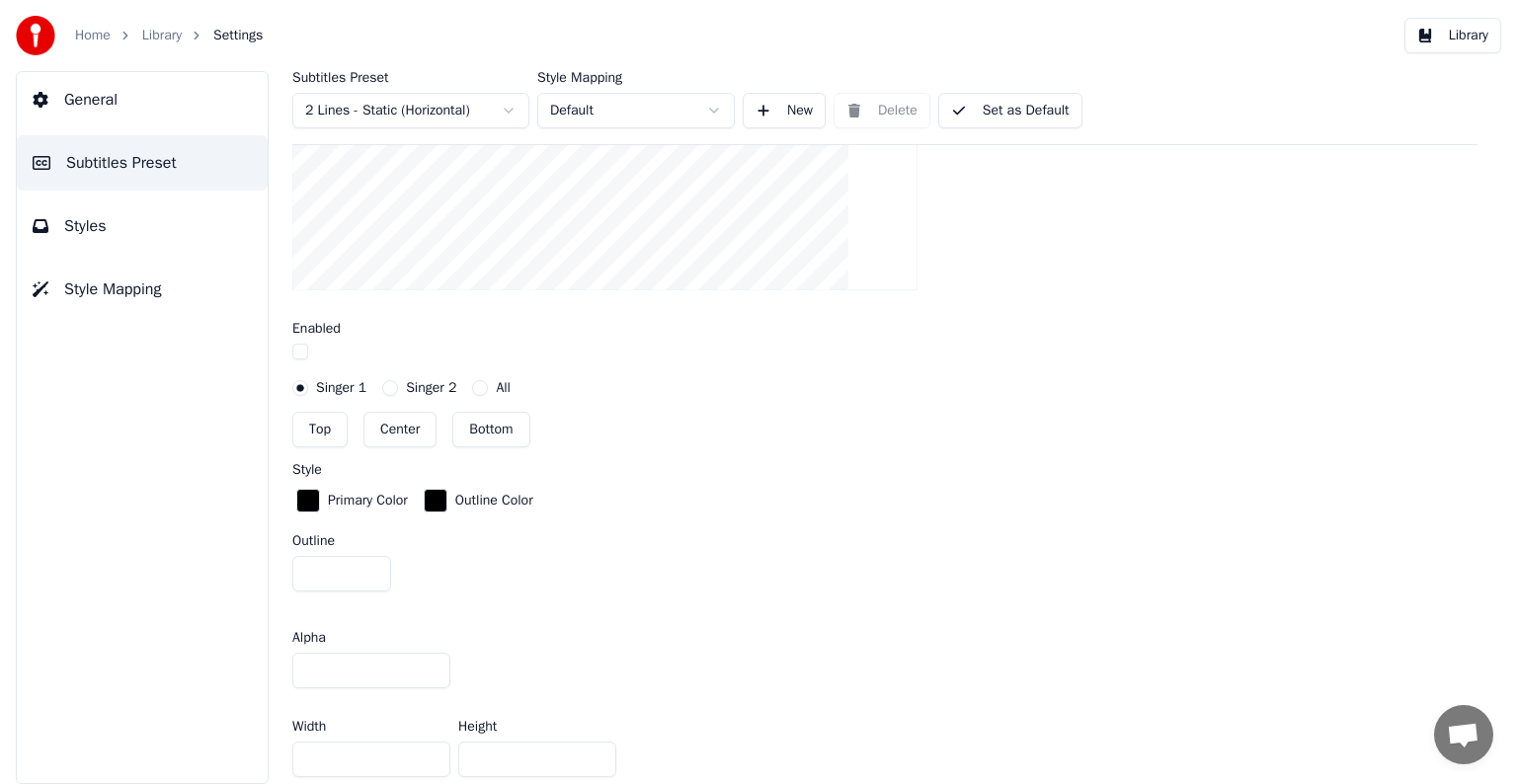scroll, scrollTop: 492, scrollLeft: 0, axis: vertical 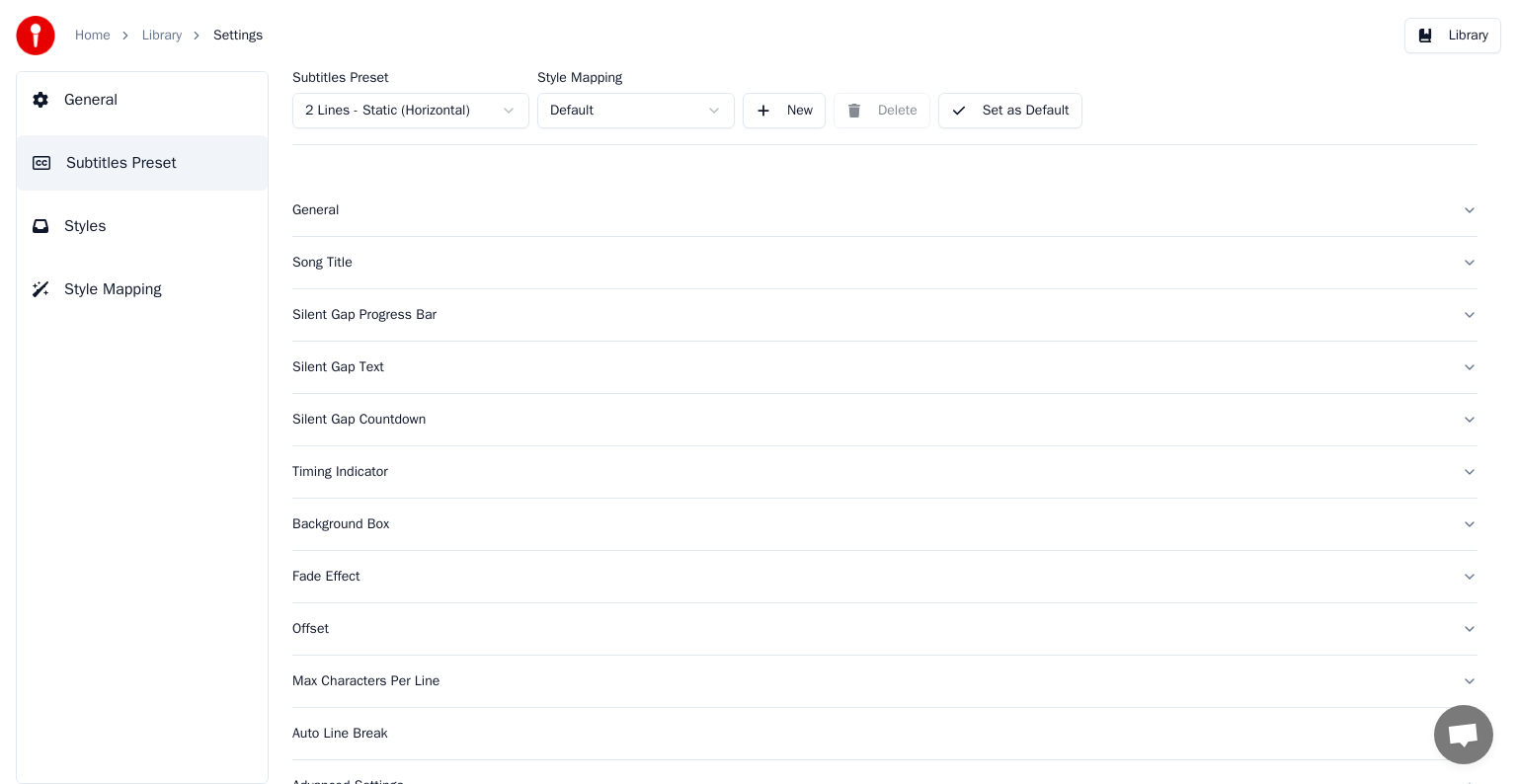 click on "Set as Default" at bounding box center [1010, 111] 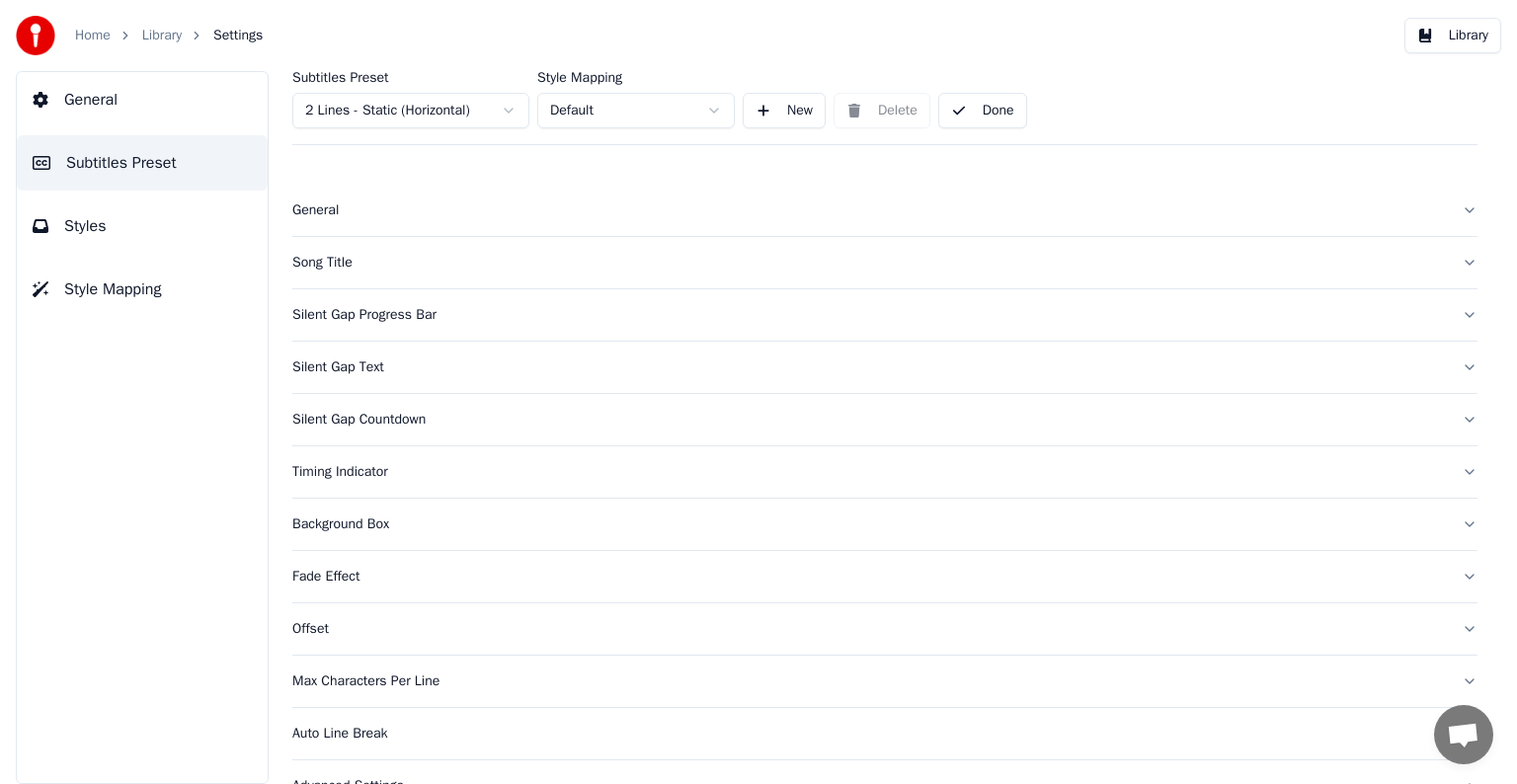 click on "Library" at bounding box center [1453, 36] 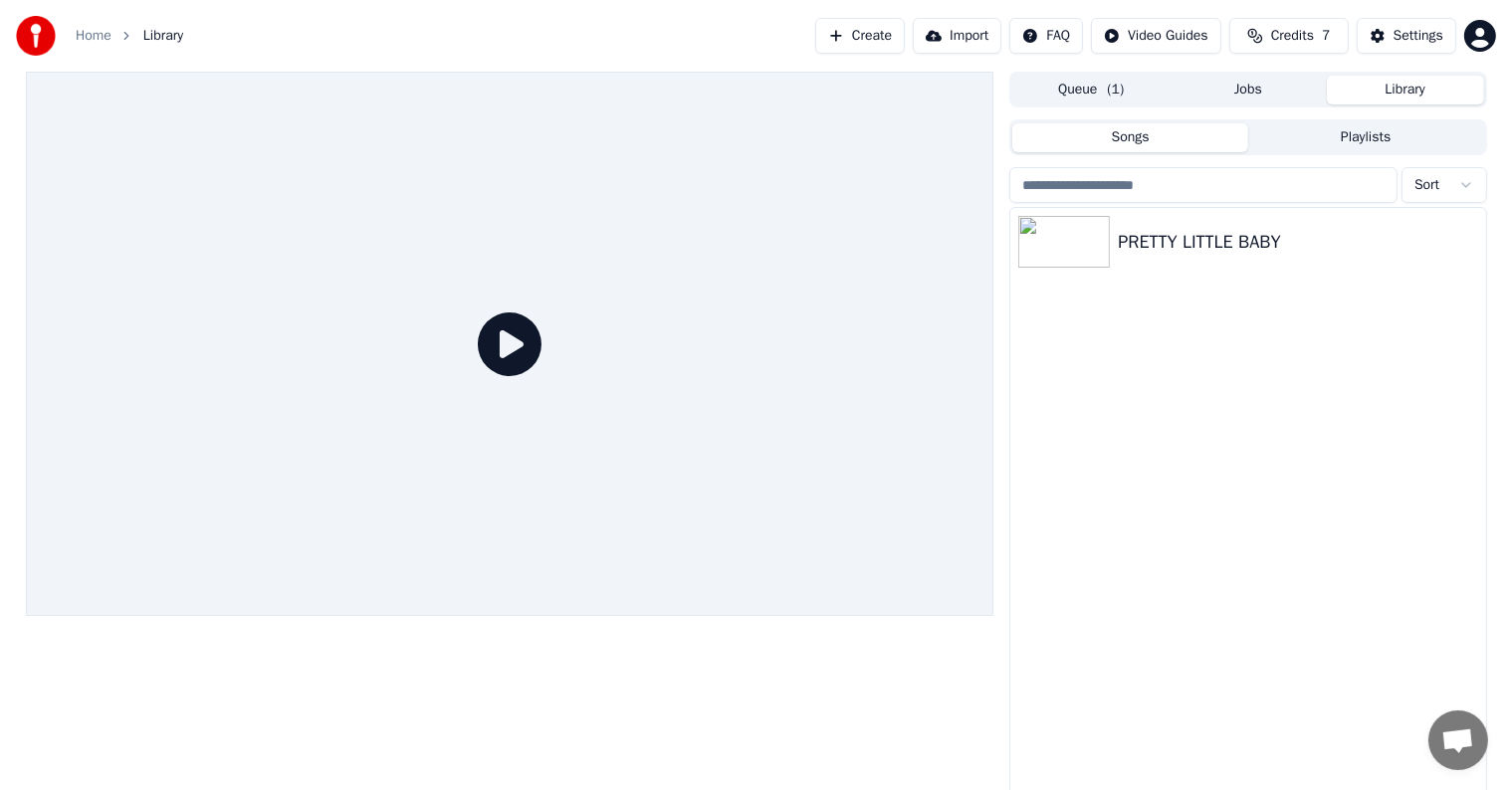 click 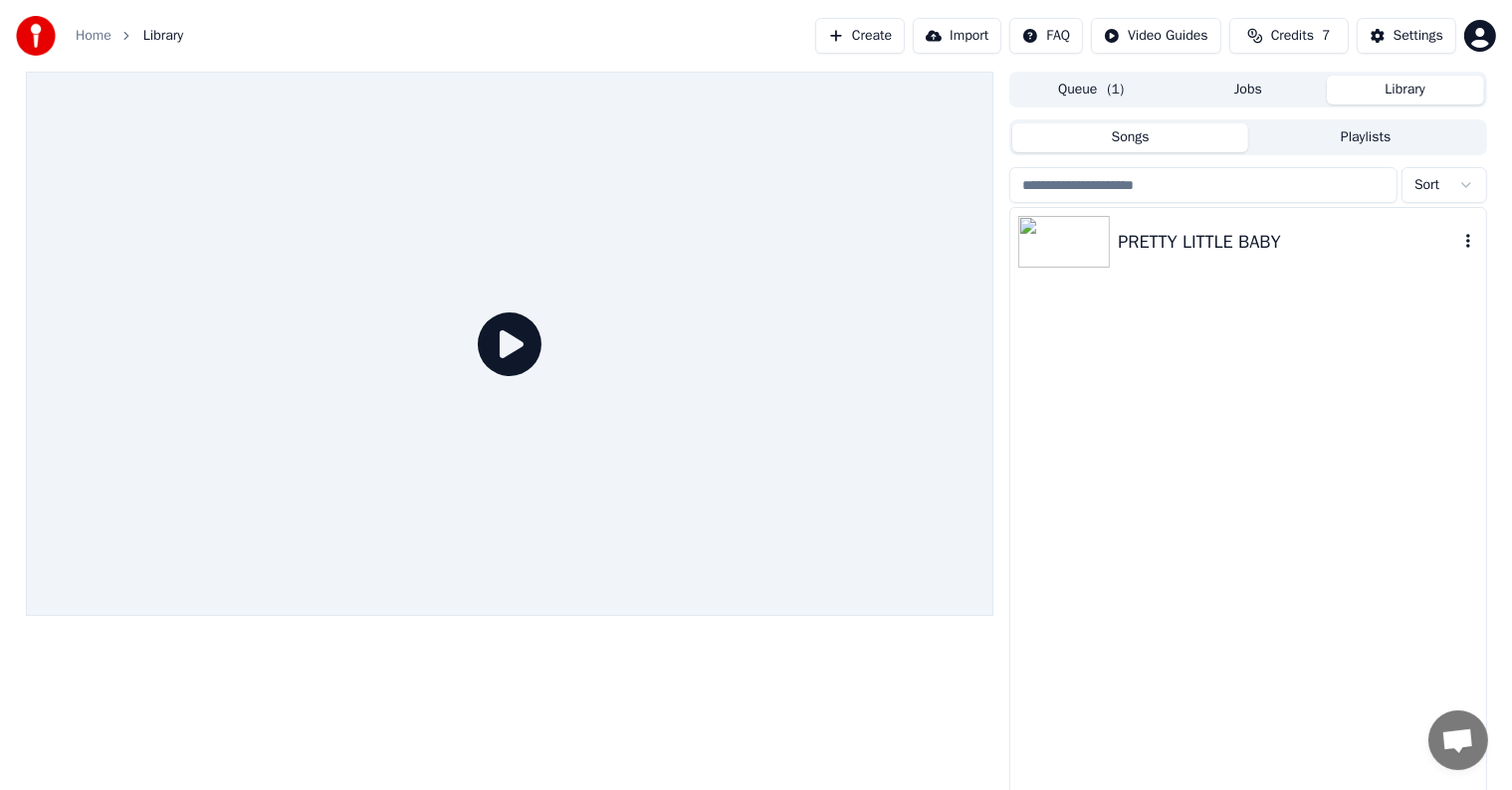click on "PRETTY LITTLE BABY" at bounding box center [1287, 242] 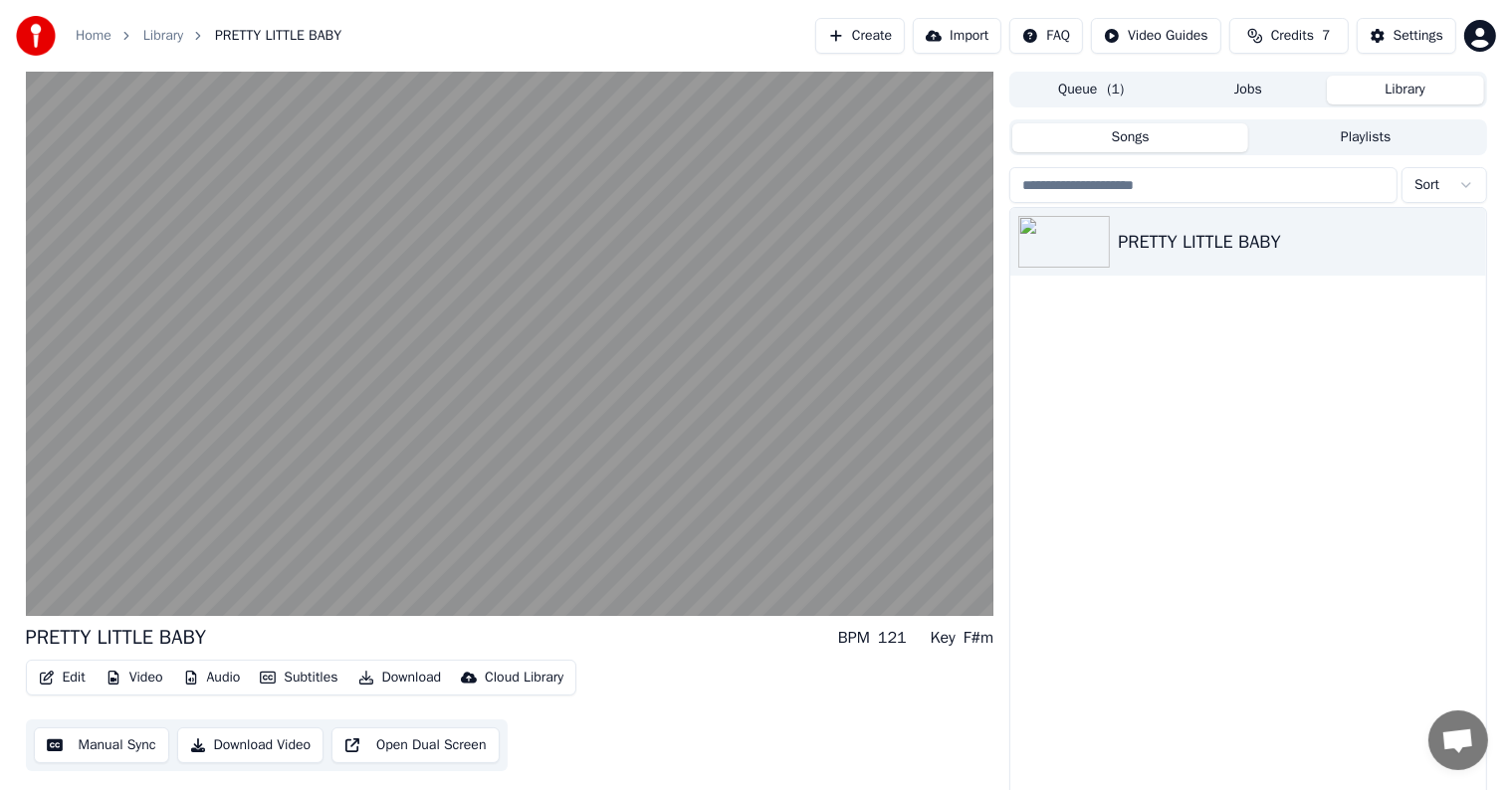 click on "Settings" at bounding box center (1406, 36) 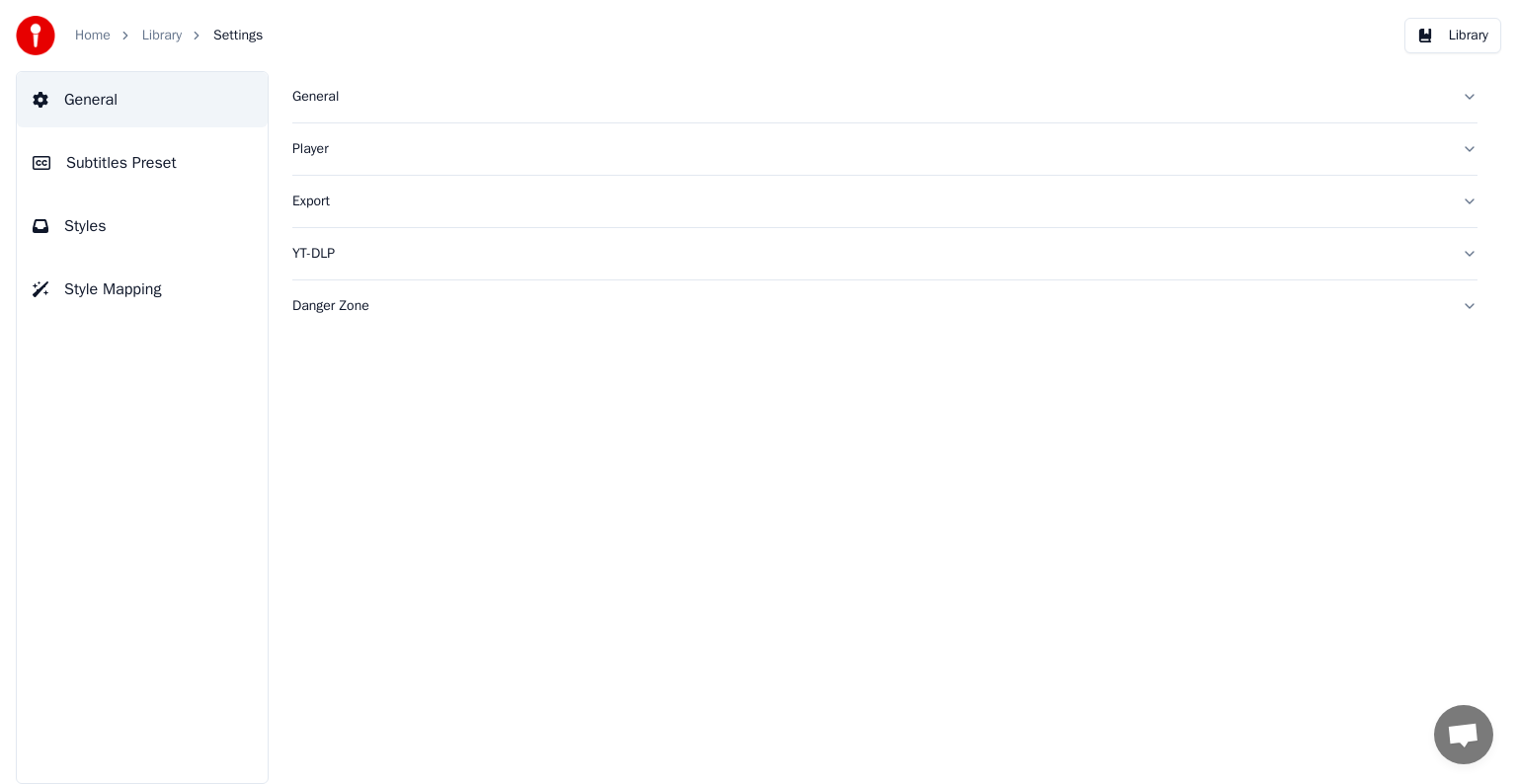 click on "Subtitles Preset" at bounding box center [142, 163] 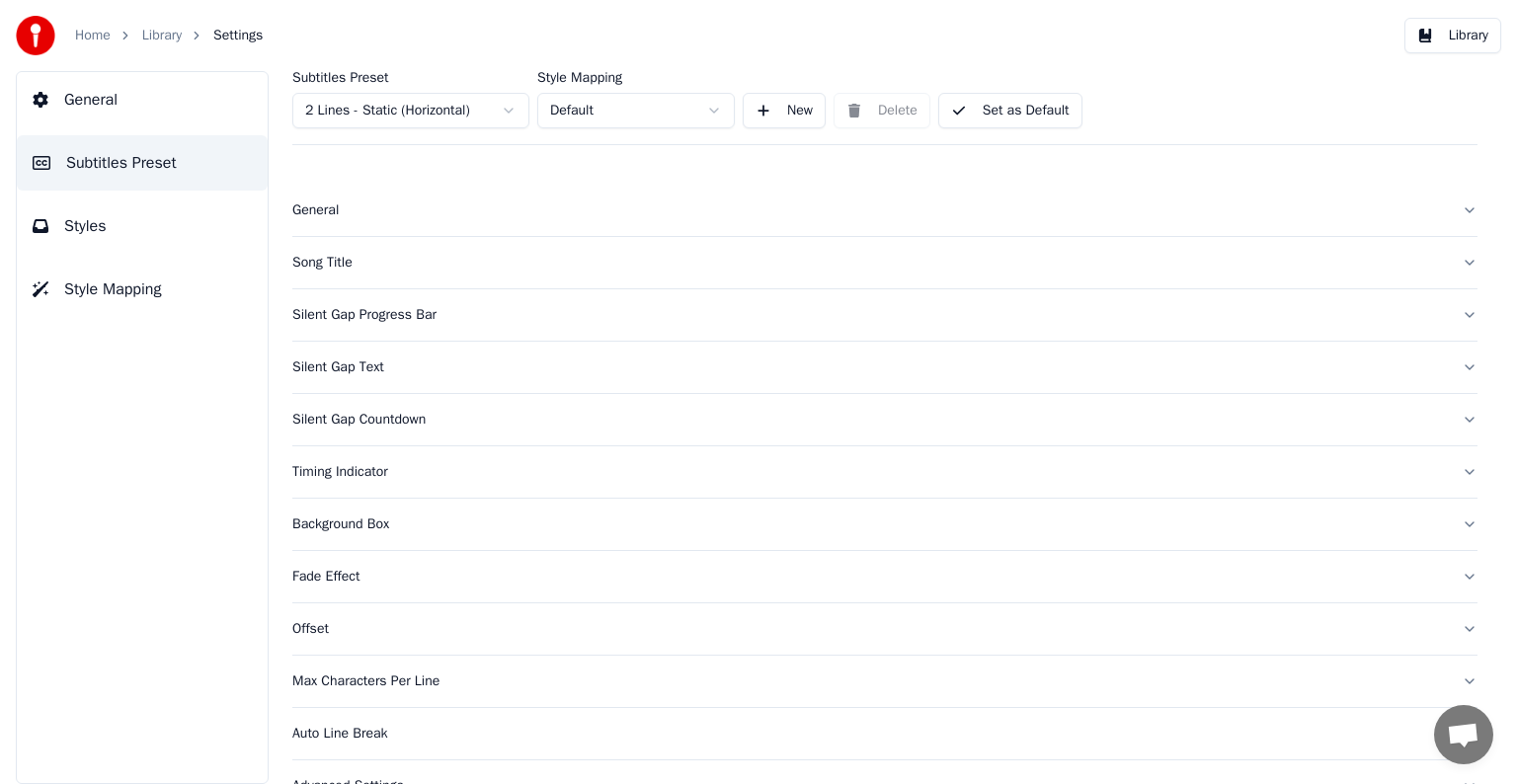 click on "Style Mapping" at bounding box center (142, 289) 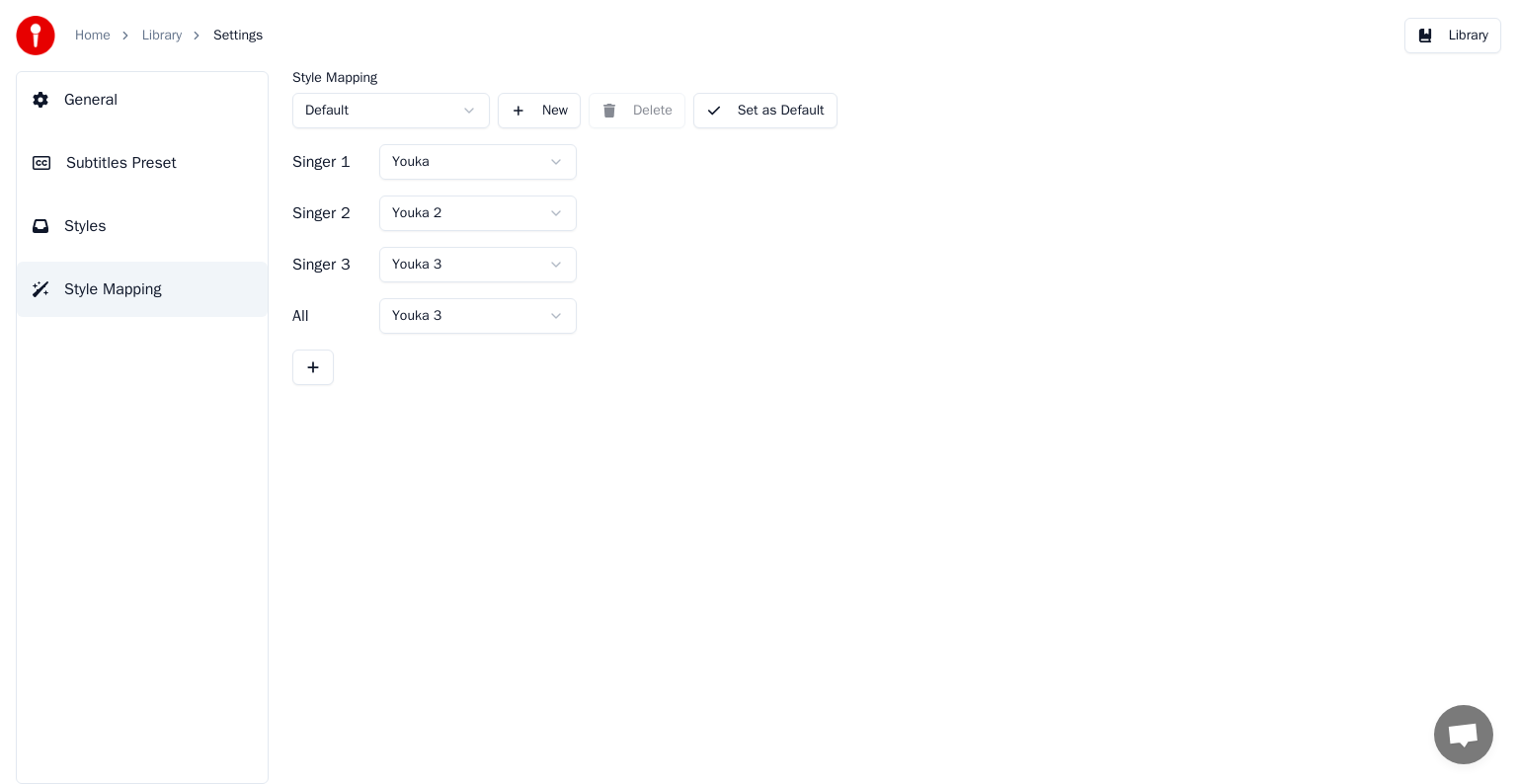 click on "Styles" at bounding box center [142, 226] 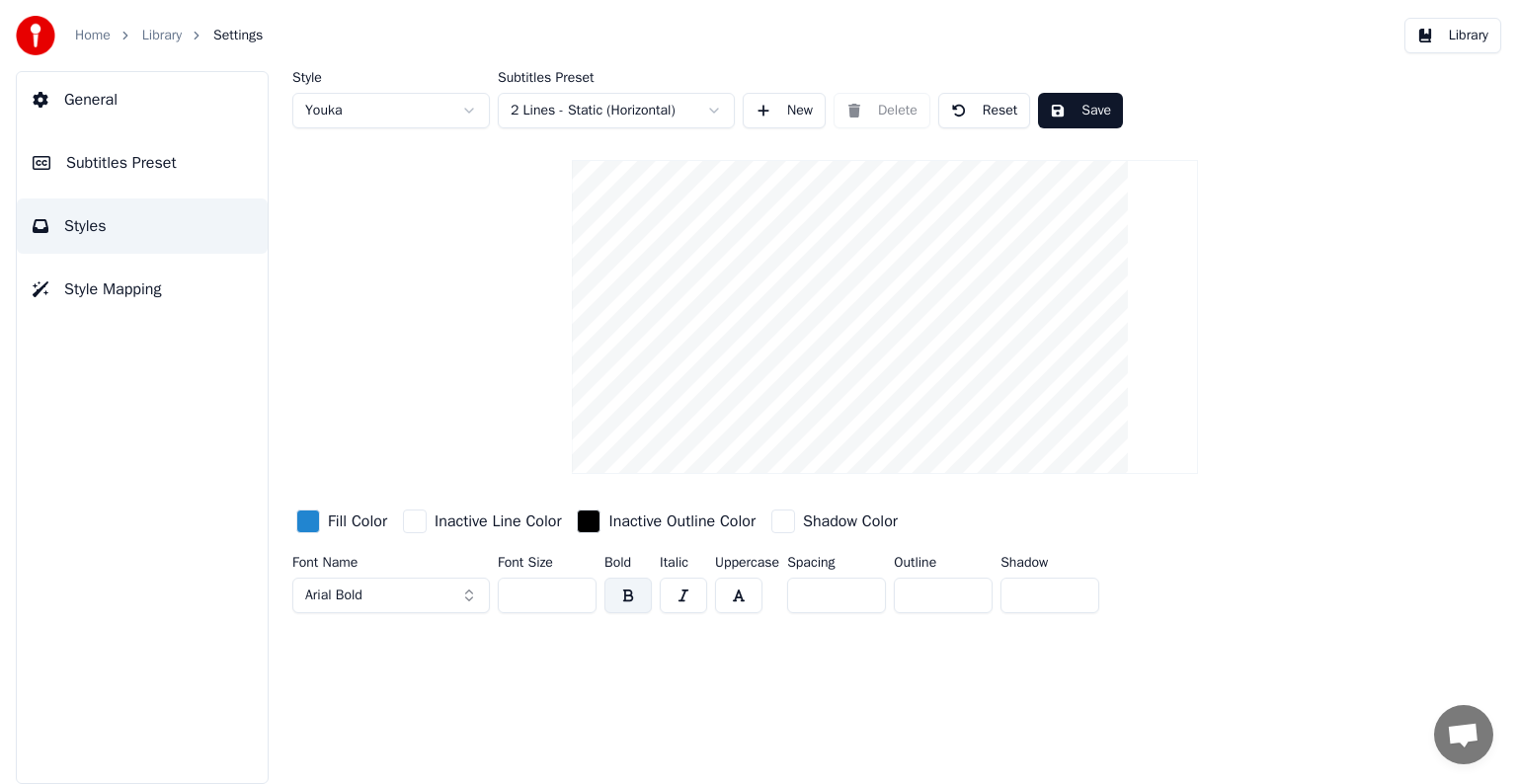 click on "Arial Bold" at bounding box center [391, 595] 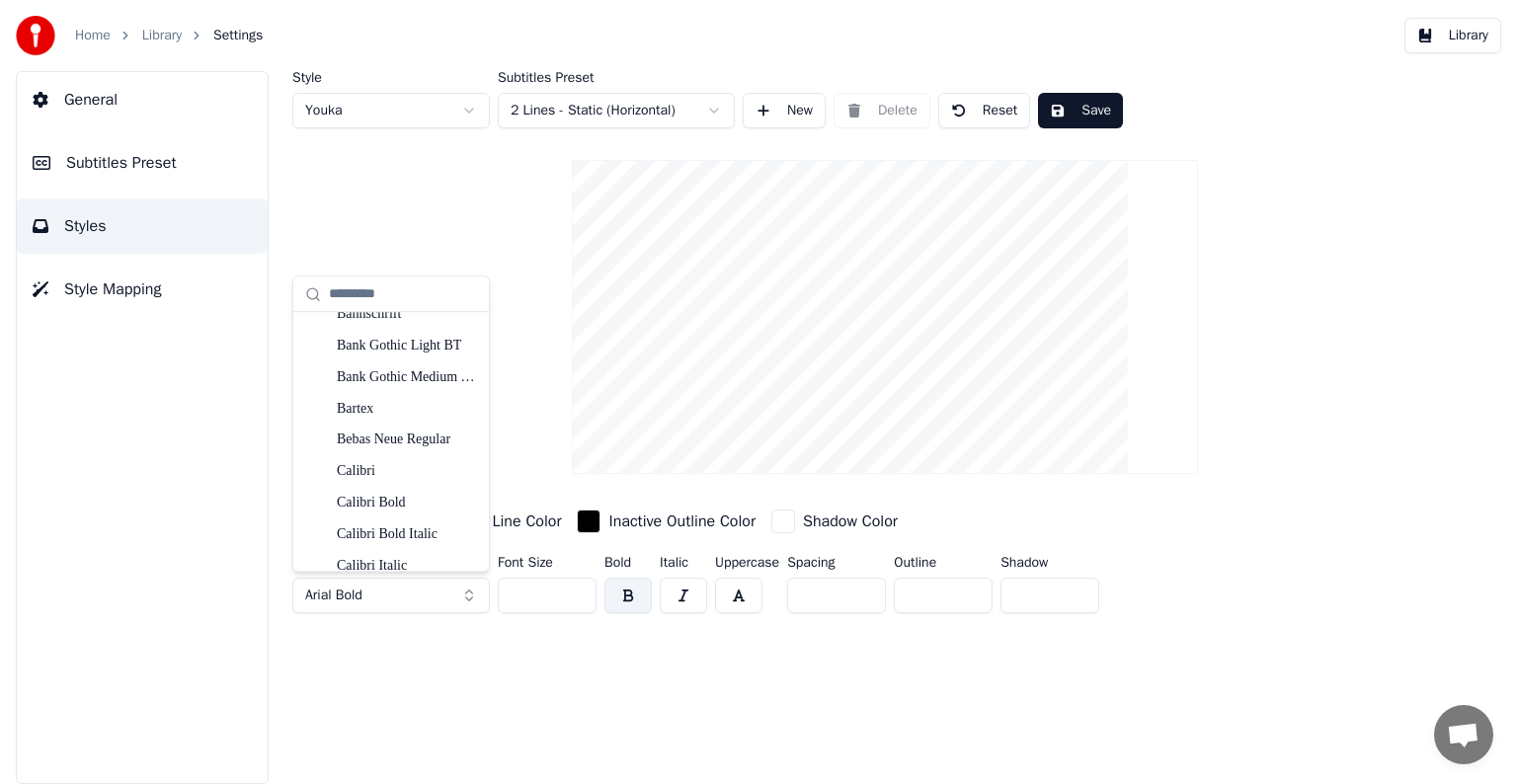 scroll, scrollTop: 988, scrollLeft: 0, axis: vertical 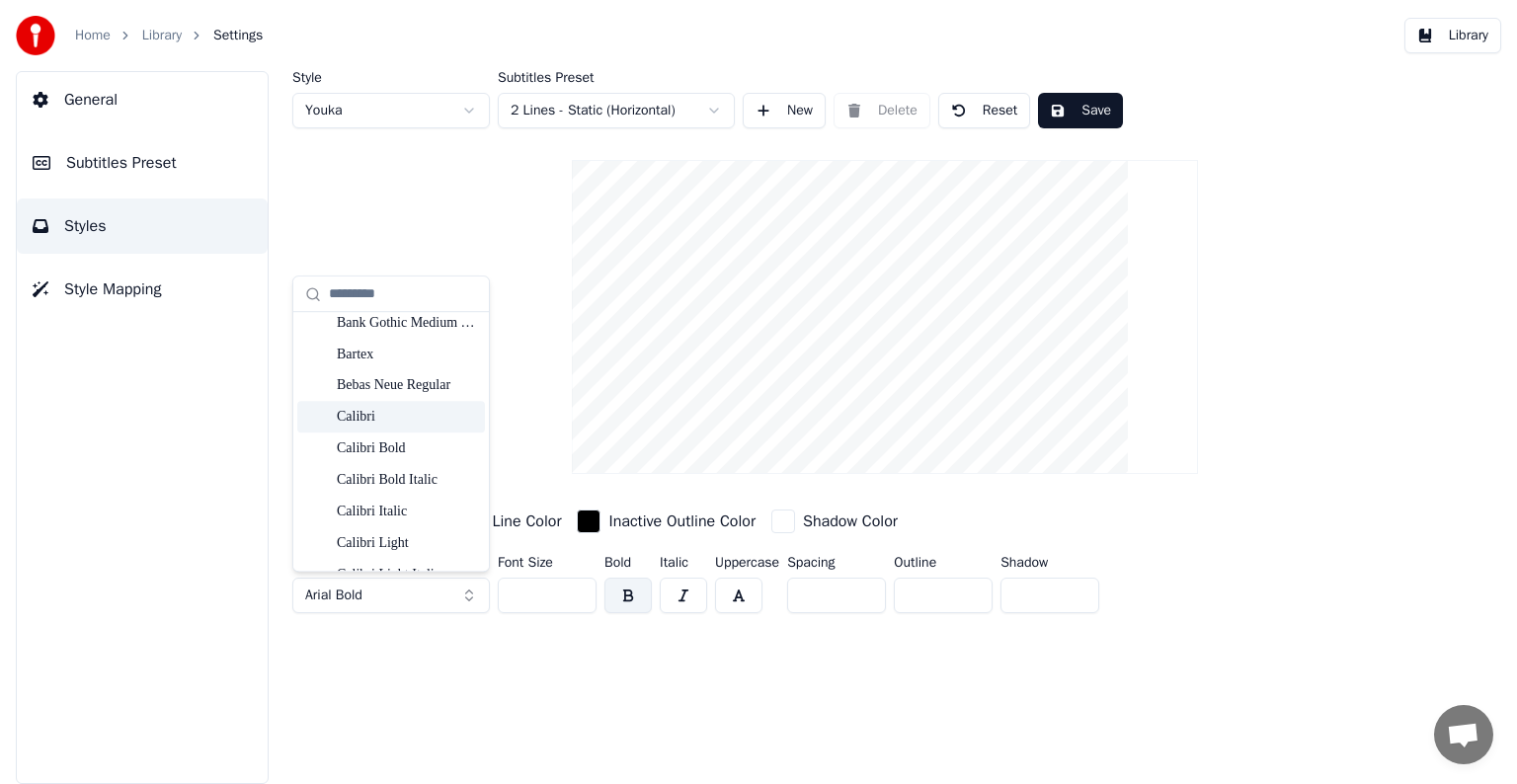 click on "Calibri" at bounding box center [407, 418] 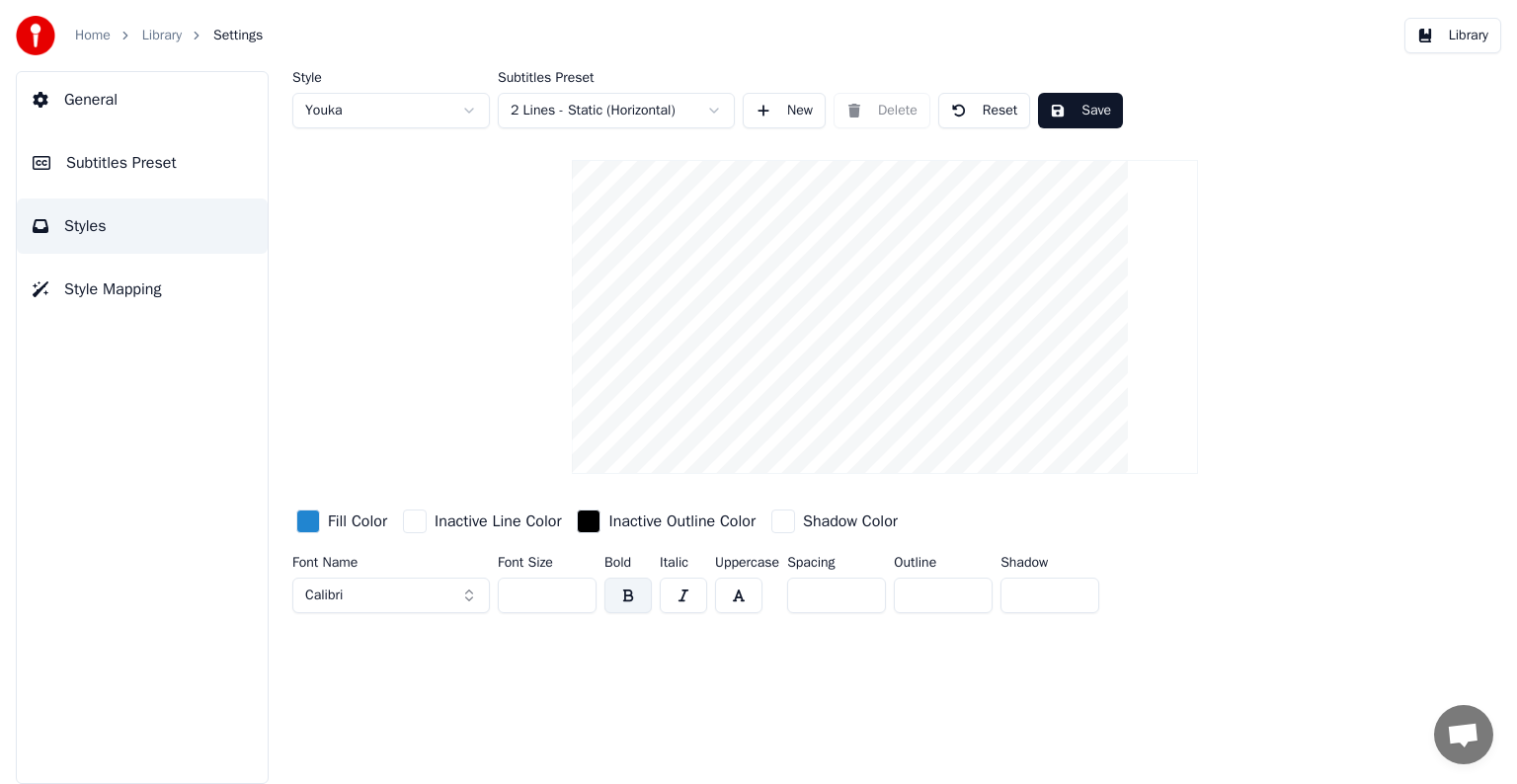 click on "*" at bounding box center (837, 595) 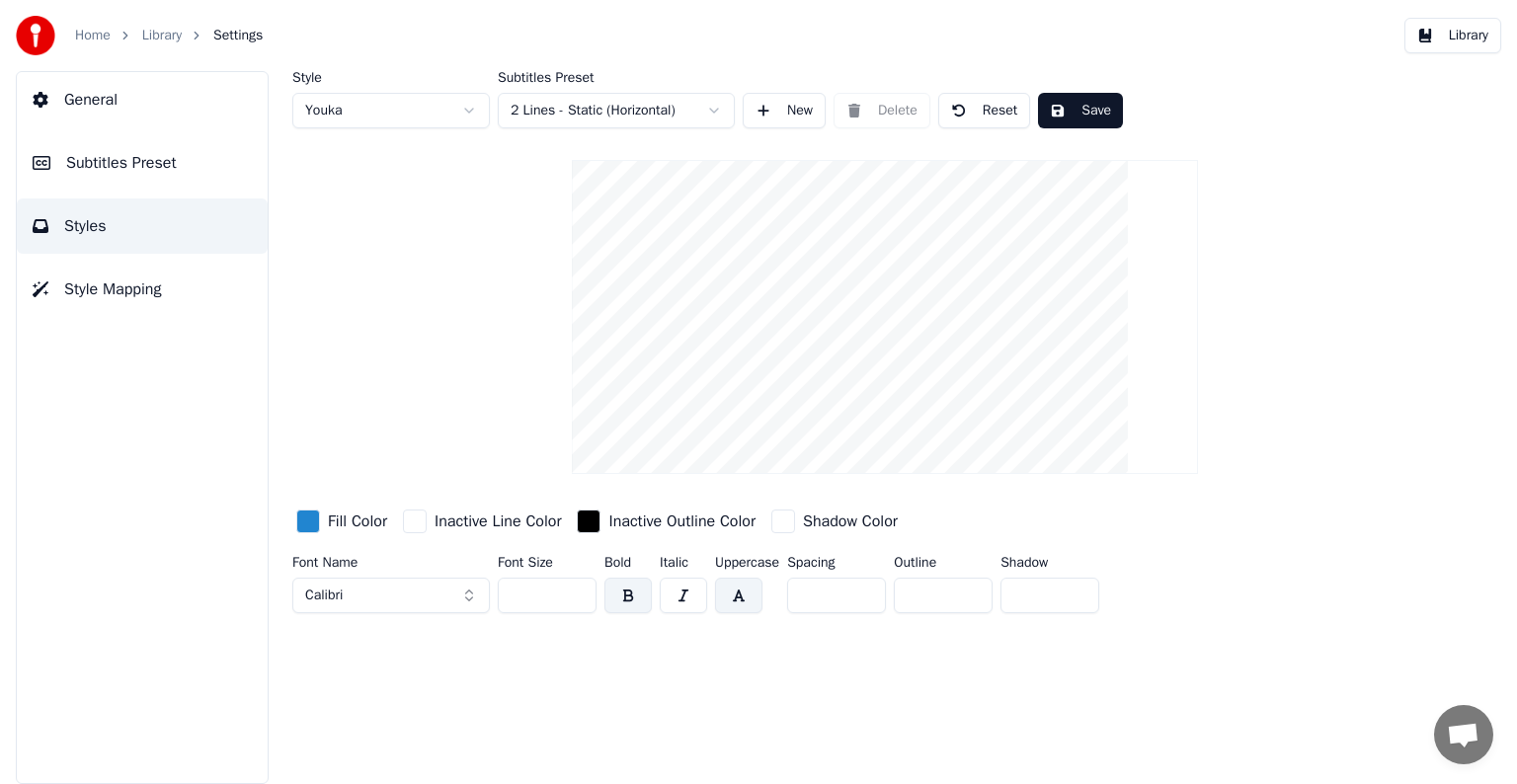 click at bounding box center [739, 595] 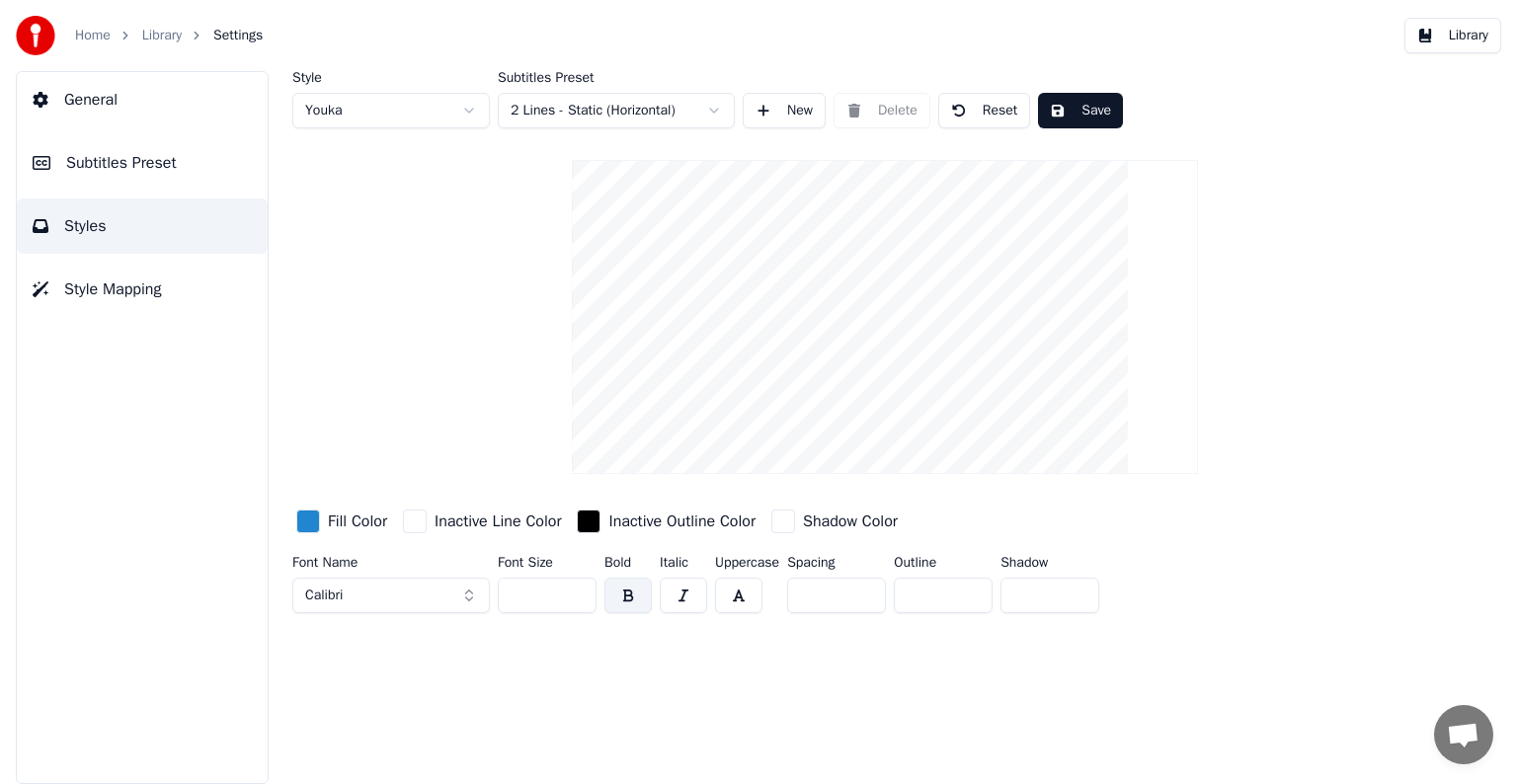 click at bounding box center [739, 595] 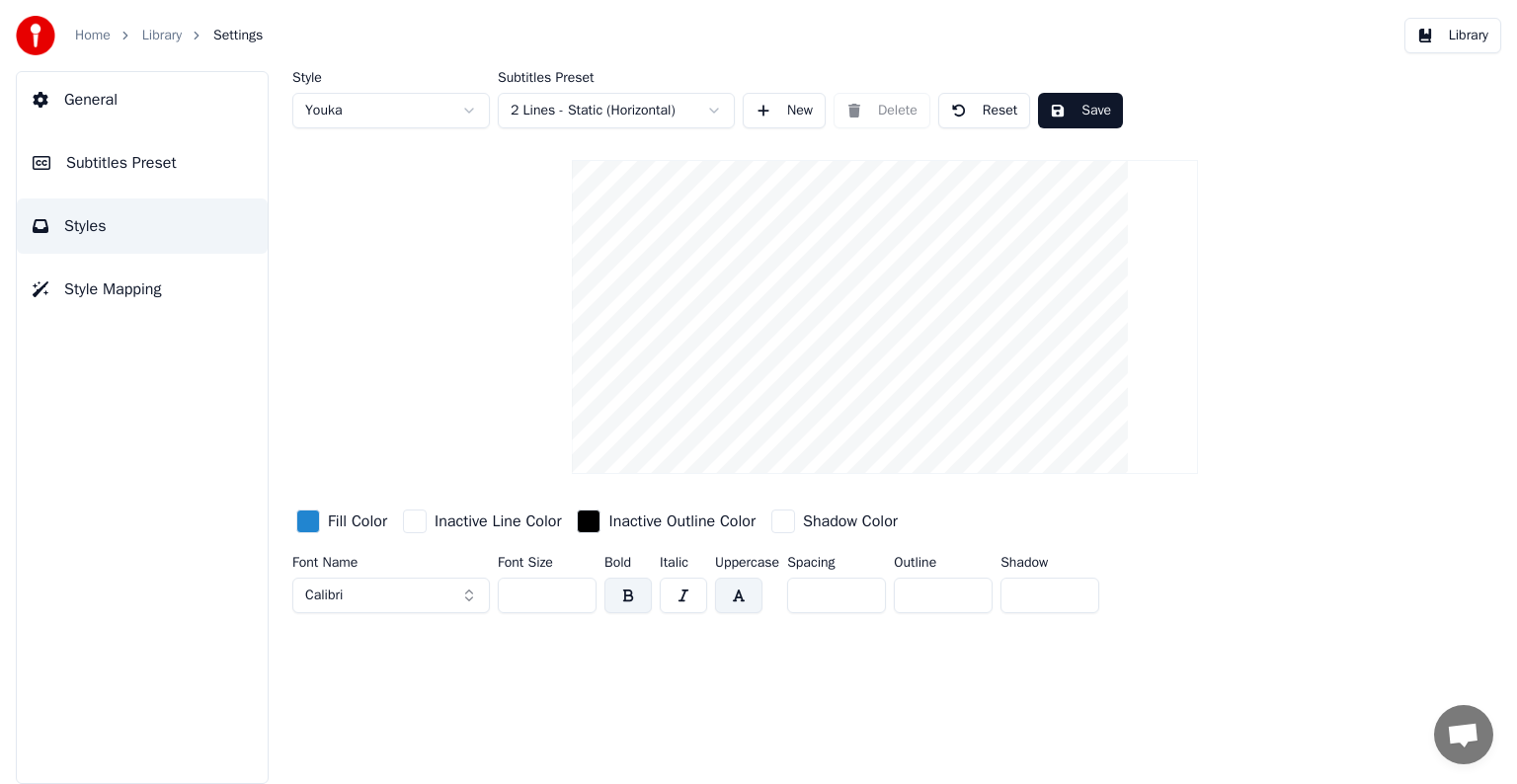 click at bounding box center [739, 595] 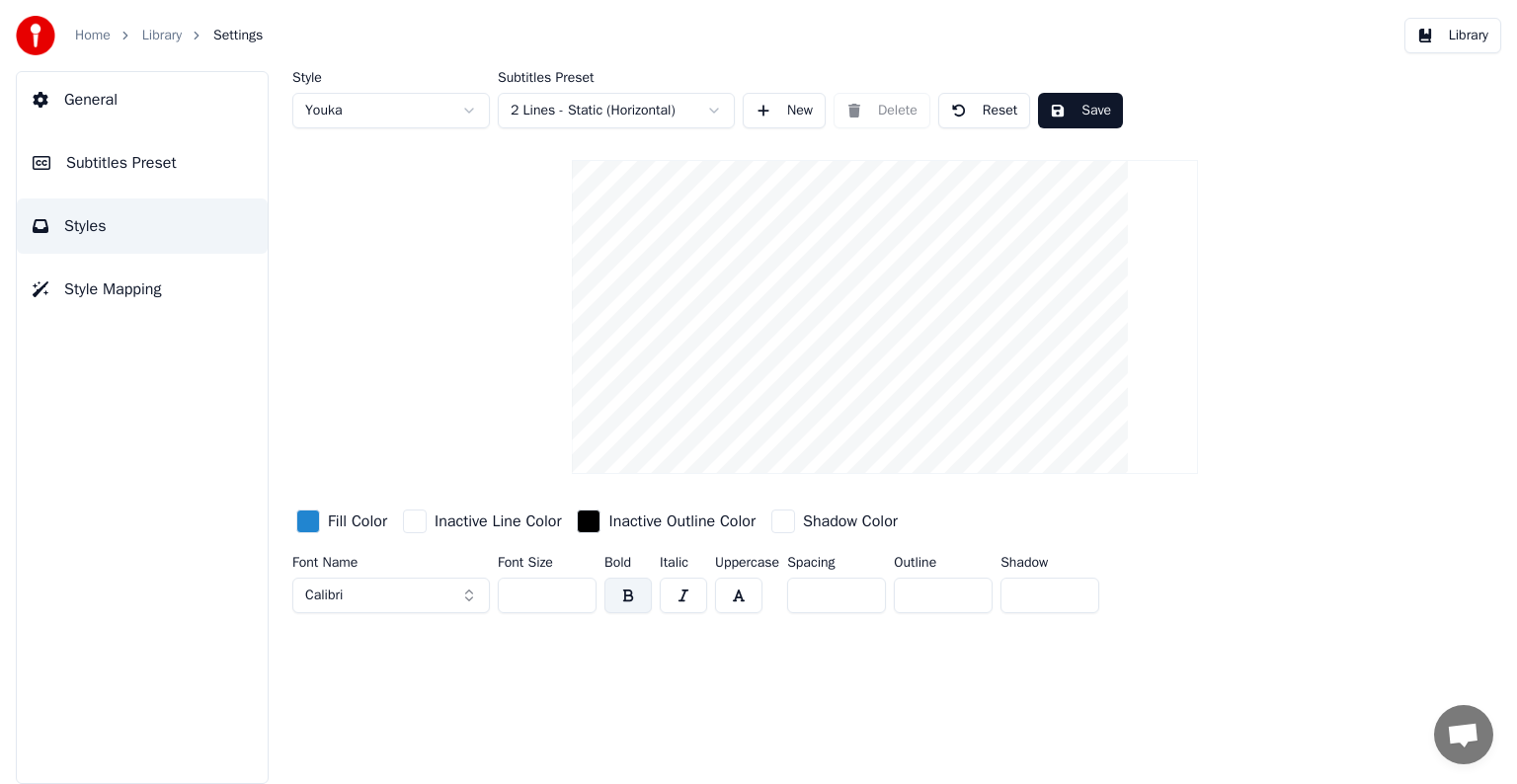 click on "**" at bounding box center [943, 595] 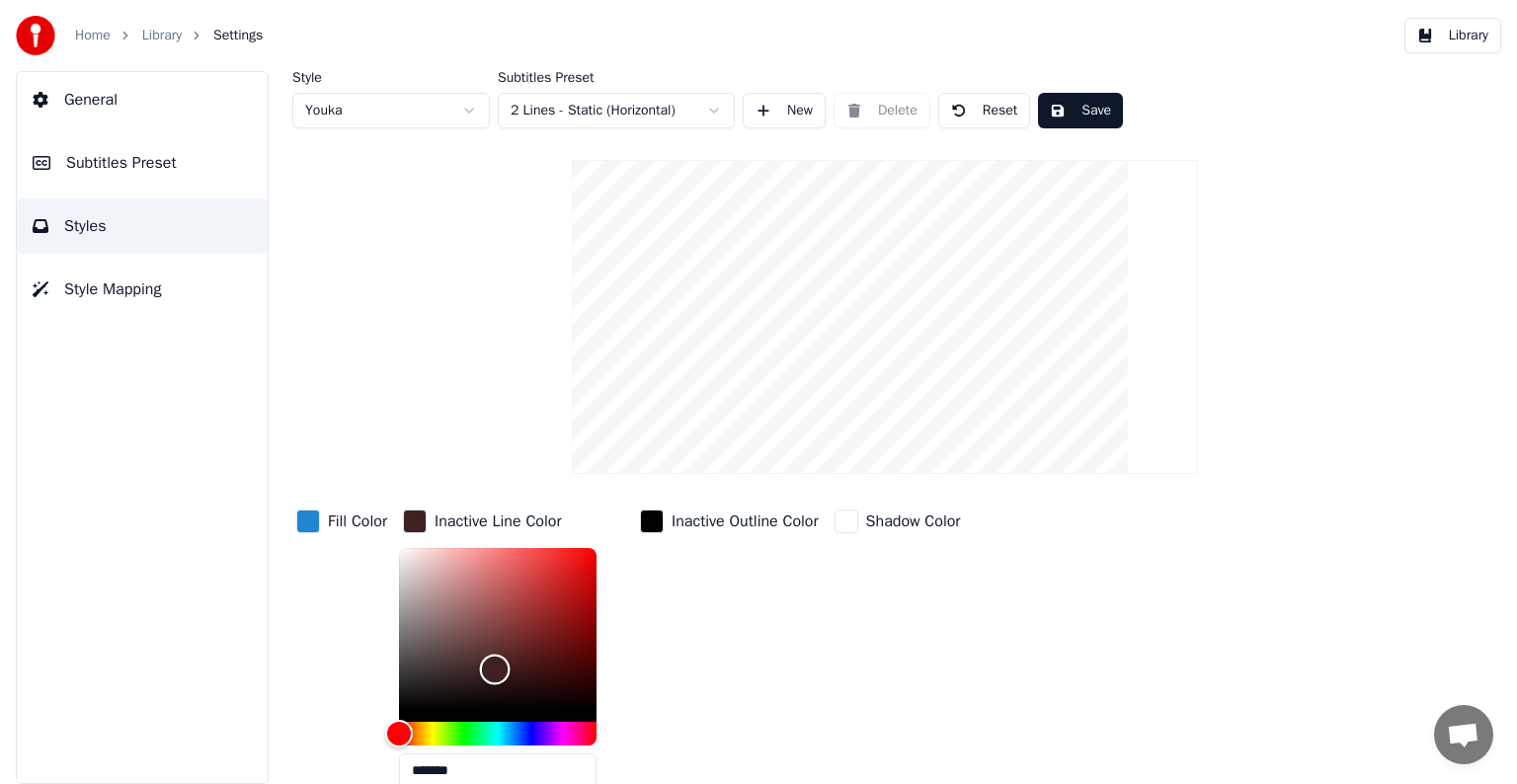 click at bounding box center [498, 629] 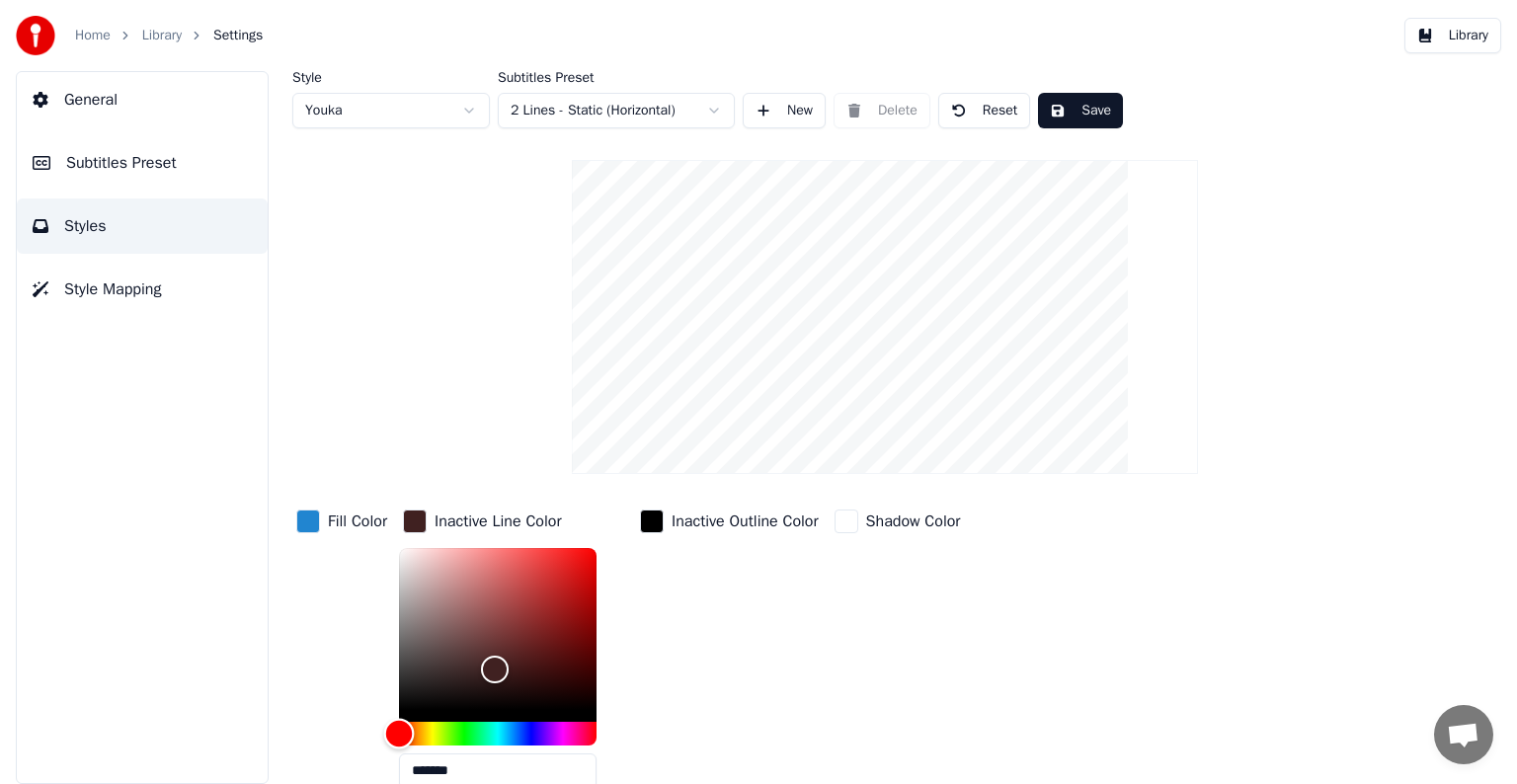 click at bounding box center (399, 733) 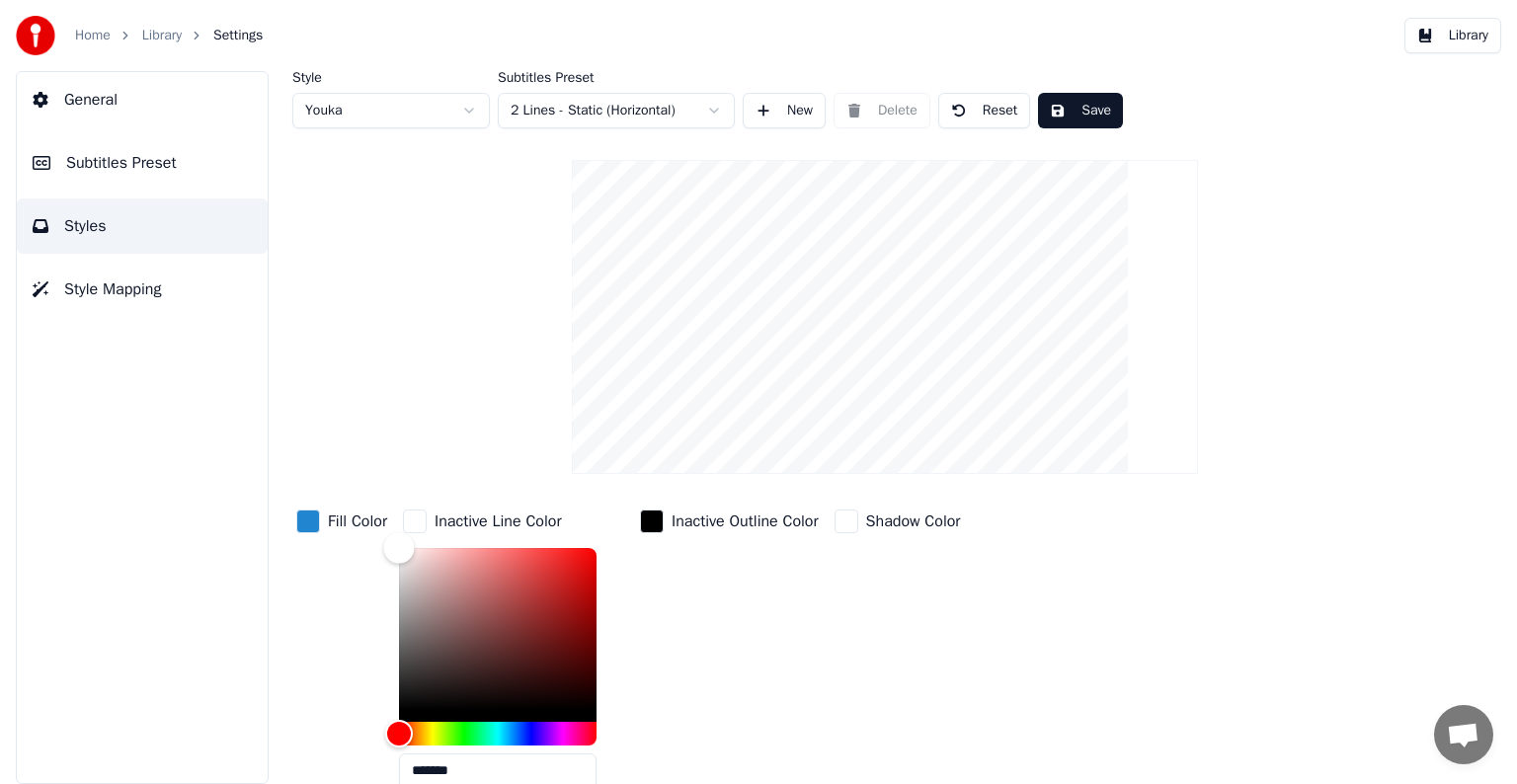 type on "*******" 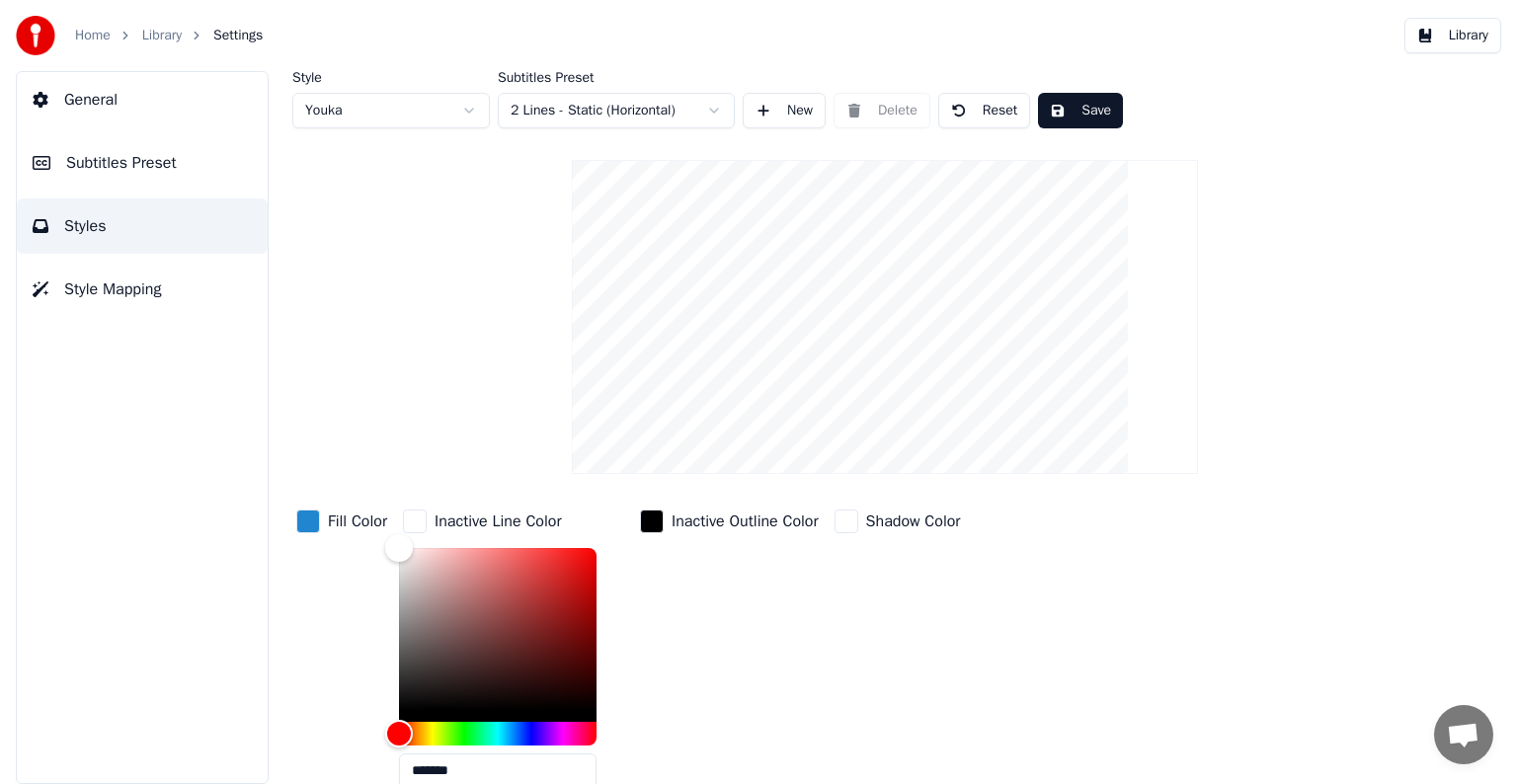 click on "Shadow Color" at bounding box center (898, 655) 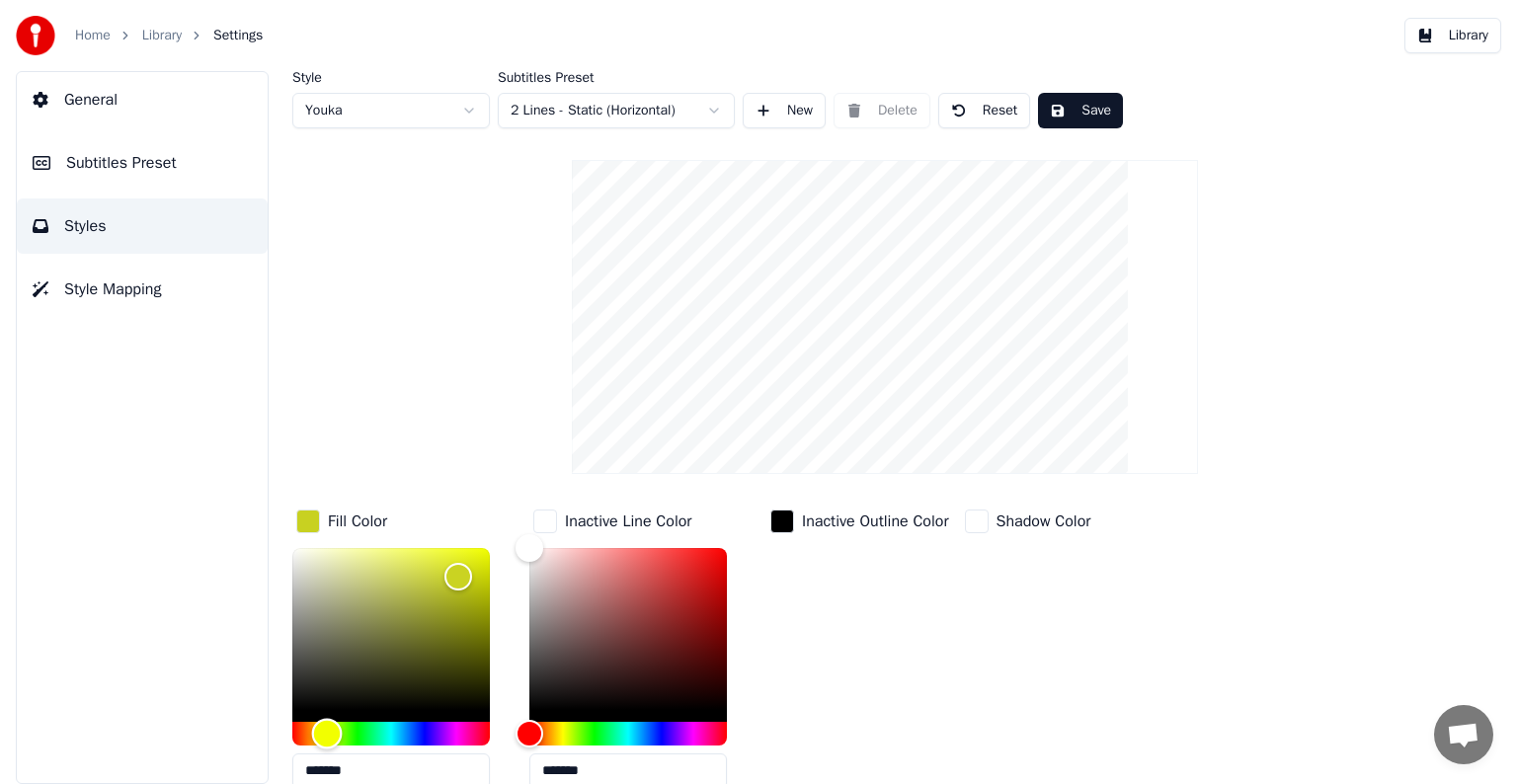 click at bounding box center (391, 734) 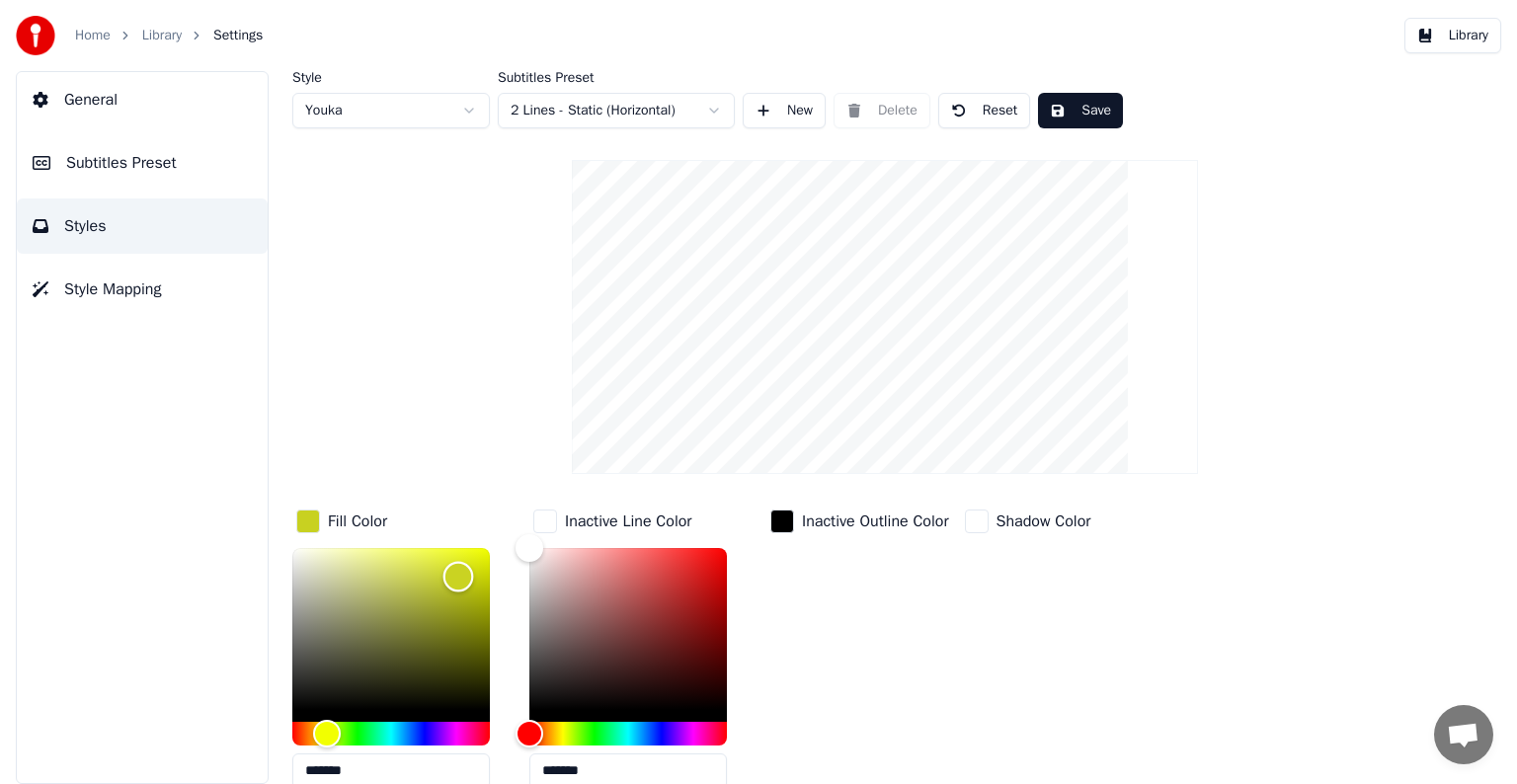 click at bounding box center (391, 629) 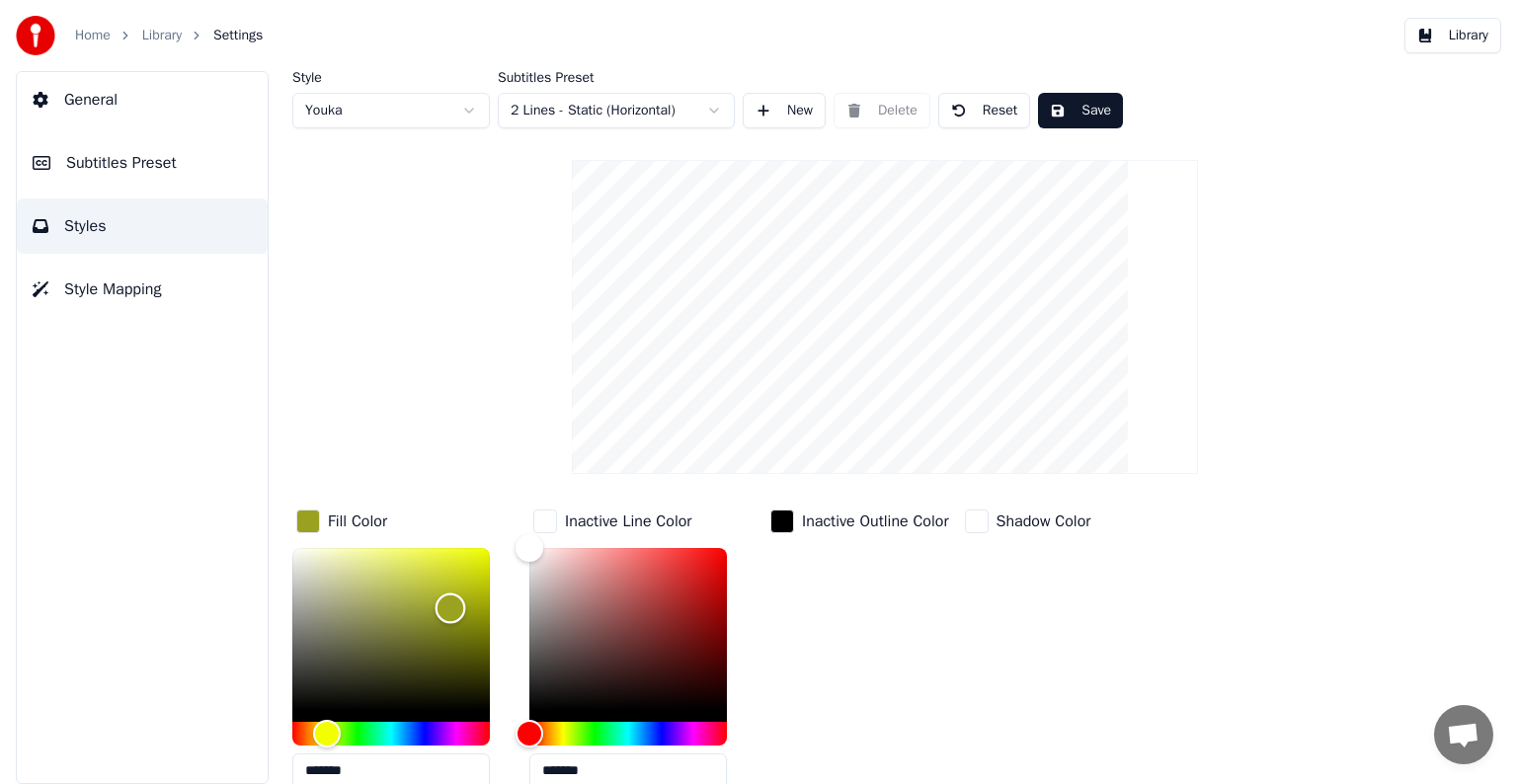 click at bounding box center (450, 607) 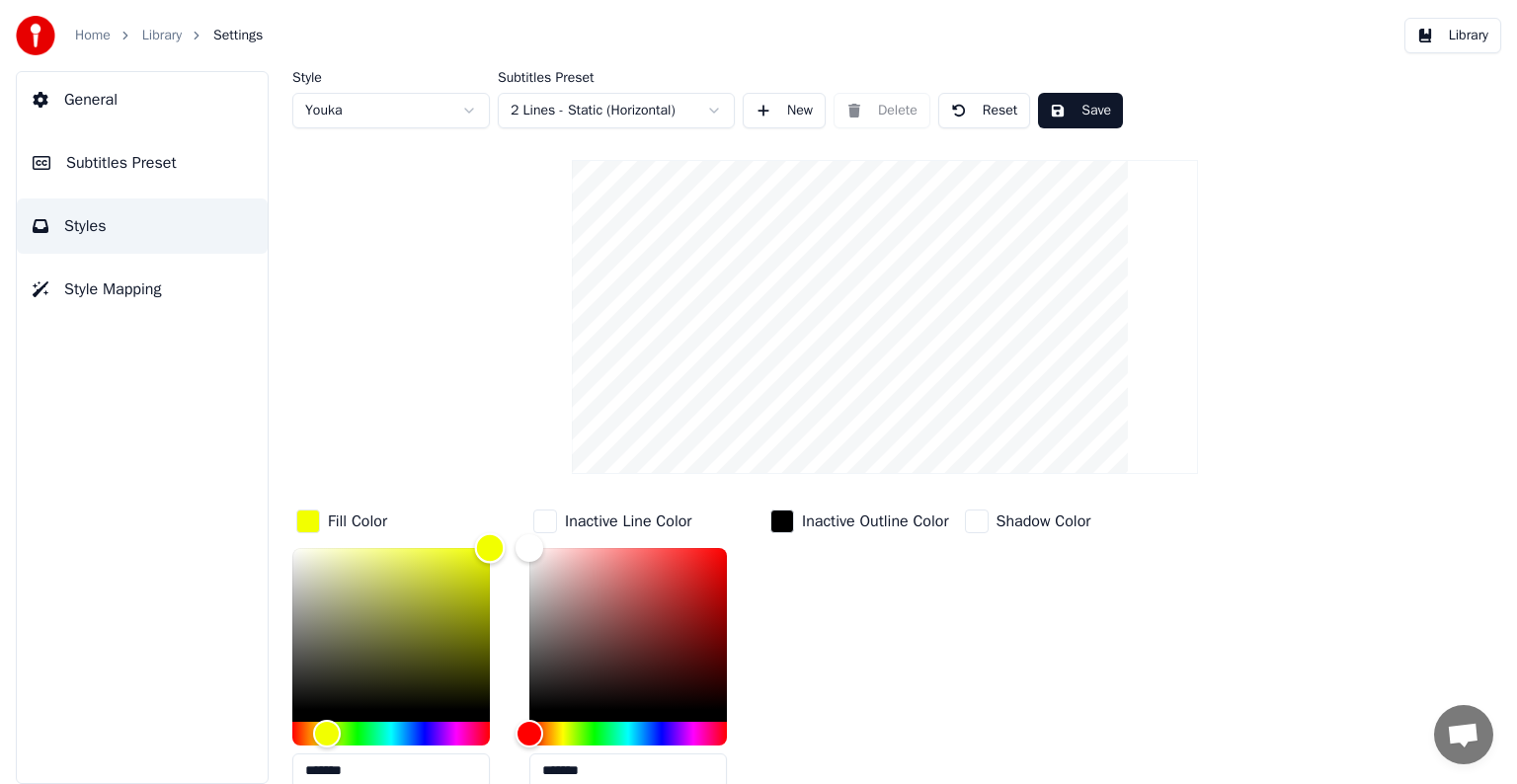 drag, startPoint x: 464, startPoint y: 557, endPoint x: 505, endPoint y: 537, distance: 45.617979 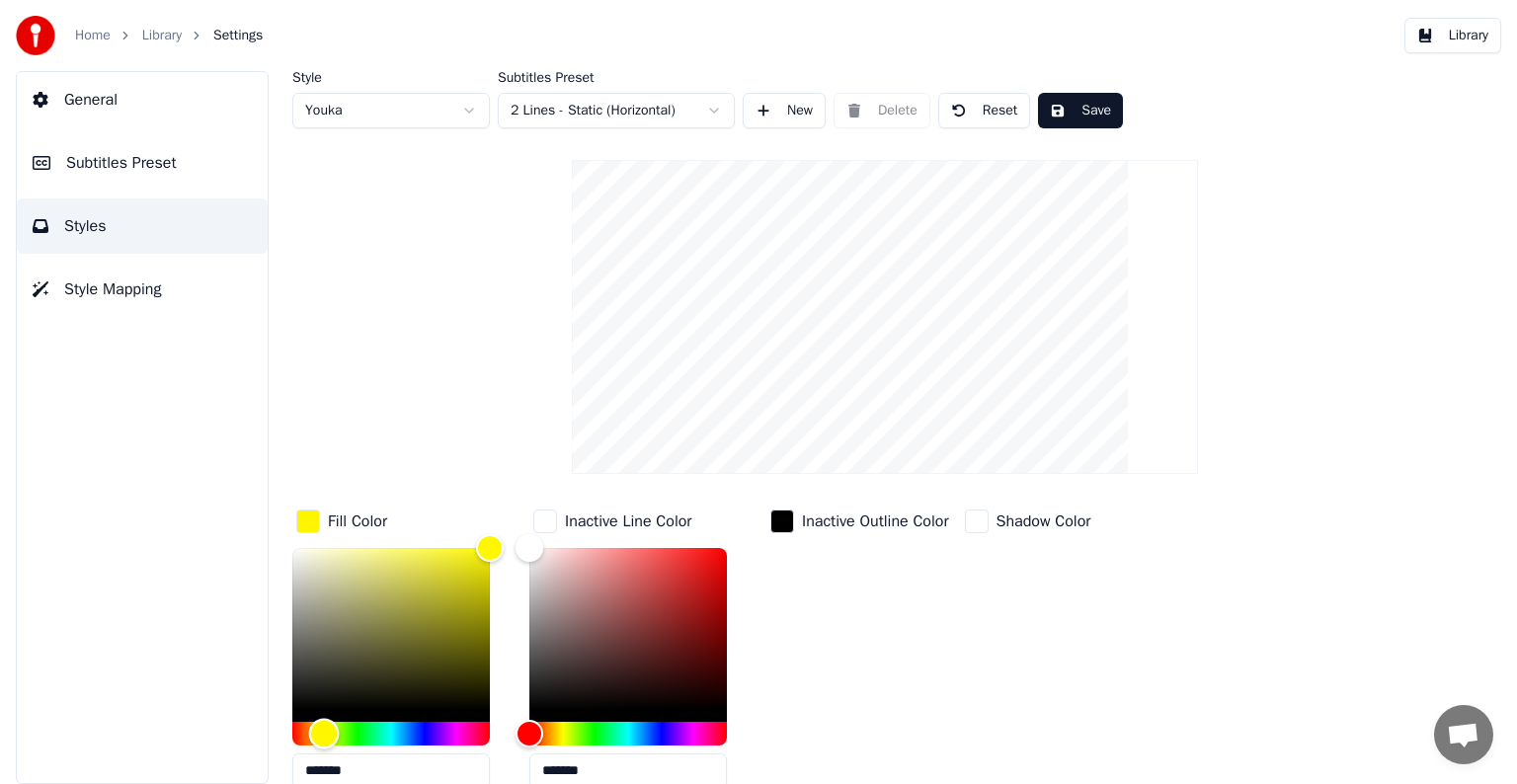 type on "*******" 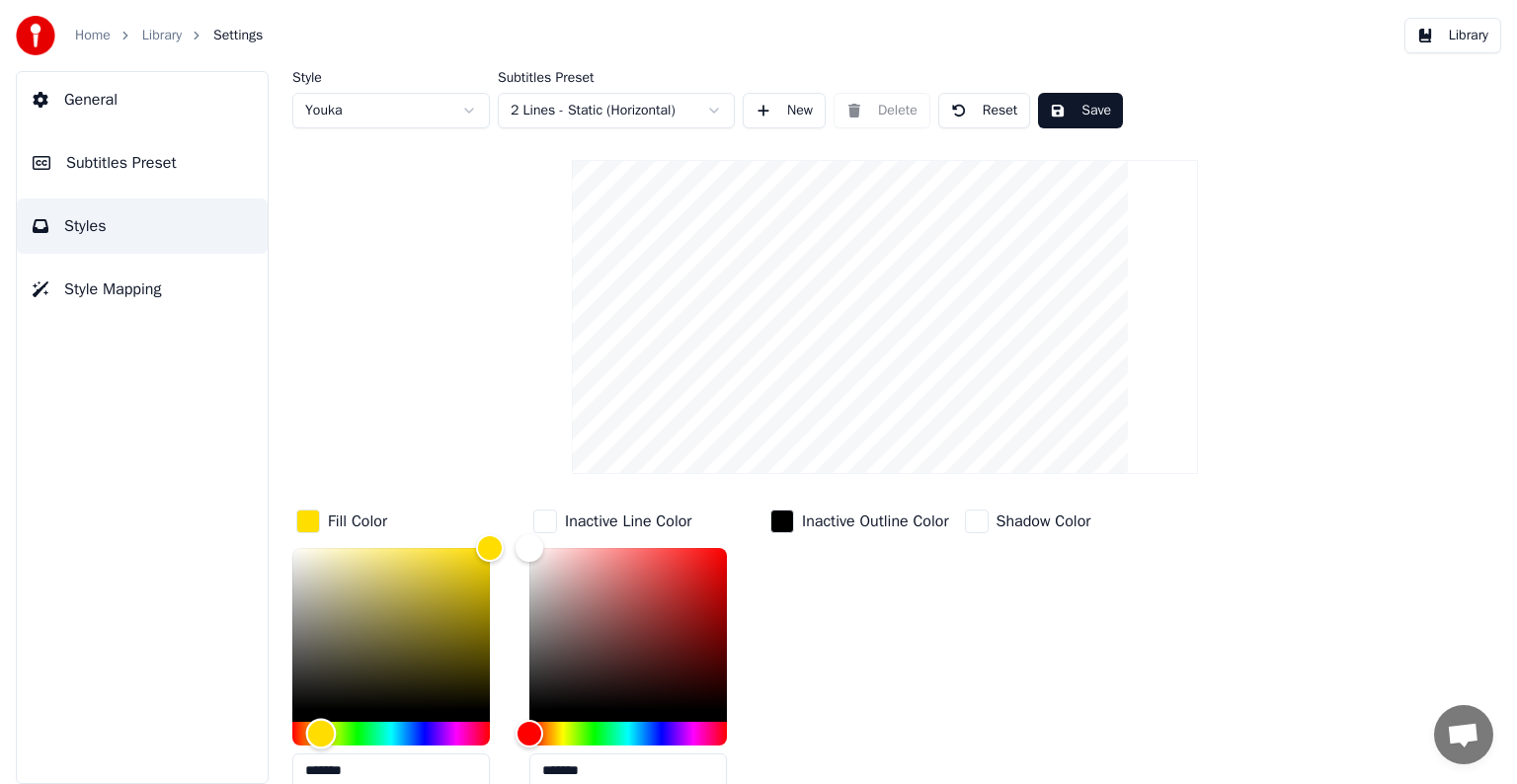click at bounding box center (321, 733) 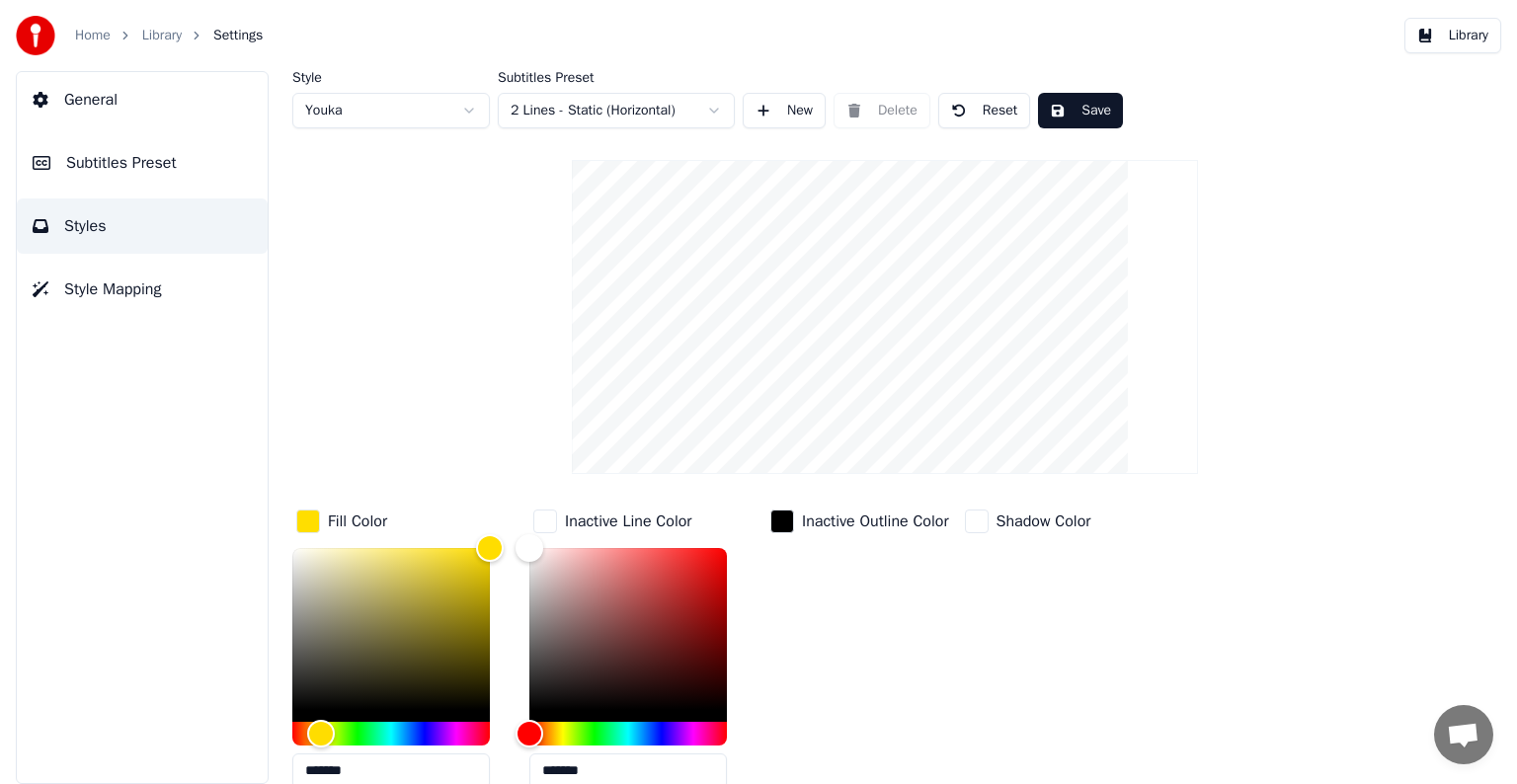 click on "Fill Color ******* Inactive Line Color ******* Inactive Outline Color Shadow Color" at bounding box center [823, 655] 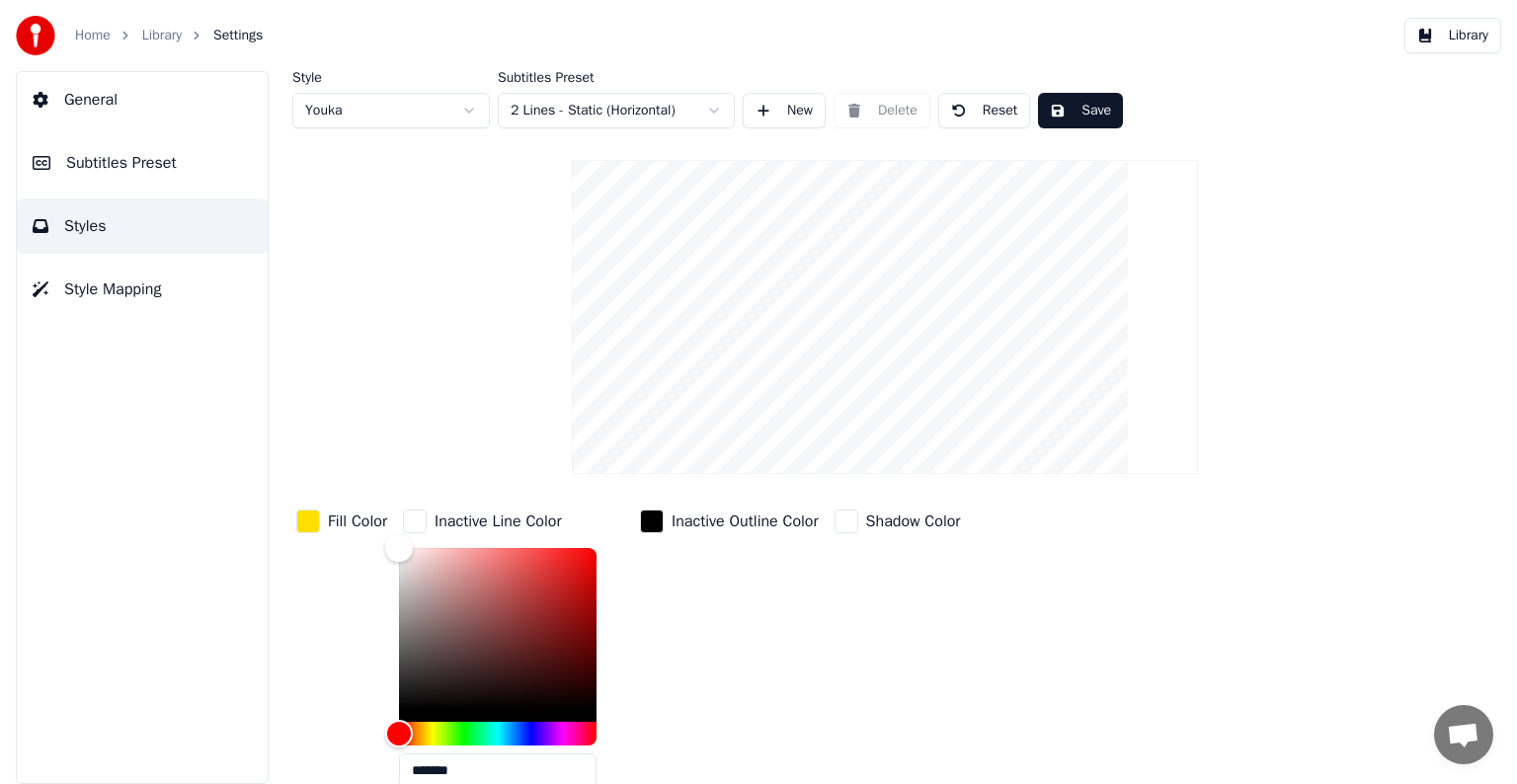 click on "Inactive Line Color" at bounding box center [498, 521] 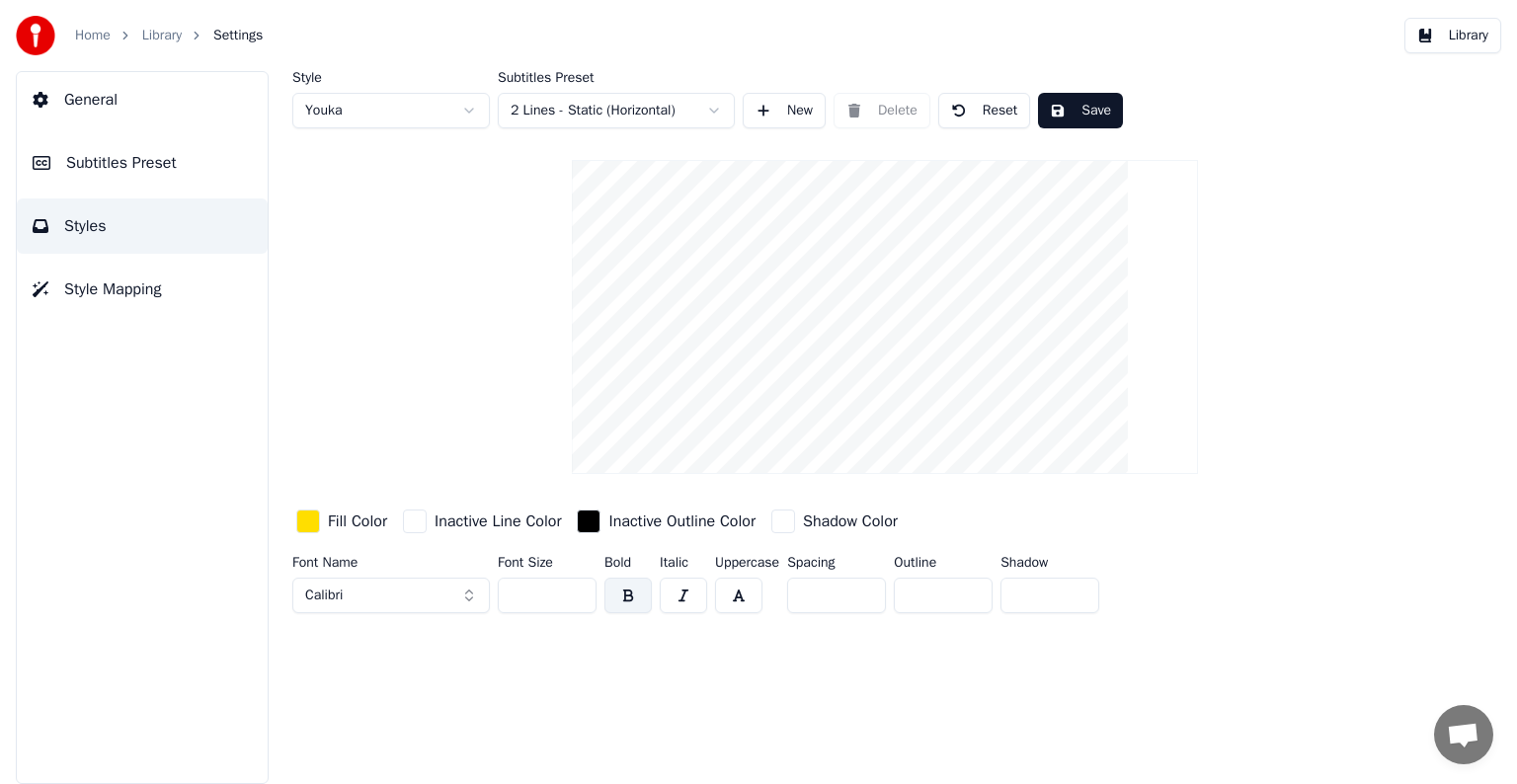 click on "Calibri" at bounding box center [391, 595] 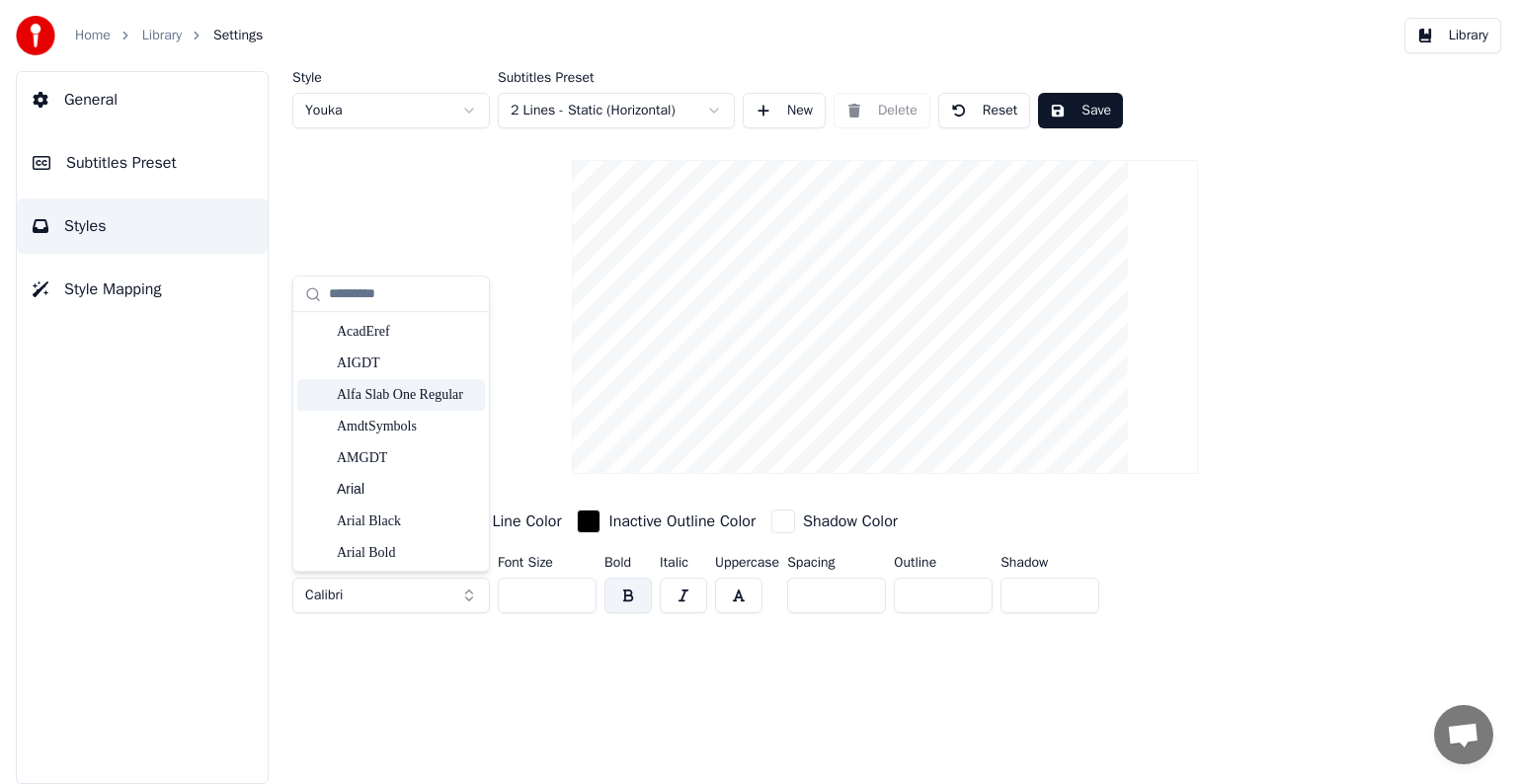 click on "Alfa Slab One Regular" at bounding box center [407, 395] 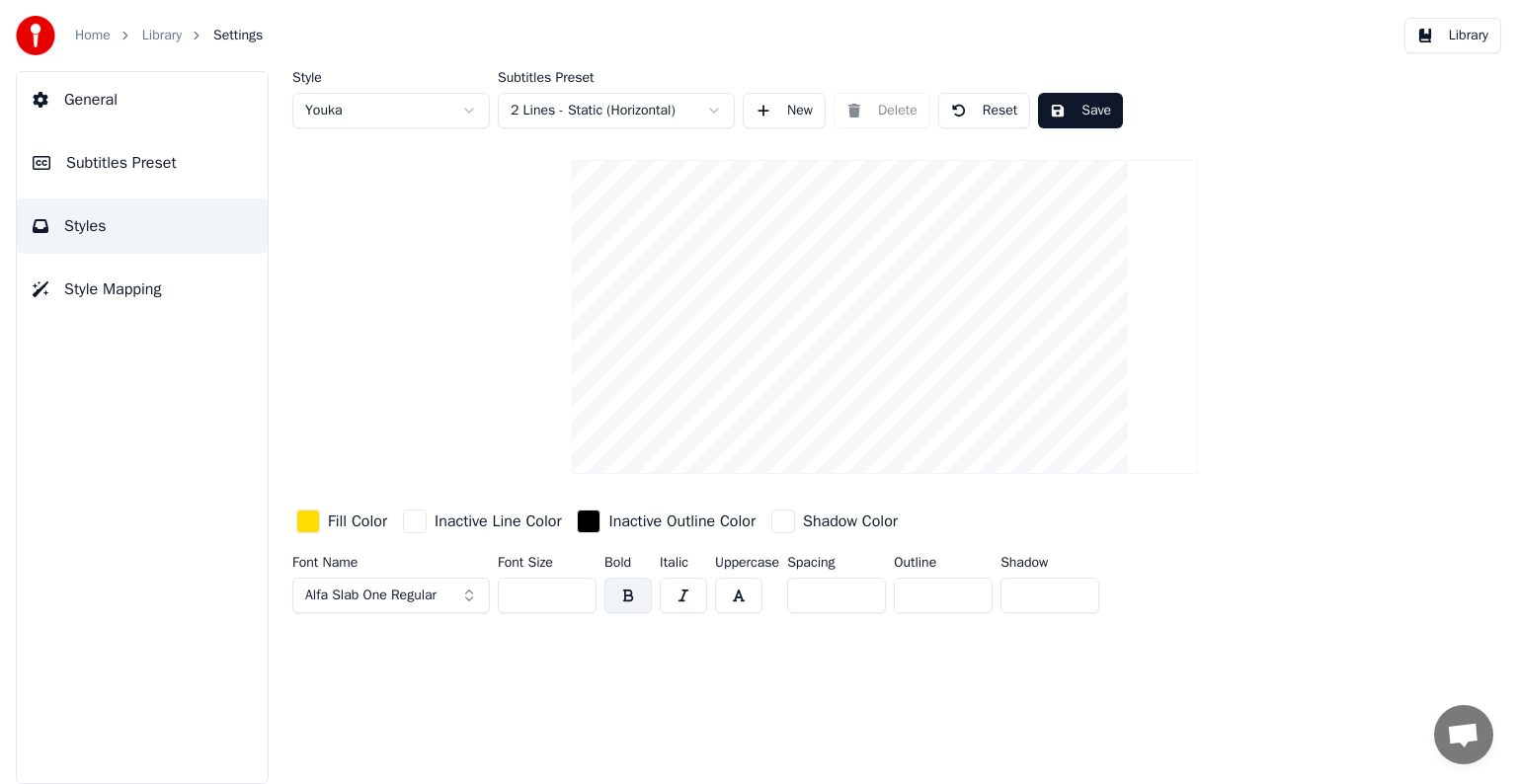 click on "Alfa Slab One Regular" at bounding box center (391, 595) 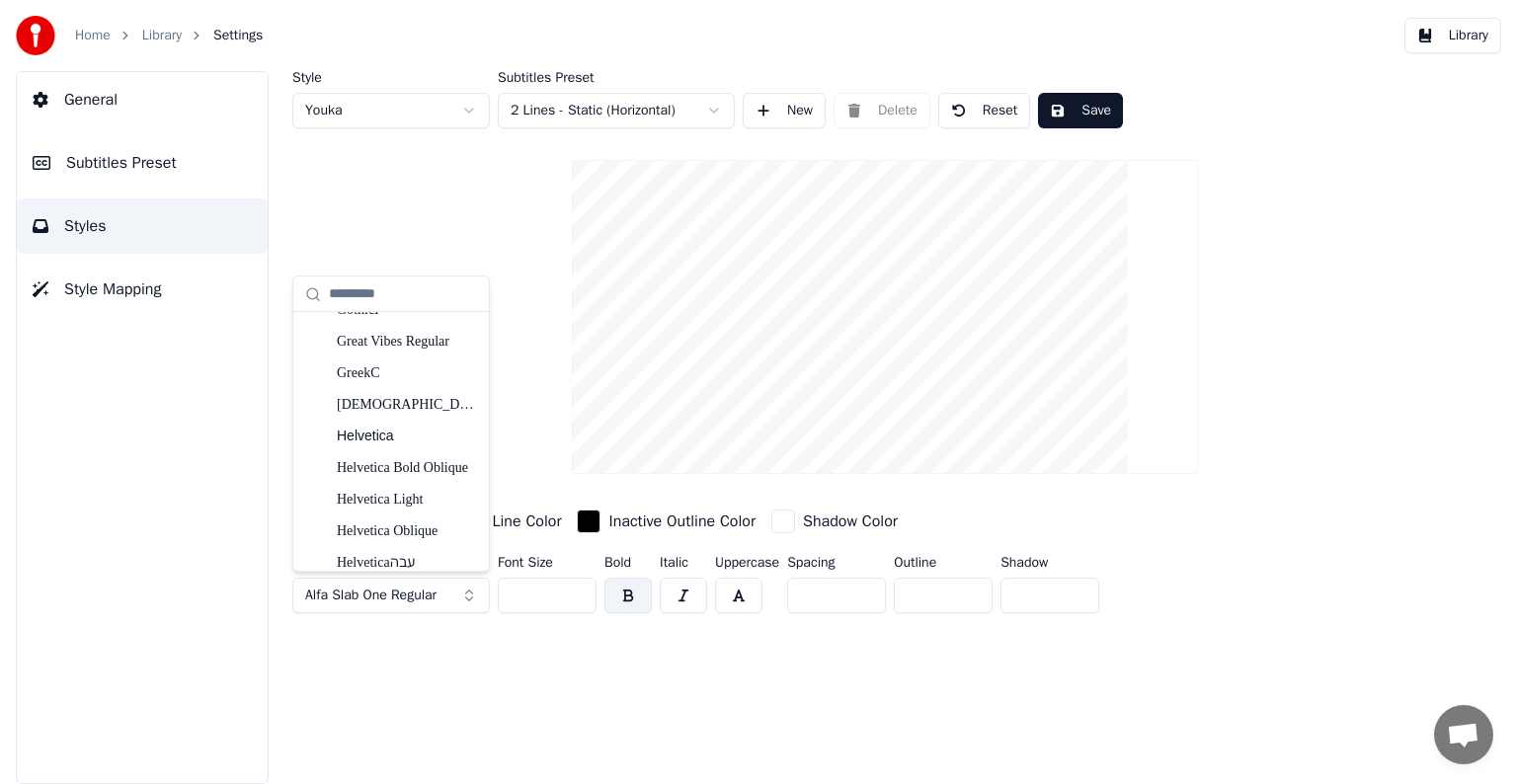 scroll, scrollTop: 3627, scrollLeft: 0, axis: vertical 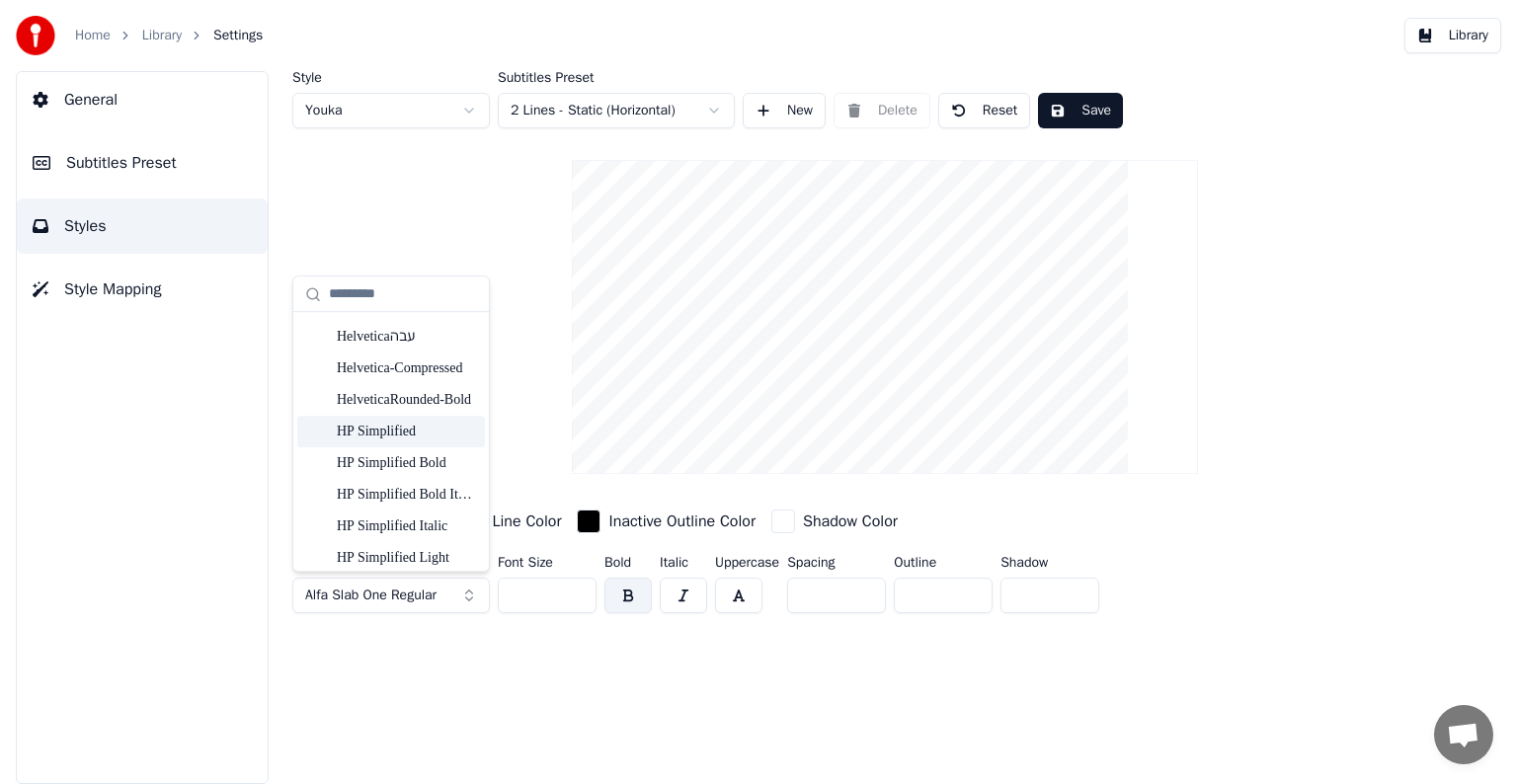 click on "HP Simplified" at bounding box center (407, 431) 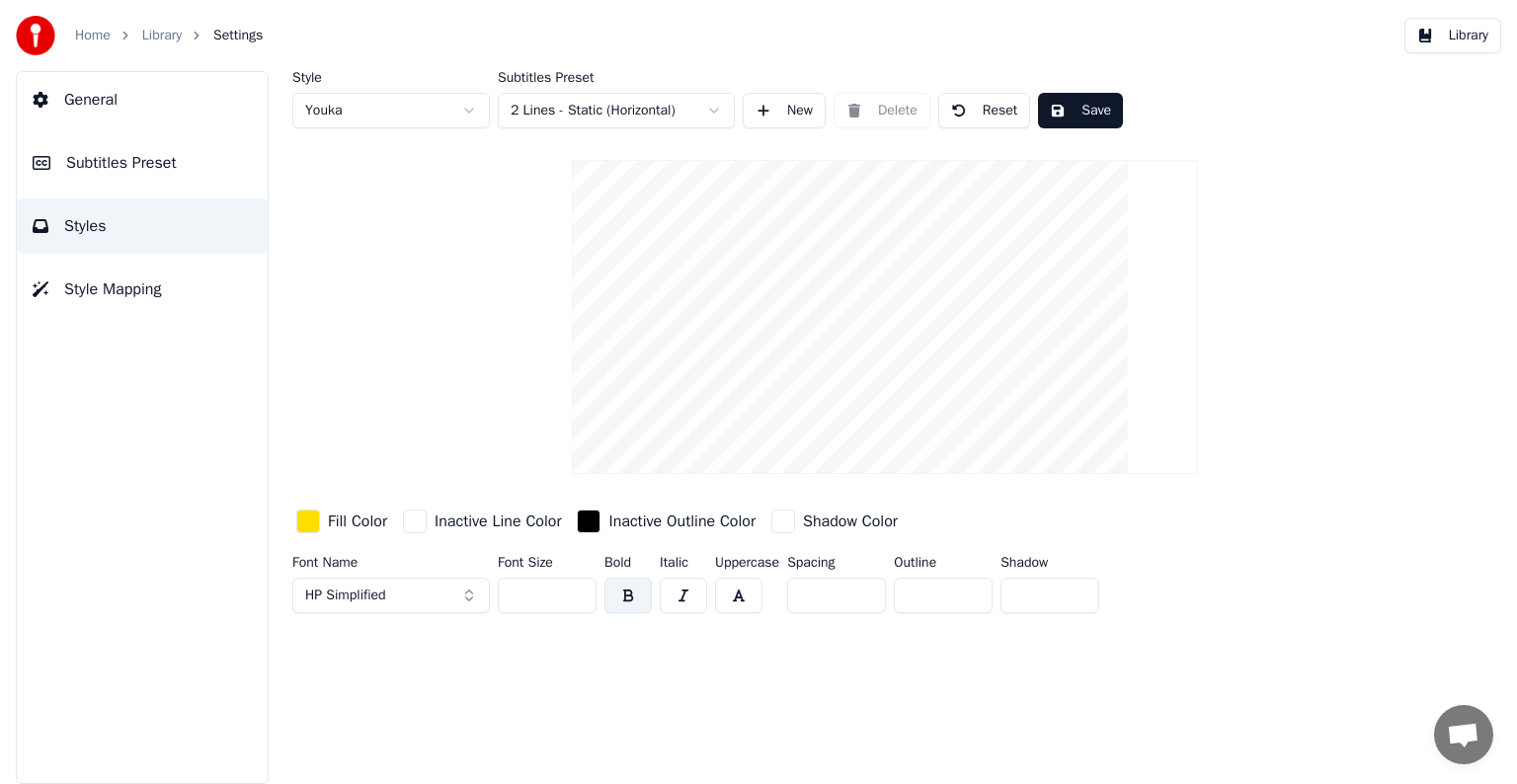 click at bounding box center [628, 595] 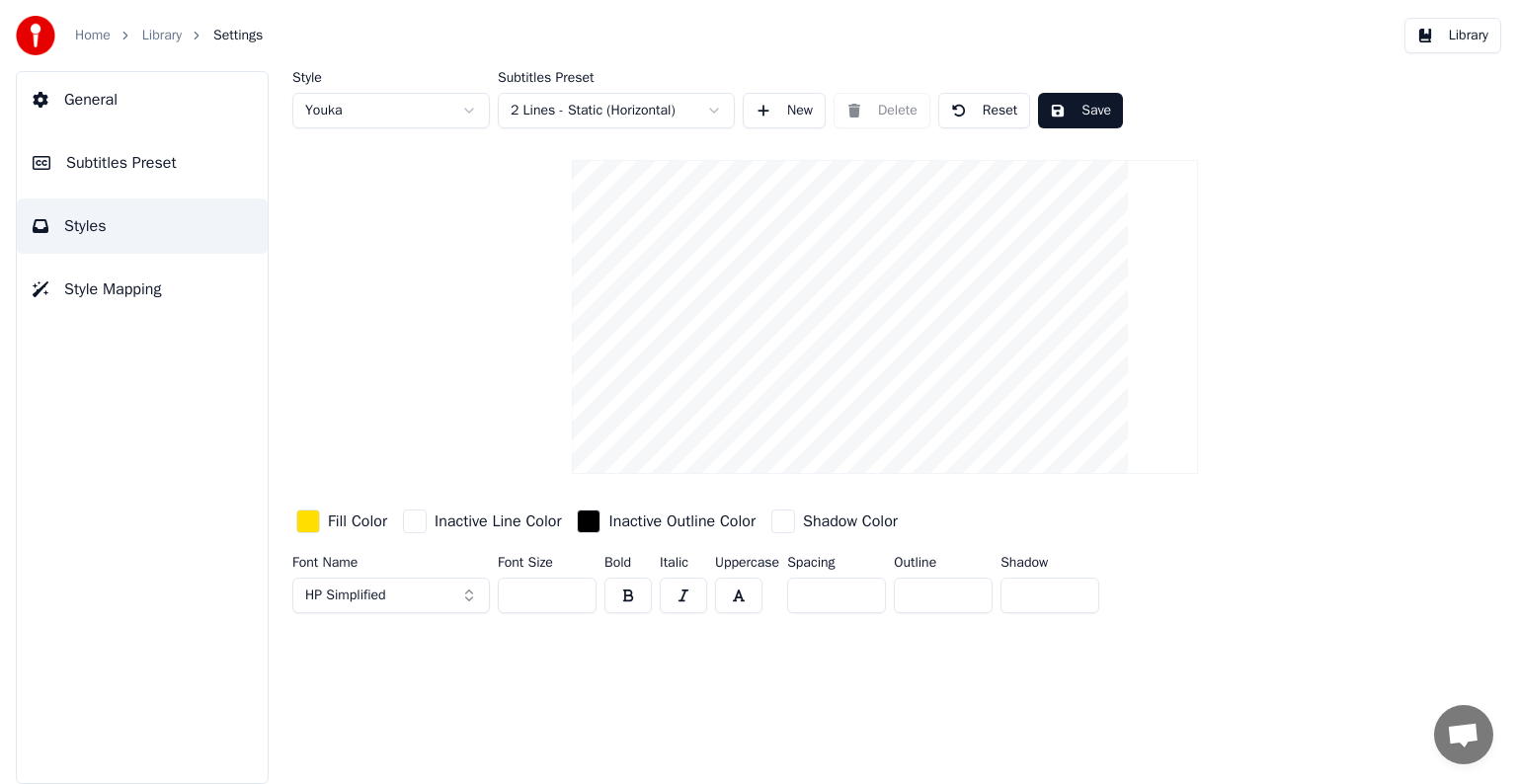 click at bounding box center [628, 595] 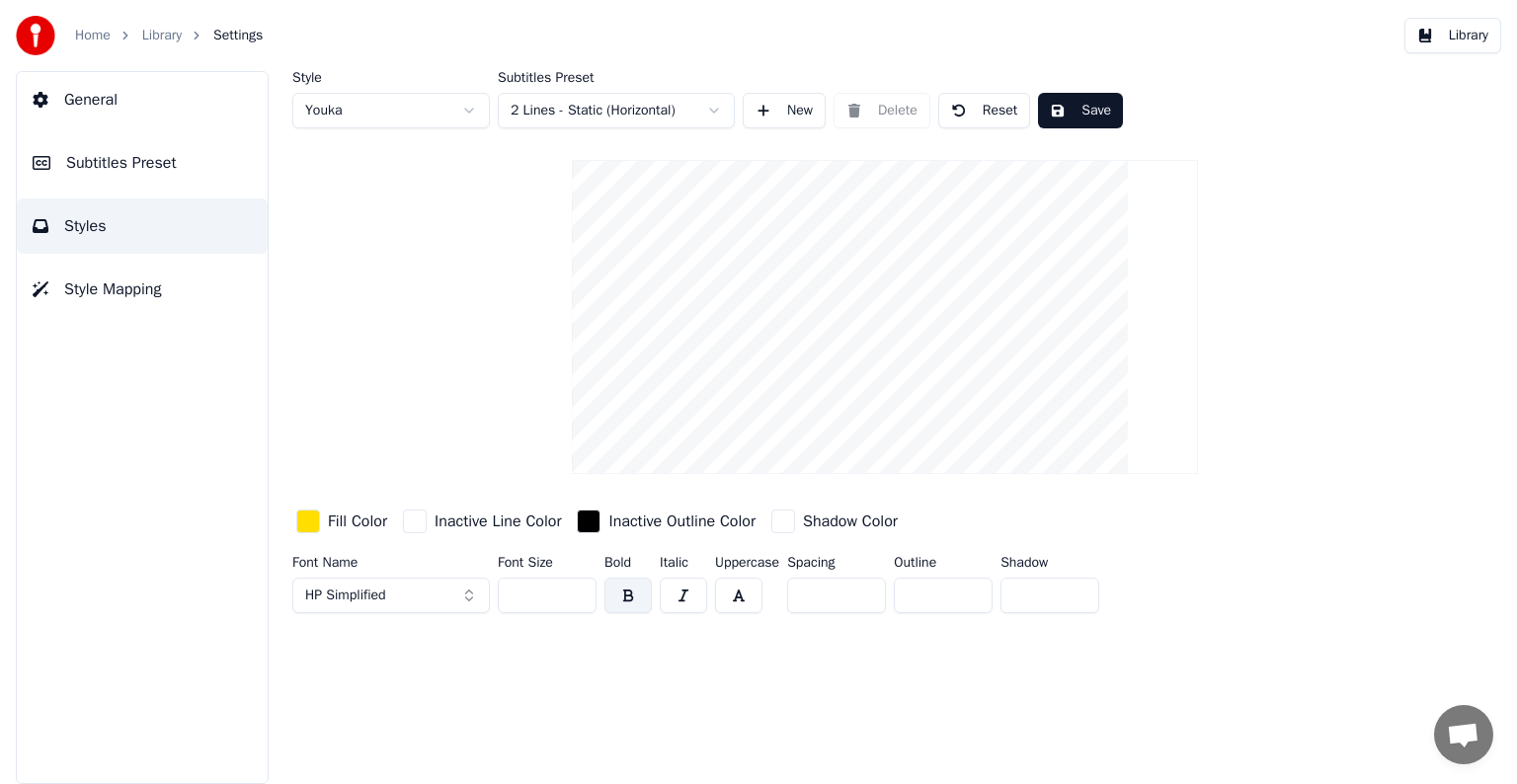 click at bounding box center (628, 595) 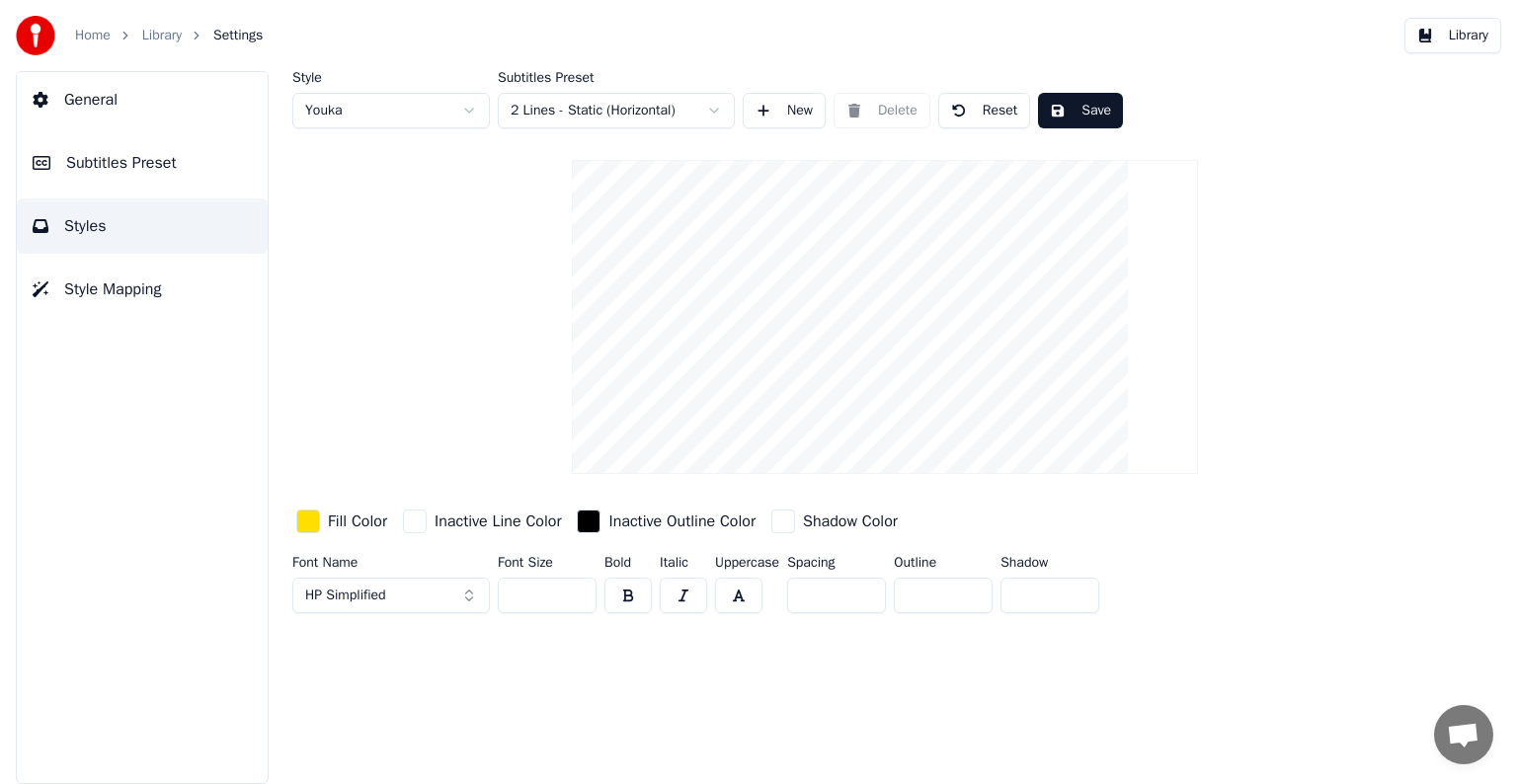 click at bounding box center (739, 595) 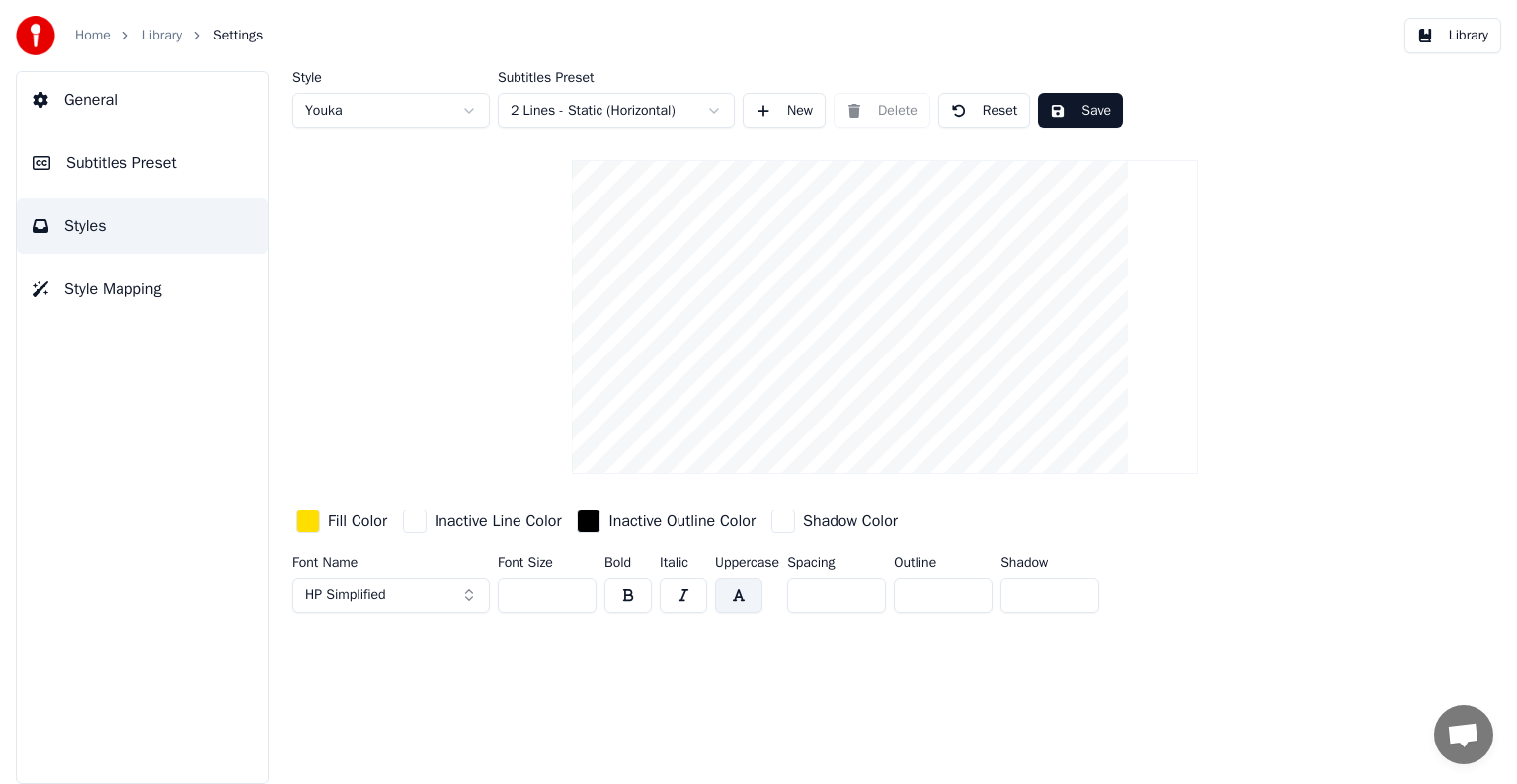 click at bounding box center (628, 595) 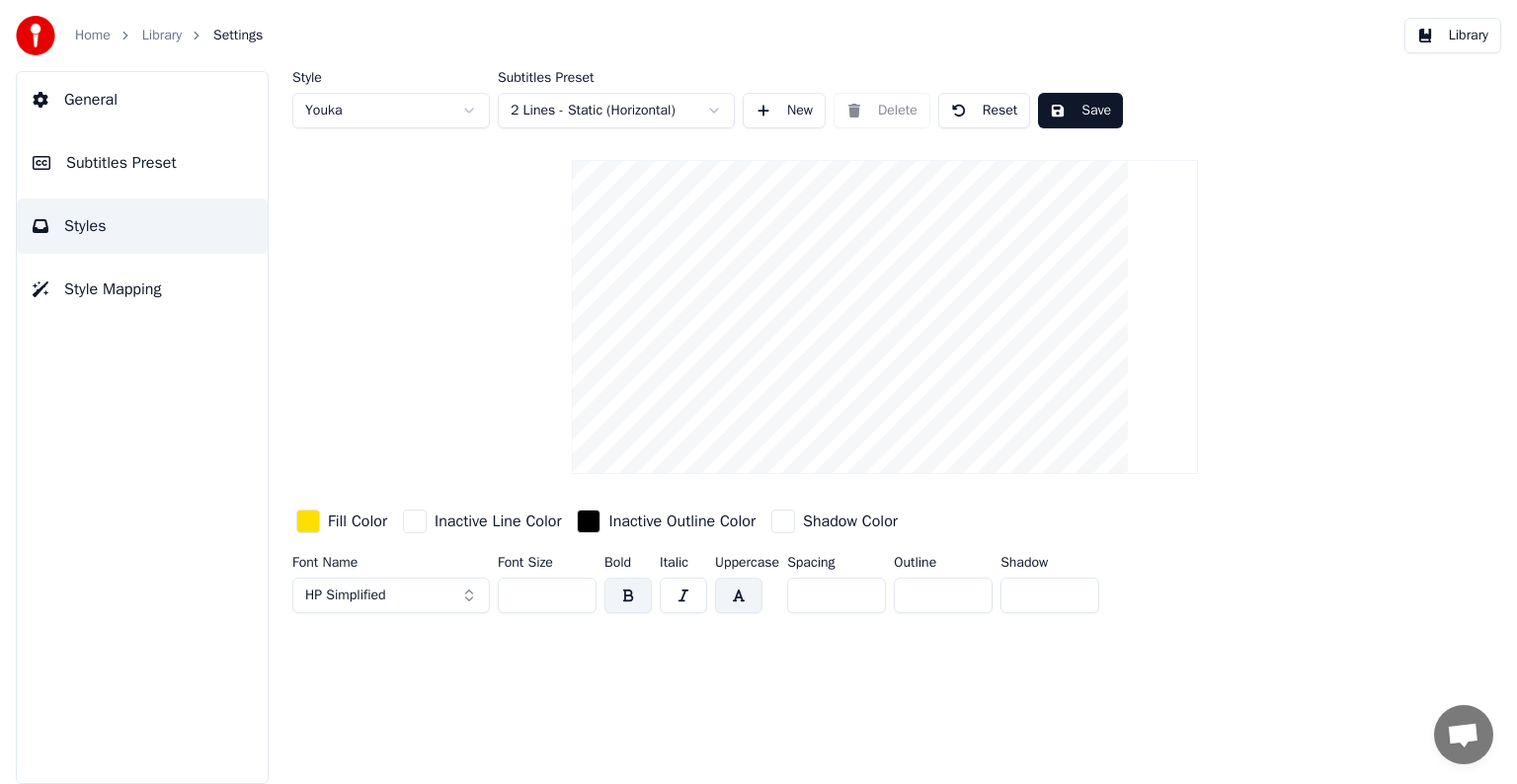 click on "Library" at bounding box center (1453, 36) 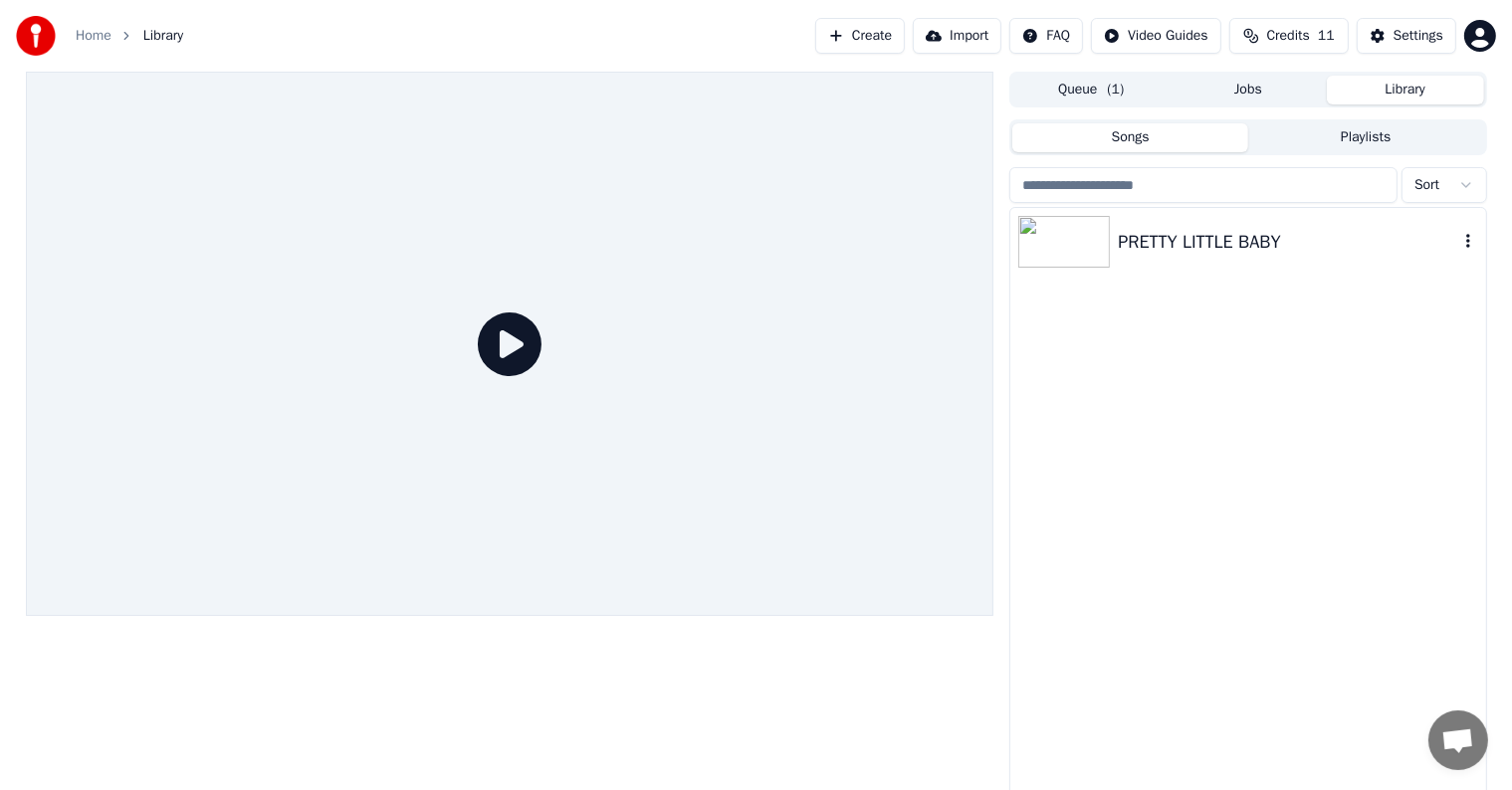 click on "PRETTY LITTLE BABY" at bounding box center (1287, 242) 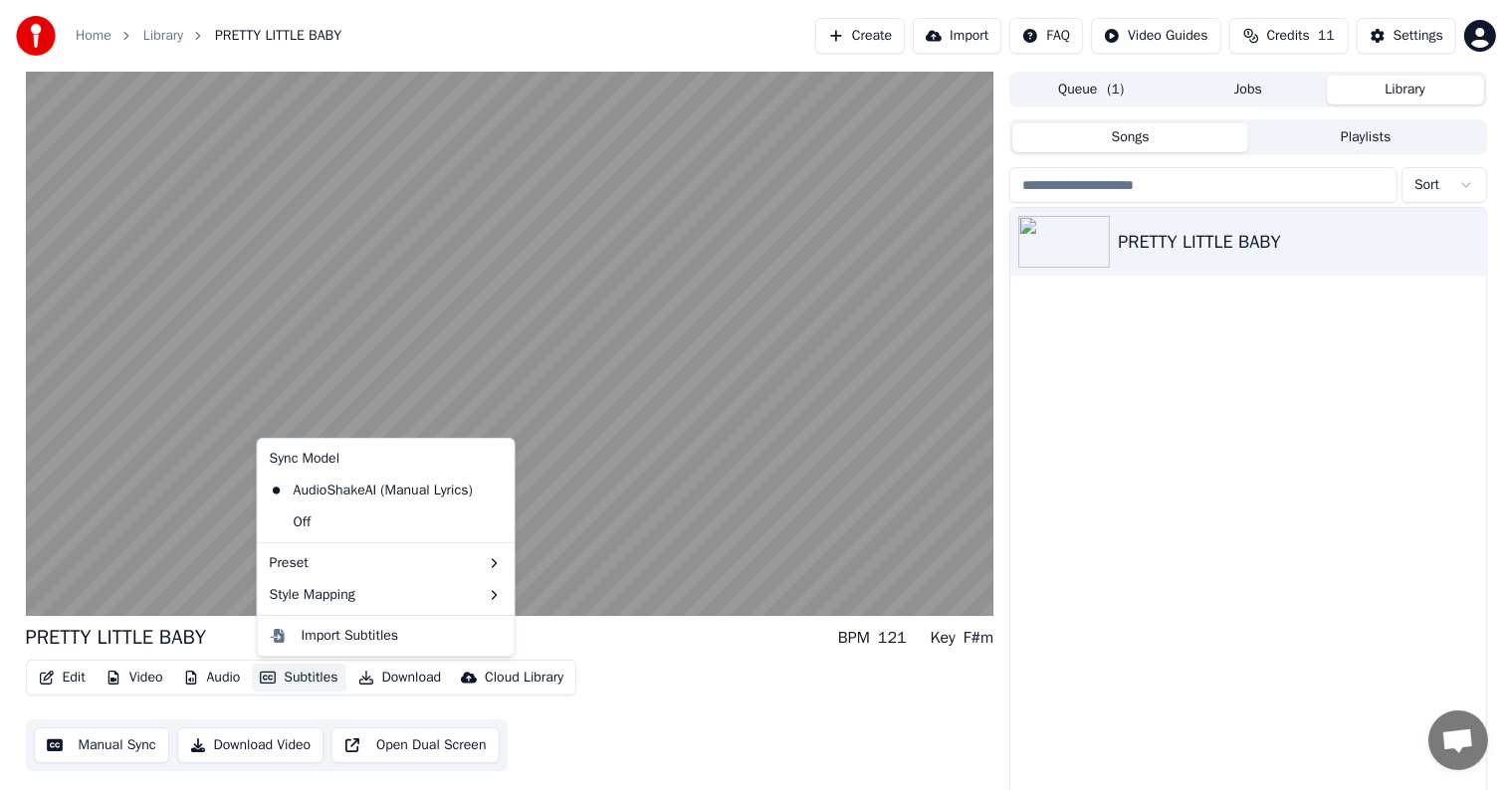 click on "Subtitles" at bounding box center [299, 678] 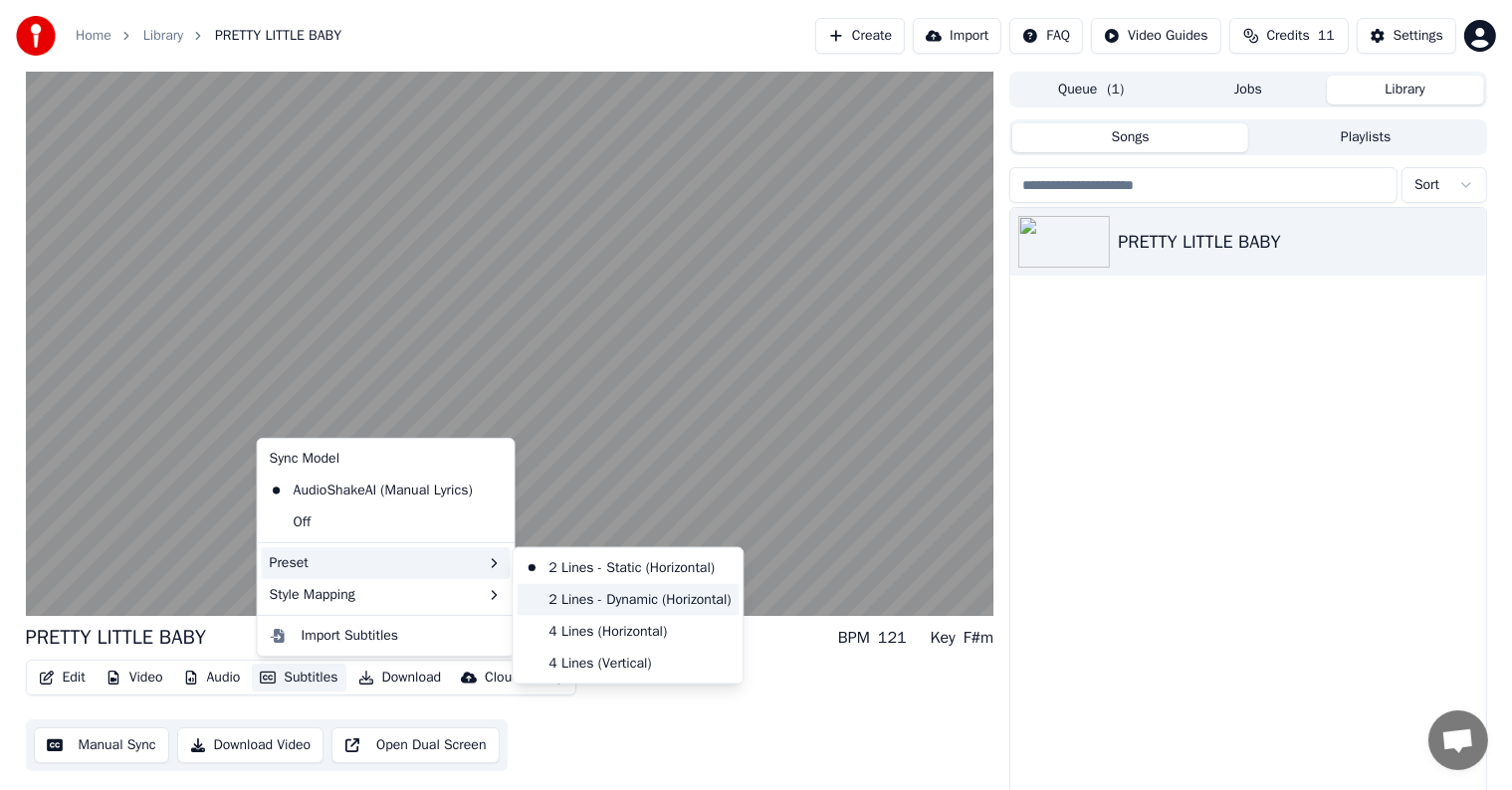 click on "2 Lines - Dynamic (Horizontal)" at bounding box center [627, 600] 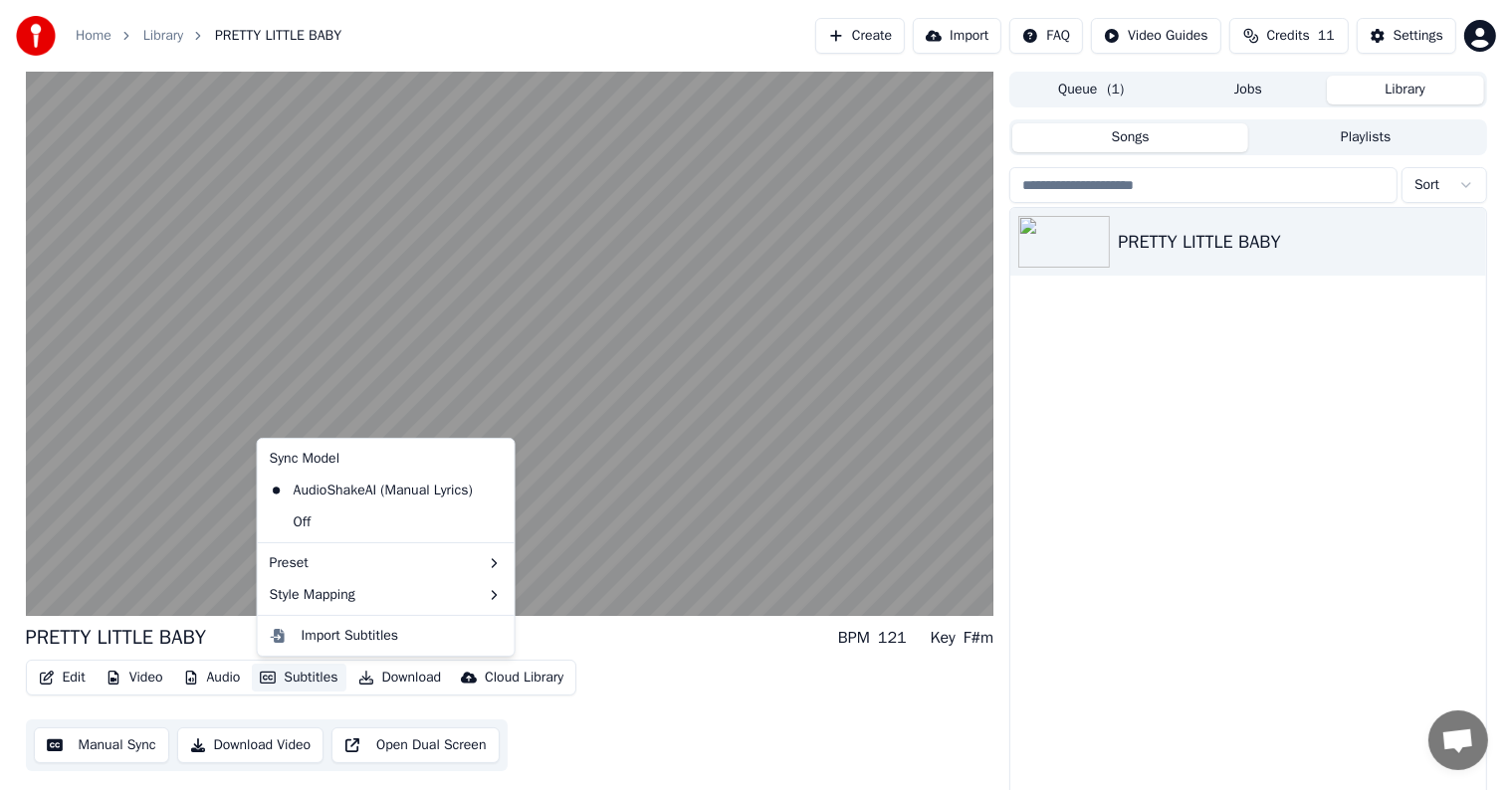 click on "Subtitles" at bounding box center [299, 678] 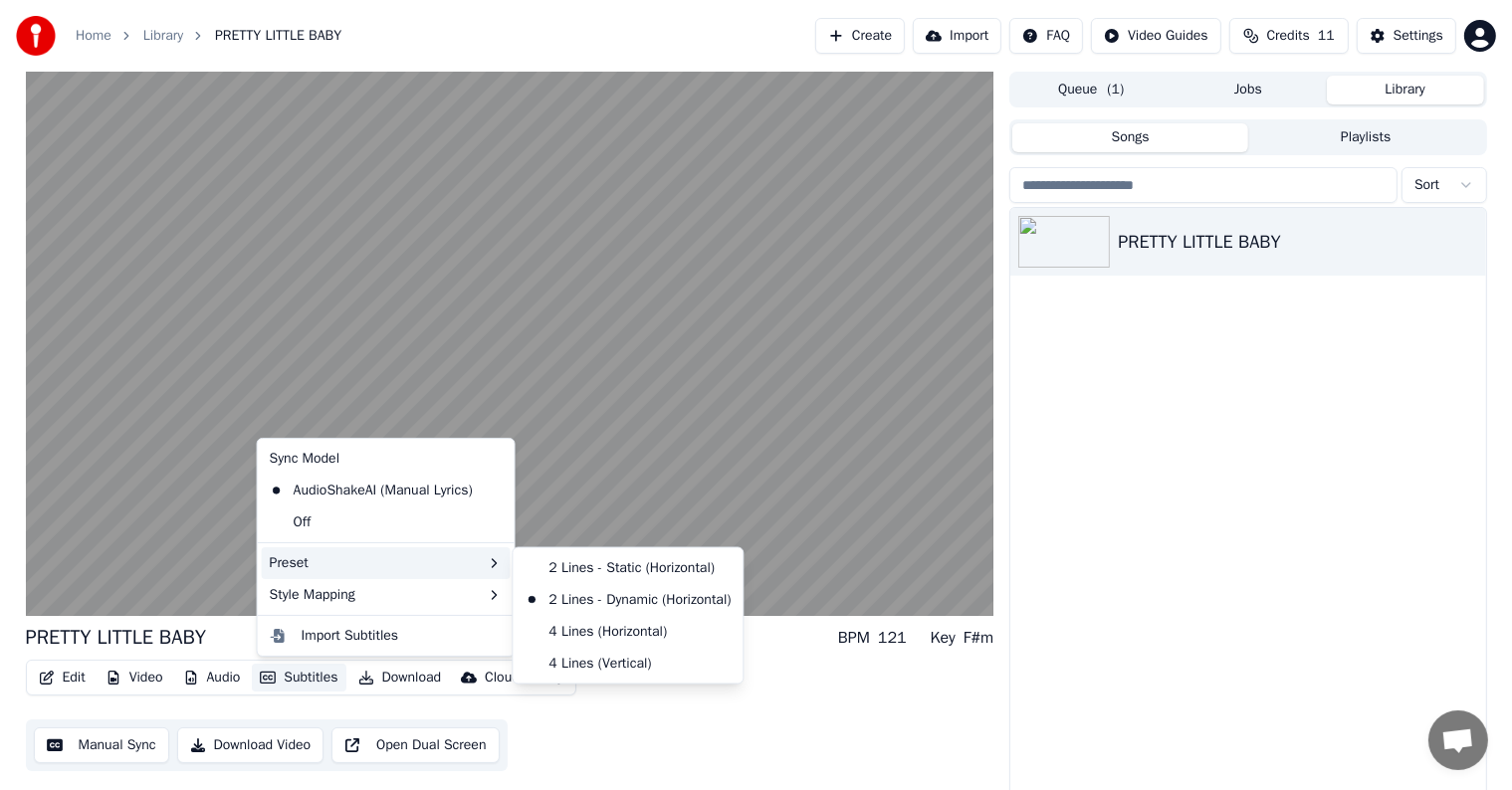 click on "Preset" at bounding box center (386, 563) 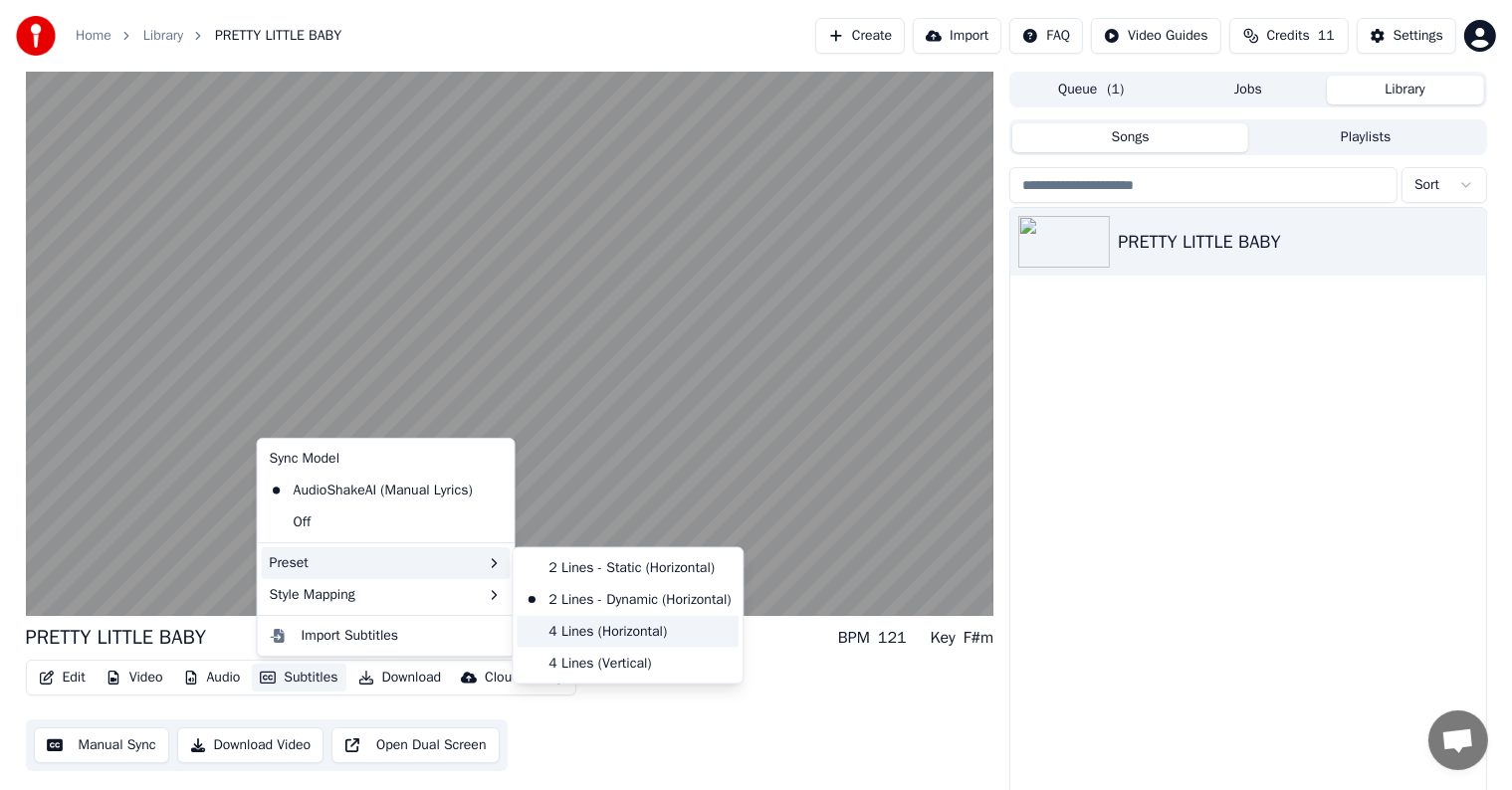 click on "4 Lines (Horizontal)" at bounding box center (627, 632) 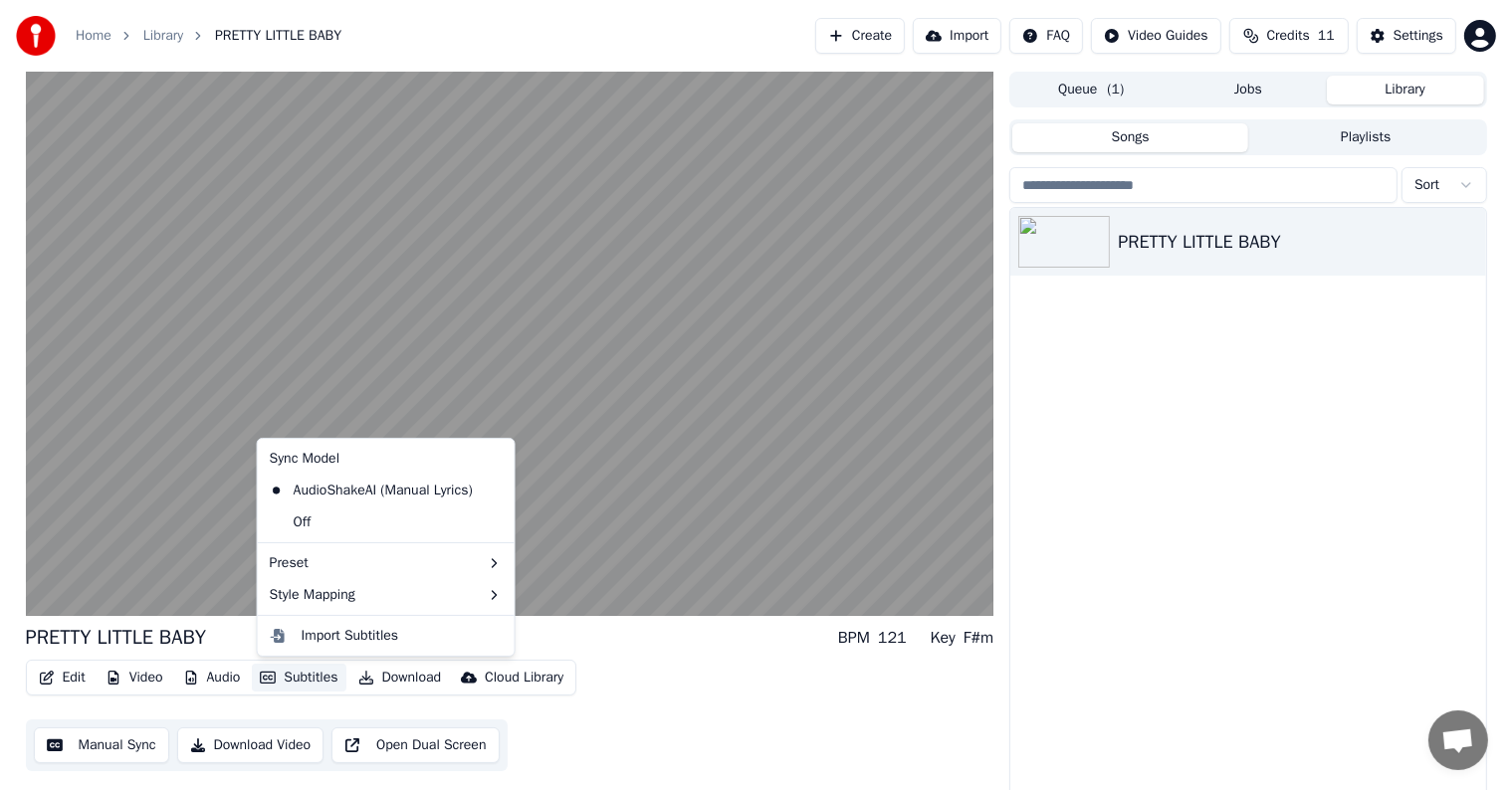 click on "Subtitles" at bounding box center (299, 678) 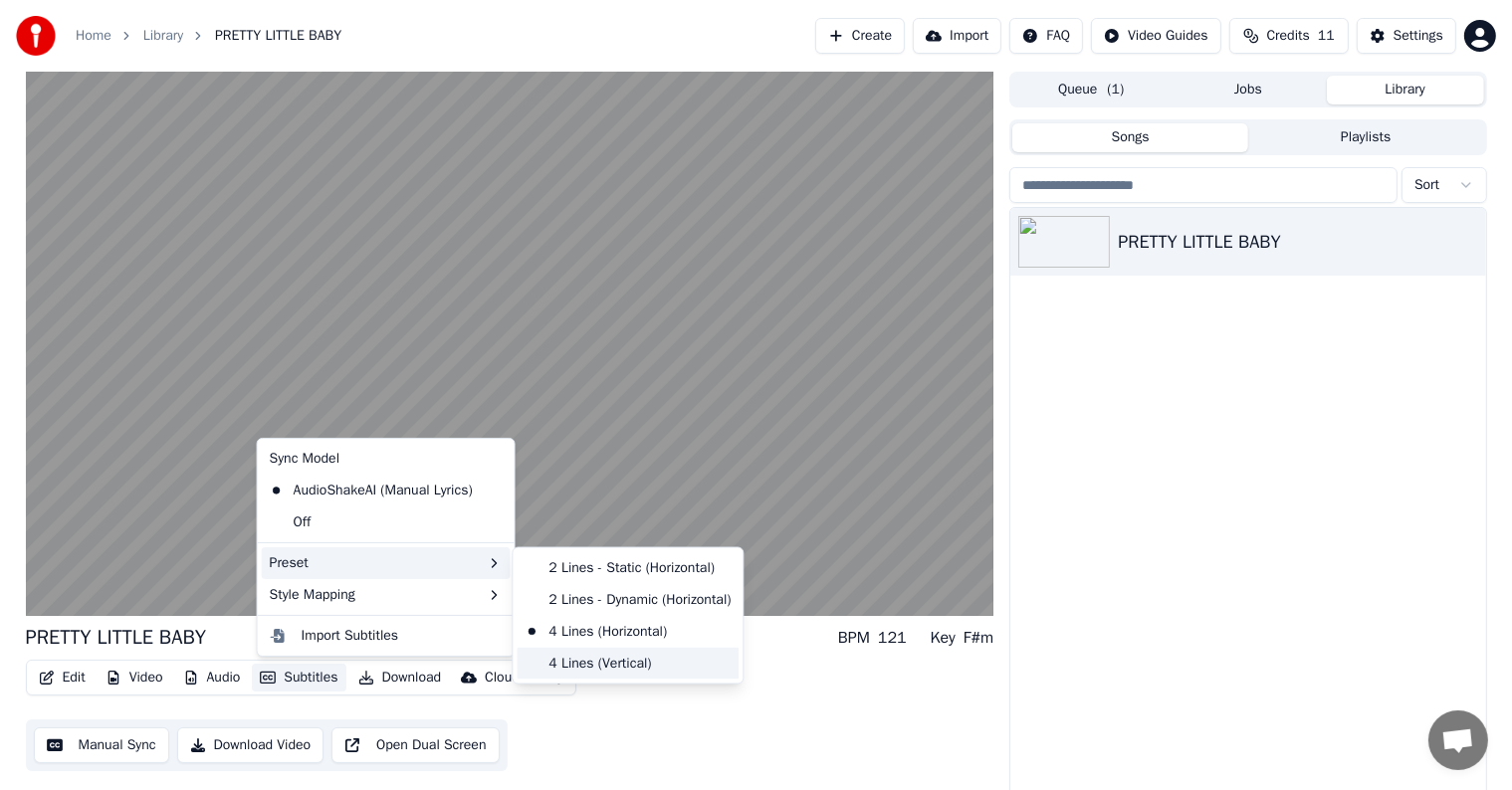 click on "4 Lines (Vertical)" at bounding box center (627, 664) 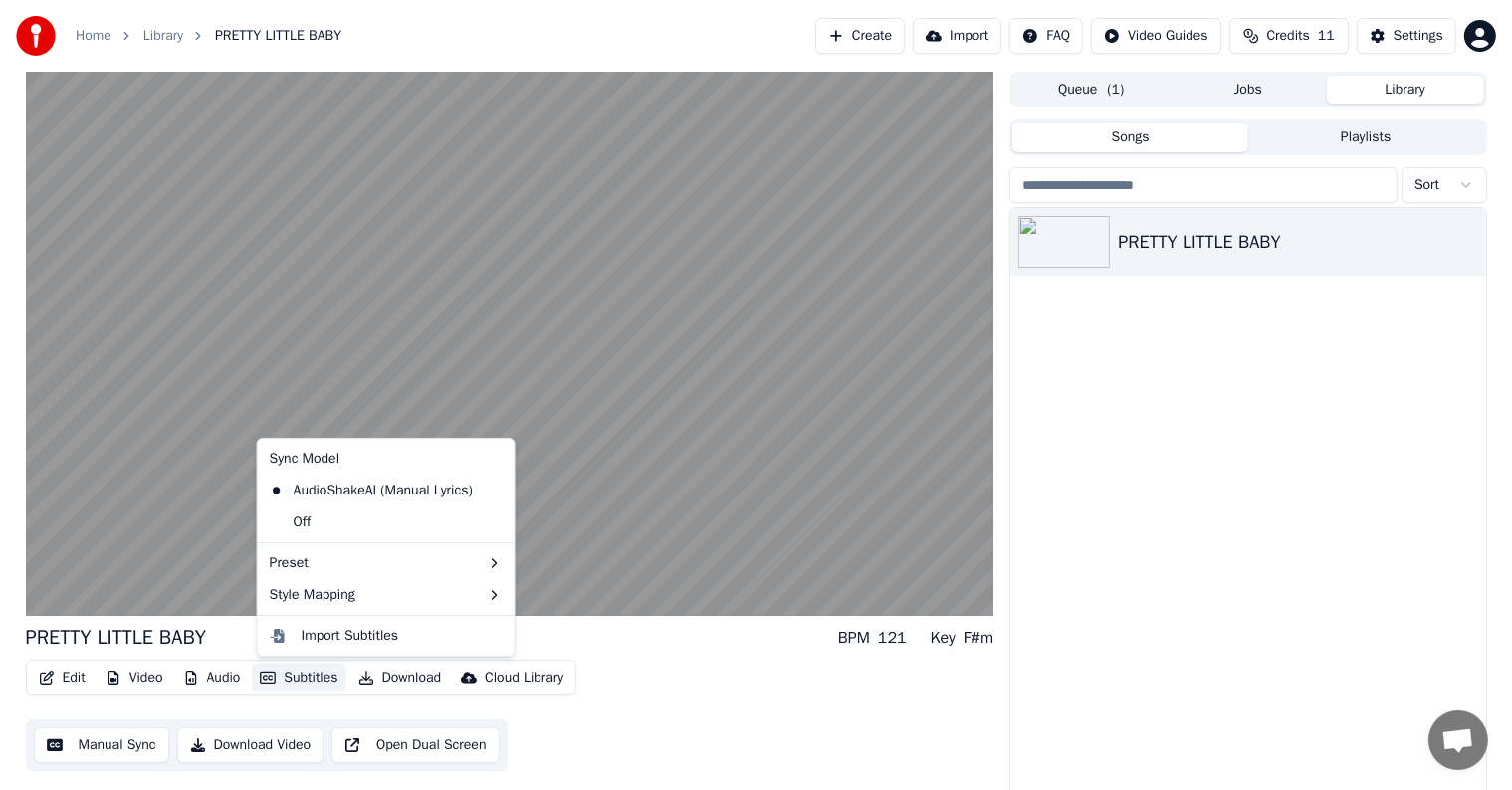 click on "Subtitles" at bounding box center (299, 678) 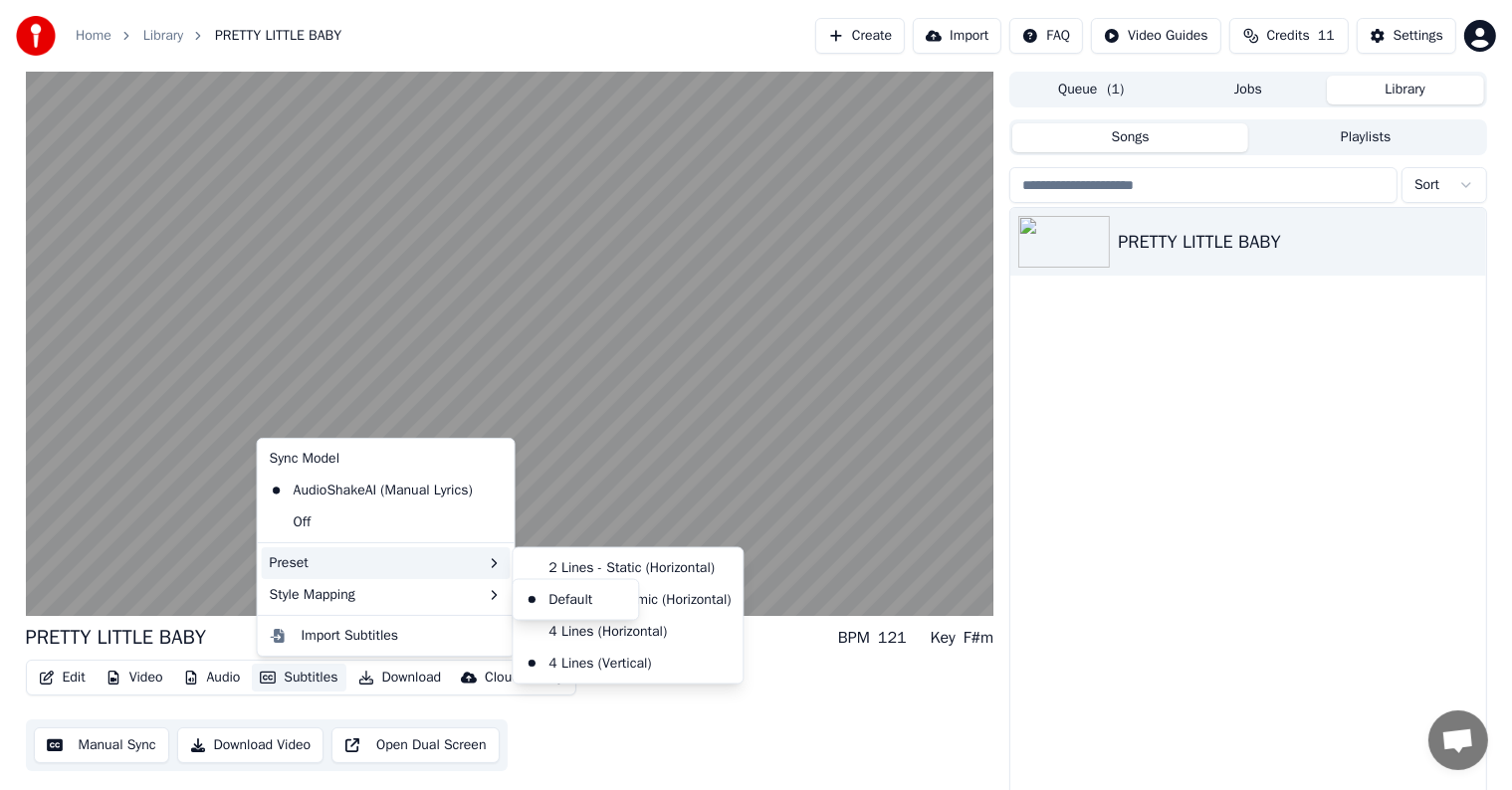 click on "Preset" at bounding box center (386, 563) 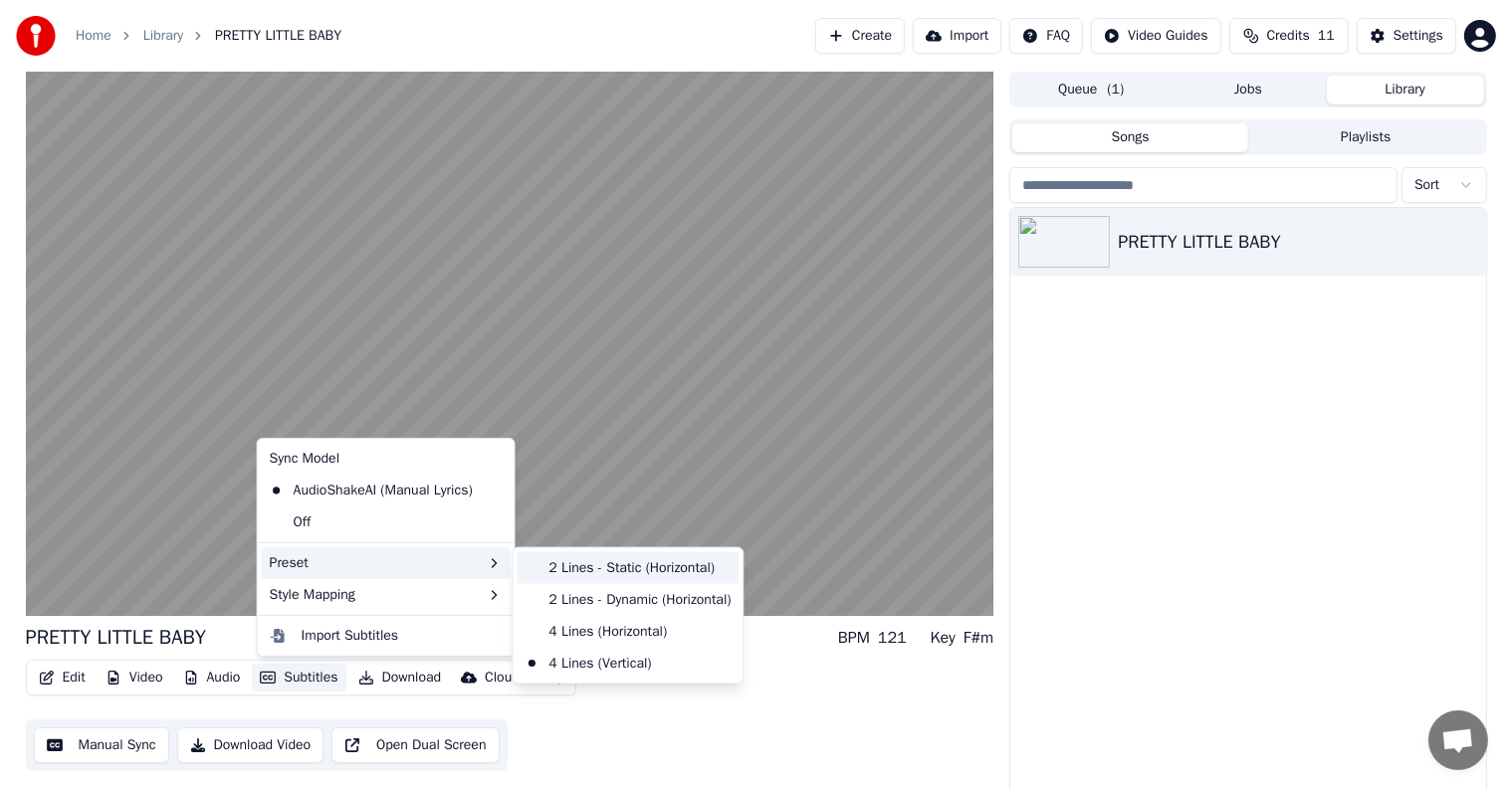 click on "2 Lines - Static (Horizontal)" at bounding box center [627, 568] 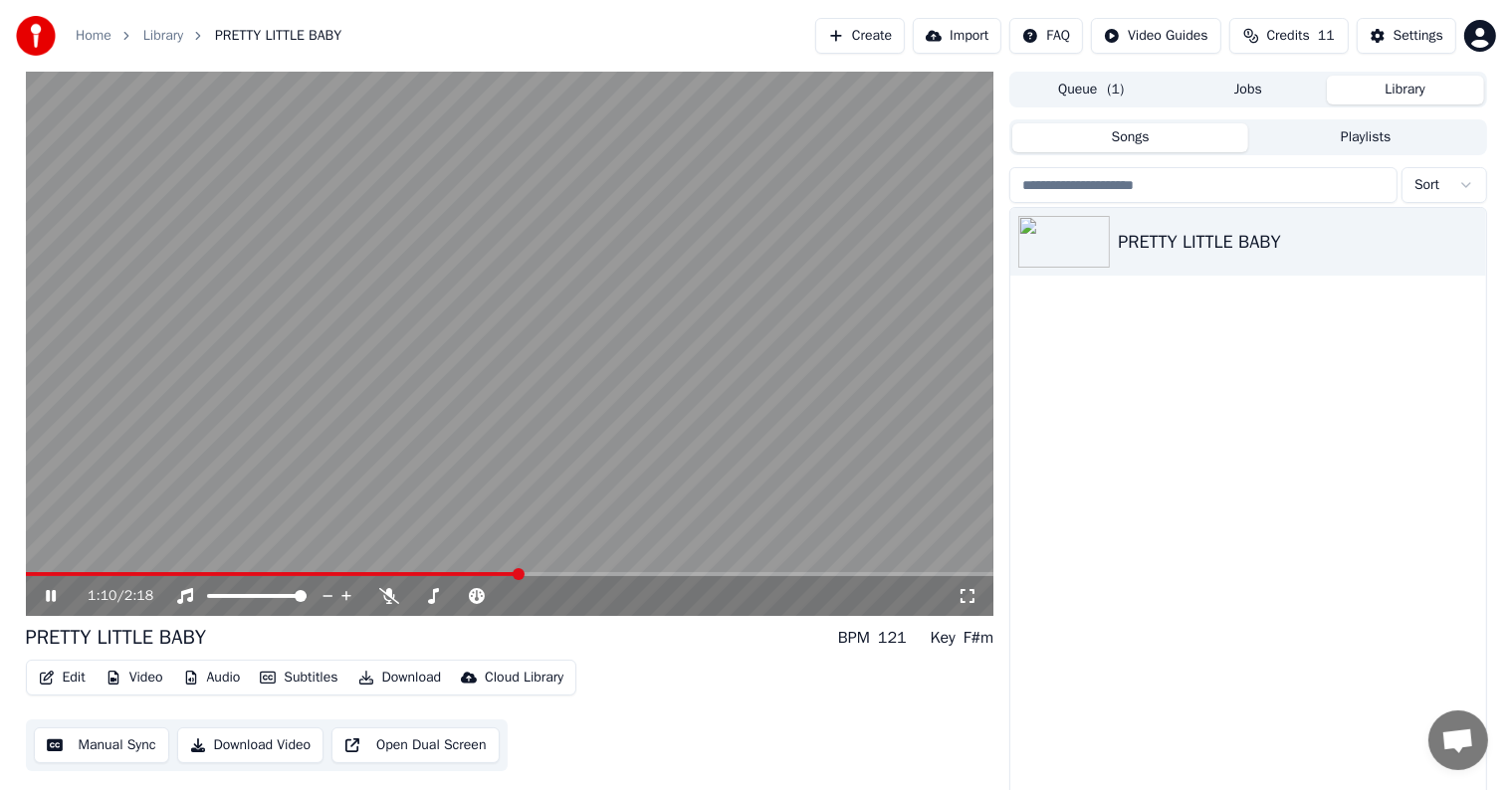 click on "Edit" at bounding box center [62, 678] 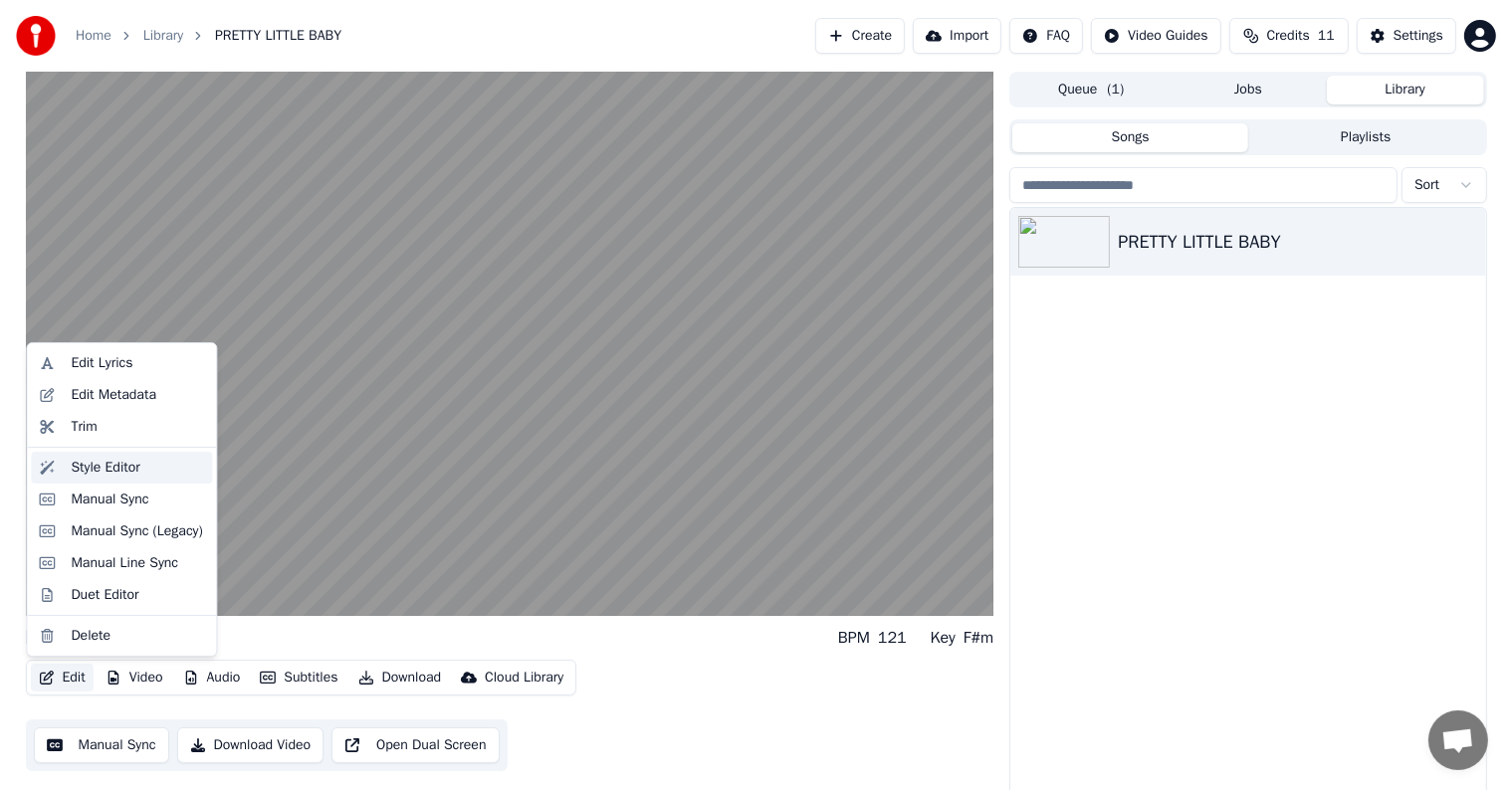 click on "Style Editor" at bounding box center (105, 468) 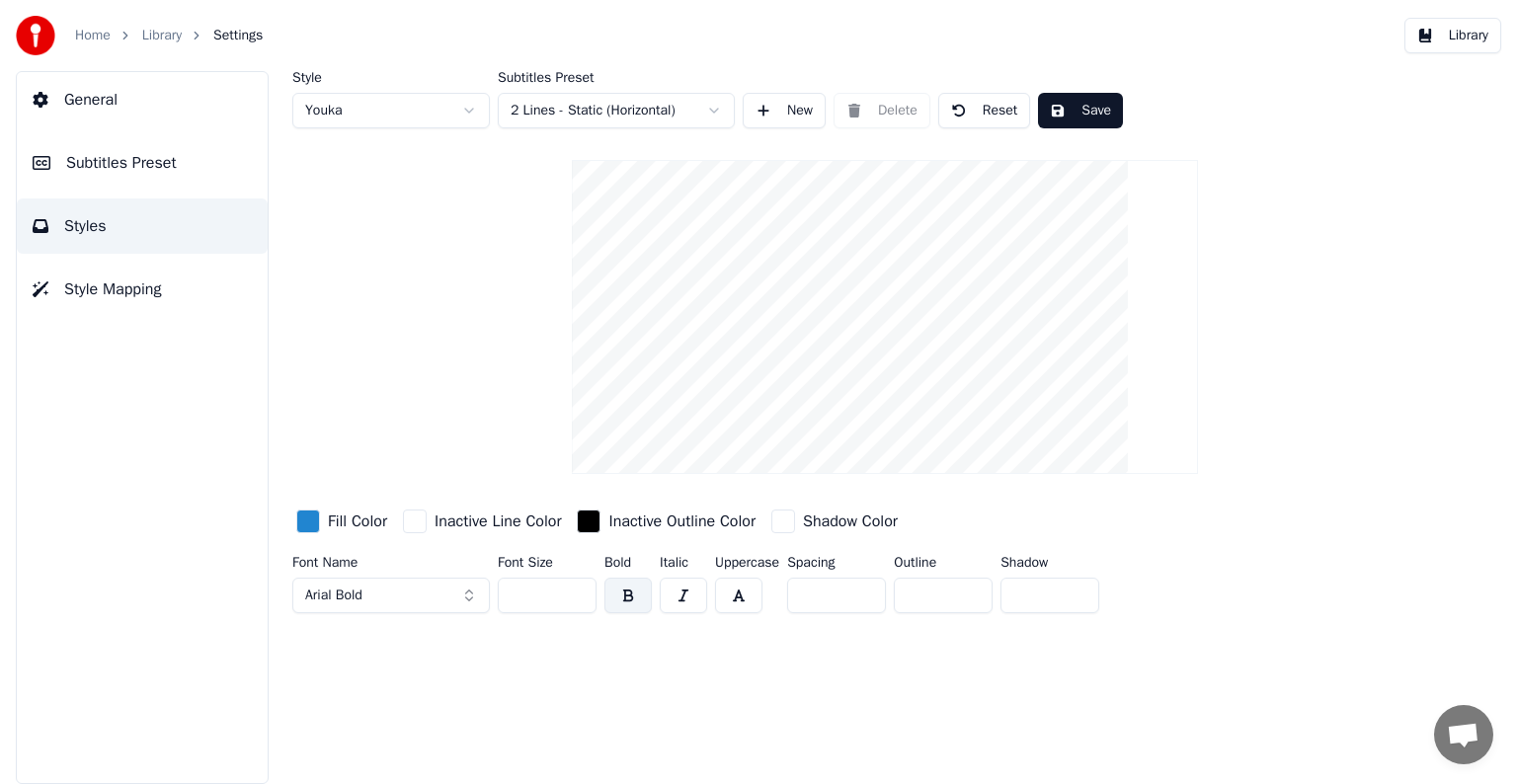 click at bounding box center [739, 595] 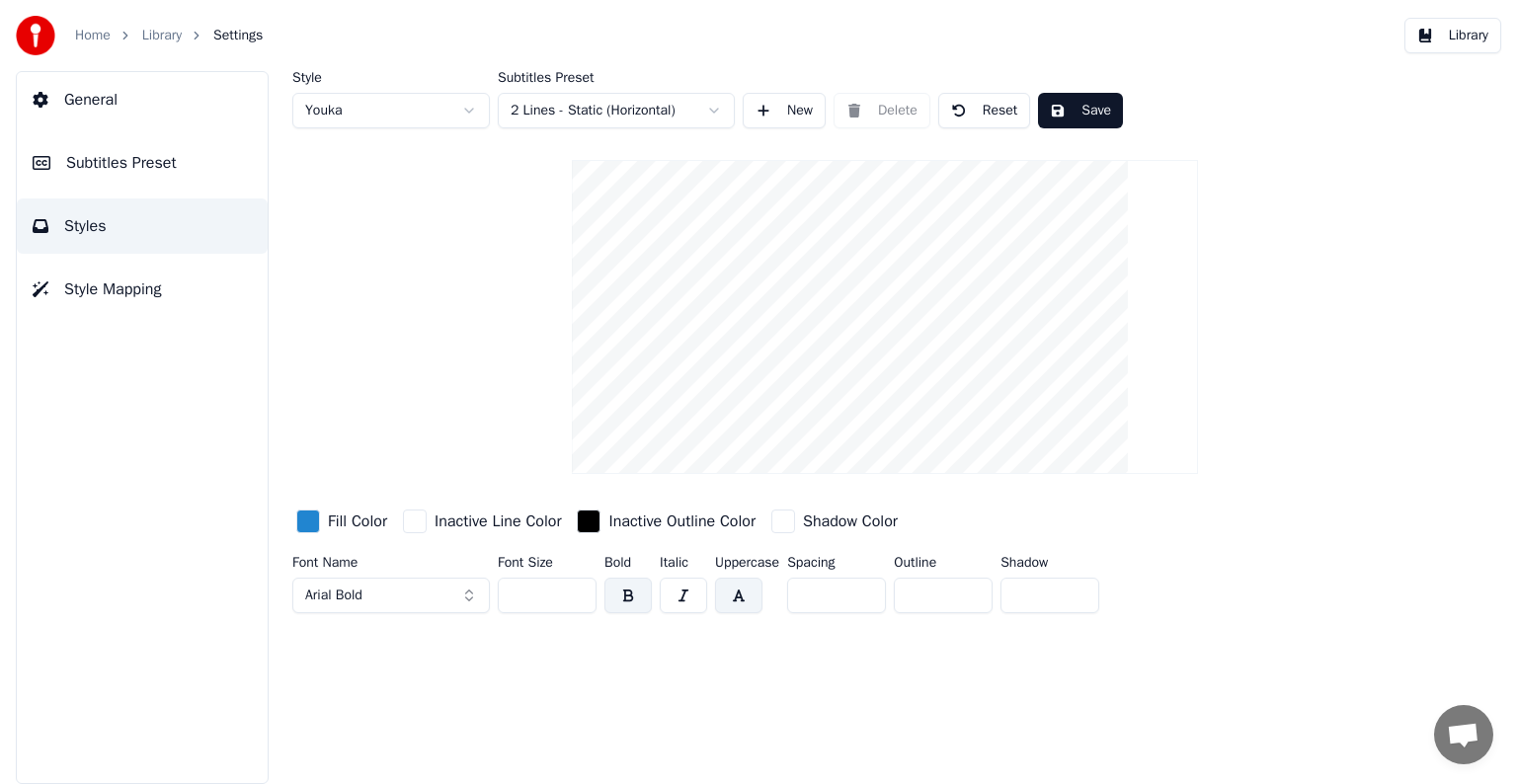 click on "Library" at bounding box center [1453, 36] 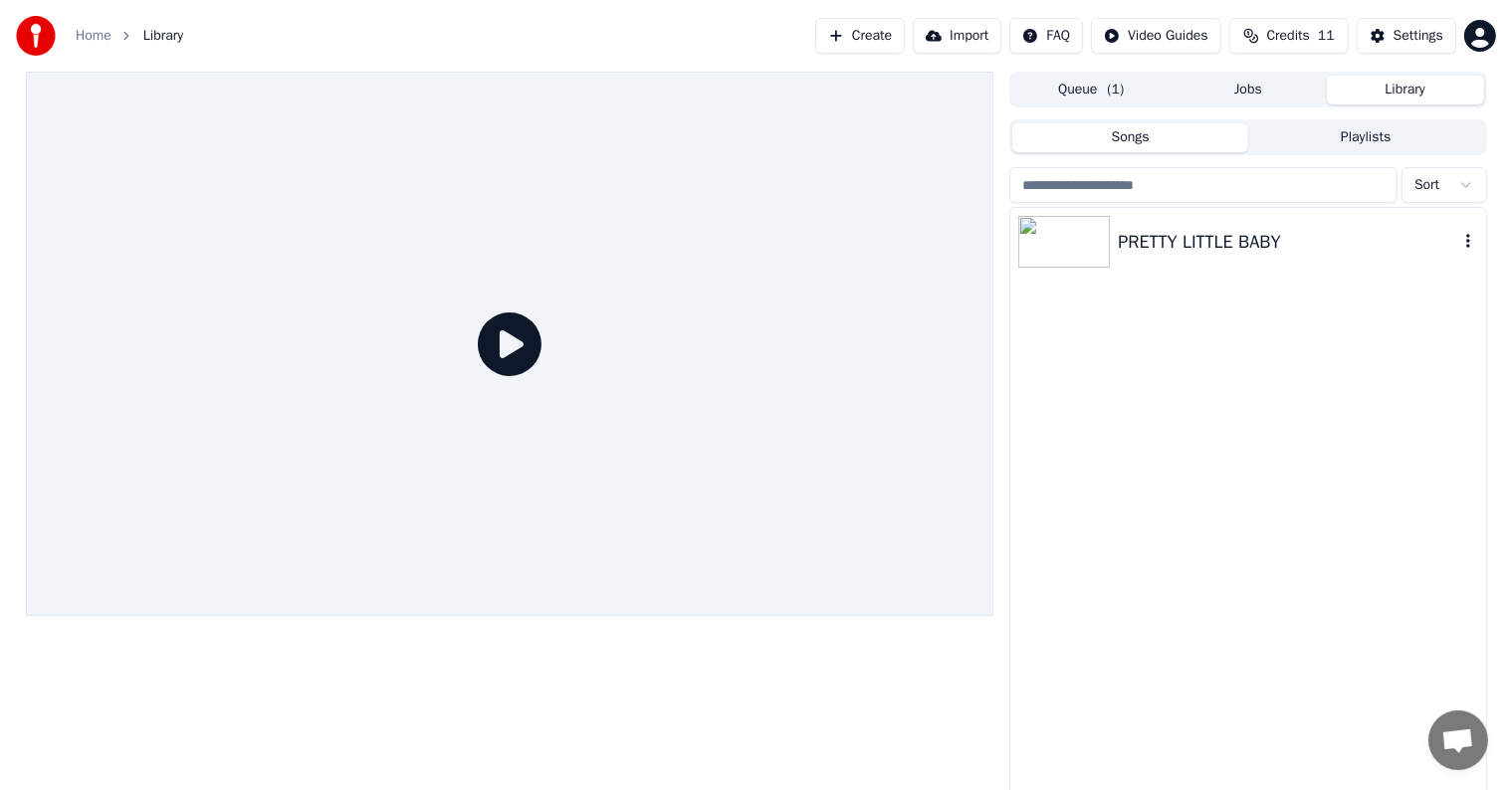 click on "PRETTY LITTLE BABY" at bounding box center (1287, 242) 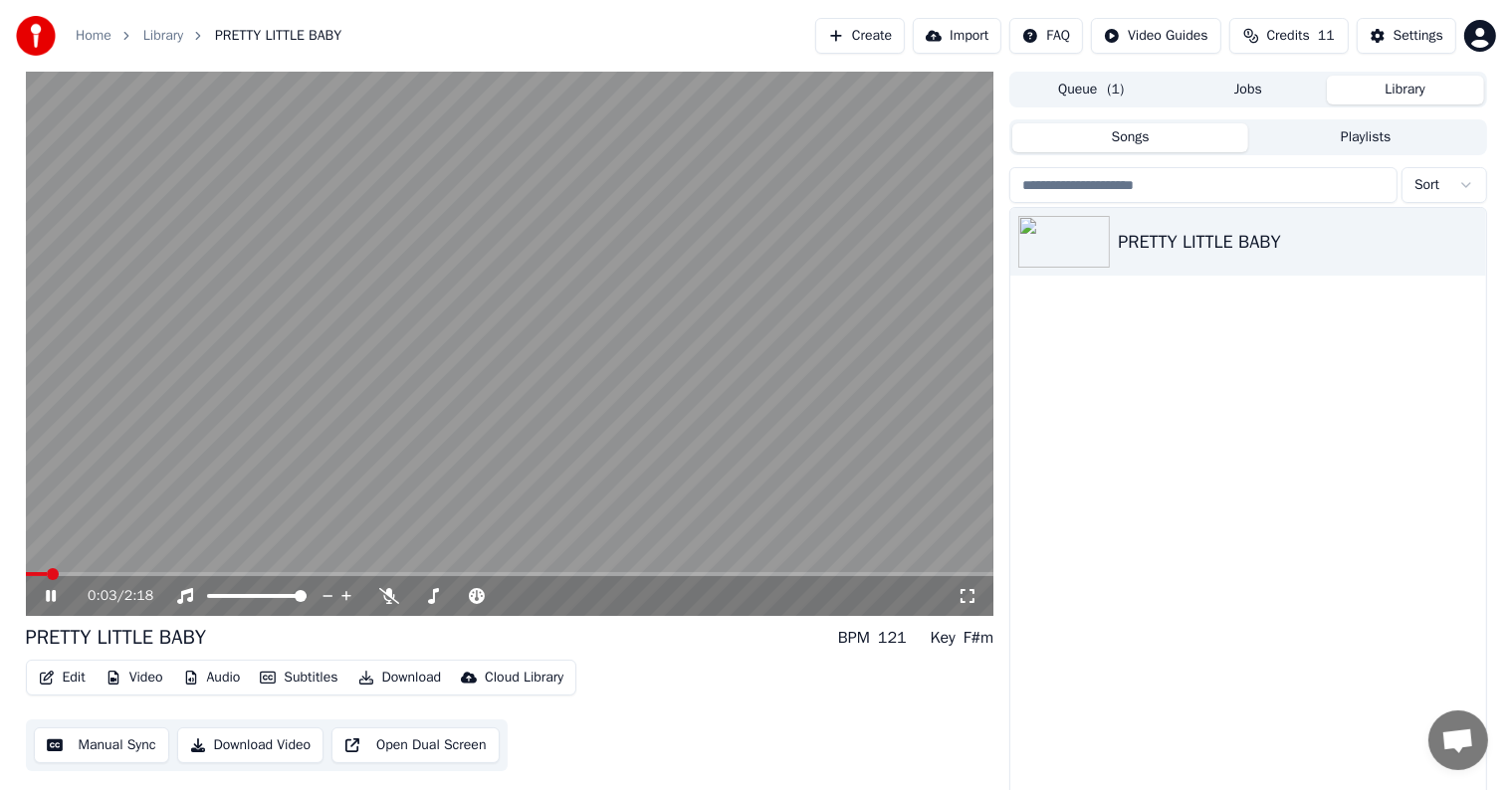 click at bounding box center (510, 343) 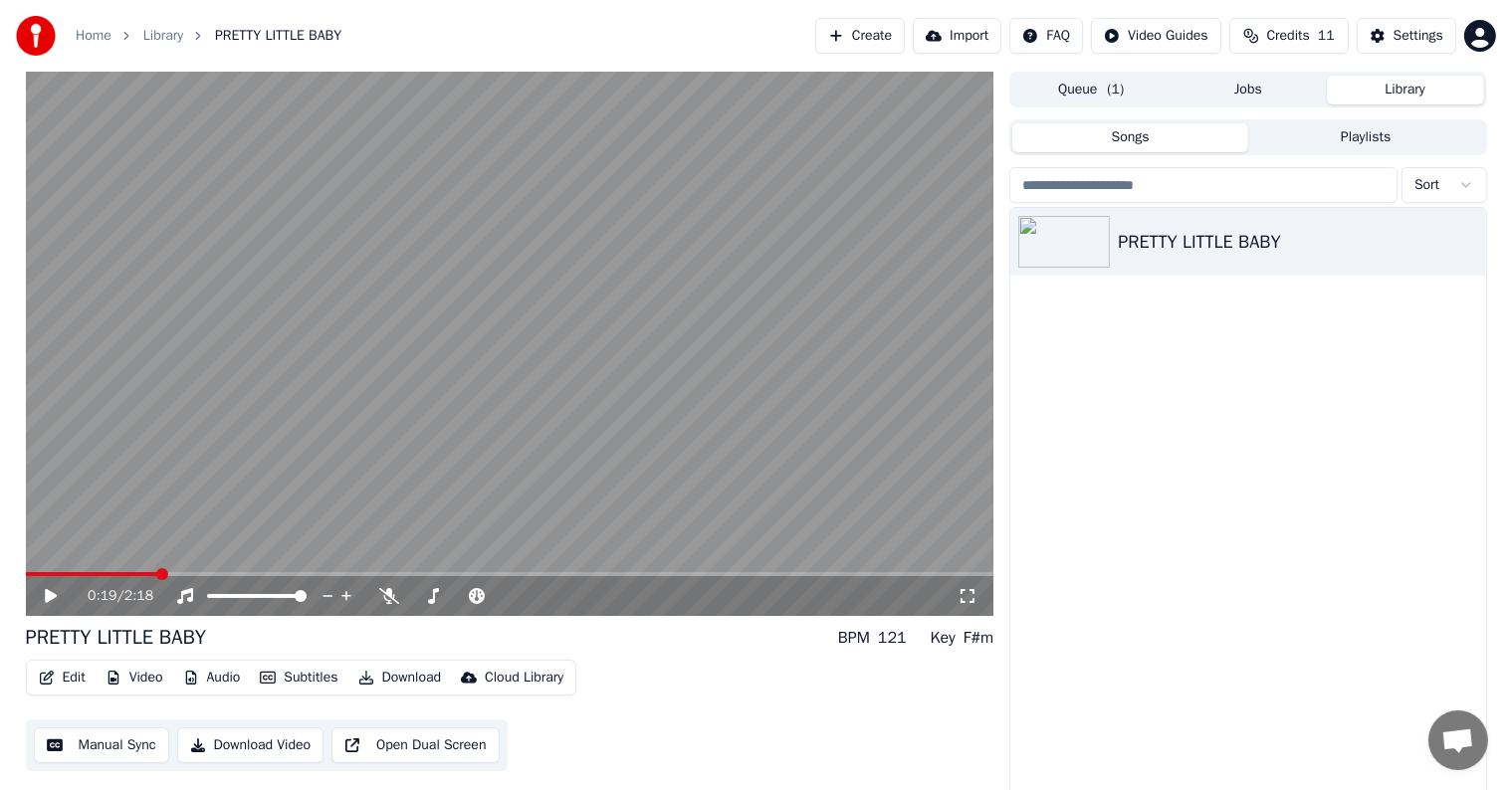 click at bounding box center (510, 574) 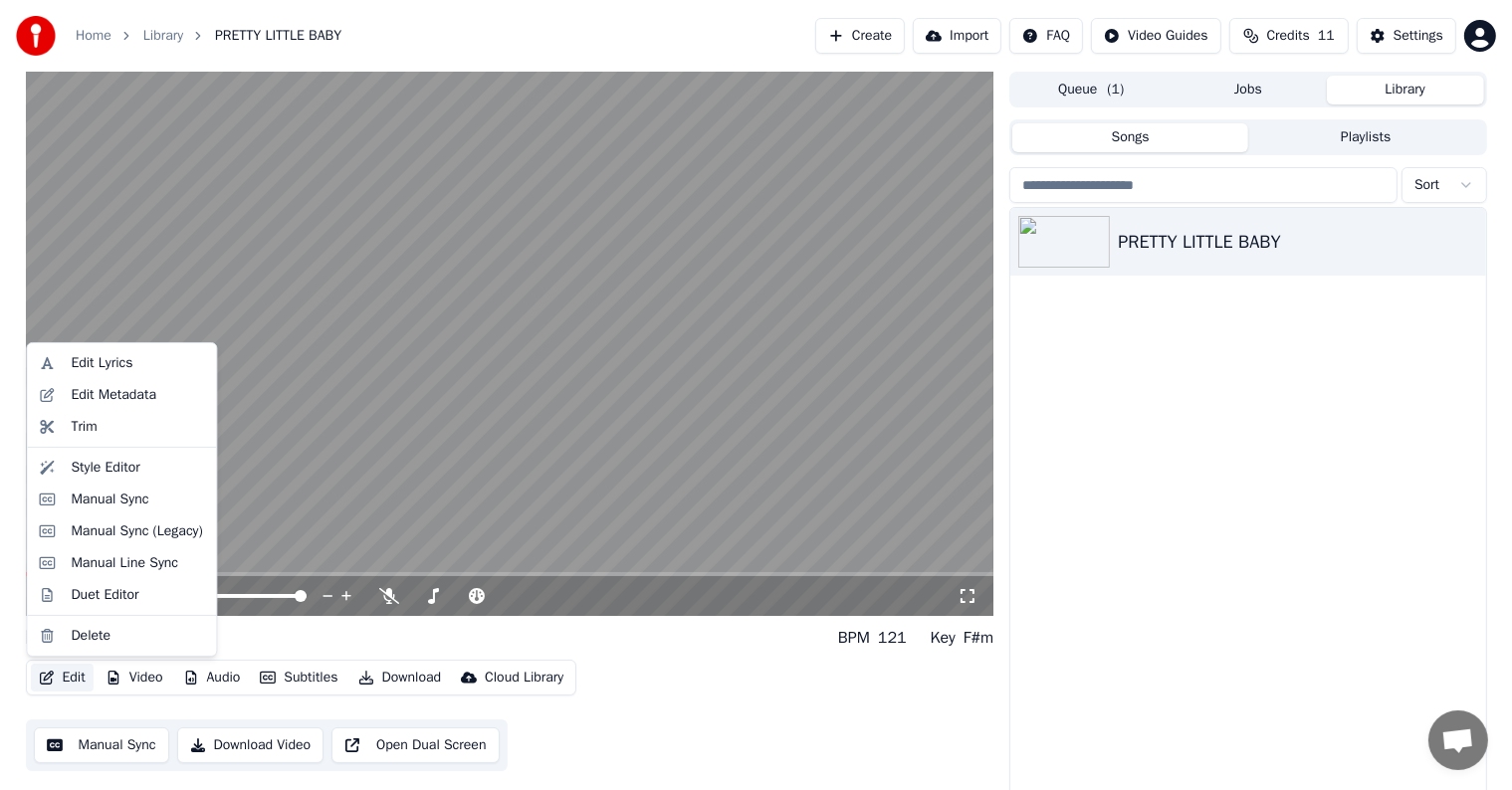 click on "Edit" at bounding box center [62, 678] 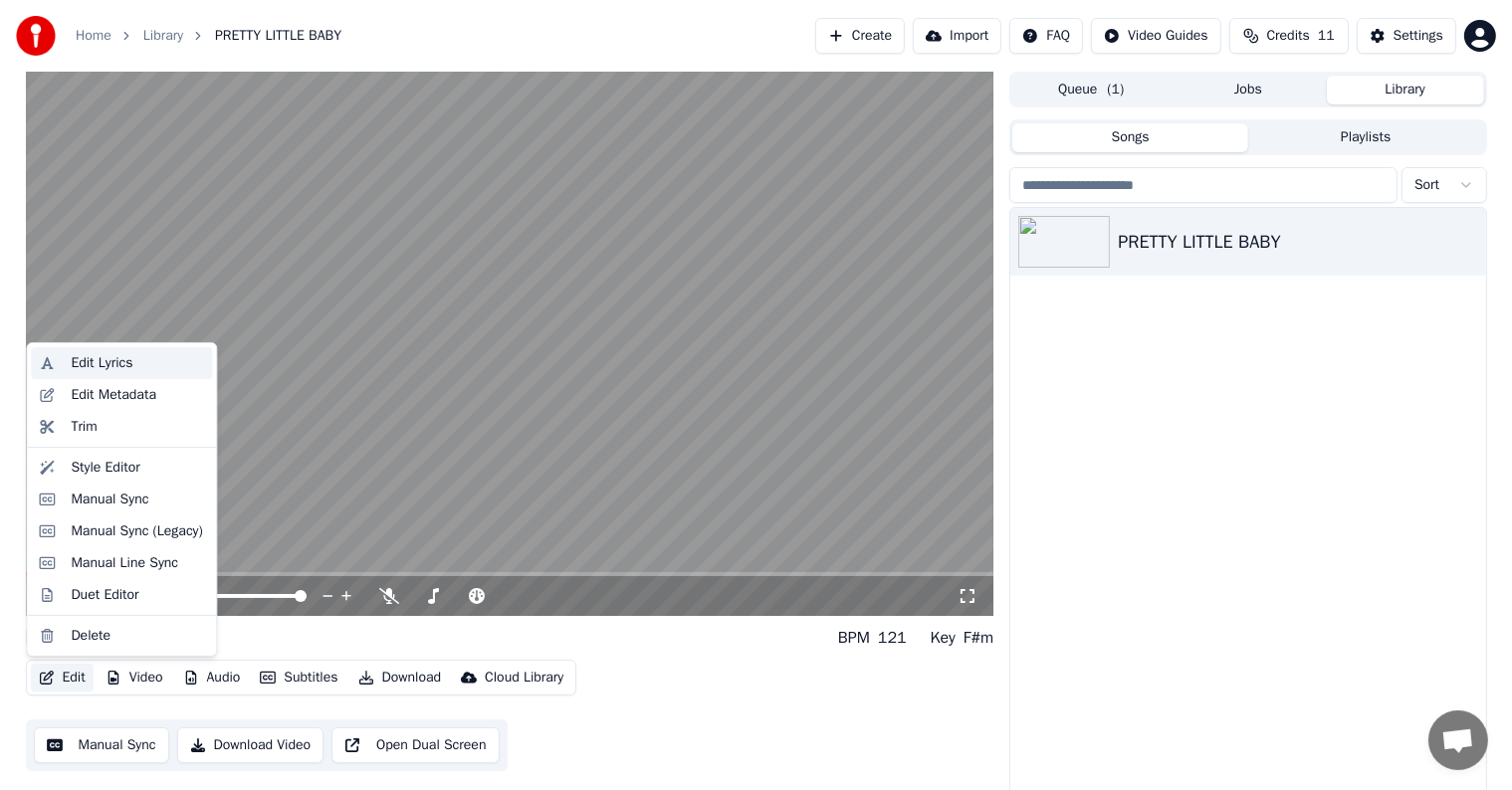 click on "Edit Lyrics" at bounding box center (102, 363) 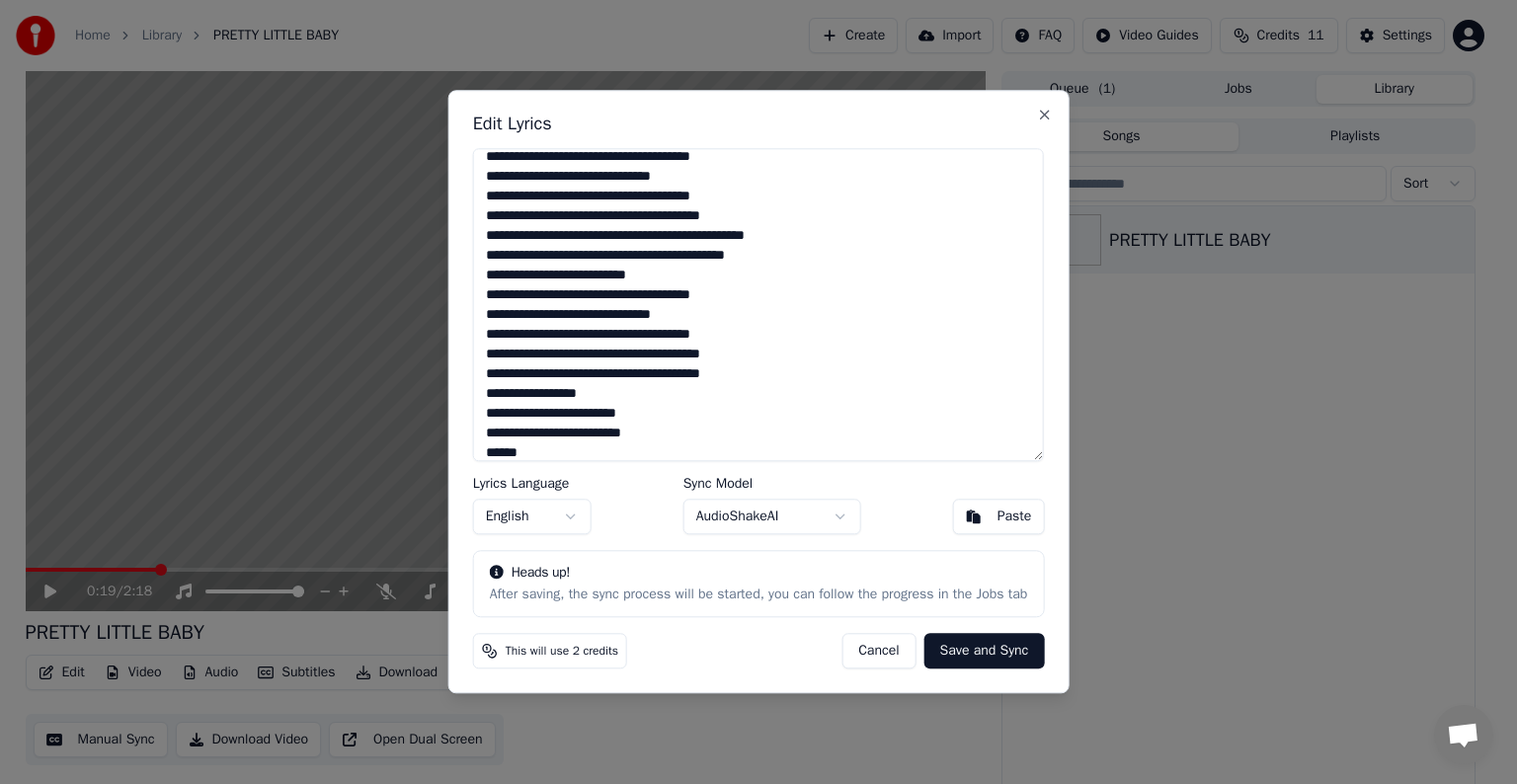 scroll, scrollTop: 217, scrollLeft: 0, axis: vertical 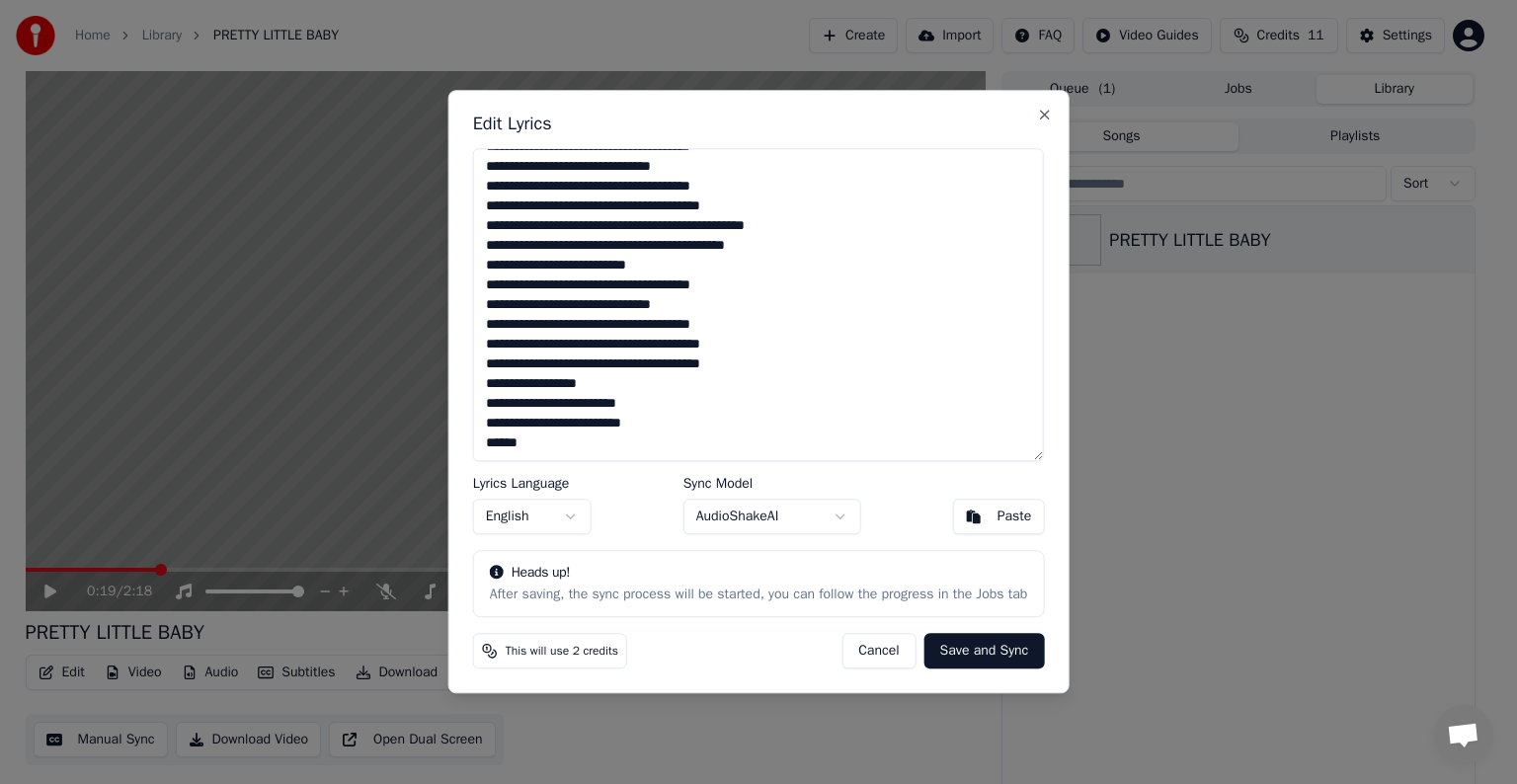 click on "**********" at bounding box center [758, 304] 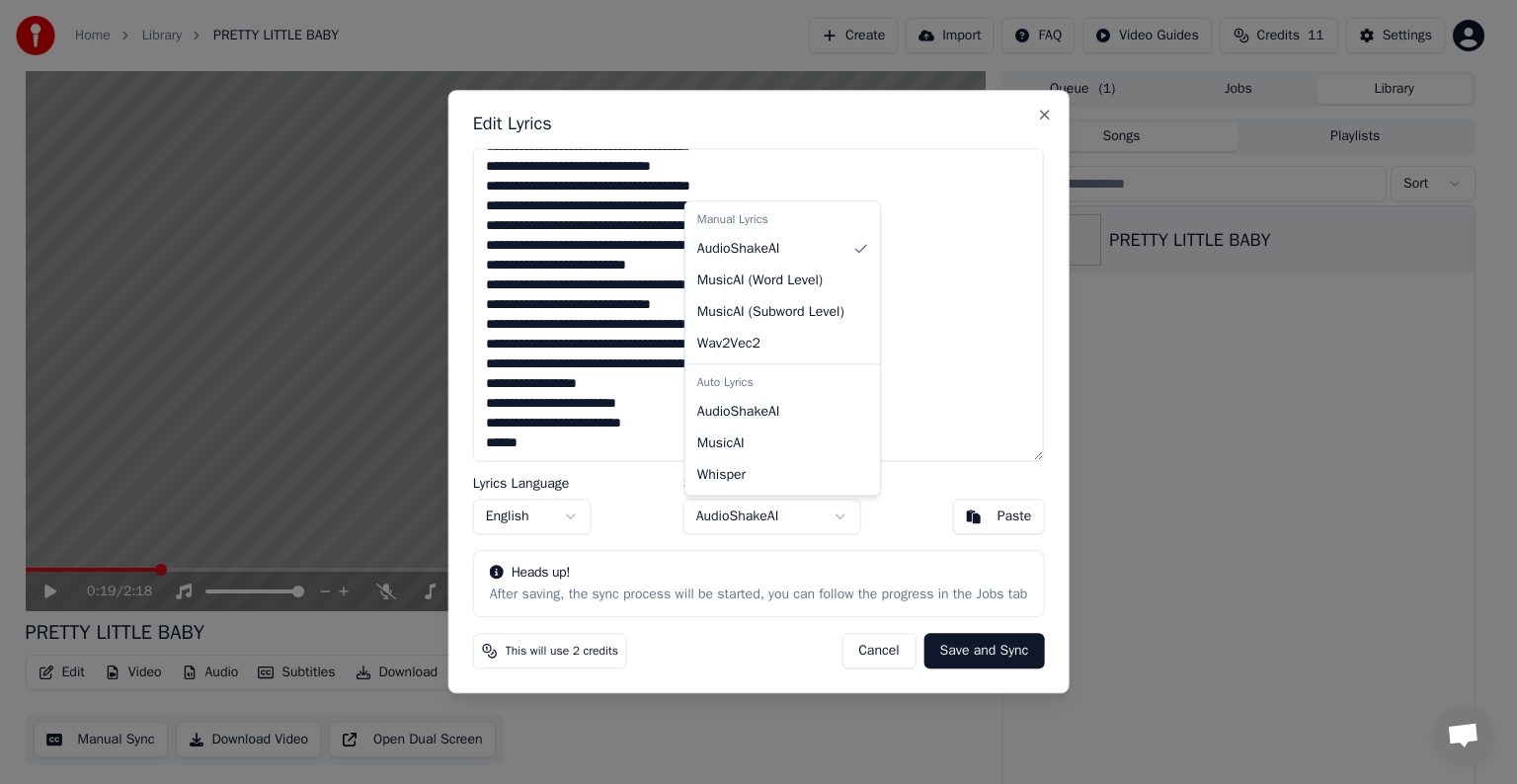 click on "Home Library PRETTY LITTLE BABY Create Import FAQ Video Guides Credits 11 Settings 0:19  /  2:18 PRETTY LITTLE BABY BPM 121 Key F#m Edit Video Audio Subtitles Download Cloud Library Manual Sync Download Video Open Dual Screen Queue ( 1 ) Jobs Library Songs Playlists Sort PRETTY LITTLE BABY Edit Lyrics Lyrics Language English Sync Model AudioShakeAI Paste Heads up! After saving, the sync process will be started, you can follow the progress in the Jobs tab This will use 2 credits Cancel Save and Sync Close Manual Lyrics AudioShakeAI MusicAI ( Word Level ) MusicAI ( Subword Level ) Wav2Vec2 Auto Lyrics AudioShakeAI MusicAI Whisper" at bounding box center (750, 392) 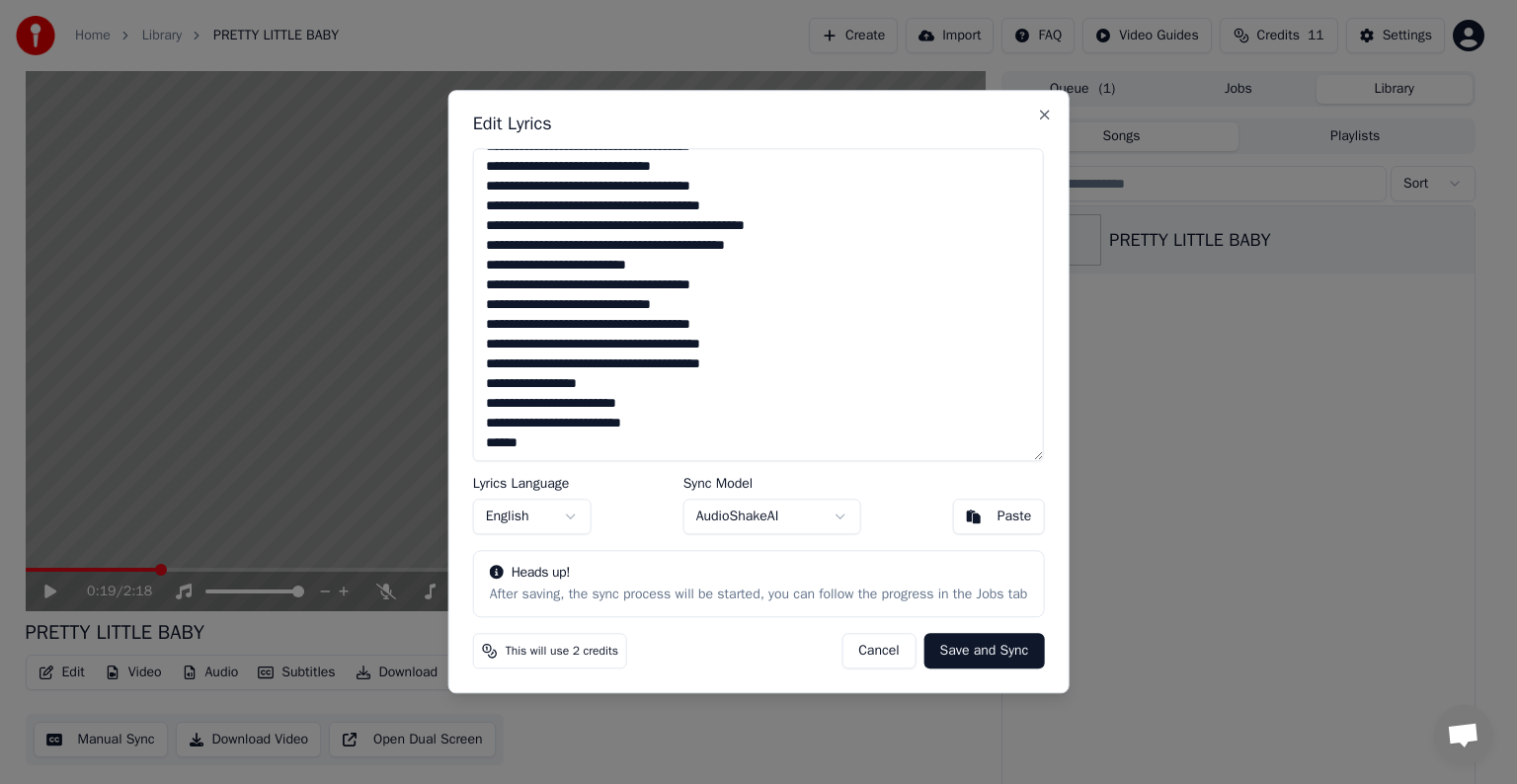 click on "Home Library PRETTY LITTLE BABY Create Import FAQ Video Guides Credits 11 Settings 0:19  /  2:18 PRETTY LITTLE BABY BPM 121 Key F#m Edit Video Audio Subtitles Download Cloud Library Manual Sync Download Video Open Dual Screen Queue ( 1 ) Jobs Library Songs Playlists Sort PRETTY LITTLE BABY Edit Lyrics Lyrics Language English Sync Model AudioShakeAI Paste Heads up! After saving, the sync process will be started, you can follow the progress in the Jobs tab This will use 2 credits Cancel Save and Sync Close" at bounding box center (750, 392) 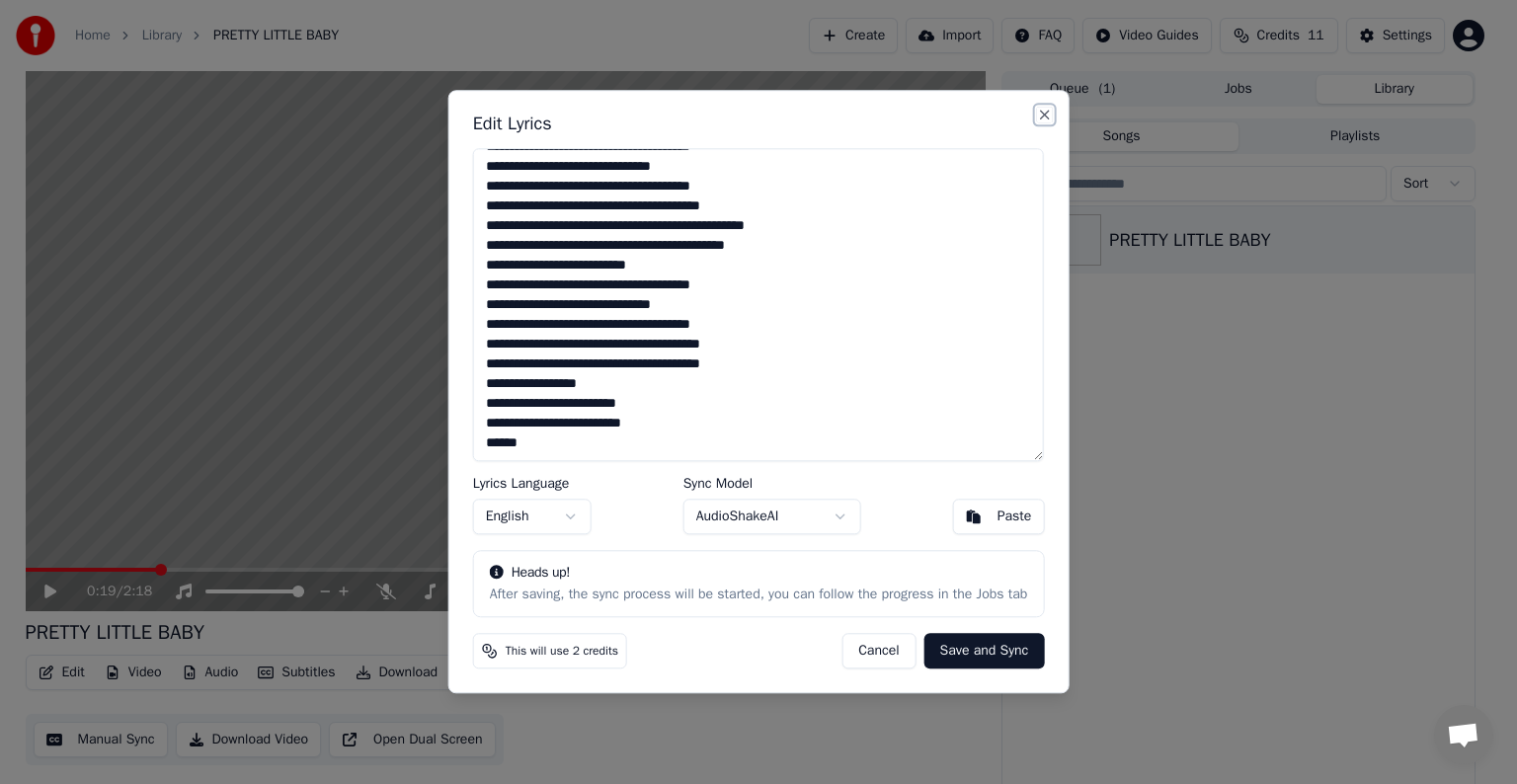 click on "Close" at bounding box center [1044, 115] 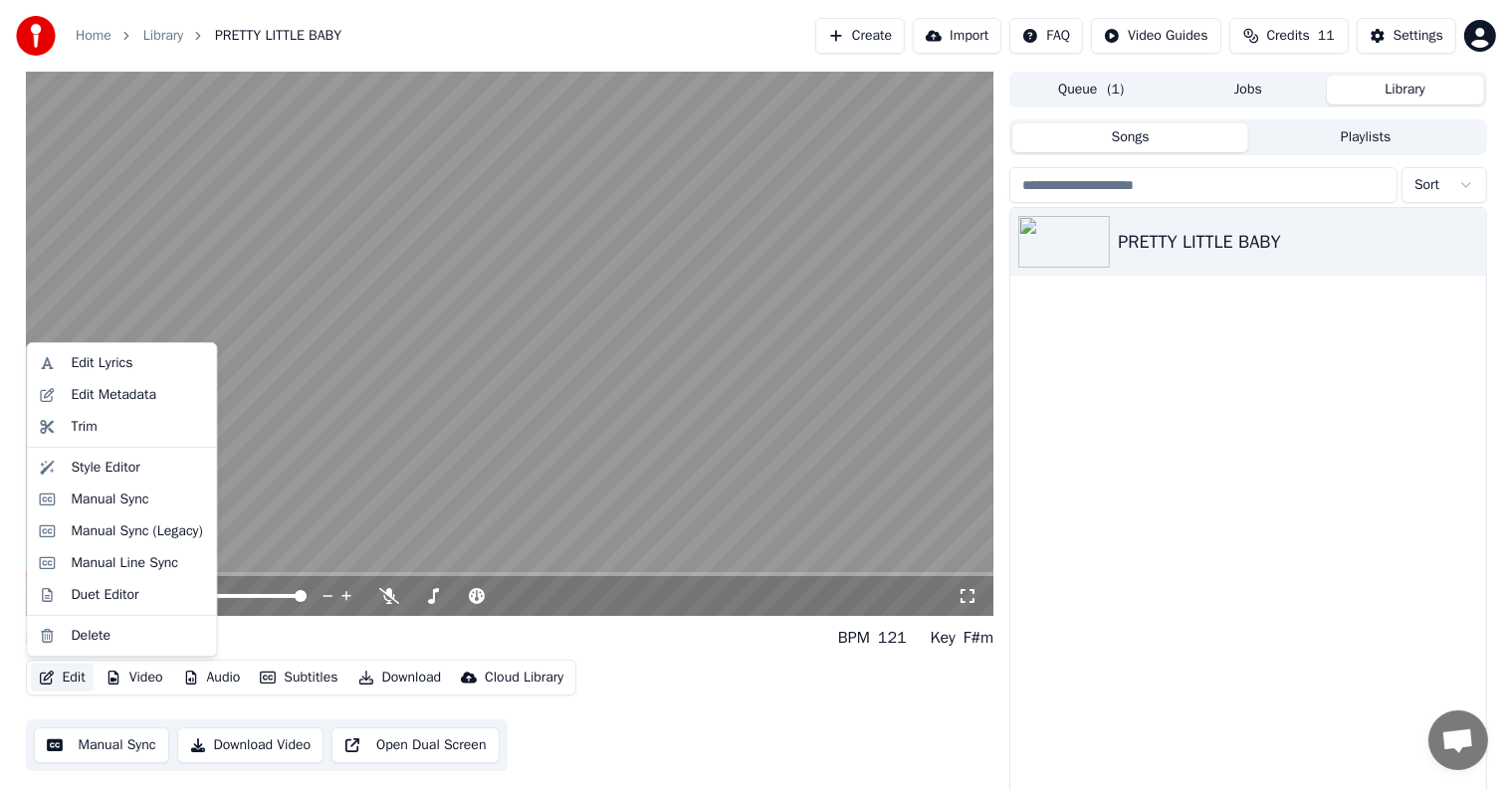 click on "Edit" at bounding box center (62, 678) 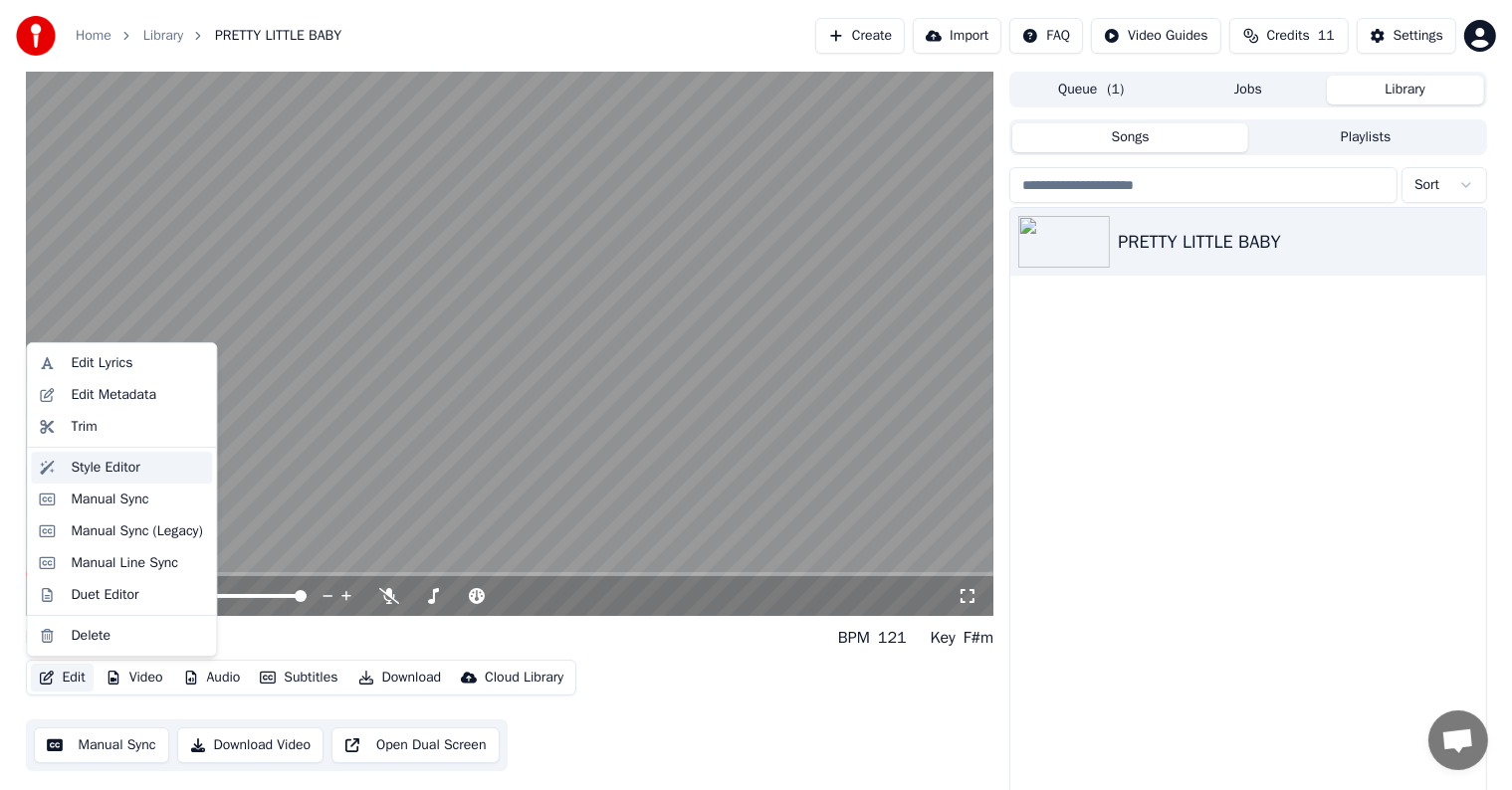 click on "Style Editor" at bounding box center [105, 468] 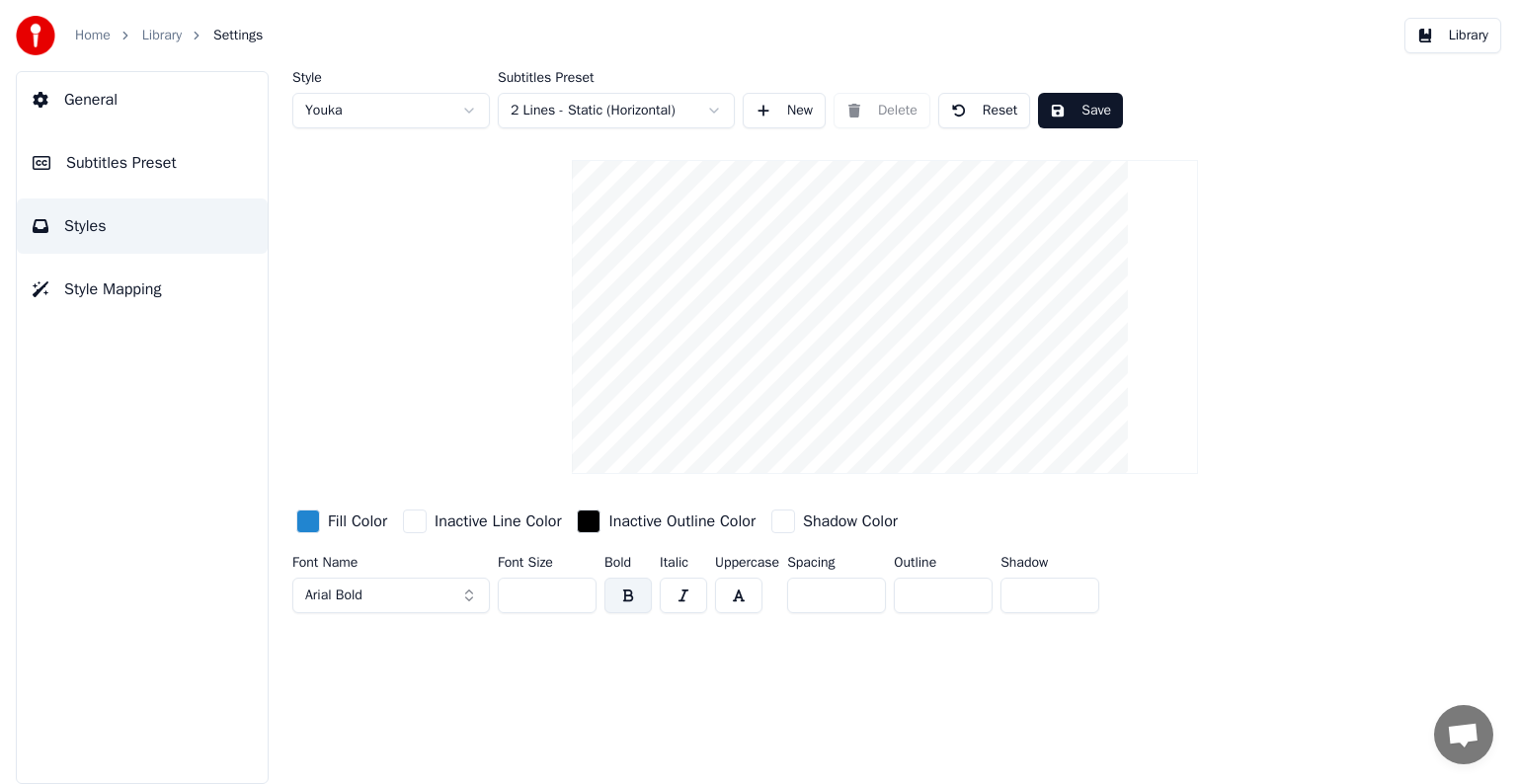 click on "Arial Bold" at bounding box center [391, 595] 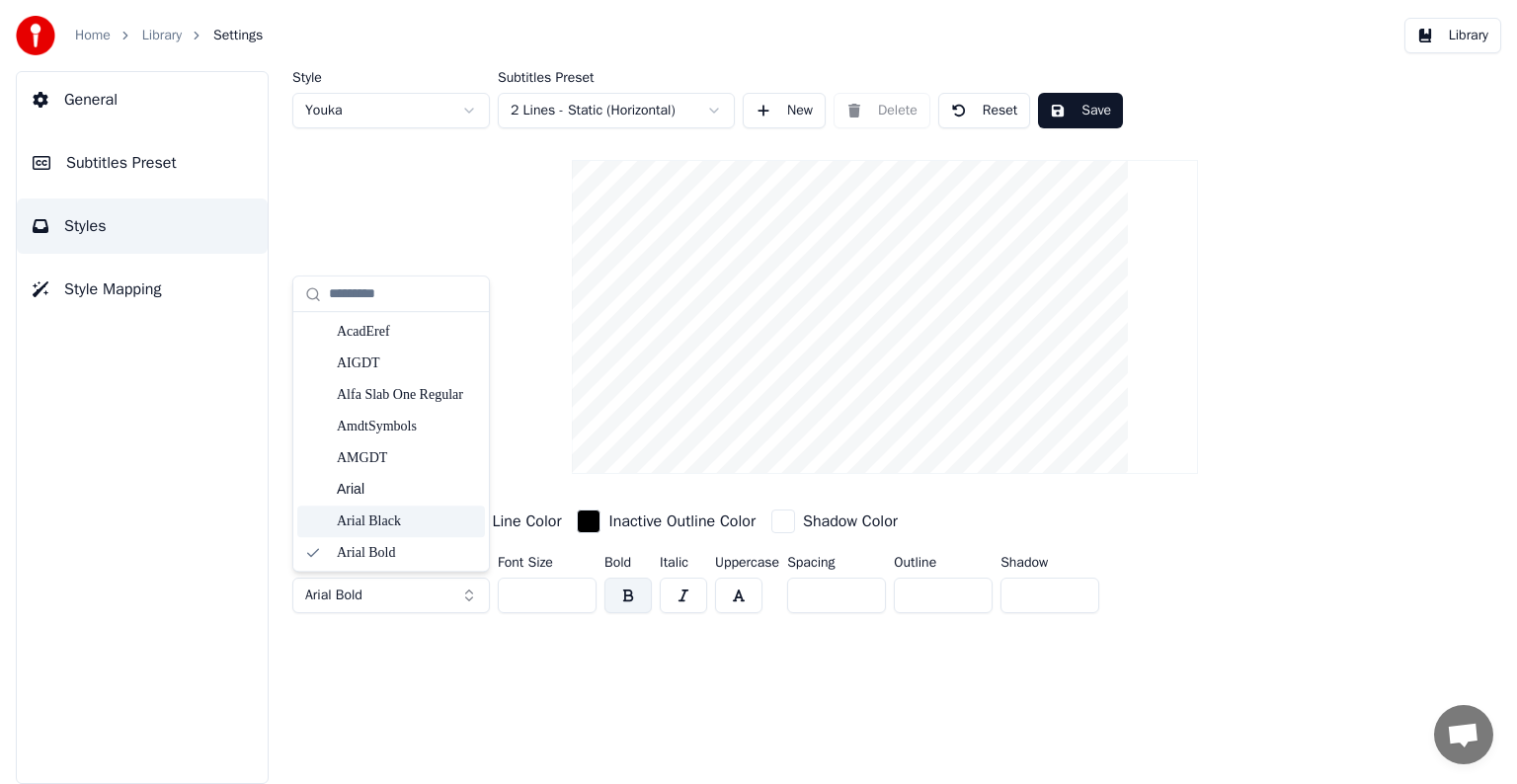 click on "Arial Black" at bounding box center (407, 521) 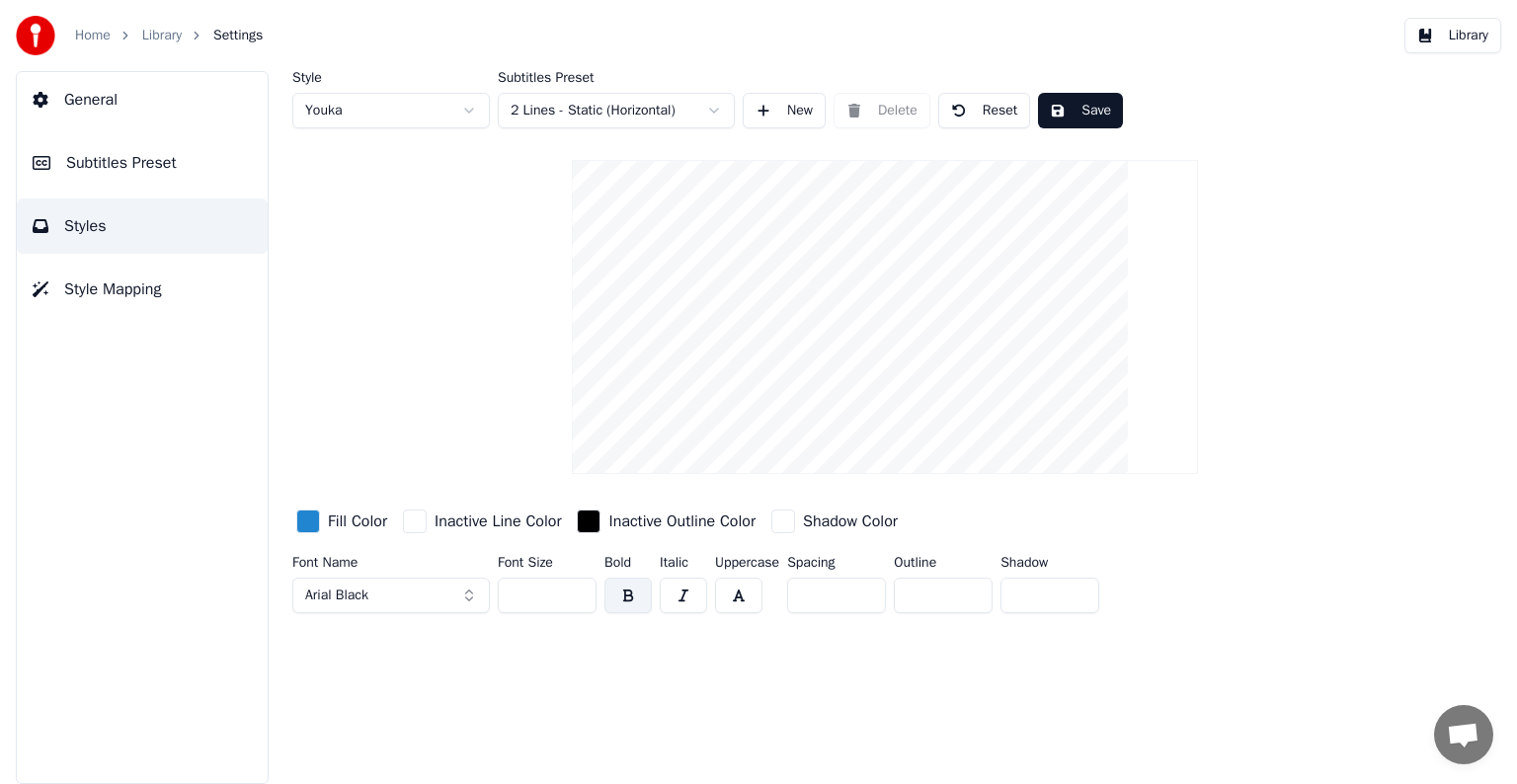 click at bounding box center [739, 595] 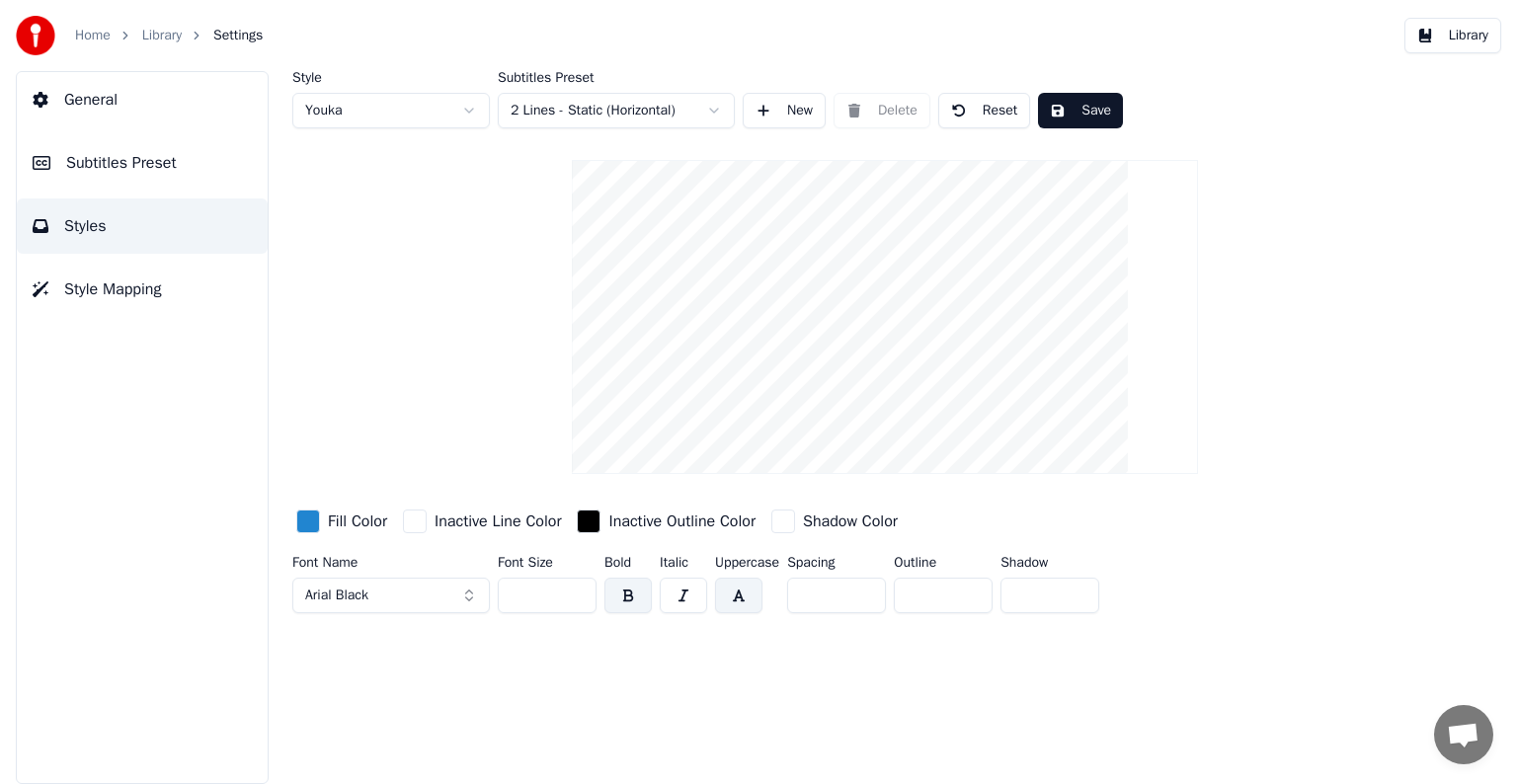 click on "Arial Black" at bounding box center (391, 595) 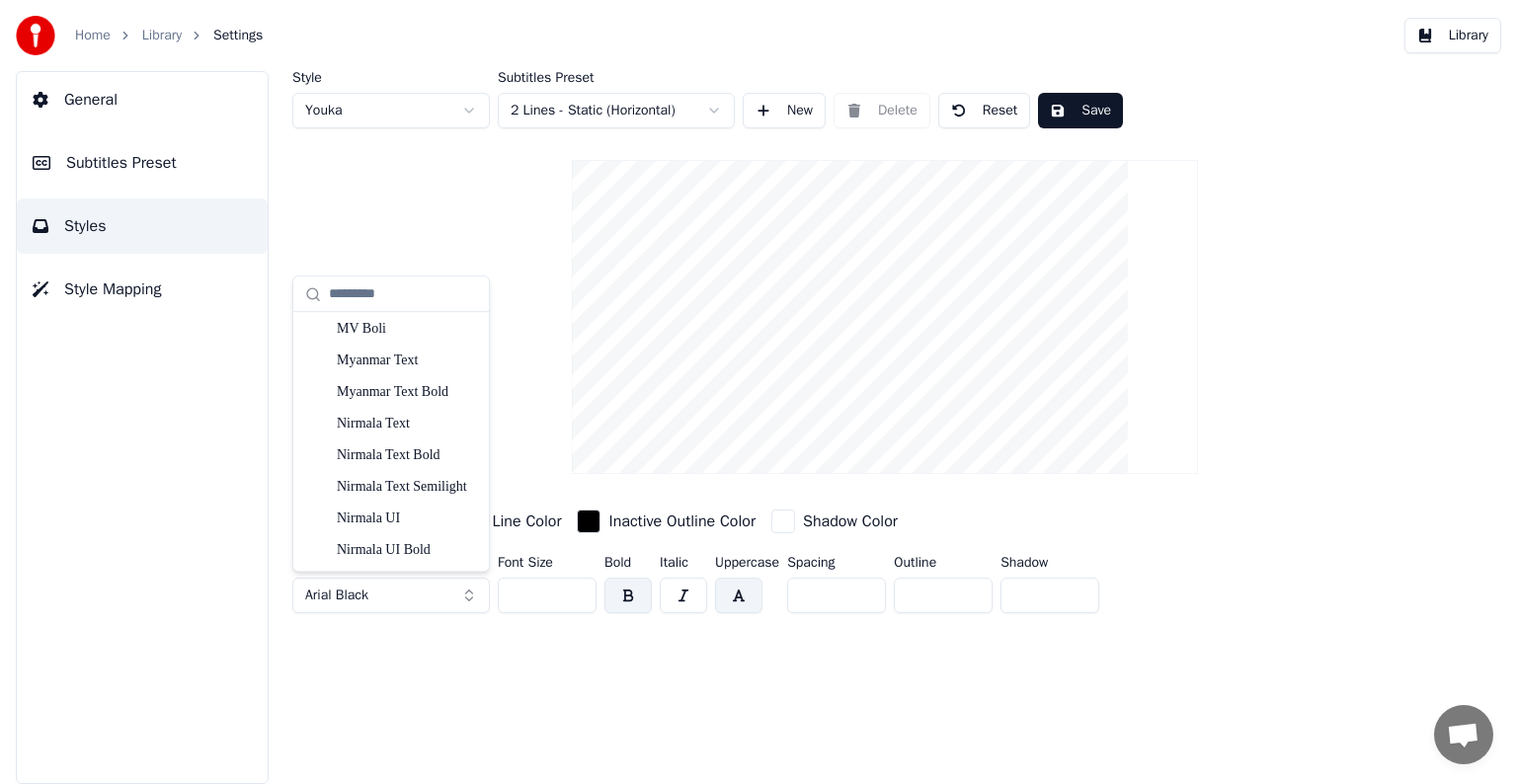 scroll, scrollTop: 6484, scrollLeft: 0, axis: vertical 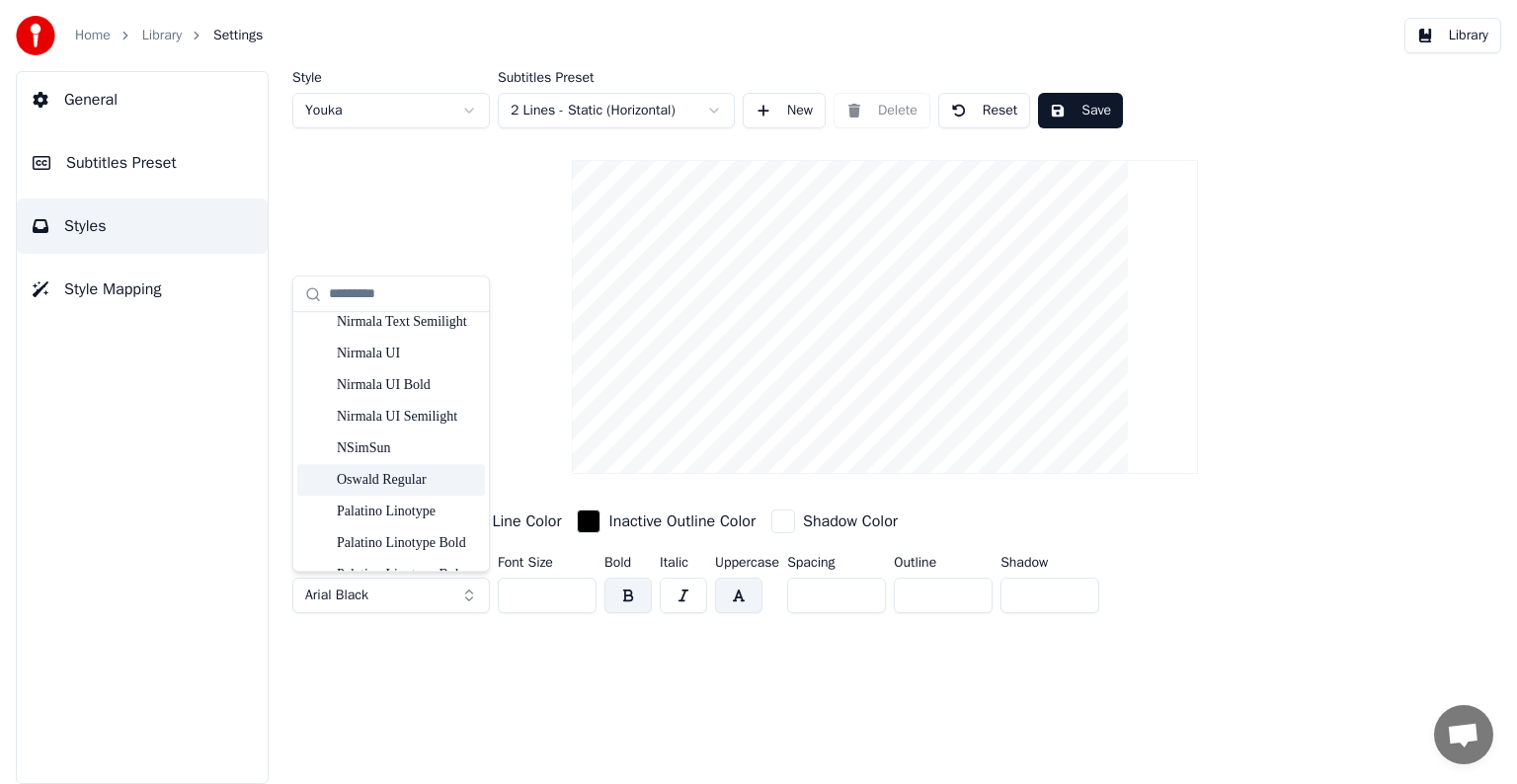 click on "Oswald Regular" at bounding box center [407, 480] 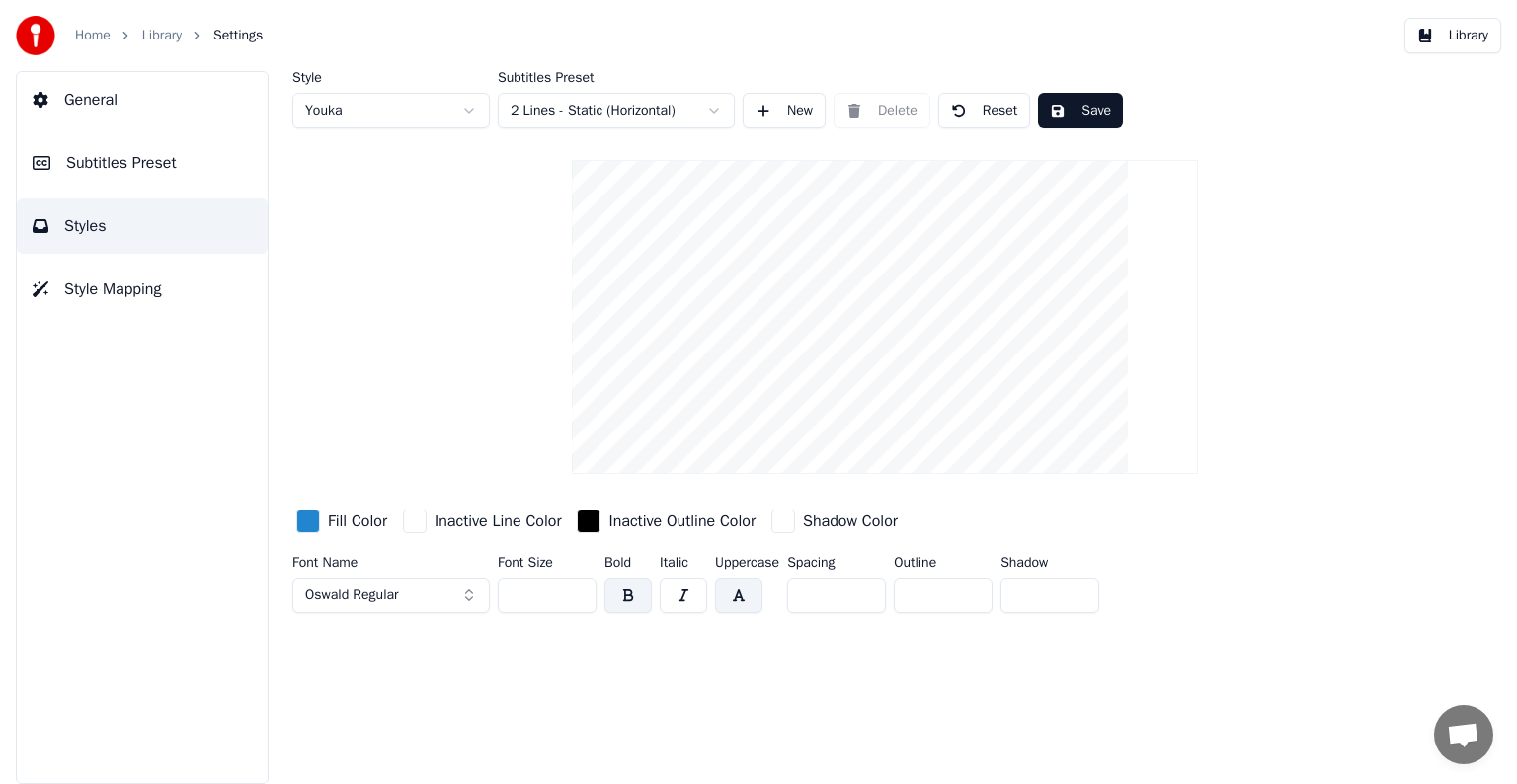click at bounding box center (628, 595) 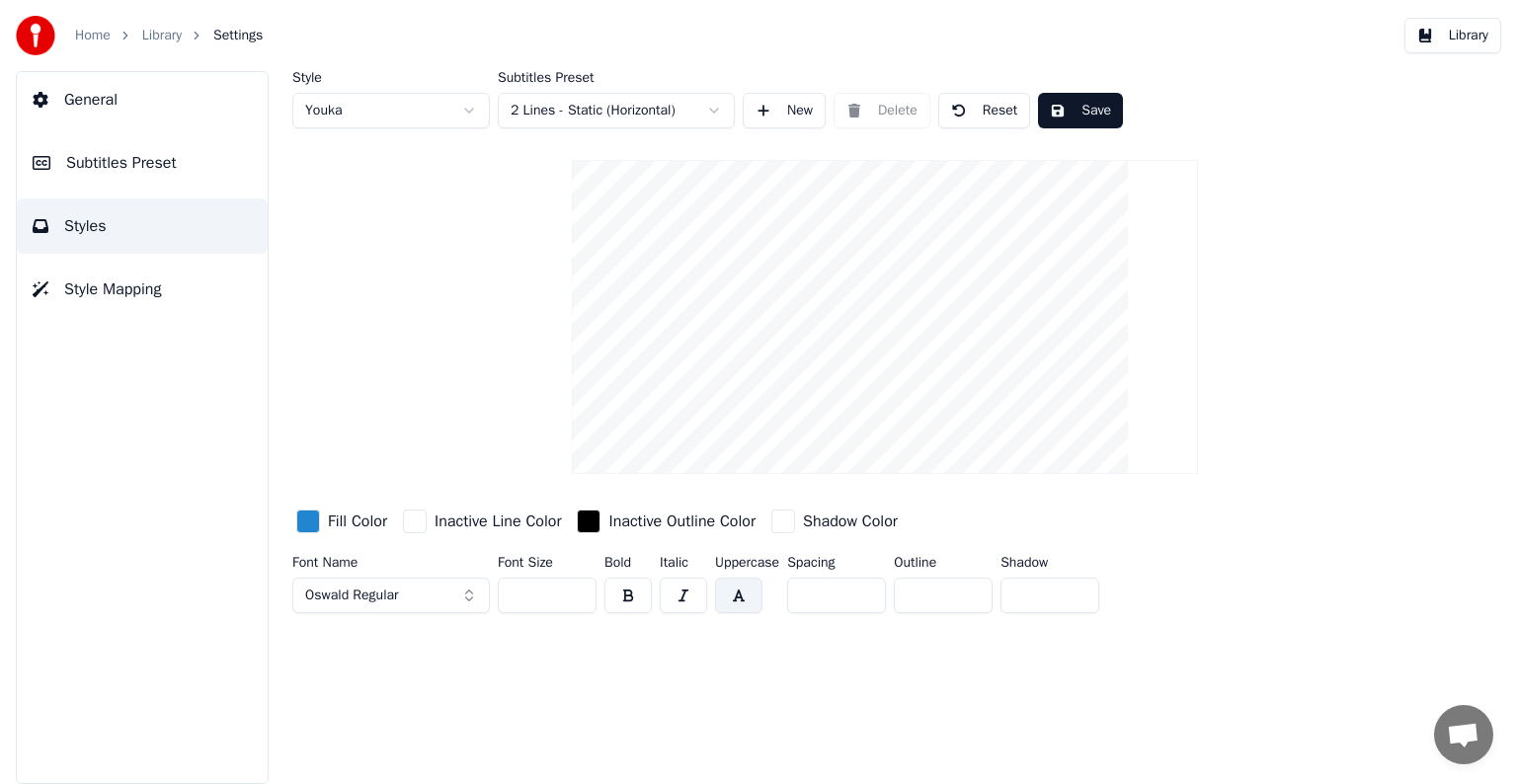click on "**" at bounding box center (547, 595) 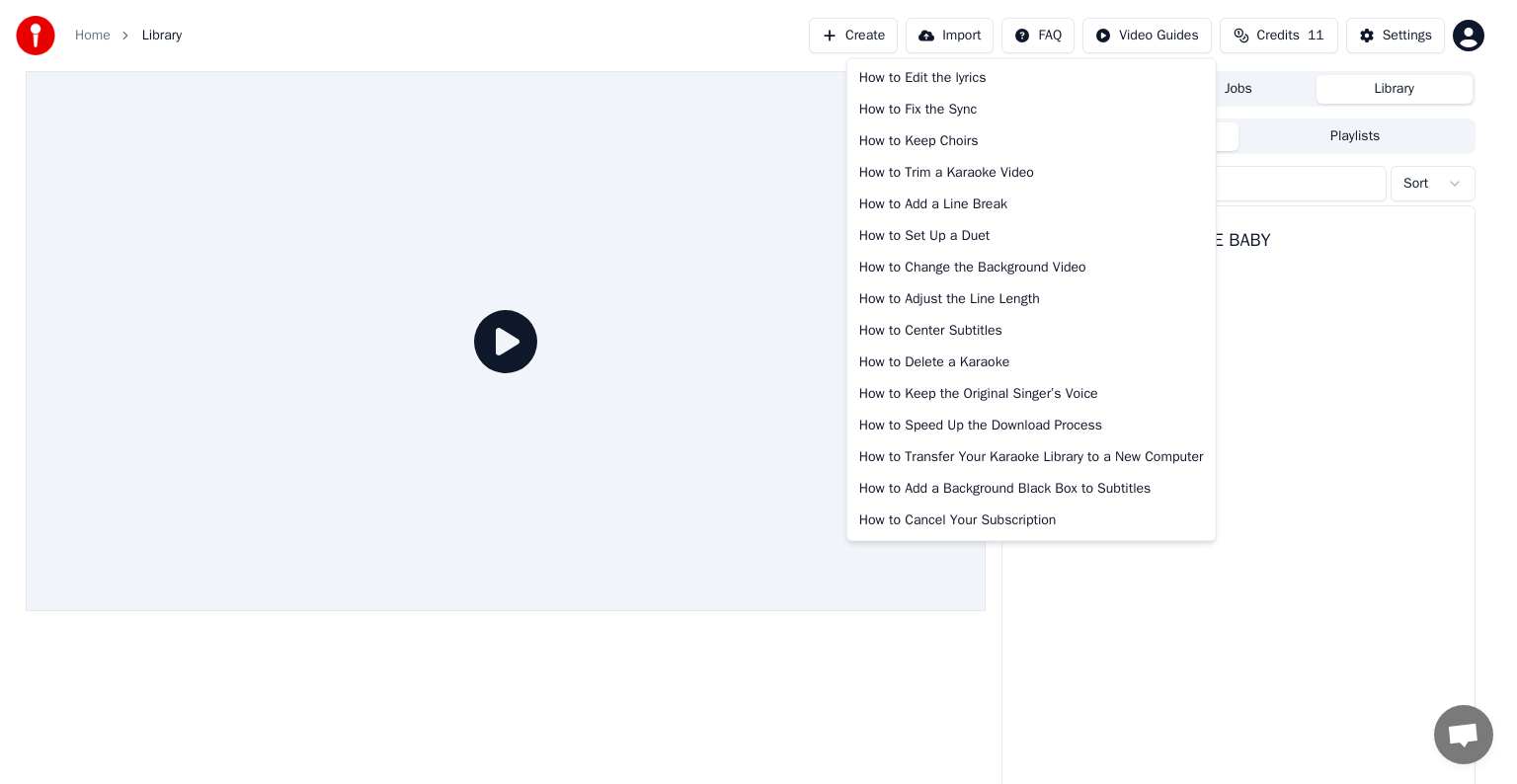 click on "Home Library Create Import FAQ Video Guides Credits 11 Settings Queue ( 1 ) Jobs Library Songs Playlists Sort PRETTY LITTLE BABY How to Edit the lyrics How to Fix the Sync How to Keep Choirs How to Trim a Karaoke Video How to Add a Line Break How to Set Up a Duet How to Change the Background Video How to Adjust the Line Length How to Center Subtitles How to Delete a Karaoke How to Keep the Original Singer’s Voice How to Speed Up the Download Process How to Transfer Your Karaoke Library to a New Computer How to Add a Background Black Box to Subtitles How to Cancel Your Subscription" at bounding box center (758, 392) 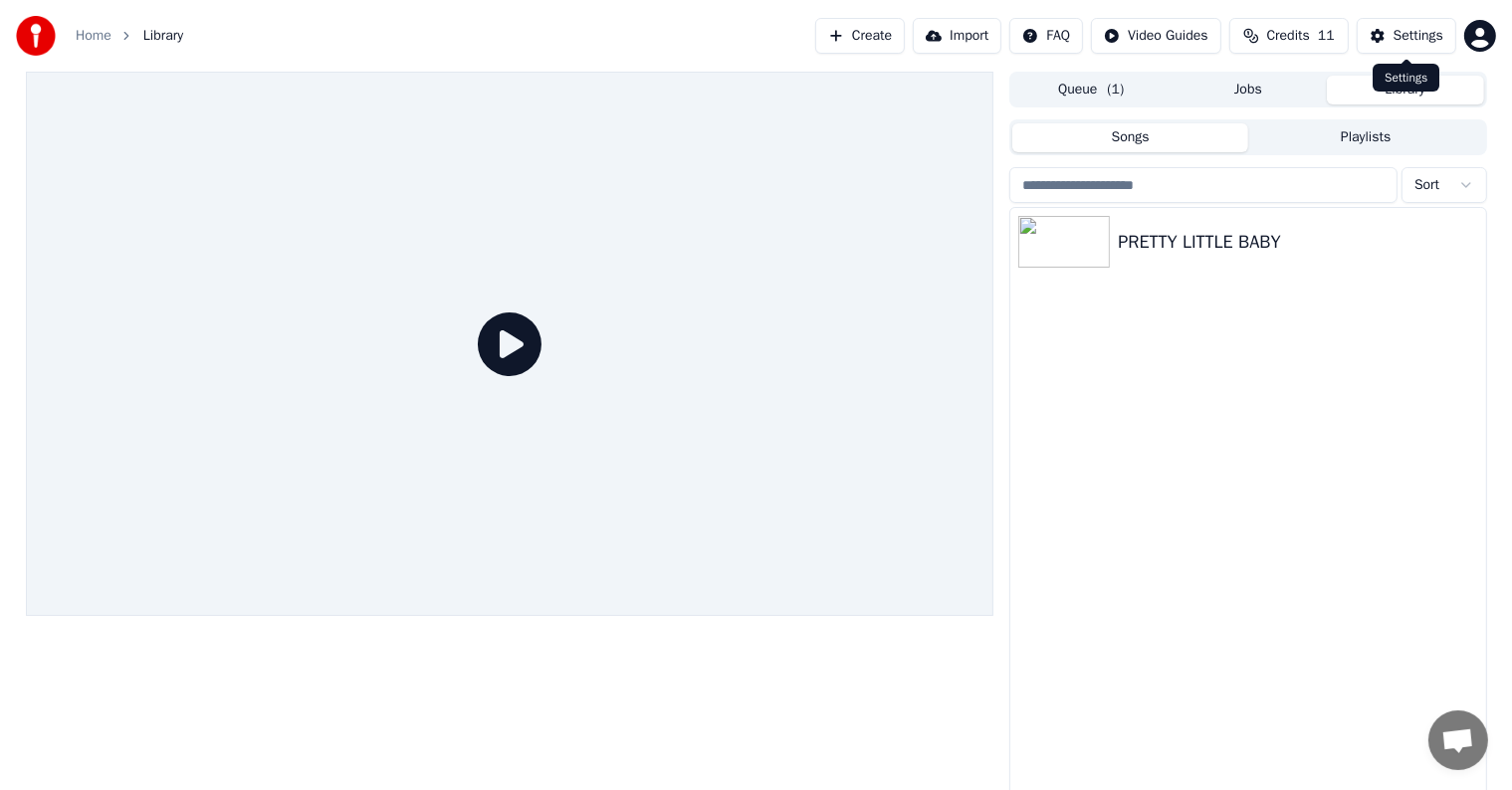 click on "Settings" at bounding box center (1418, 36) 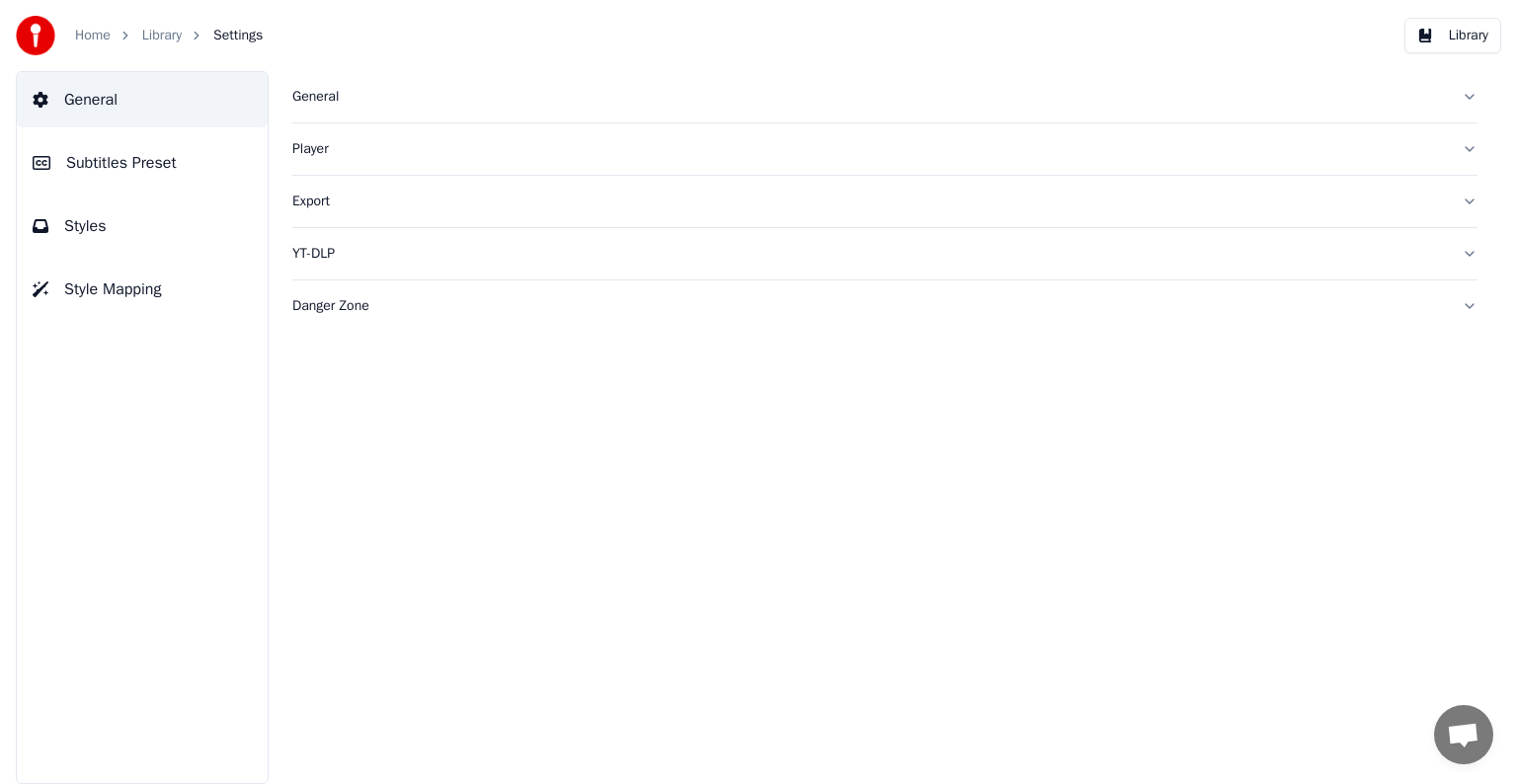 click on "Library" at bounding box center (1453, 36) 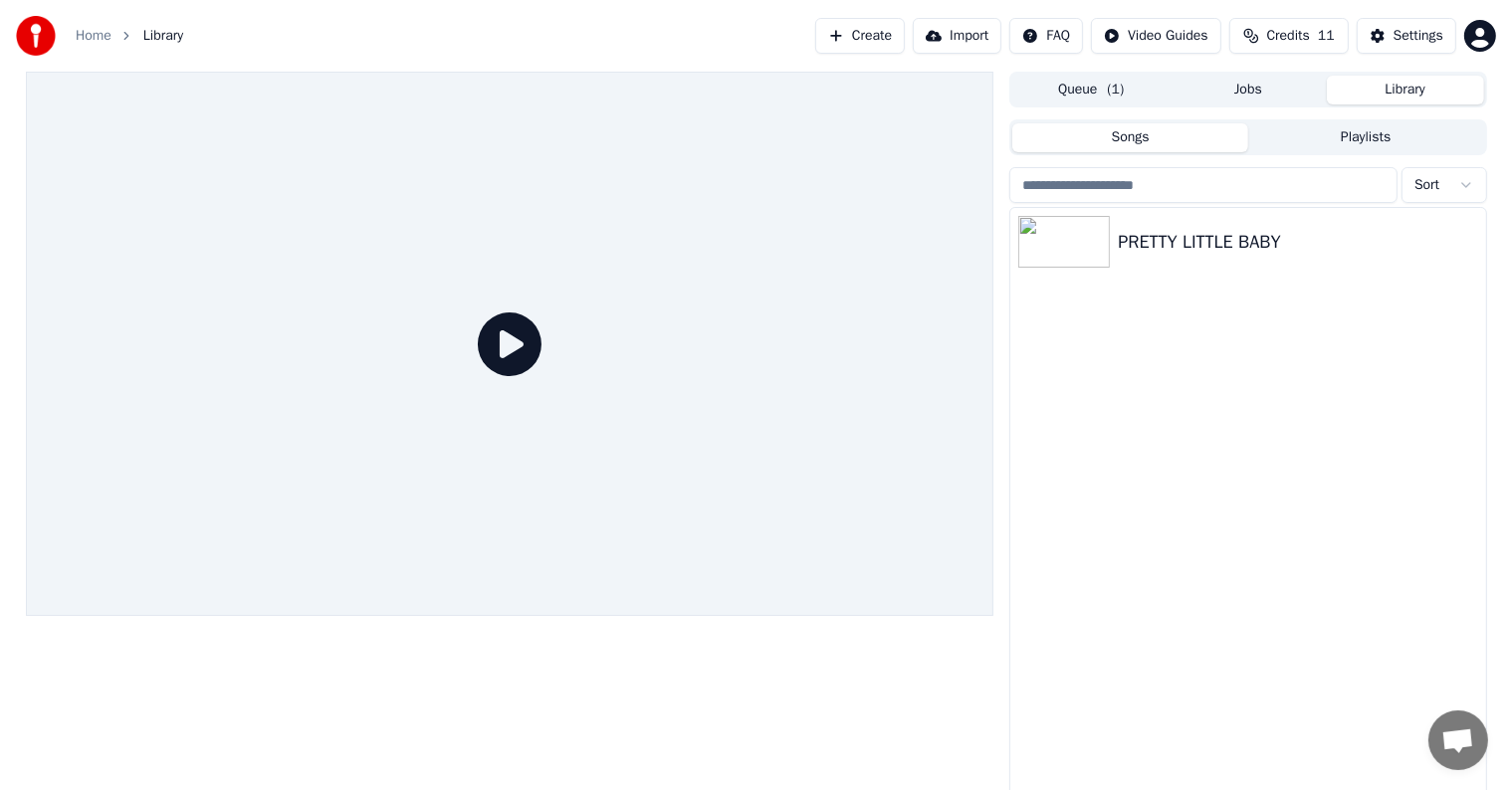 click on "Home Library Create Import FAQ Video Guides Credits 11 Settings Queue ( 1 ) Jobs Library Songs Playlists Sort PRETTY LITTLE BABY" at bounding box center [756, 395] 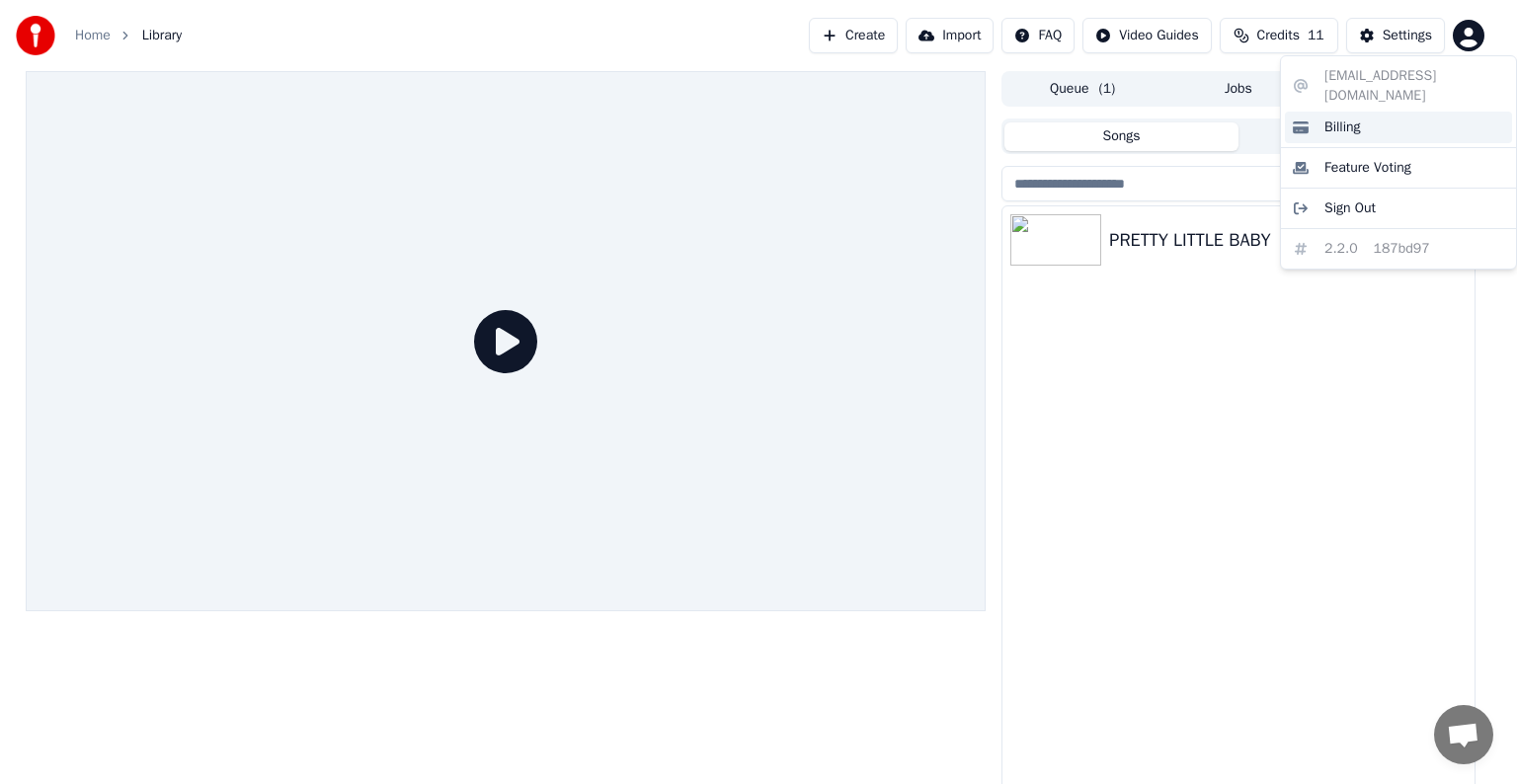 click on "Billing" at bounding box center [1342, 127] 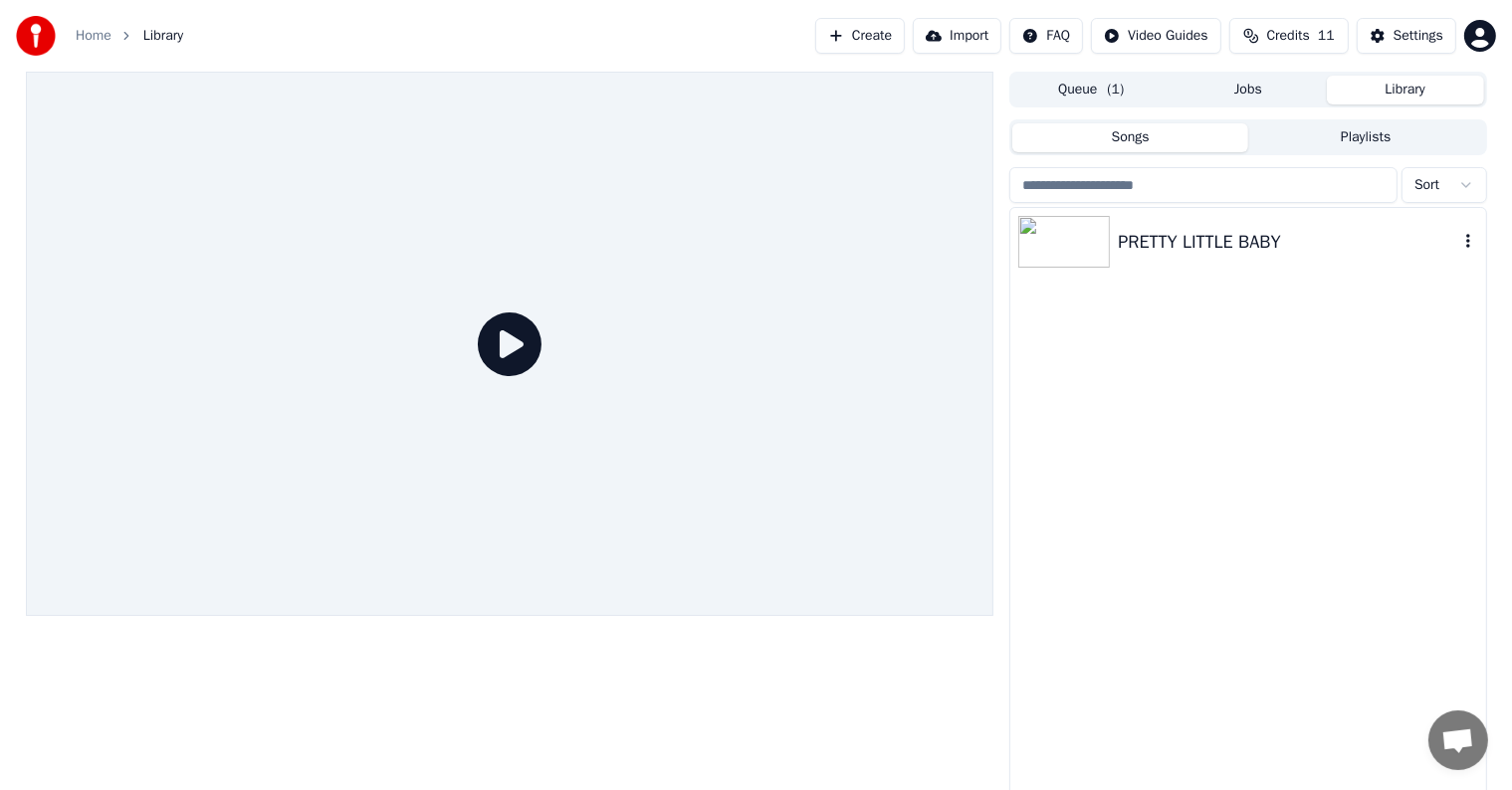 click on "PRETTY LITTLE BABY" at bounding box center [1287, 242] 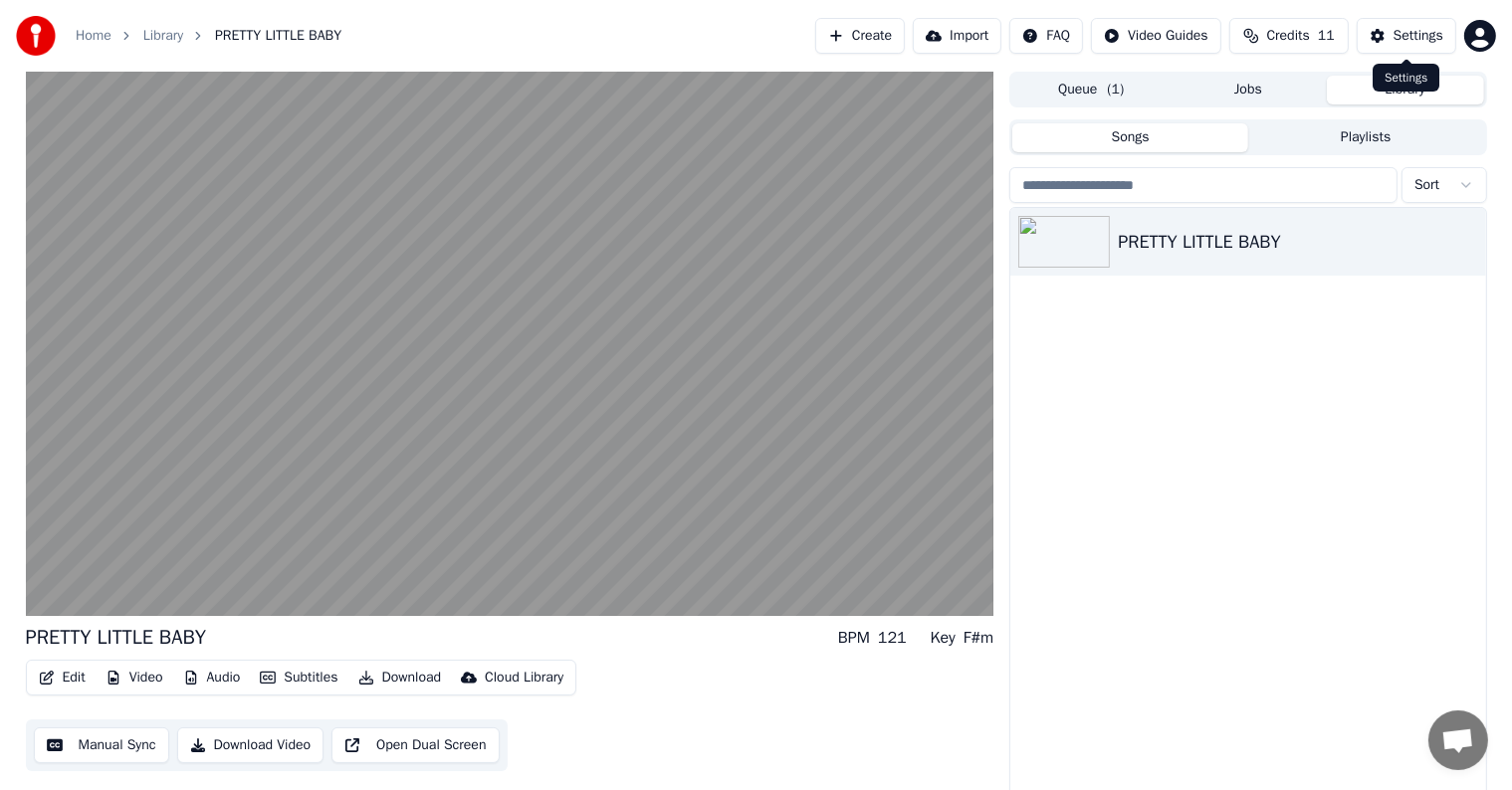 click on "Settings" at bounding box center [1418, 36] 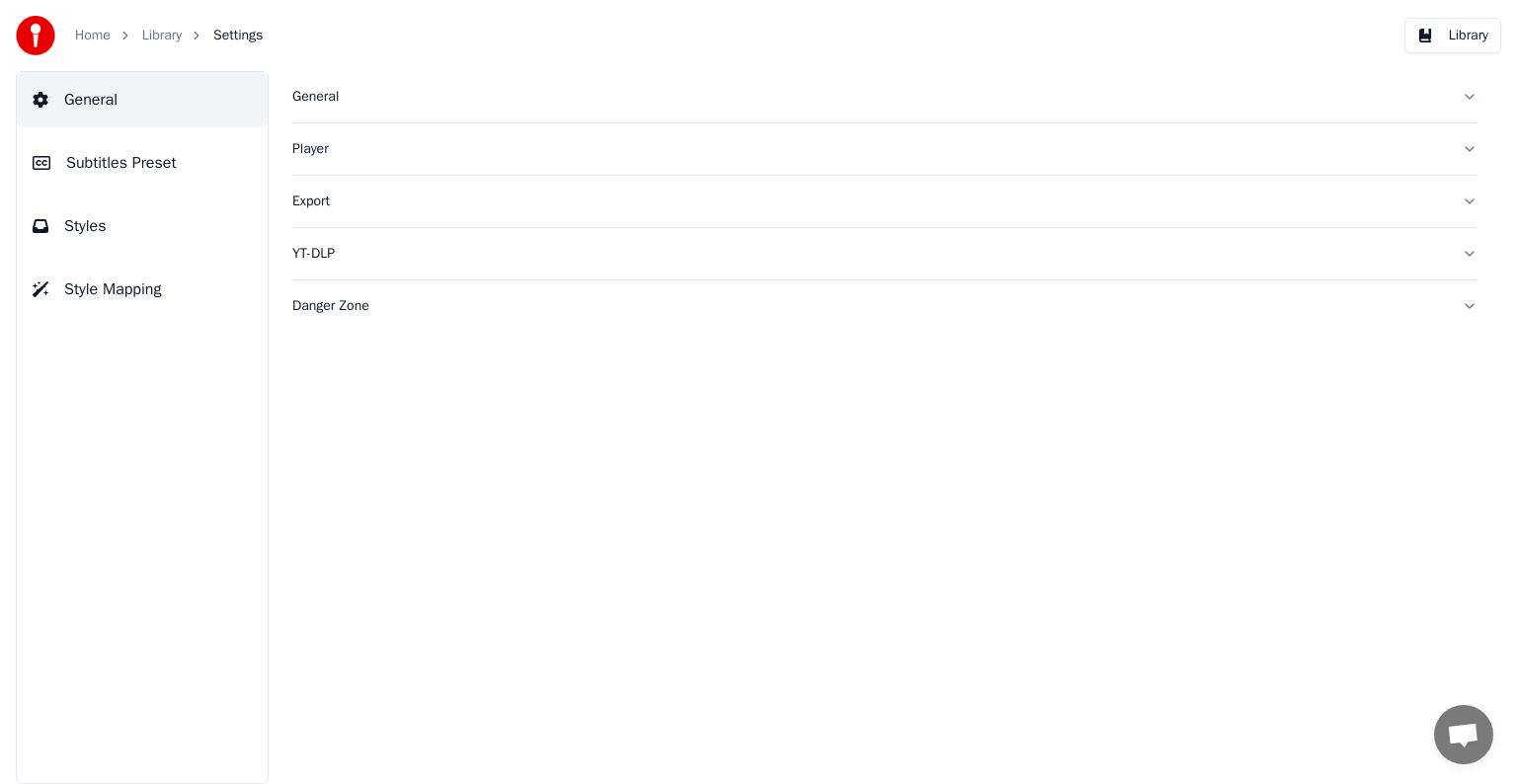 click on "Styles" at bounding box center [85, 226] 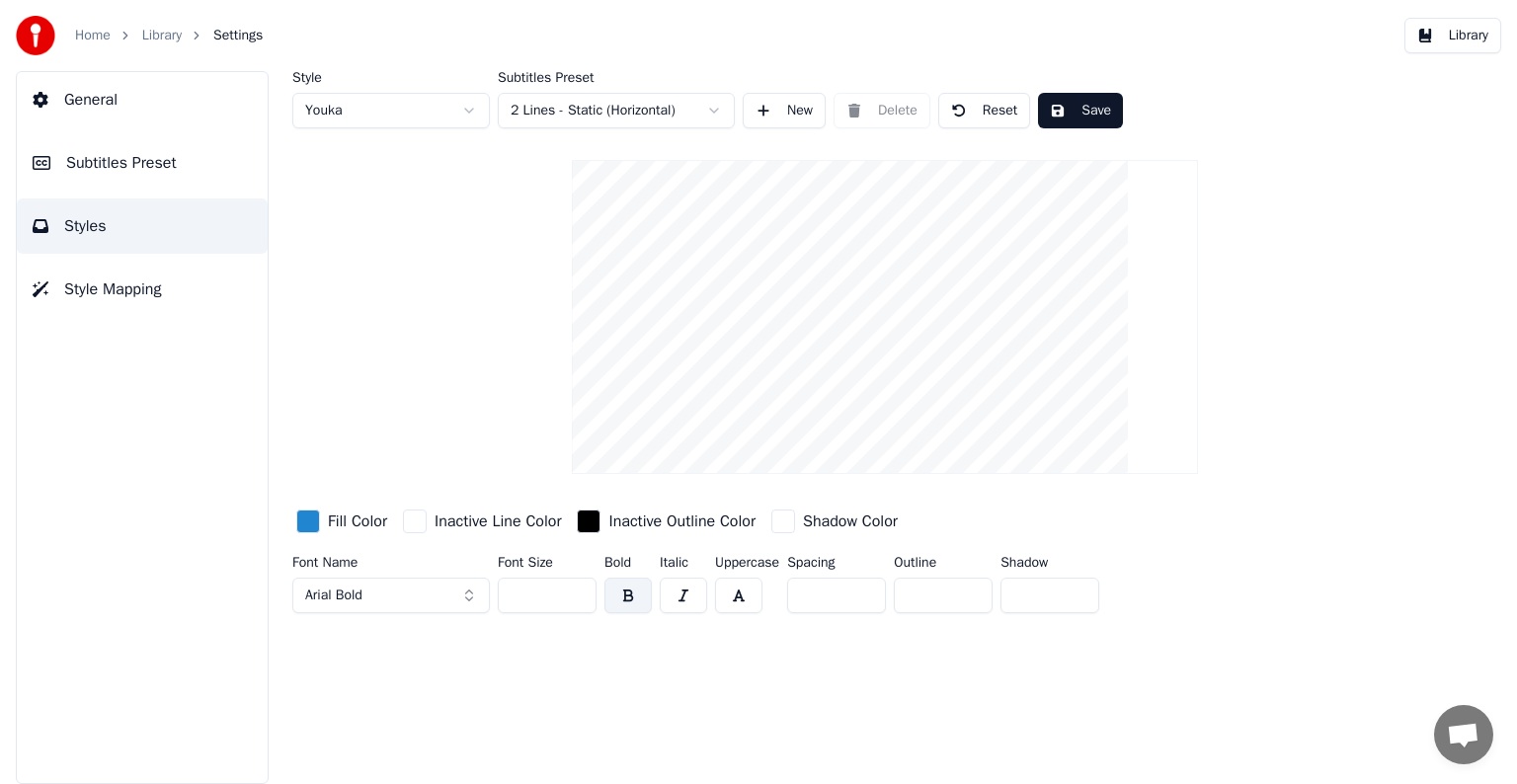 click on "Style Mapping" at bounding box center [113, 289] 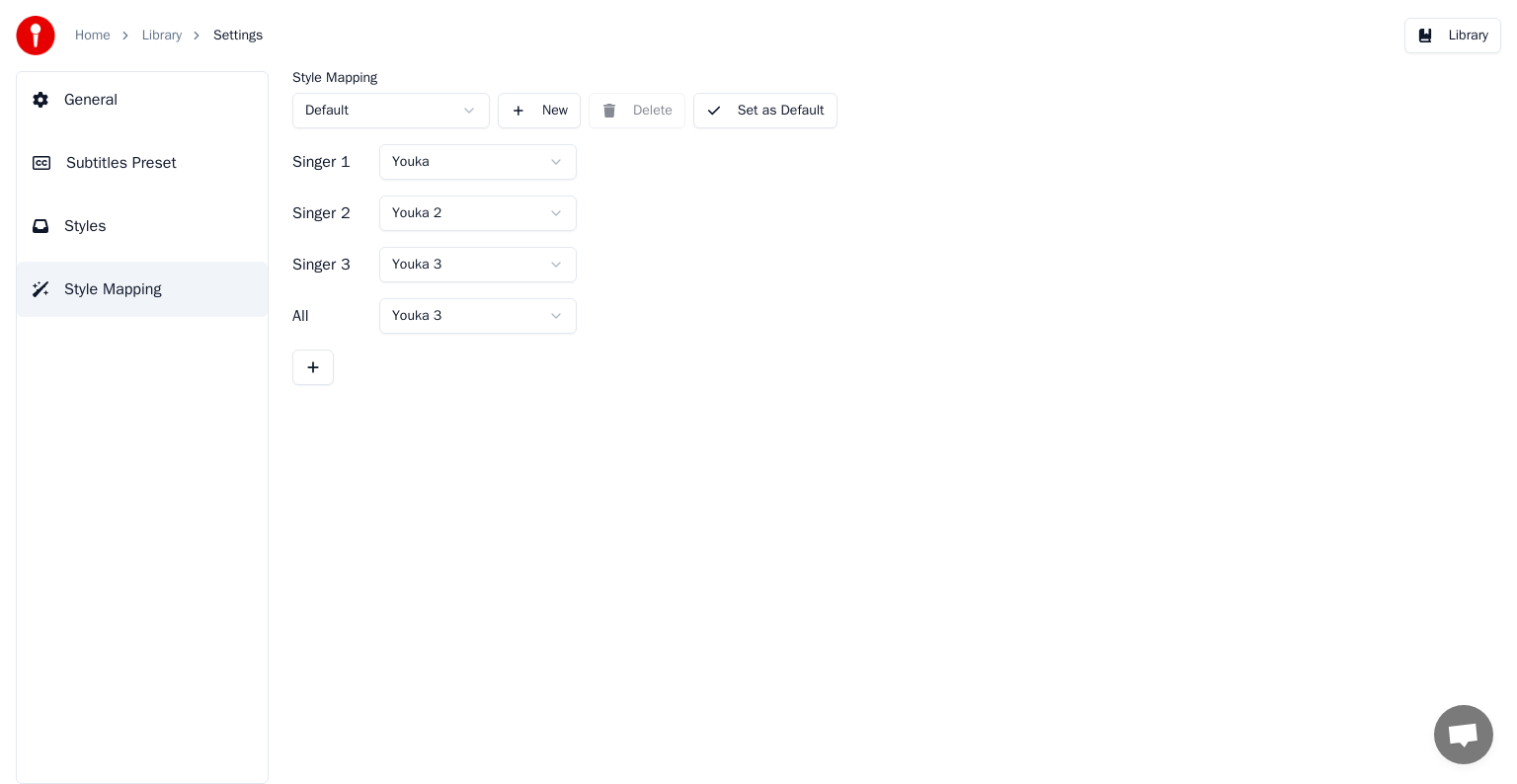 click on "Styles" at bounding box center [142, 226] 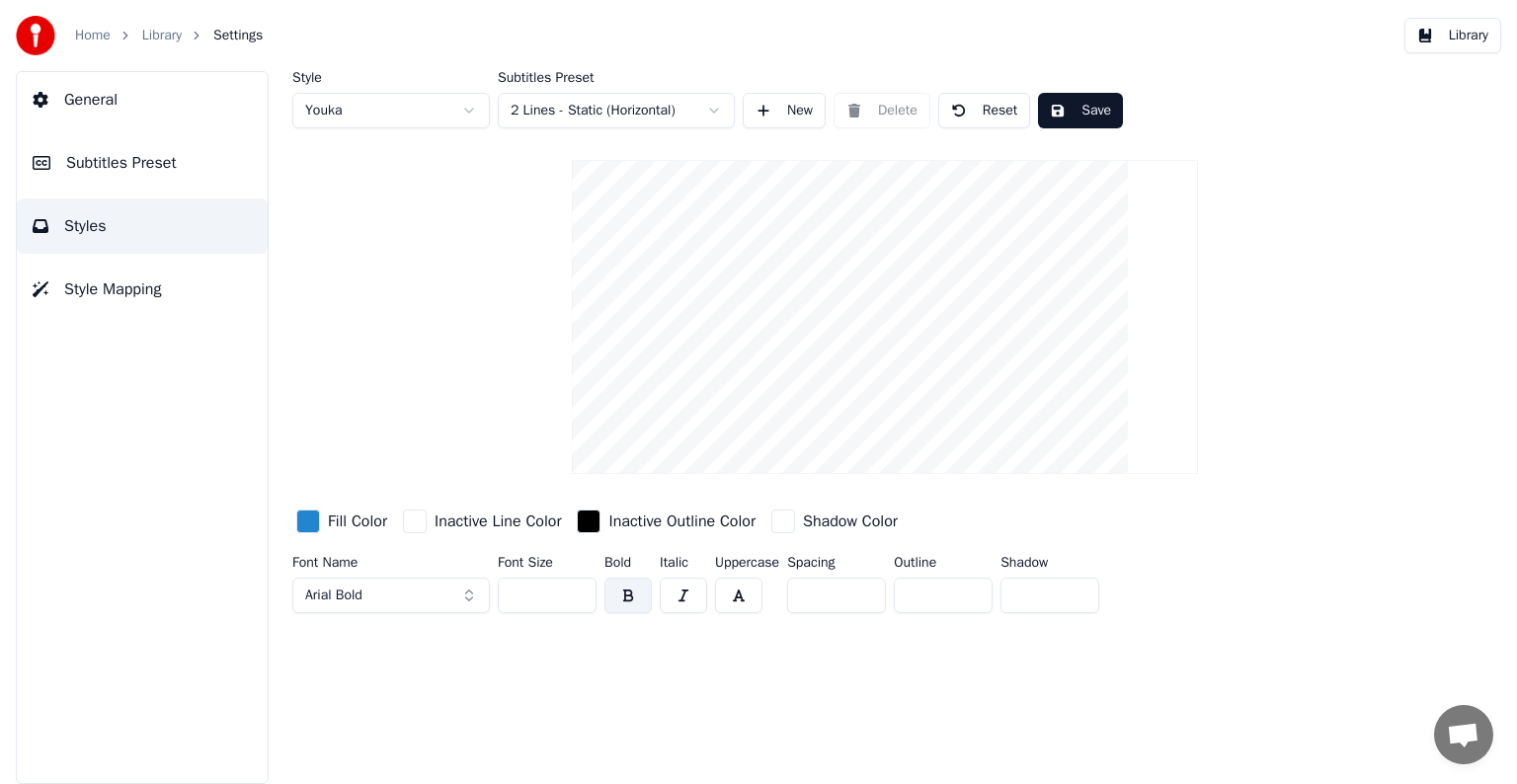 click at bounding box center (739, 595) 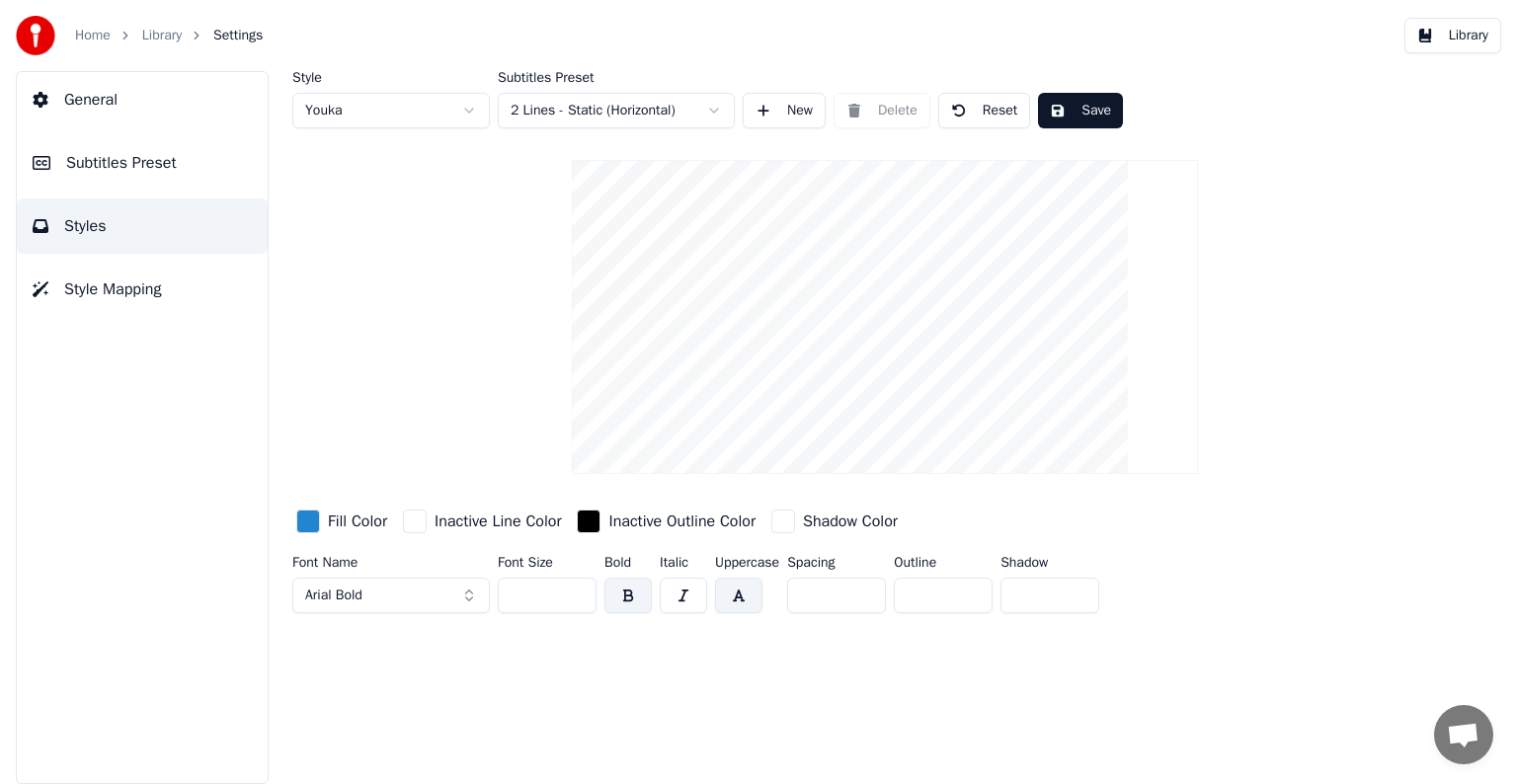 click at bounding box center [739, 595] 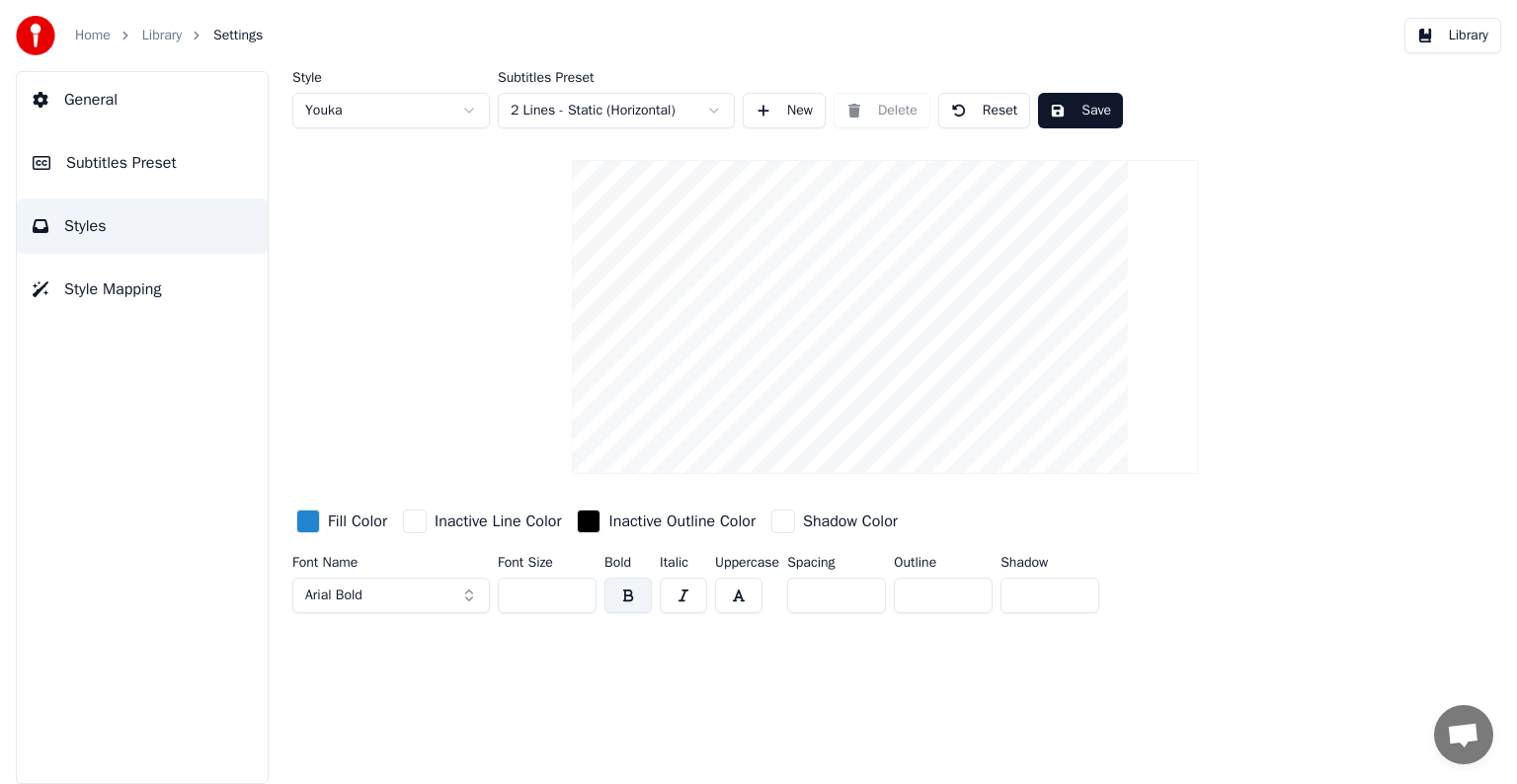 click at bounding box center [739, 595] 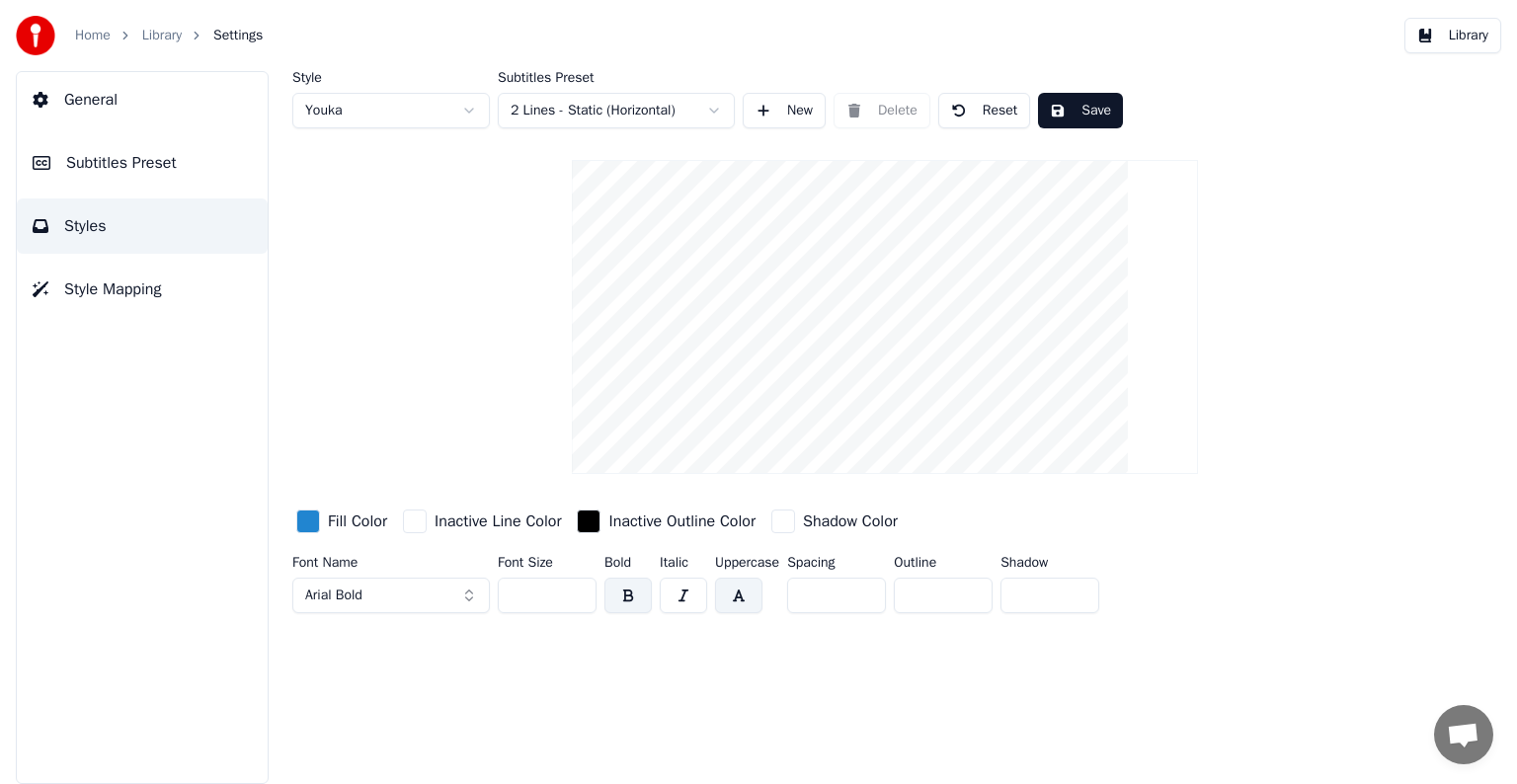 click on "Subtitles Preset" at bounding box center [121, 163] 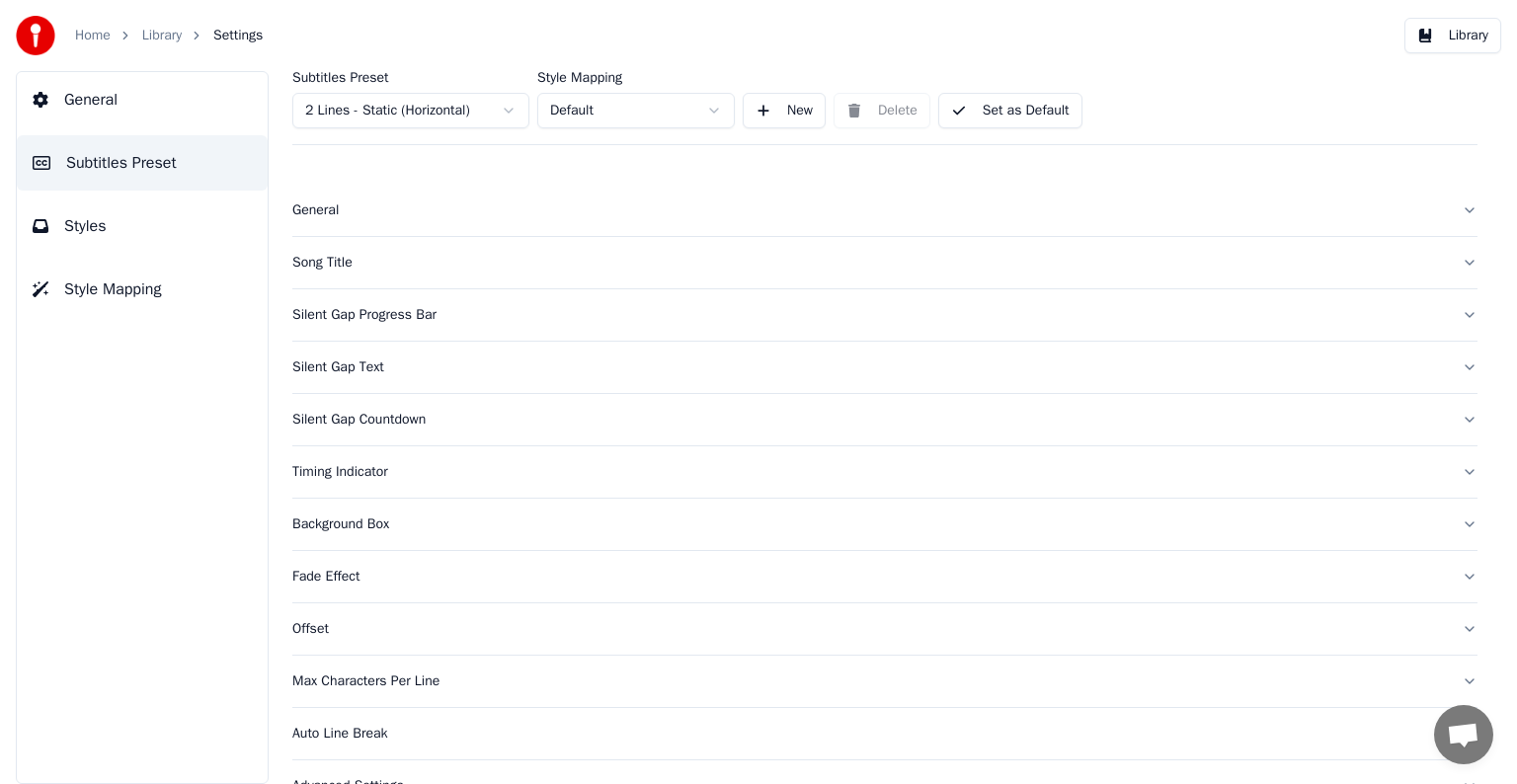 click on "Song Title" at bounding box center [885, 263] 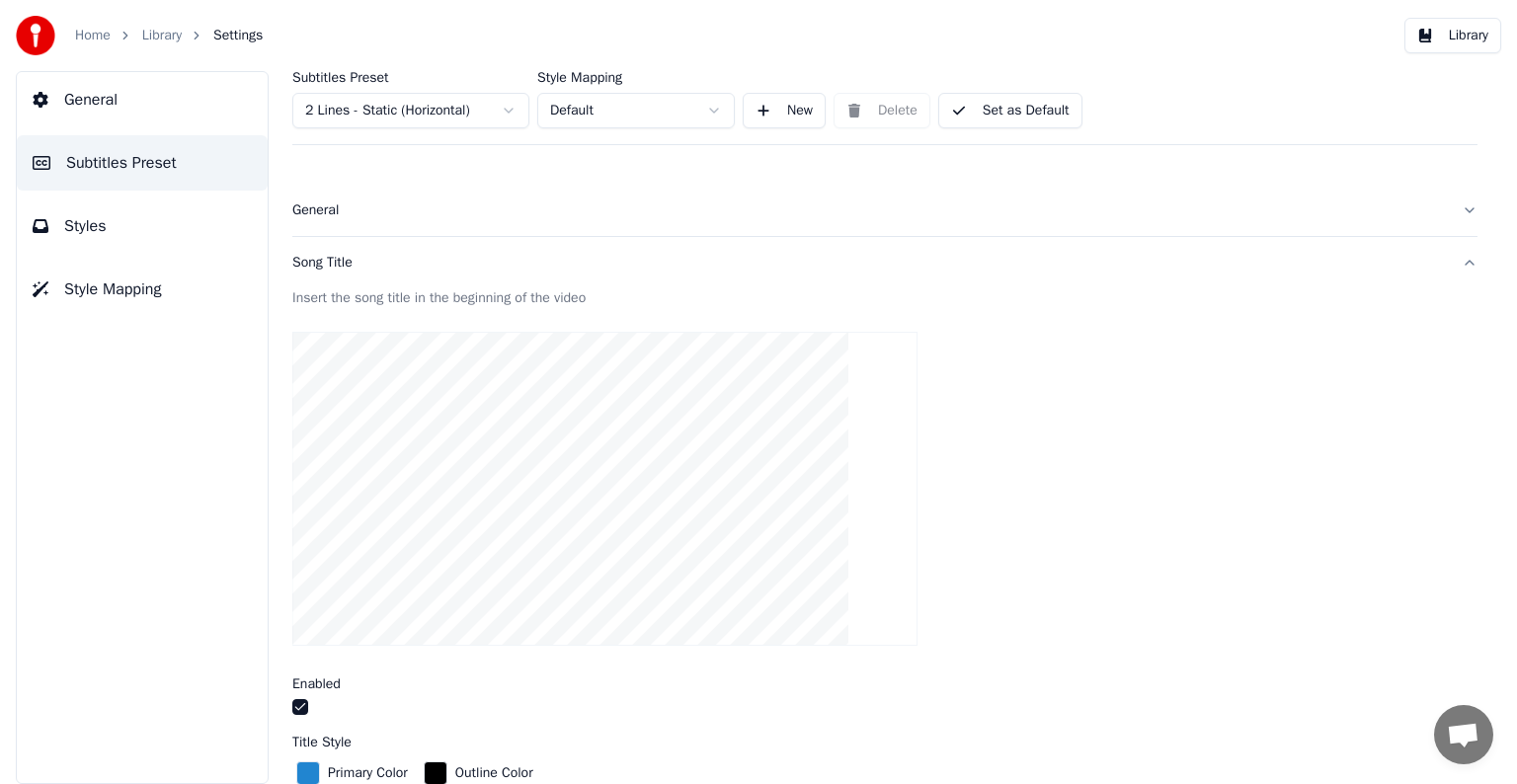click at bounding box center [300, 707] 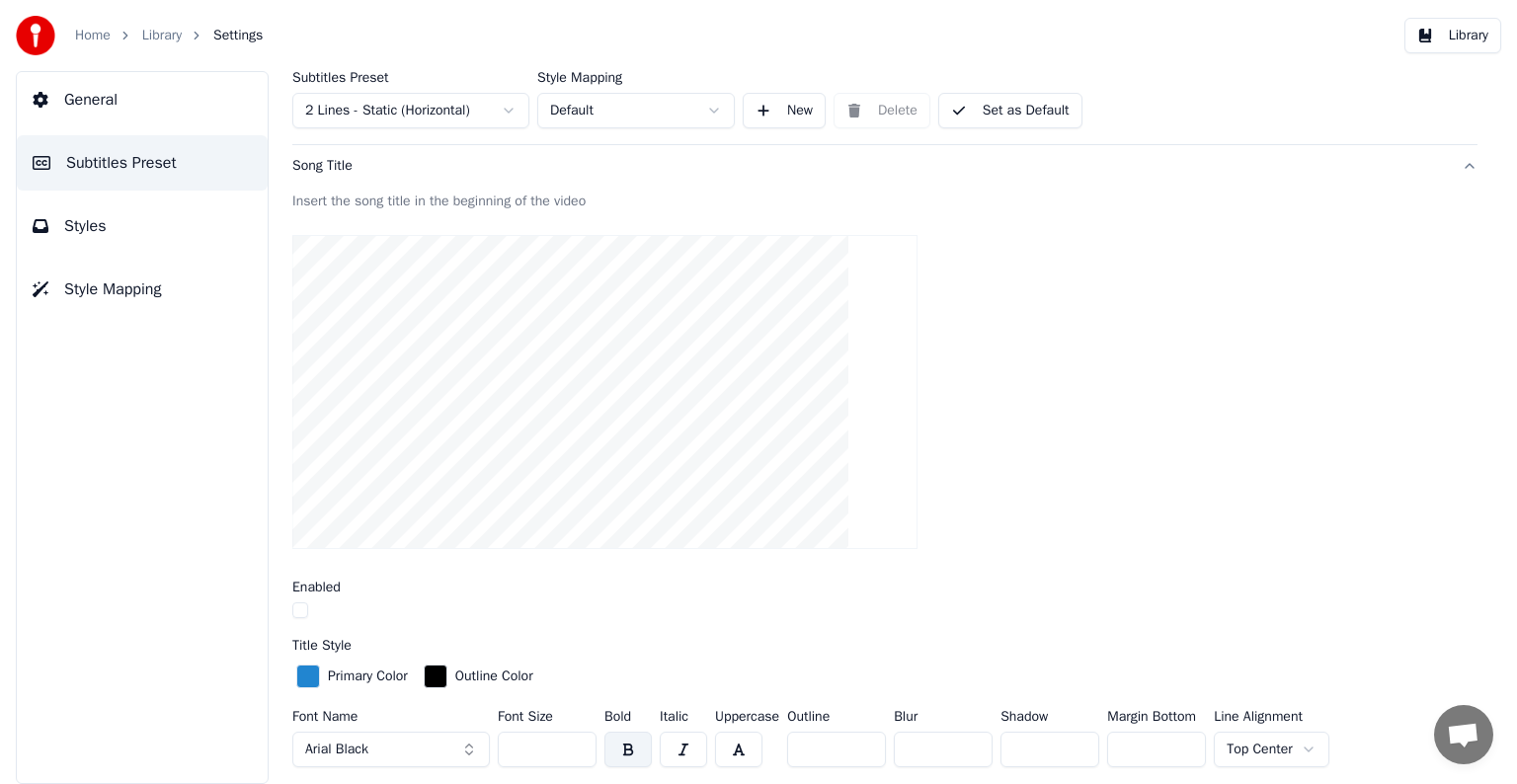 scroll, scrollTop: 0, scrollLeft: 0, axis: both 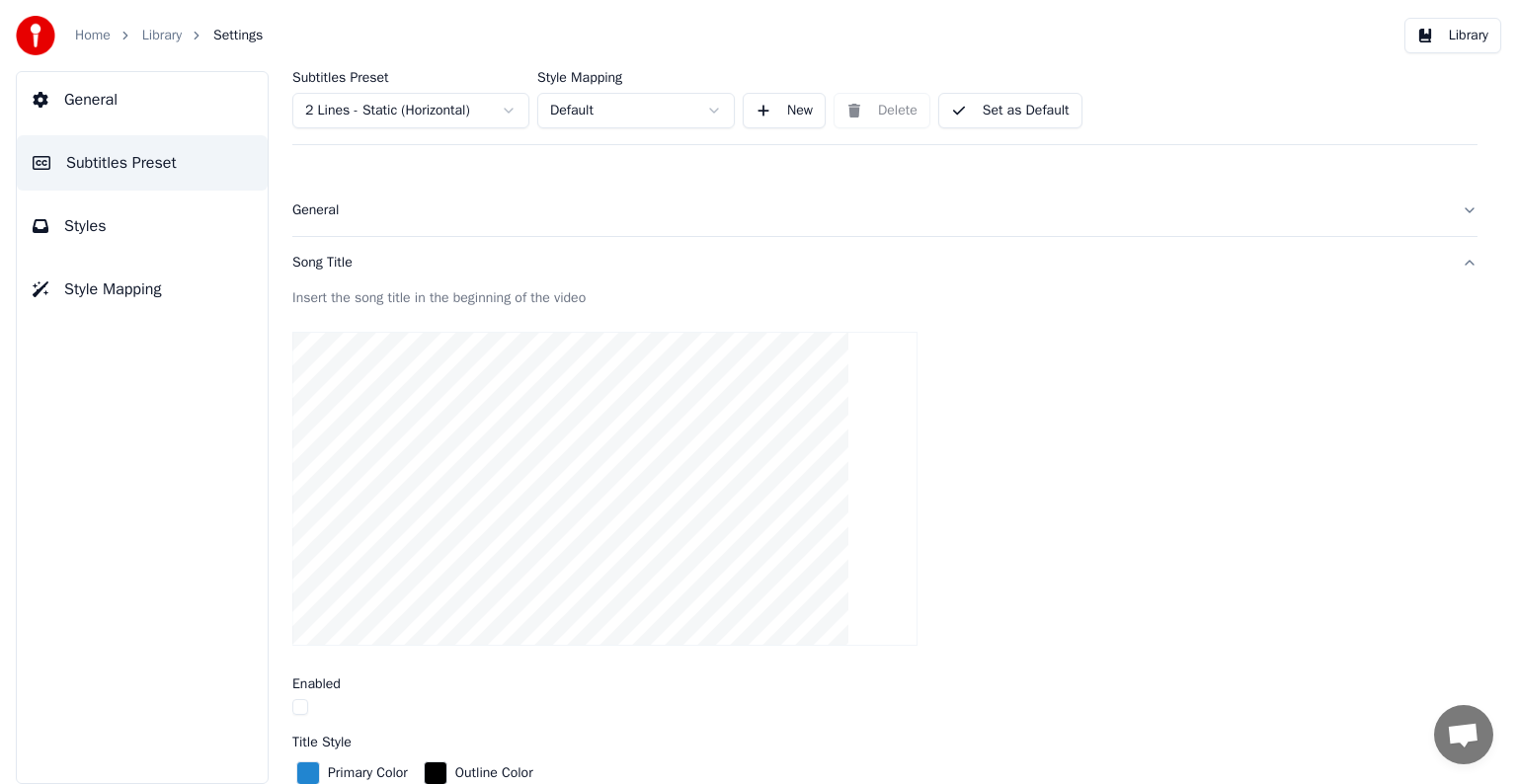 click on "General" at bounding box center [91, 100] 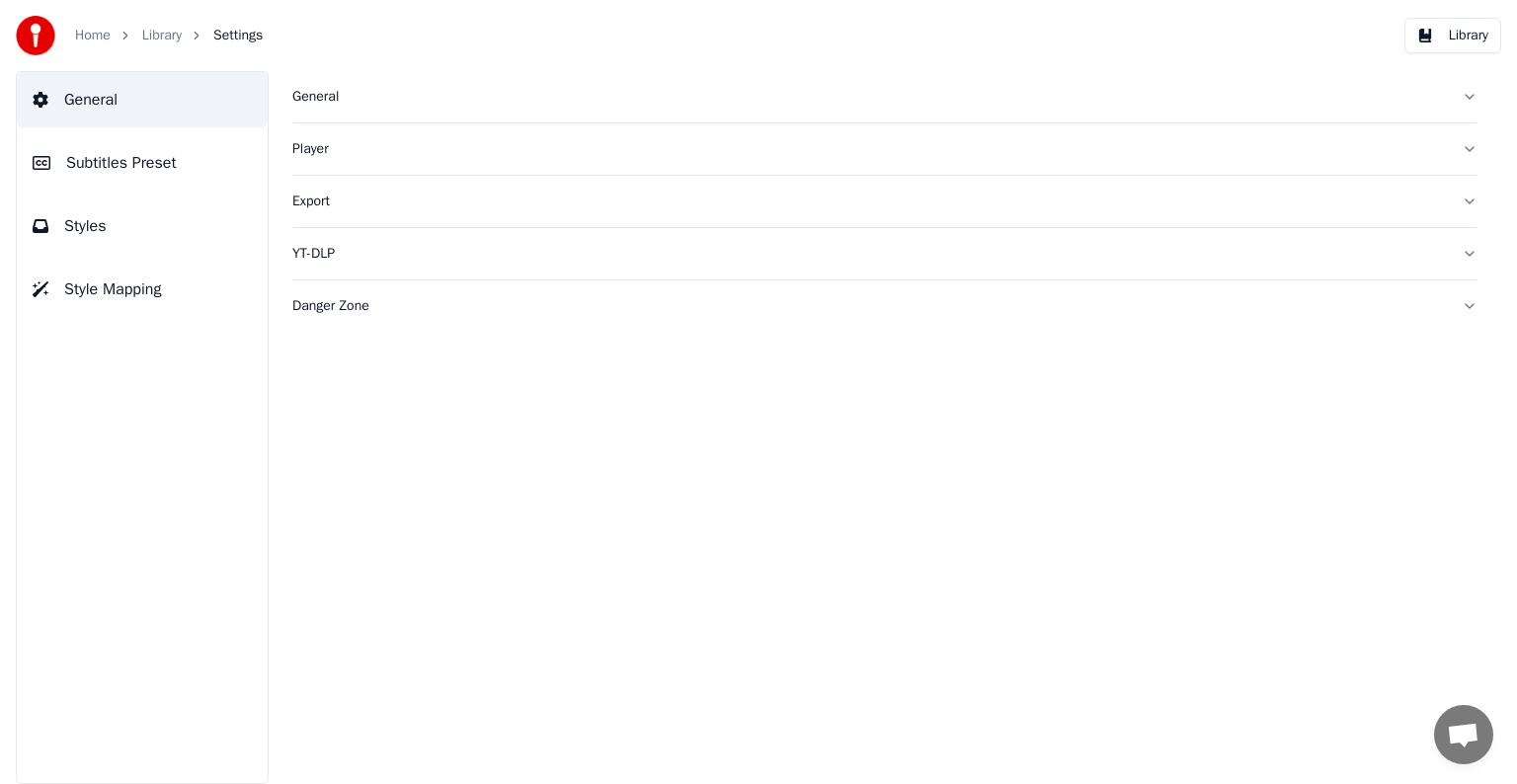 click on "YT-DLP" at bounding box center [869, 254] 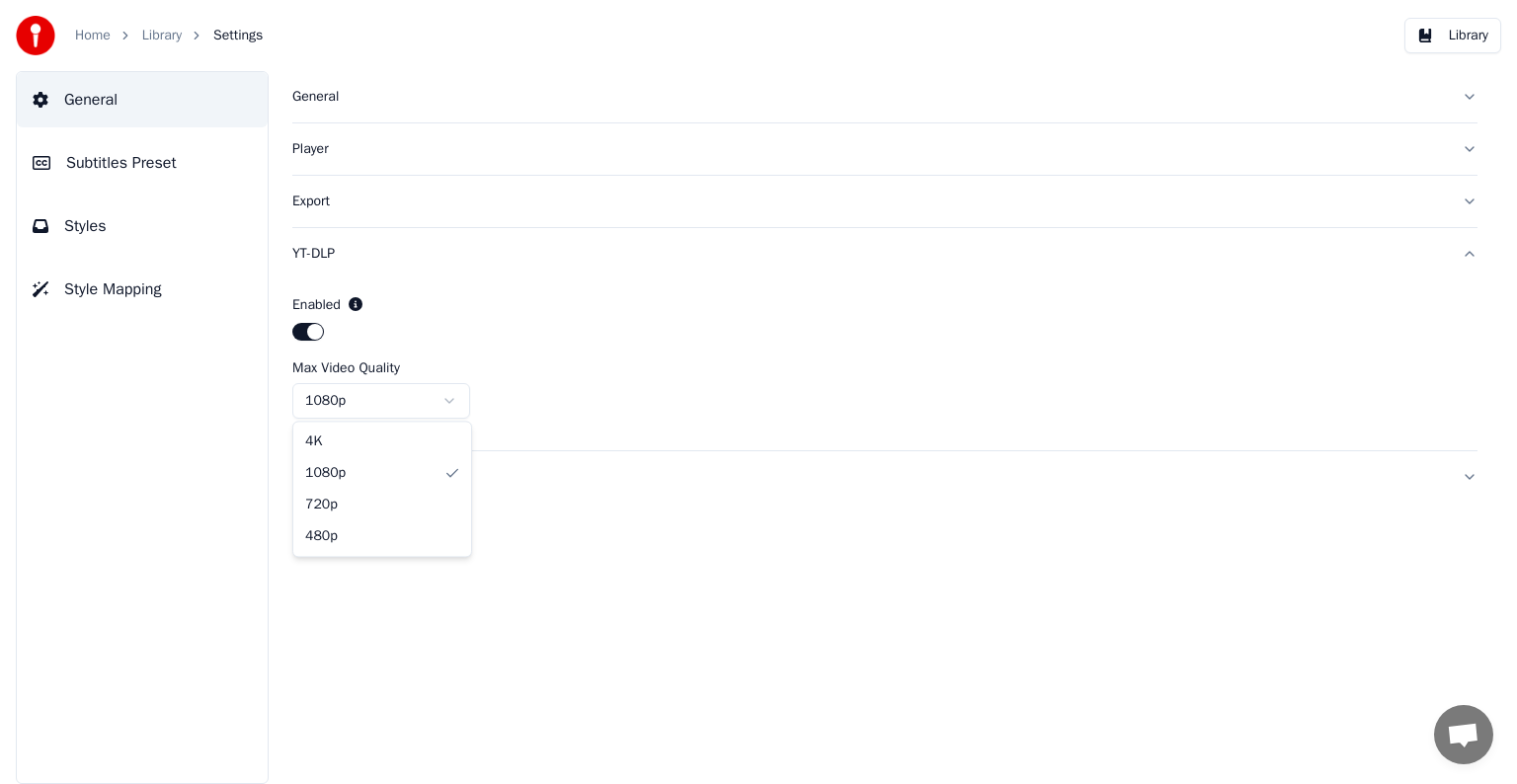 click on "Home Library Settings Library General Subtitles Preset Styles Style Mapping General Player Export YT-DLP Enabled Max Video Quality 1080p Danger Zone 4K 1080p 720p 480p" at bounding box center (758, 392) 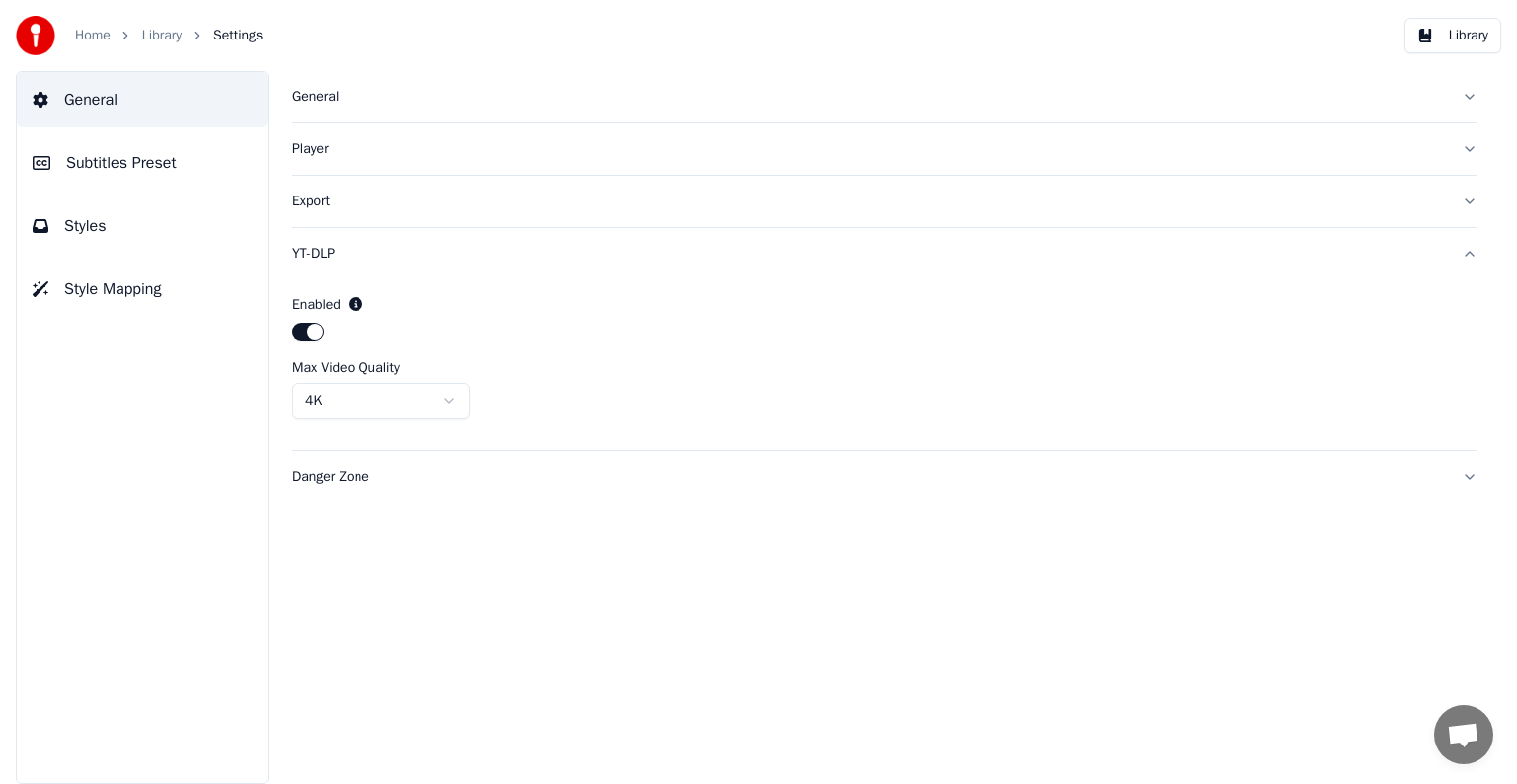 click on "General" at bounding box center [869, 97] 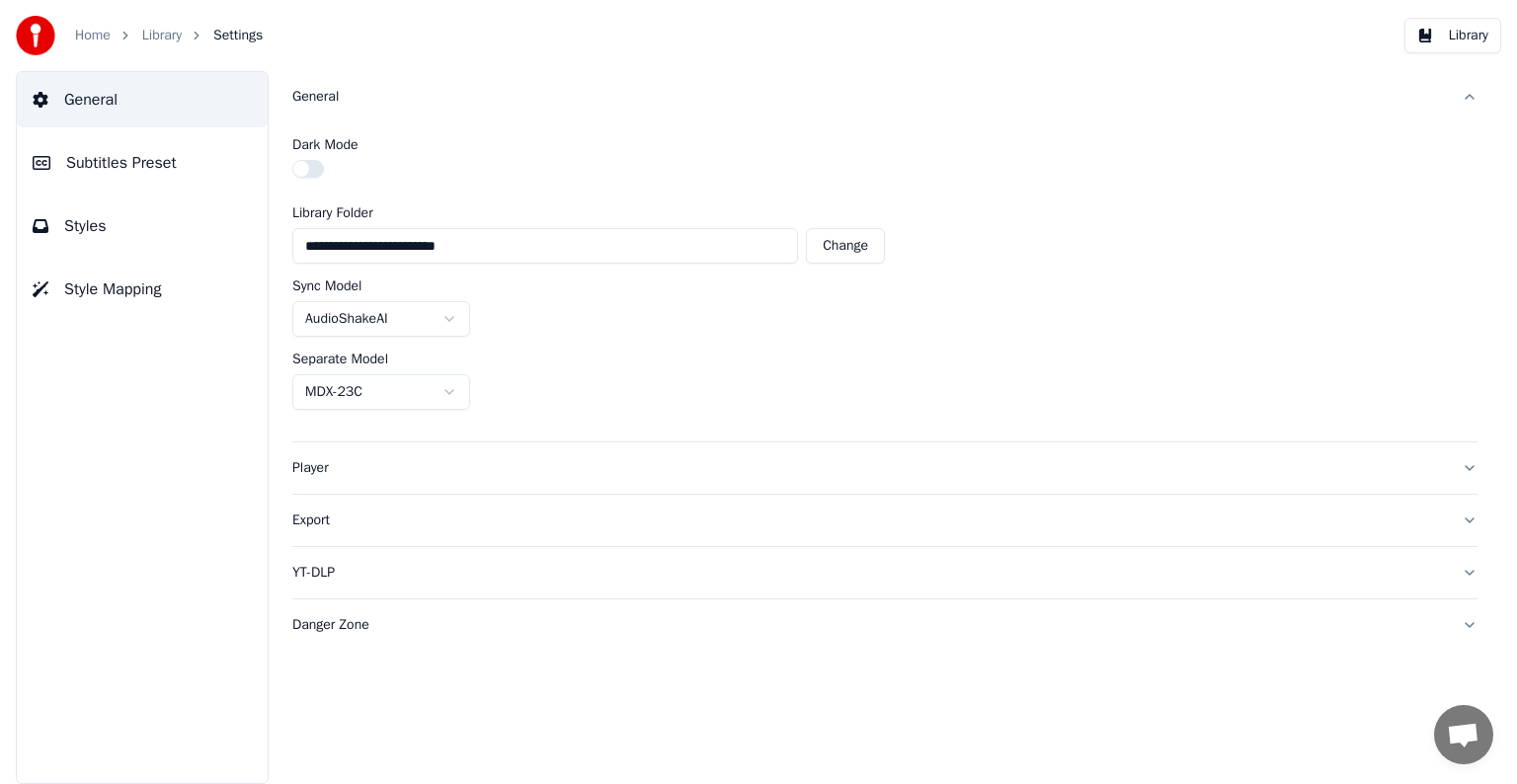 click on "Subtitles Preset" at bounding box center (121, 163) 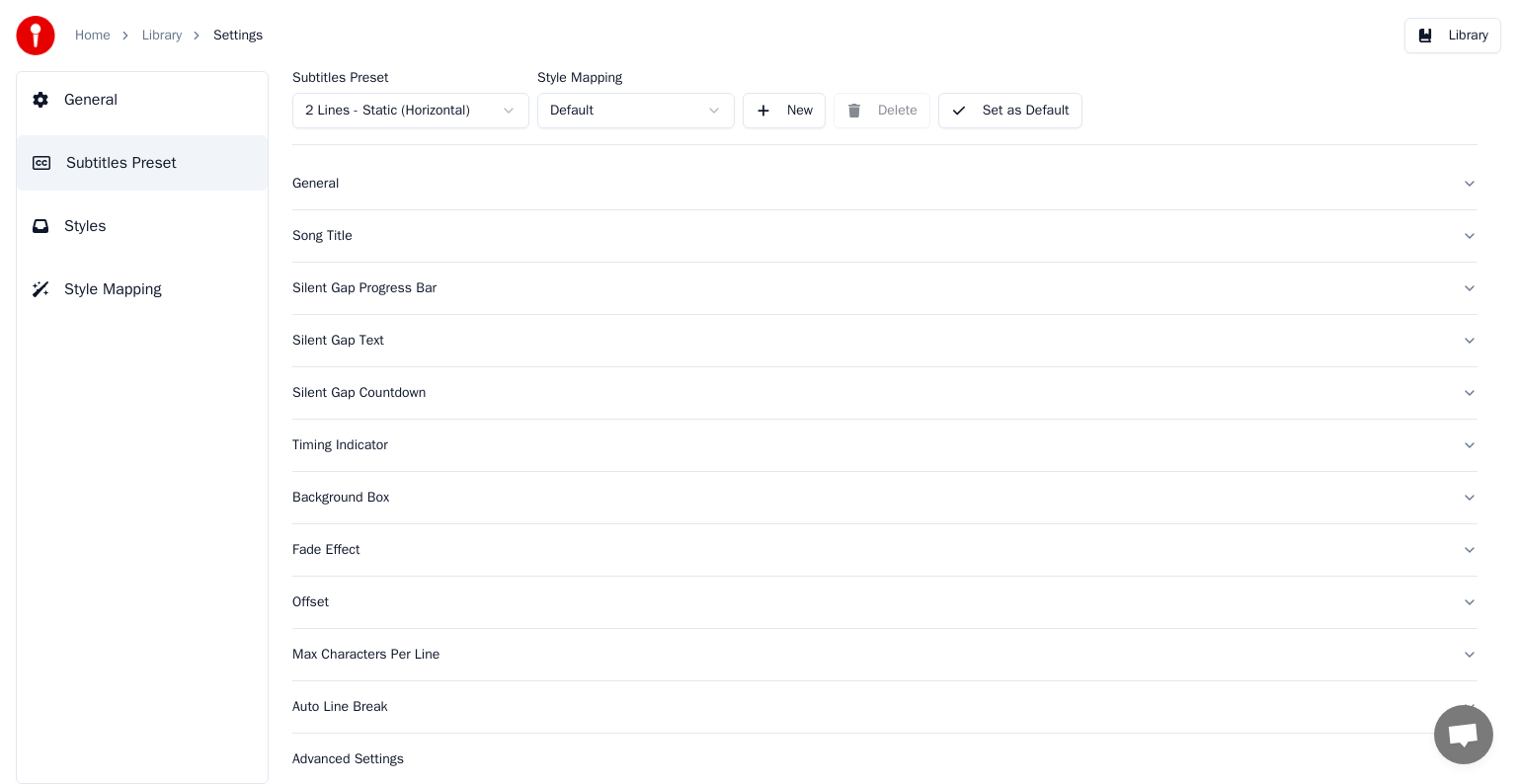 scroll, scrollTop: 40, scrollLeft: 0, axis: vertical 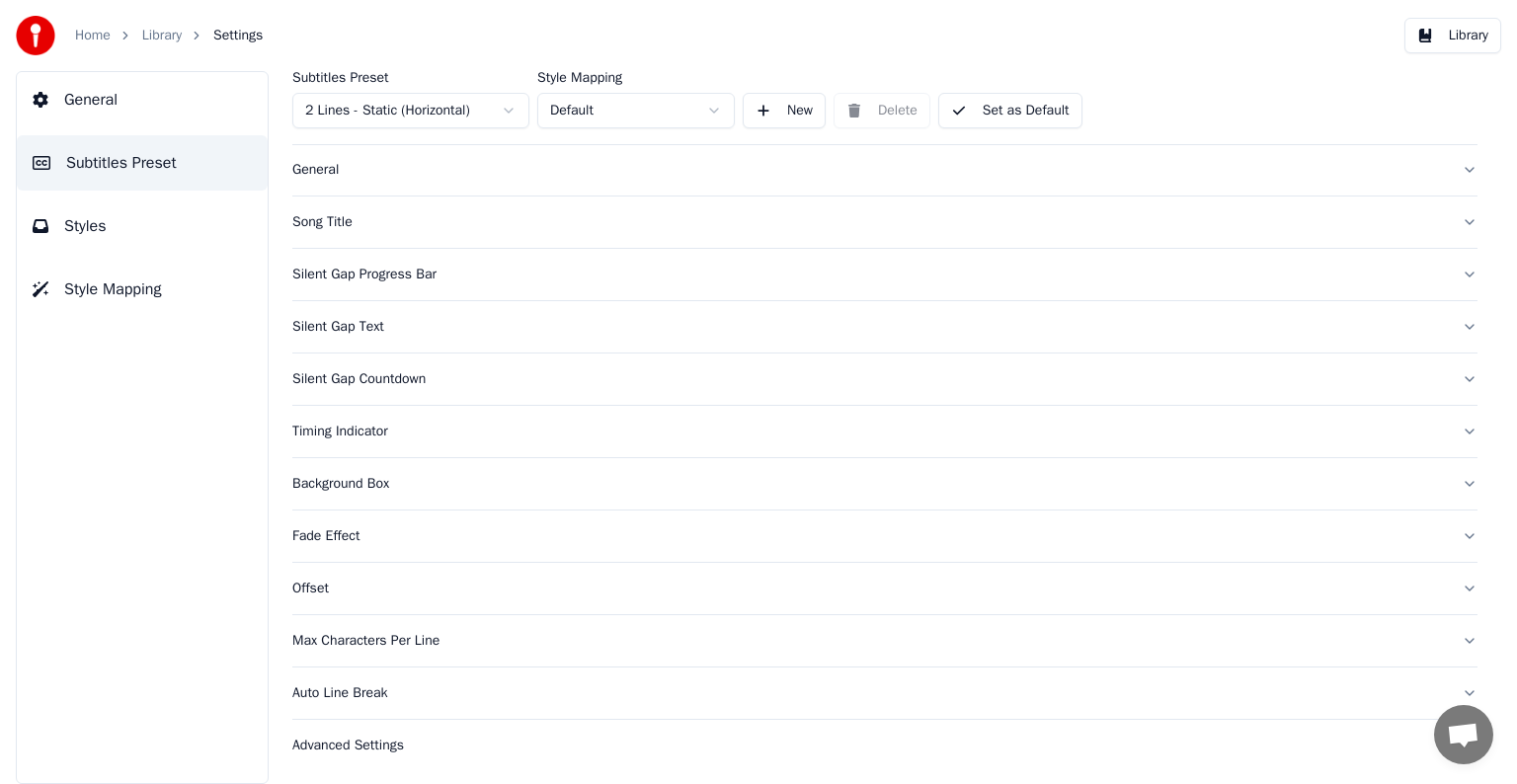 click on "Auto Line Break" at bounding box center (869, 693) 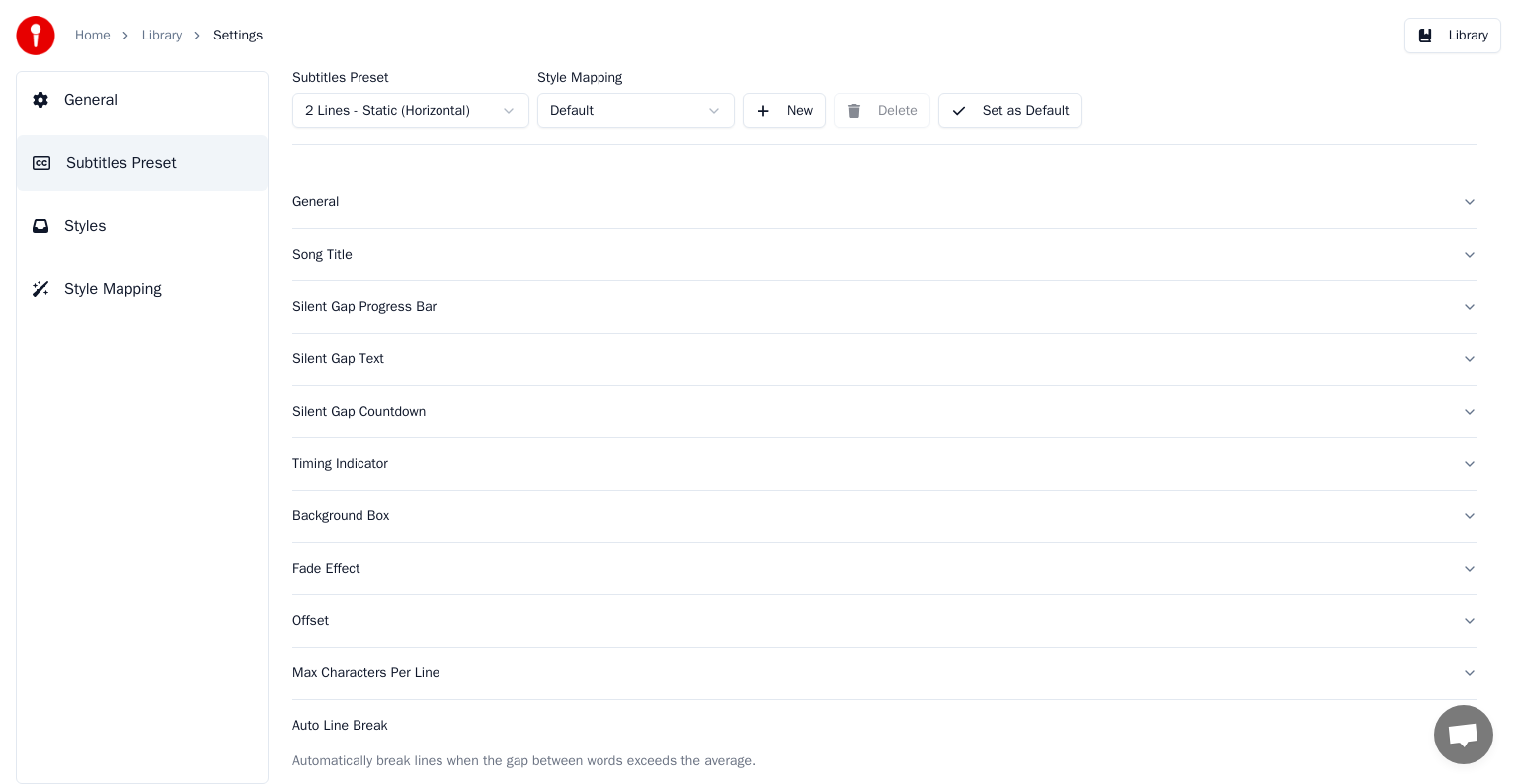 scroll, scrollTop: 0, scrollLeft: 0, axis: both 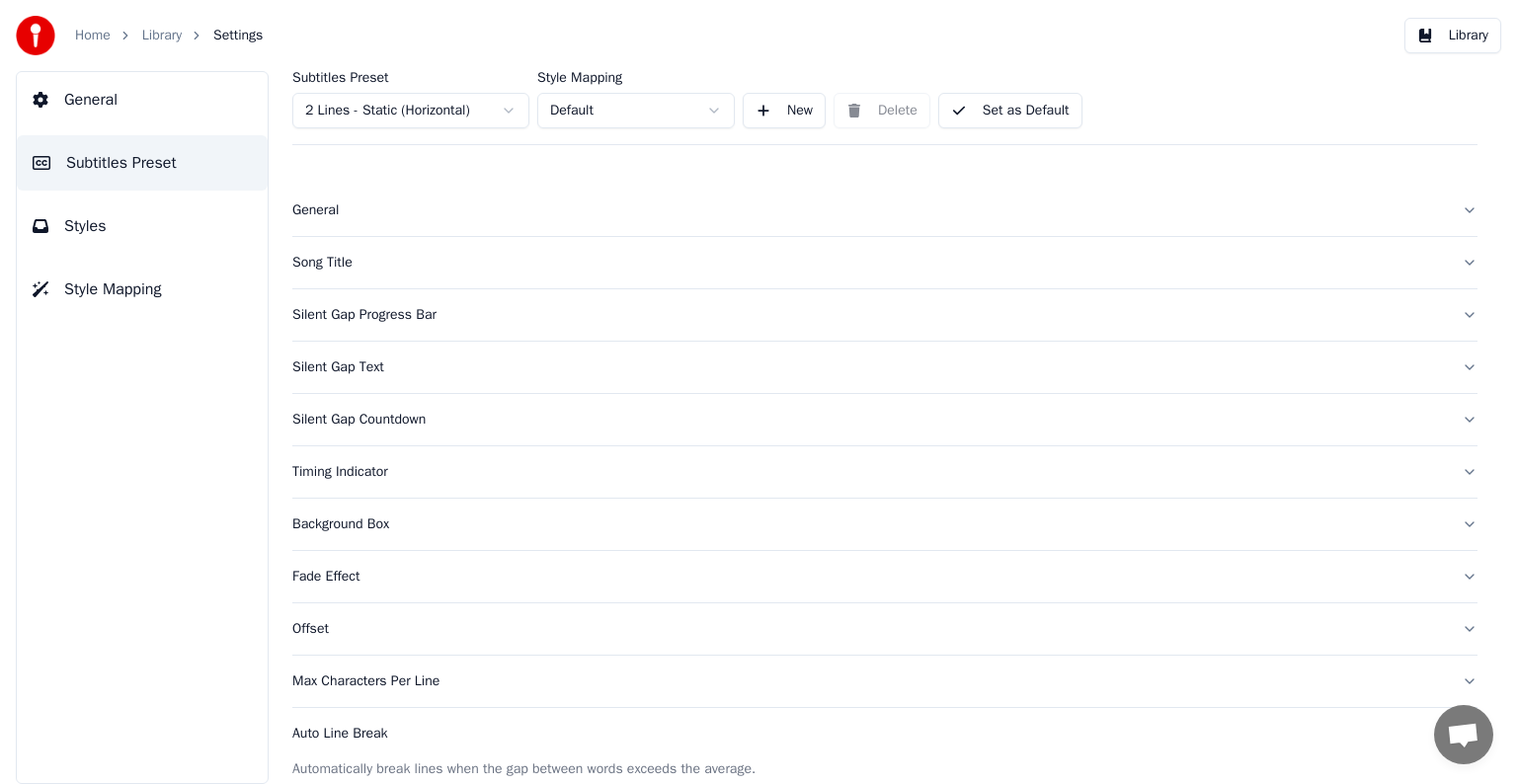 click on "Silent Gap Text" at bounding box center [869, 367] 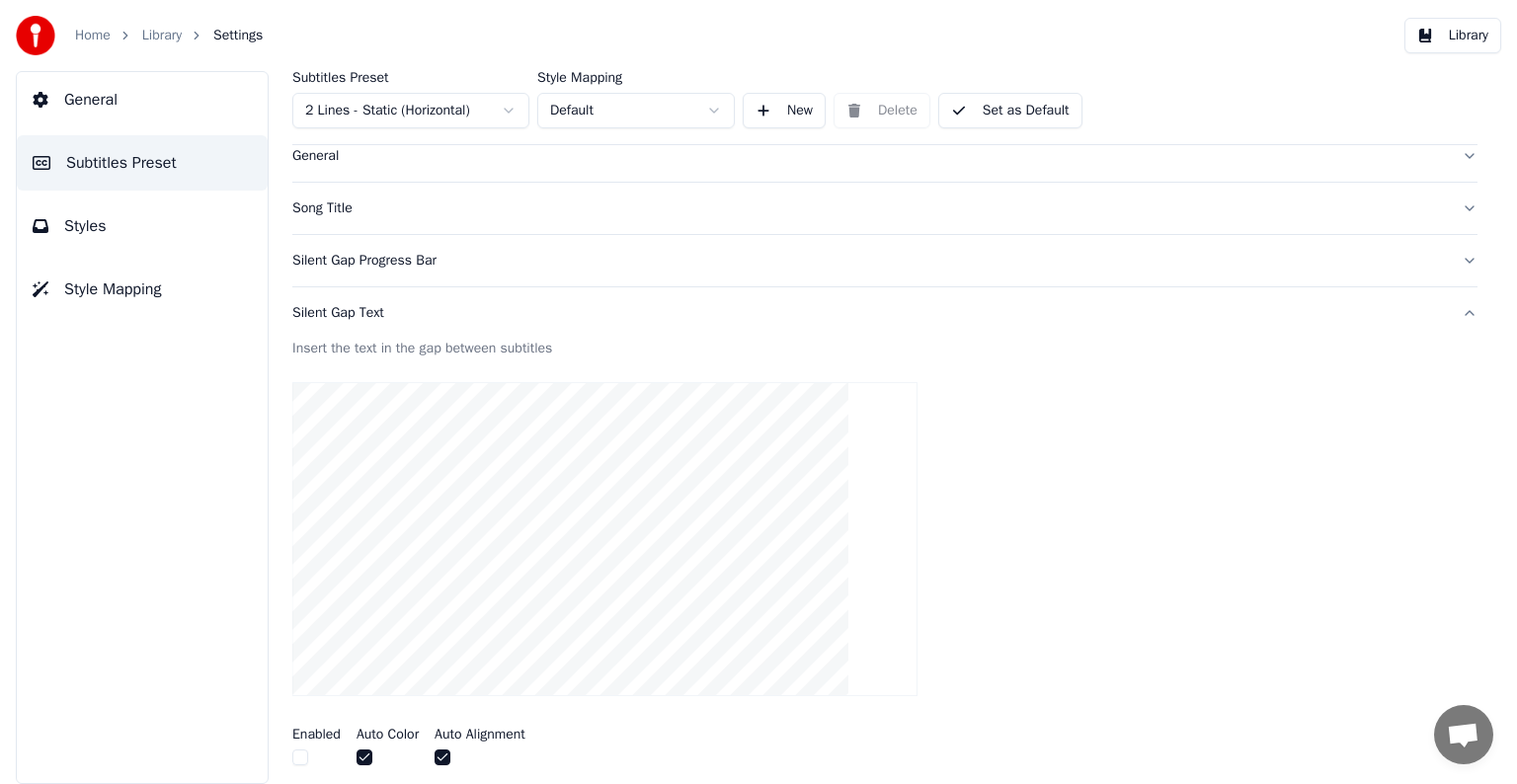 scroll, scrollTop: 0, scrollLeft: 0, axis: both 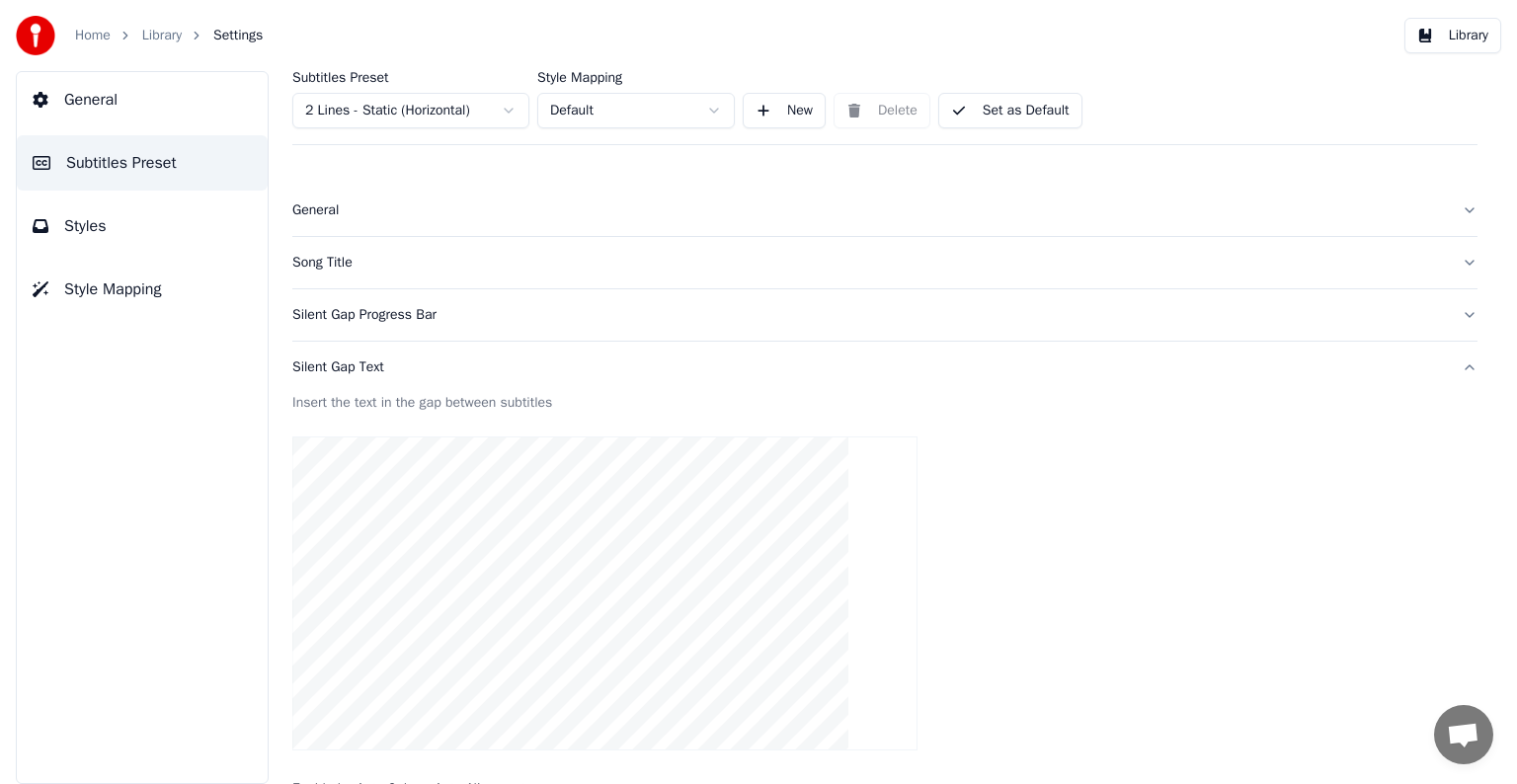 click on "General" at bounding box center (885, 210) 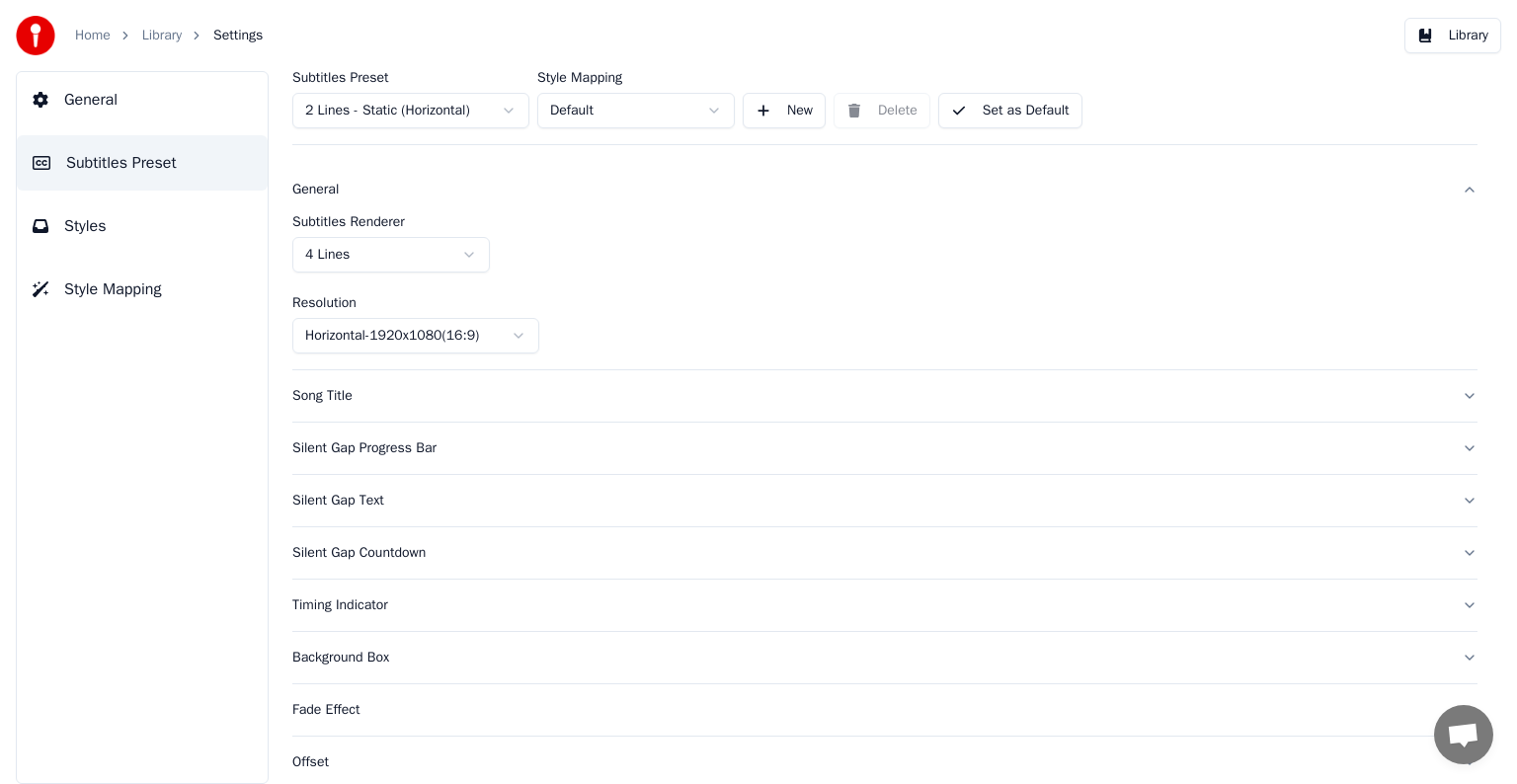 scroll, scrollTop: 27, scrollLeft: 0, axis: vertical 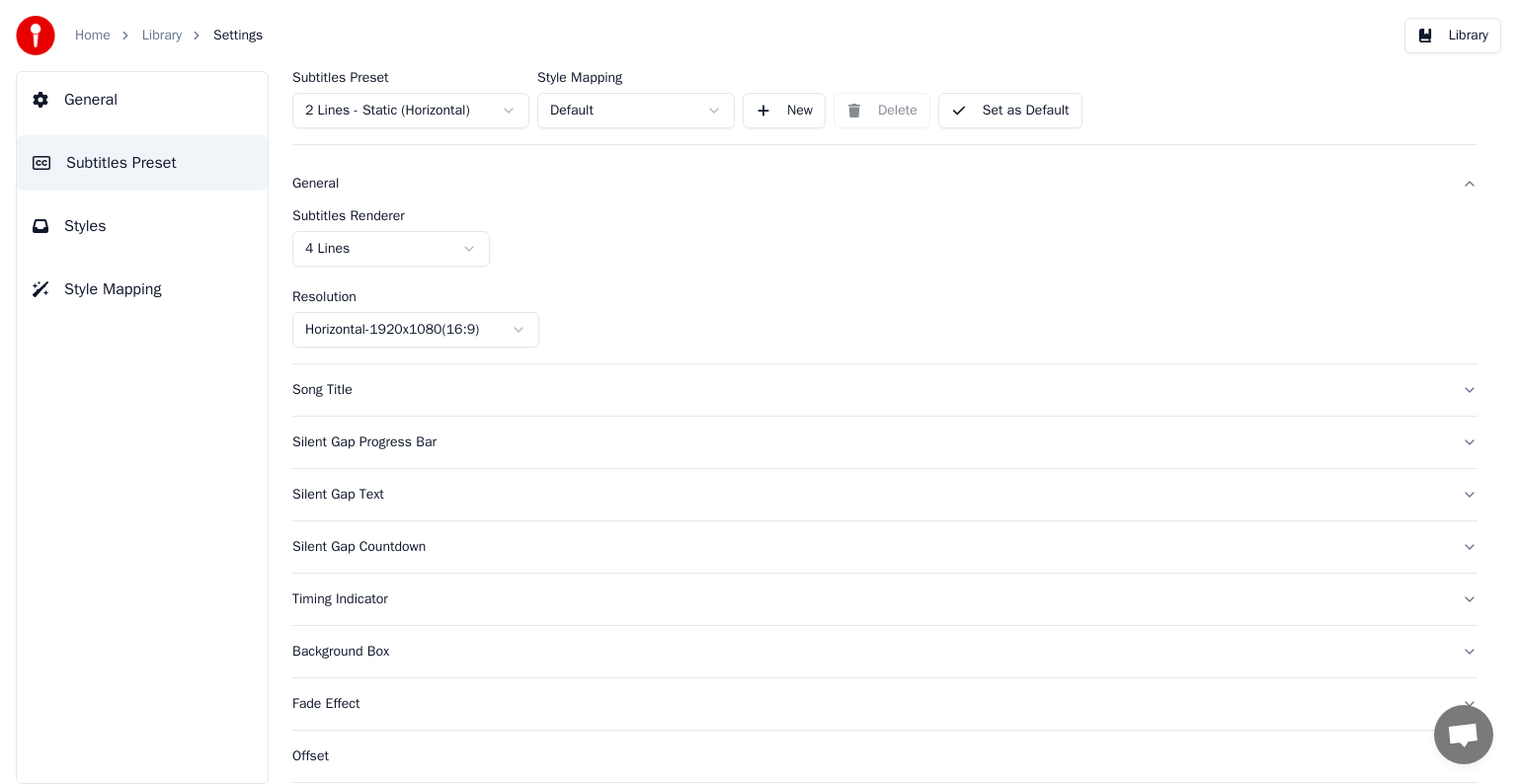 click on "Home Library Settings Library General Subtitles Preset Styles Style Mapping Subtitles Preset 2 Lines - Static (Horizontal) Style Mapping Default New Delete Set as Default General Subtitles Renderer 4 Lines Resolution Horizontal  -  1920 x 1080  ( 16 : 9 ) Song Title Silent Gap Progress Bar Silent Gap Text Silent Gap Countdown Timing Indicator Background Box Fade Effect Offset Max Characters Per Line Auto Line Break Advanced Settings" at bounding box center [758, 392] 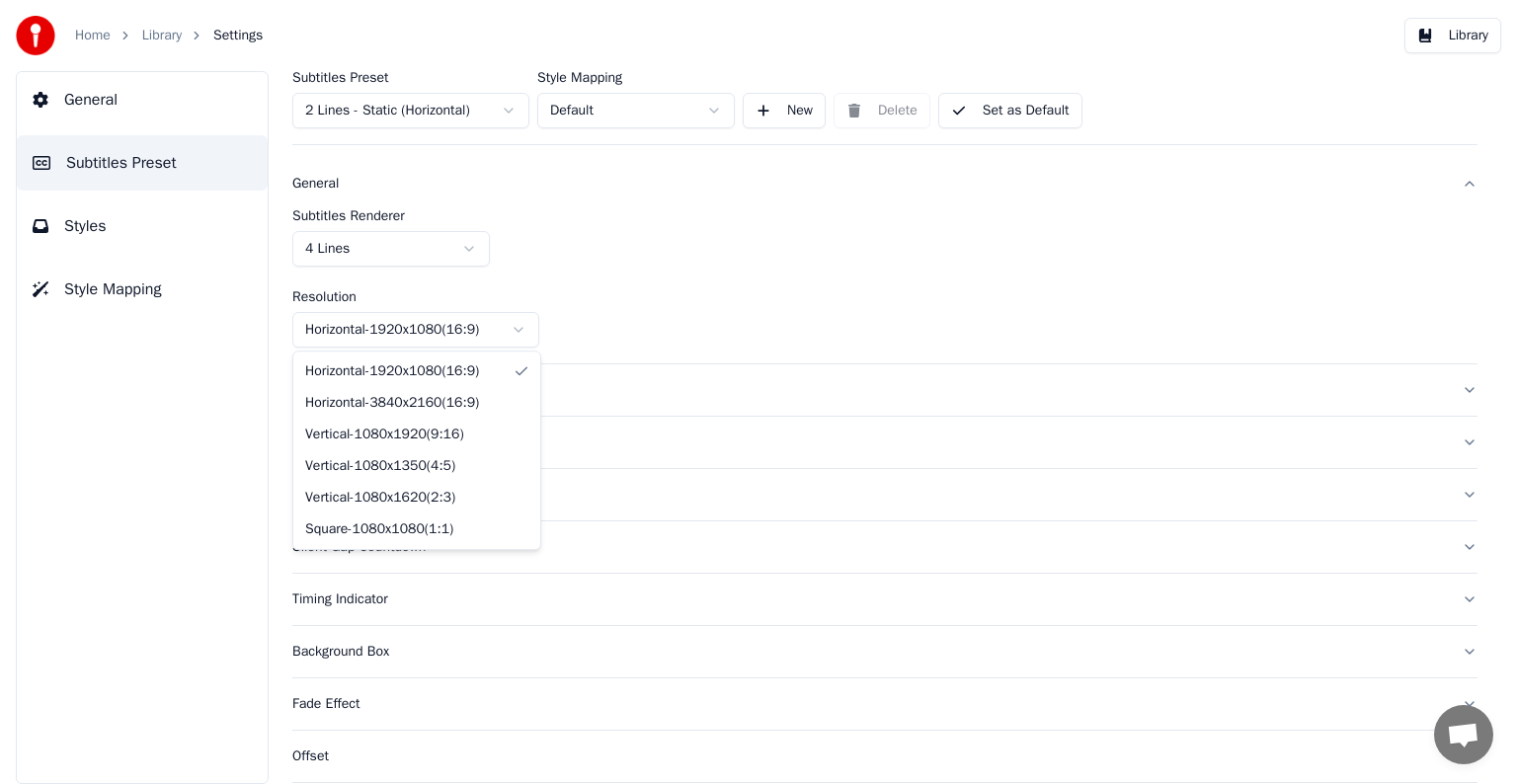 click on "Home Library Settings Library General Subtitles Preset Styles Style Mapping Subtitles Preset 2 Lines - Static (Horizontal) Style Mapping Default New Delete Set as Default General Subtitles Renderer 4 Lines Resolution Horizontal  -  1920 x 1080  ( 16 : 9 ) Song Title Silent Gap Progress Bar Silent Gap Text Silent Gap Countdown Timing Indicator Background Box Fade Effect Offset Max Characters Per Line Auto Line Break Advanced Settings Horizontal  -  1920 x 1080  ( 16 : 9 ) Horizontal  -  3840 x 2160  ( 16 : 9 ) Vertical  -  1080 x 1920  ( 9 : 16 ) Vertical  -  1080 x 1350  ( 4 : 5 ) Vertical  -  1080 x 1620  ( 2 : 3 ) Square  -  1080 x 1080  ( 1 : 1 )" at bounding box center (758, 392) 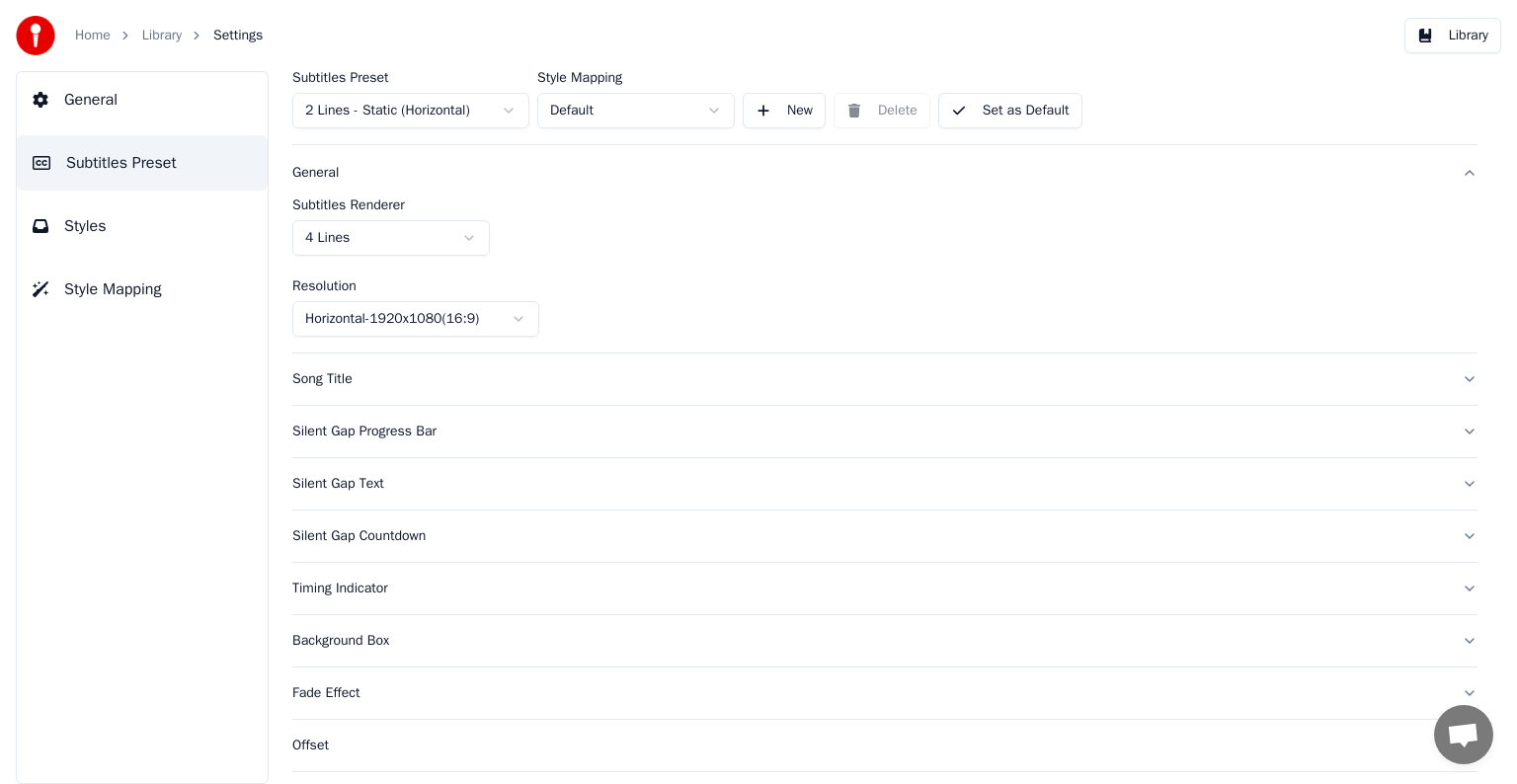 scroll, scrollTop: 0, scrollLeft: 0, axis: both 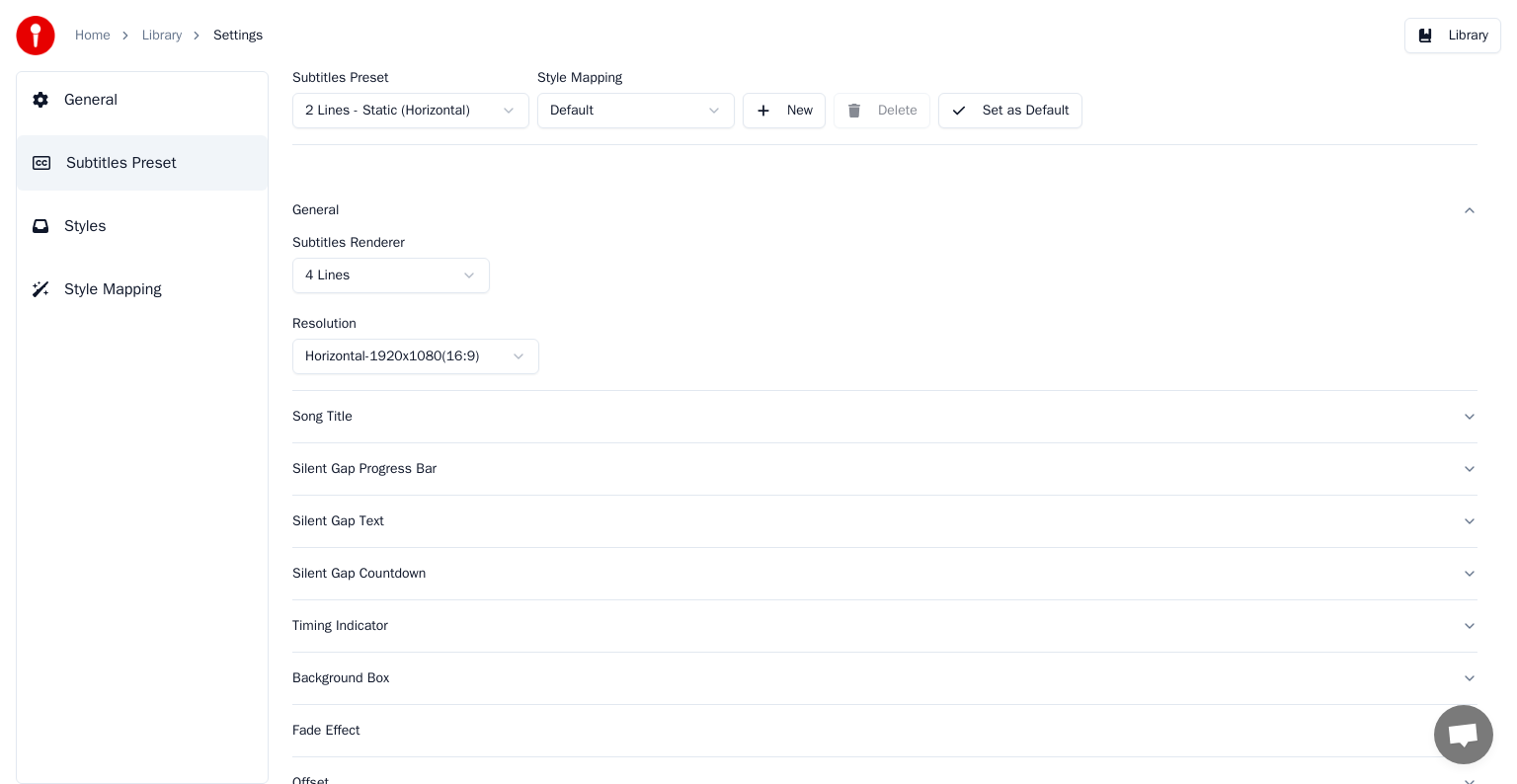 click on "Styles" at bounding box center [142, 226] 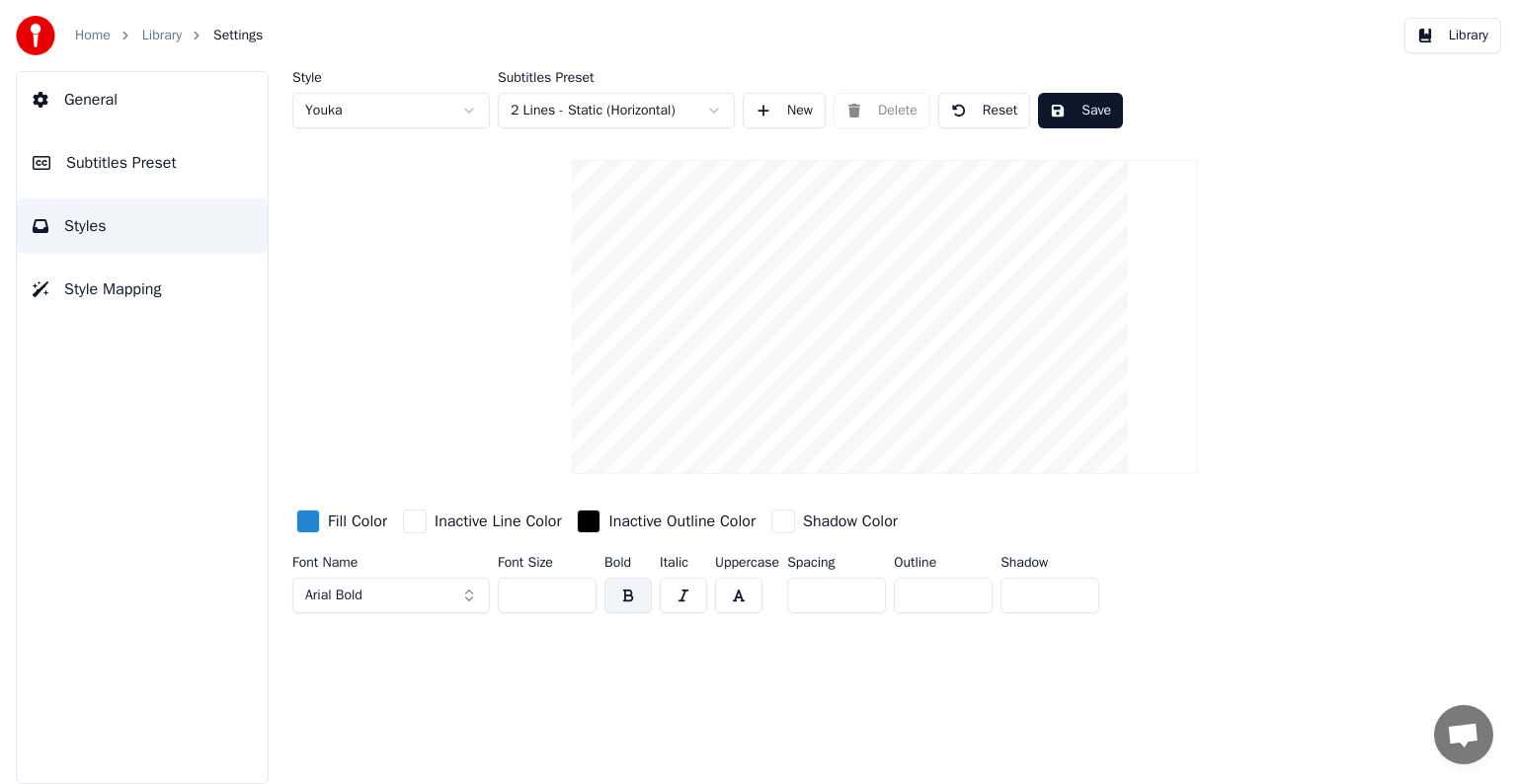 click at bounding box center (308, 521) 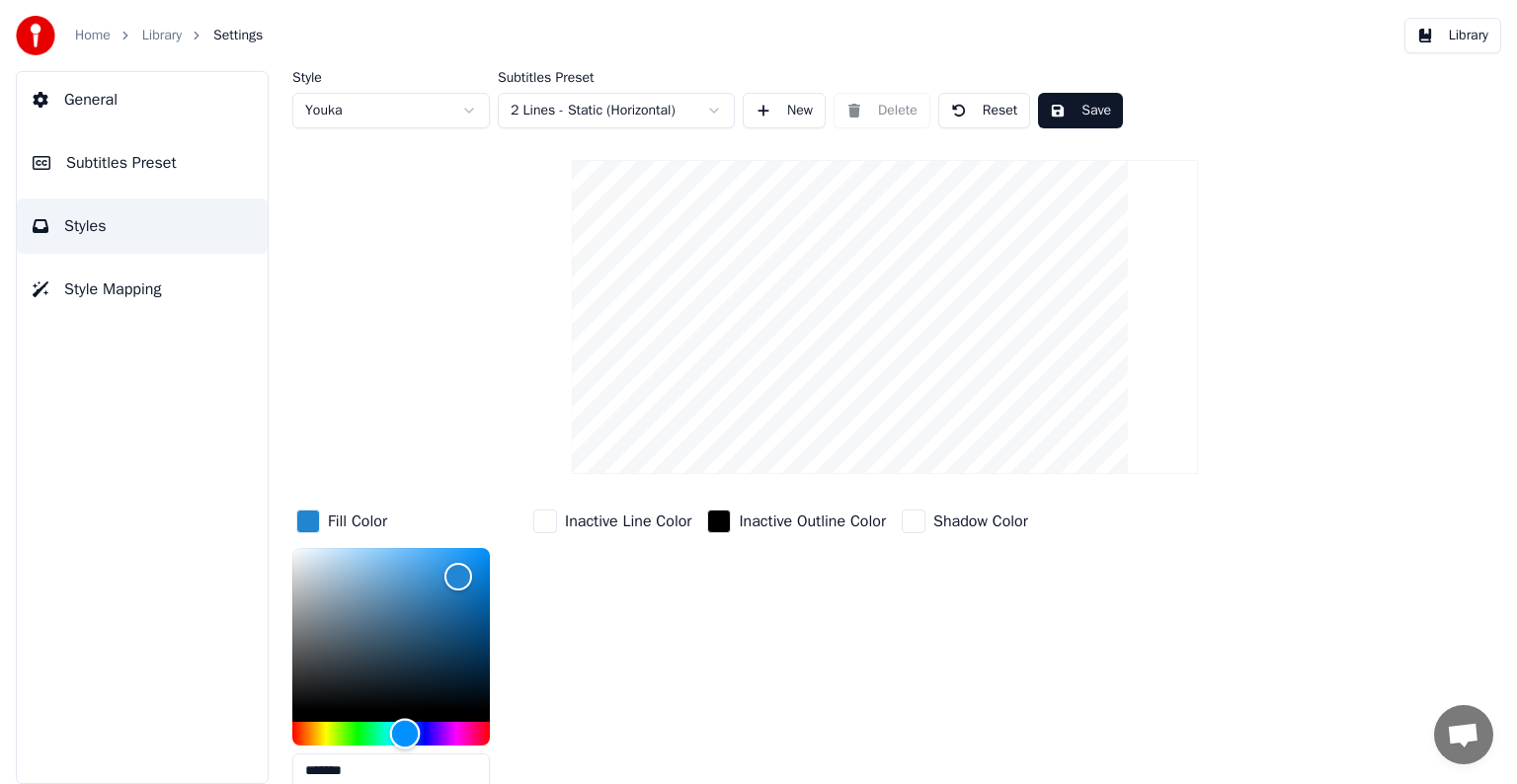 click at bounding box center [391, 734] 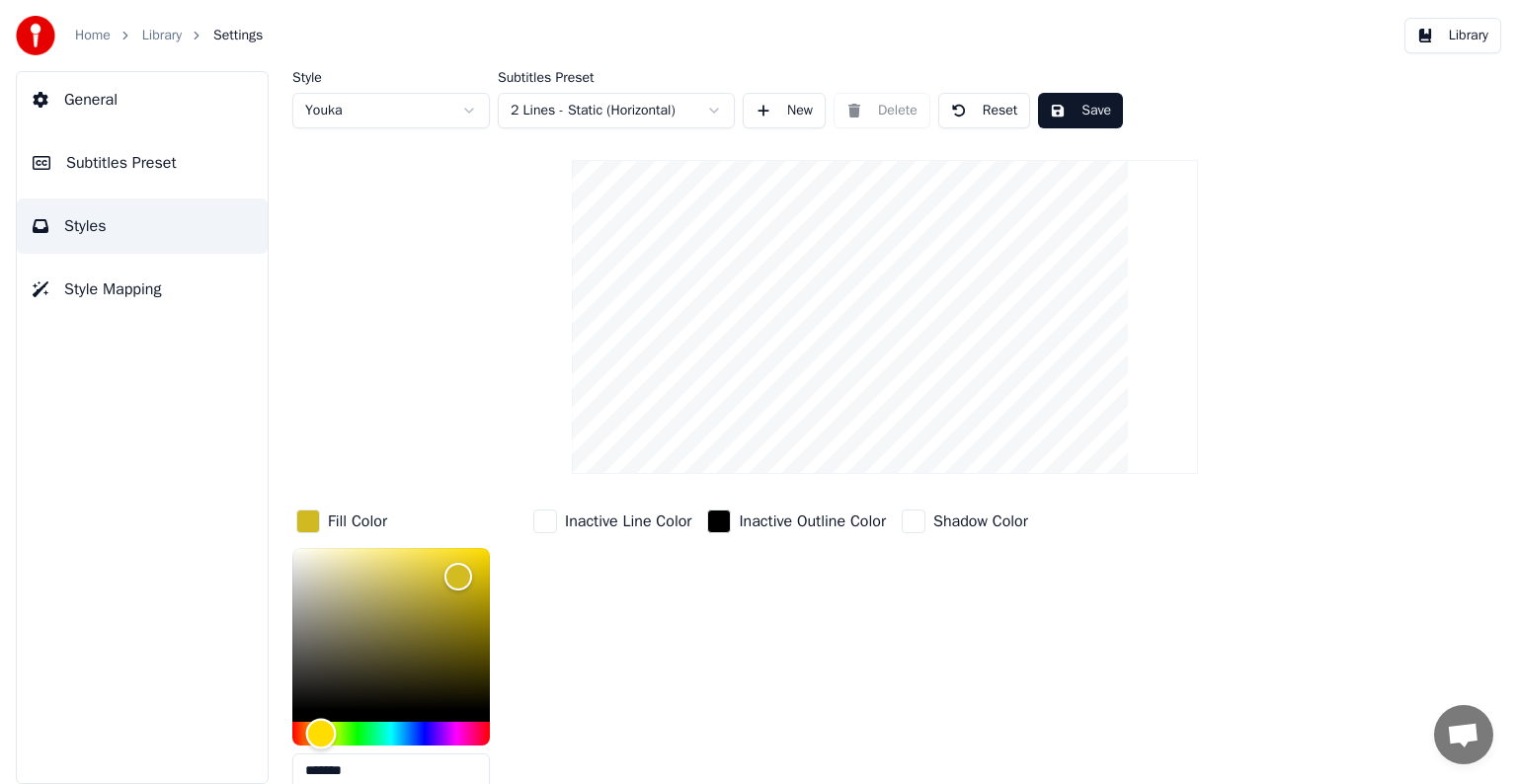 click at bounding box center (321, 733) 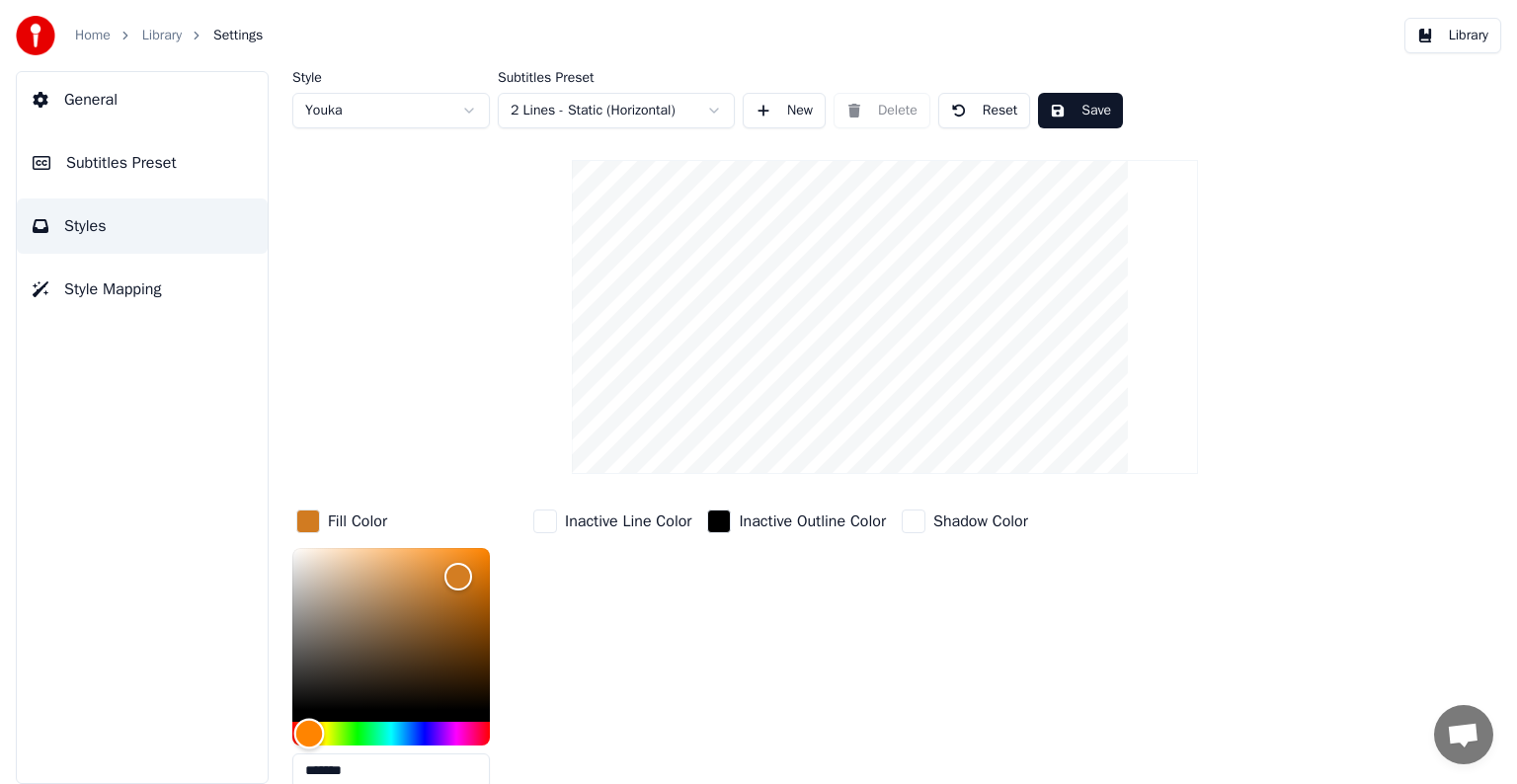 drag, startPoint x: 324, startPoint y: 730, endPoint x: 309, endPoint y: 730, distance: 15 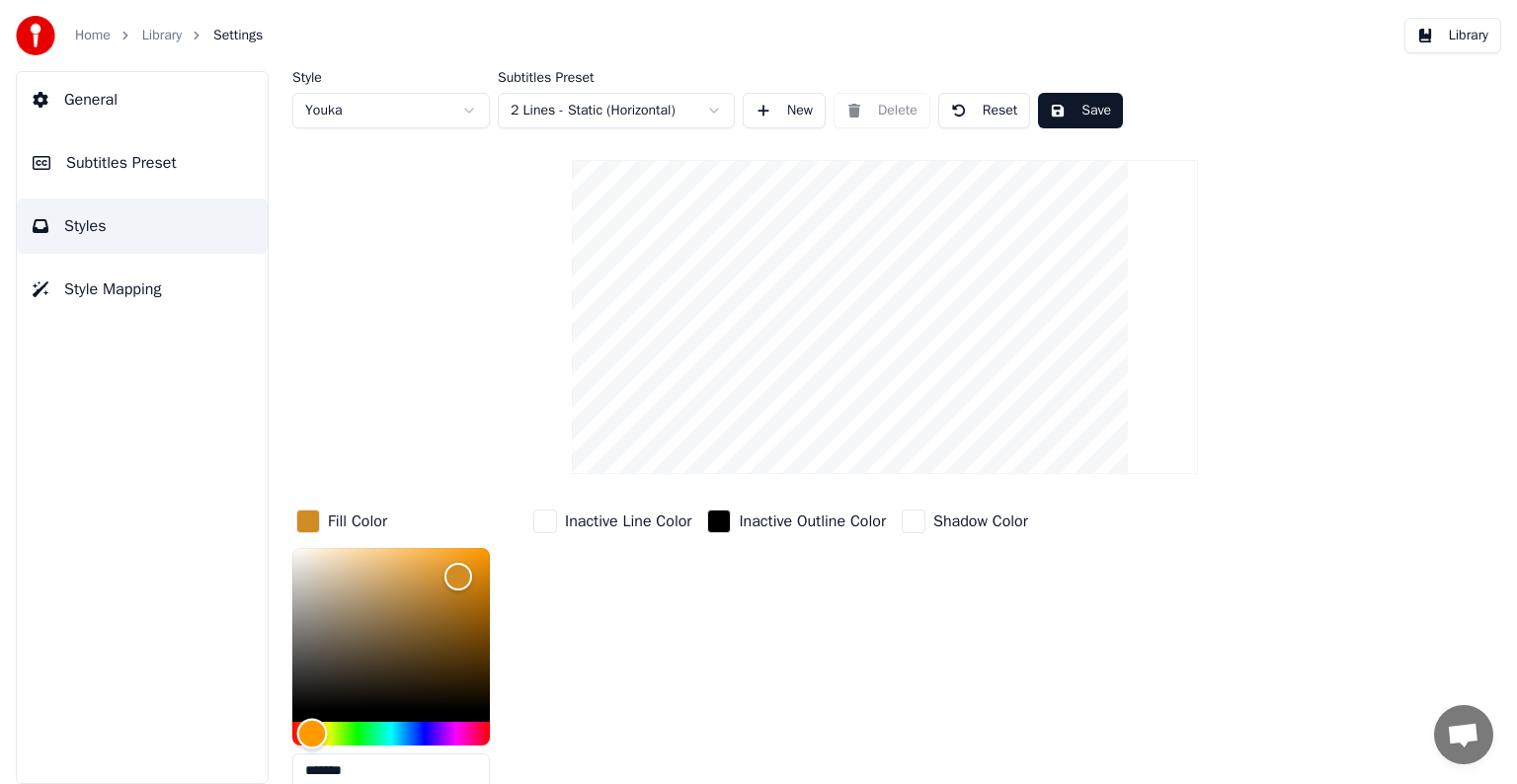 click at bounding box center [312, 733] 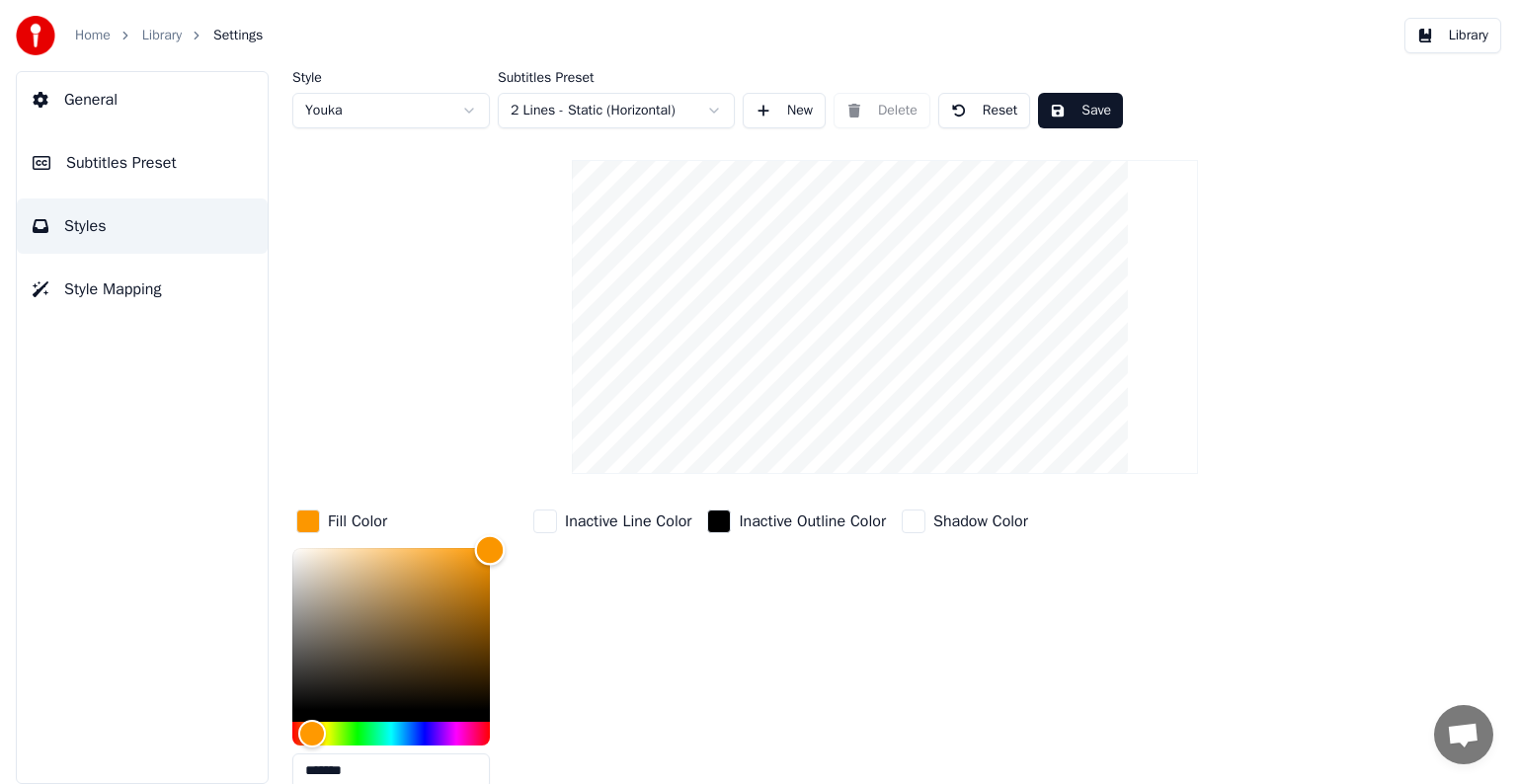 type on "*******" 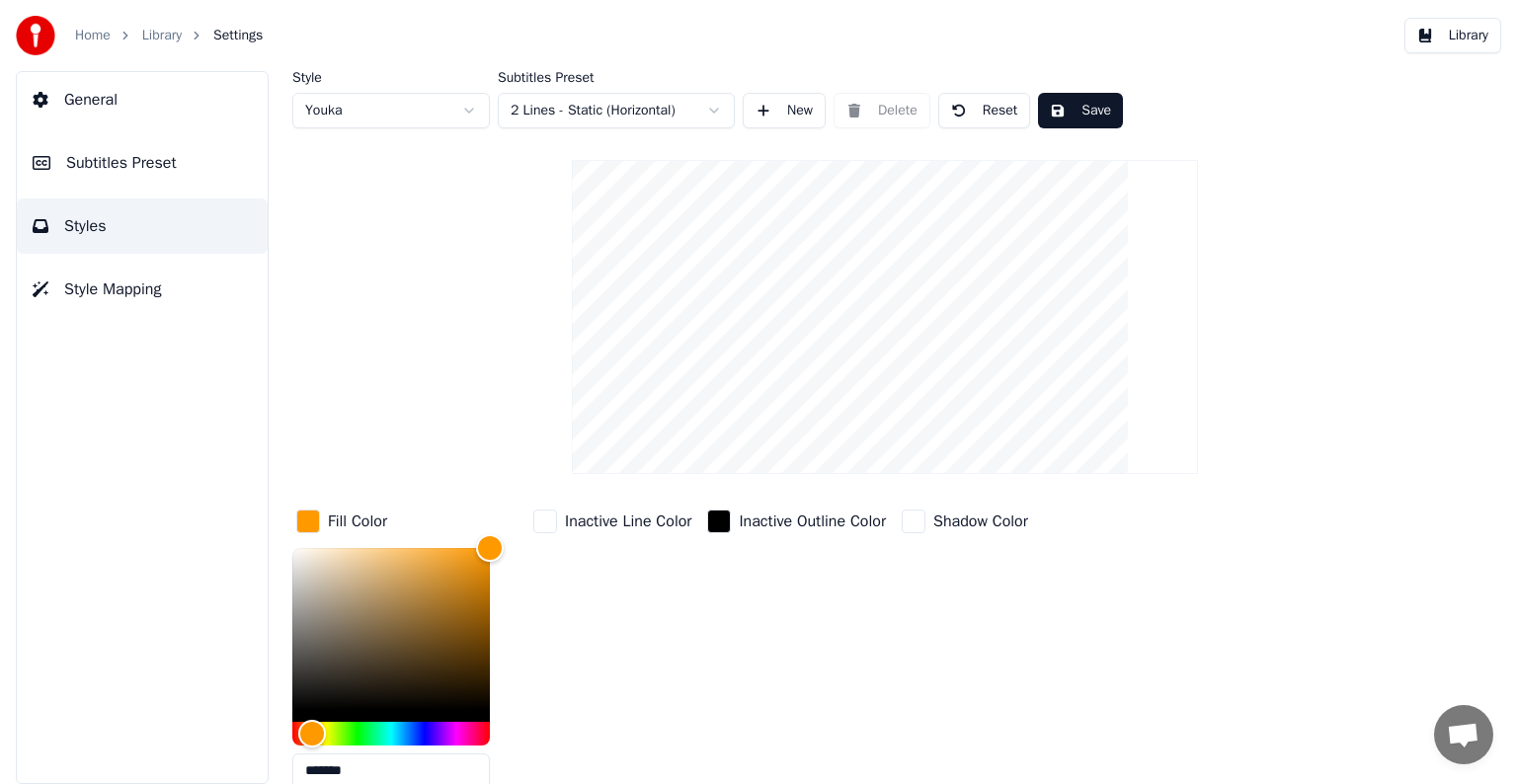 click on "Fill Color" at bounding box center [358, 521] 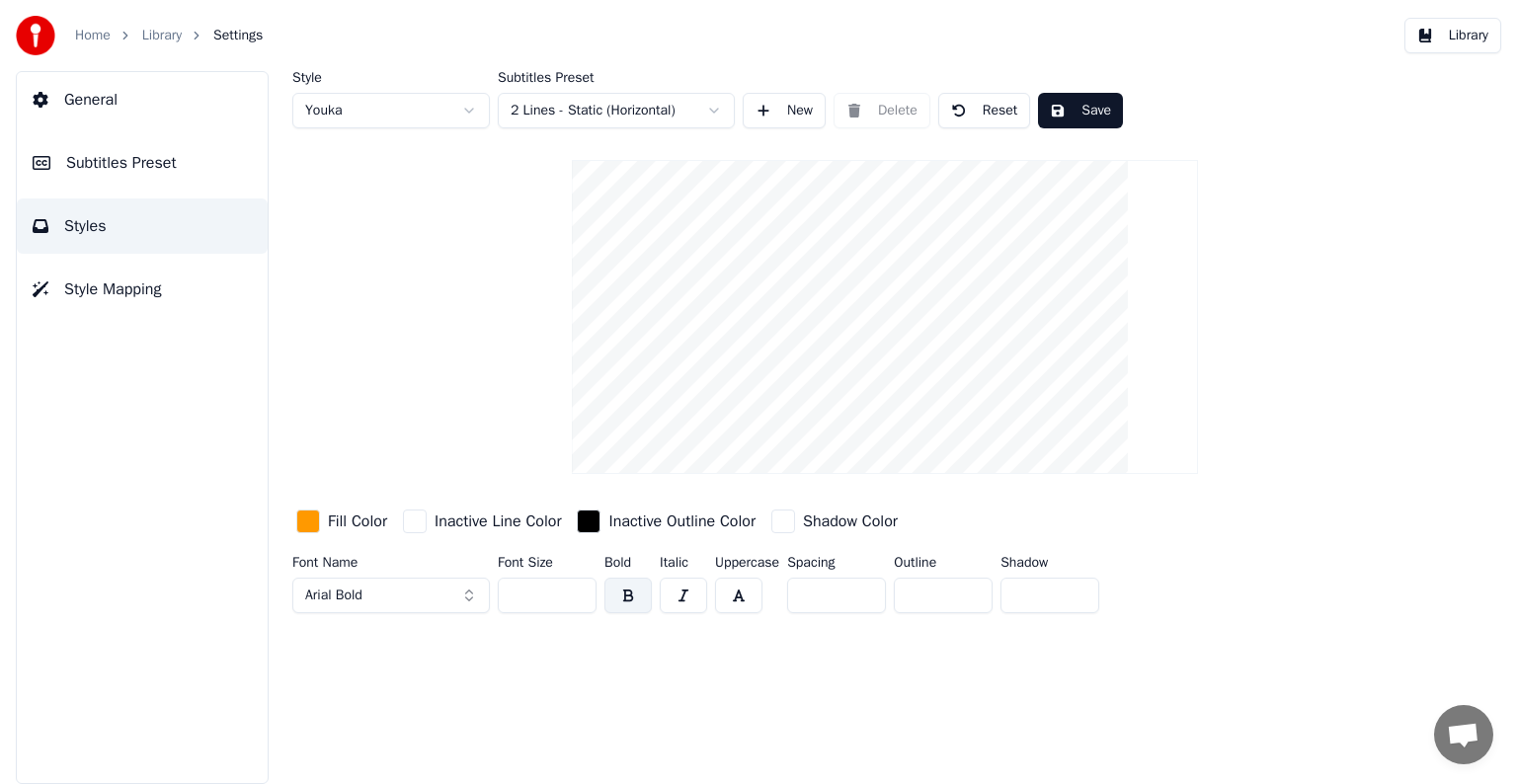 click on "Save" at bounding box center (1080, 111) 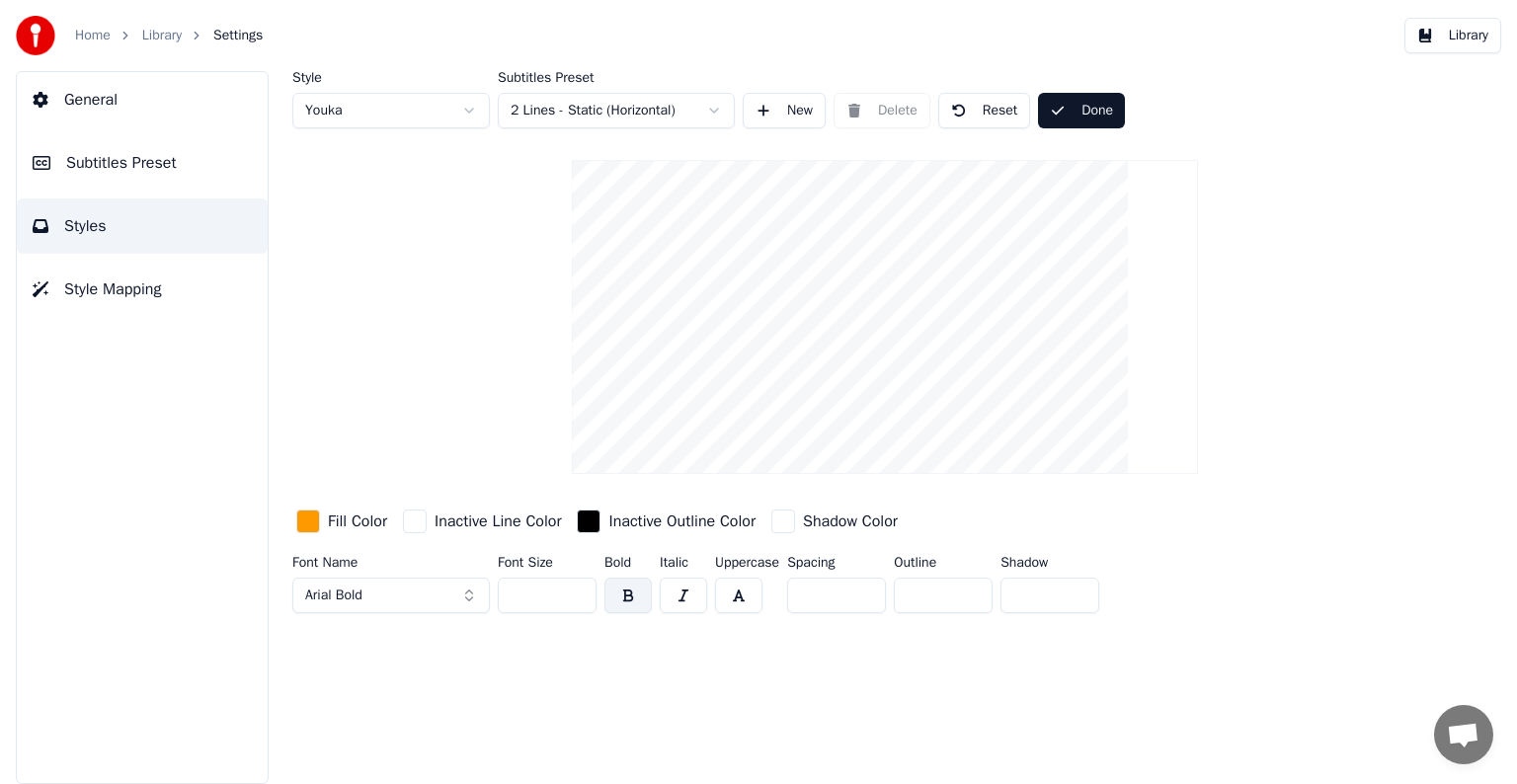 click on "Library" at bounding box center (1453, 36) 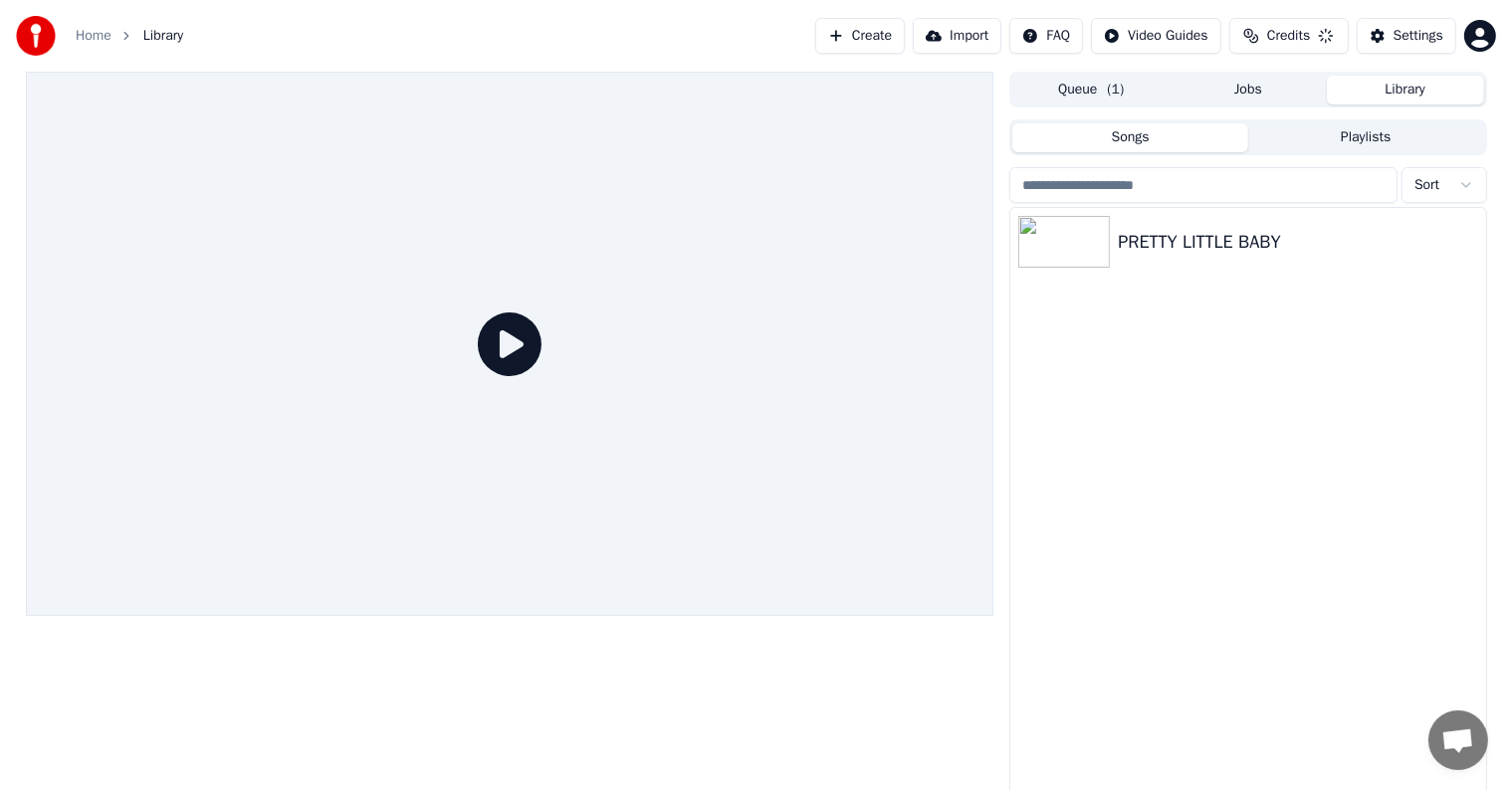 click 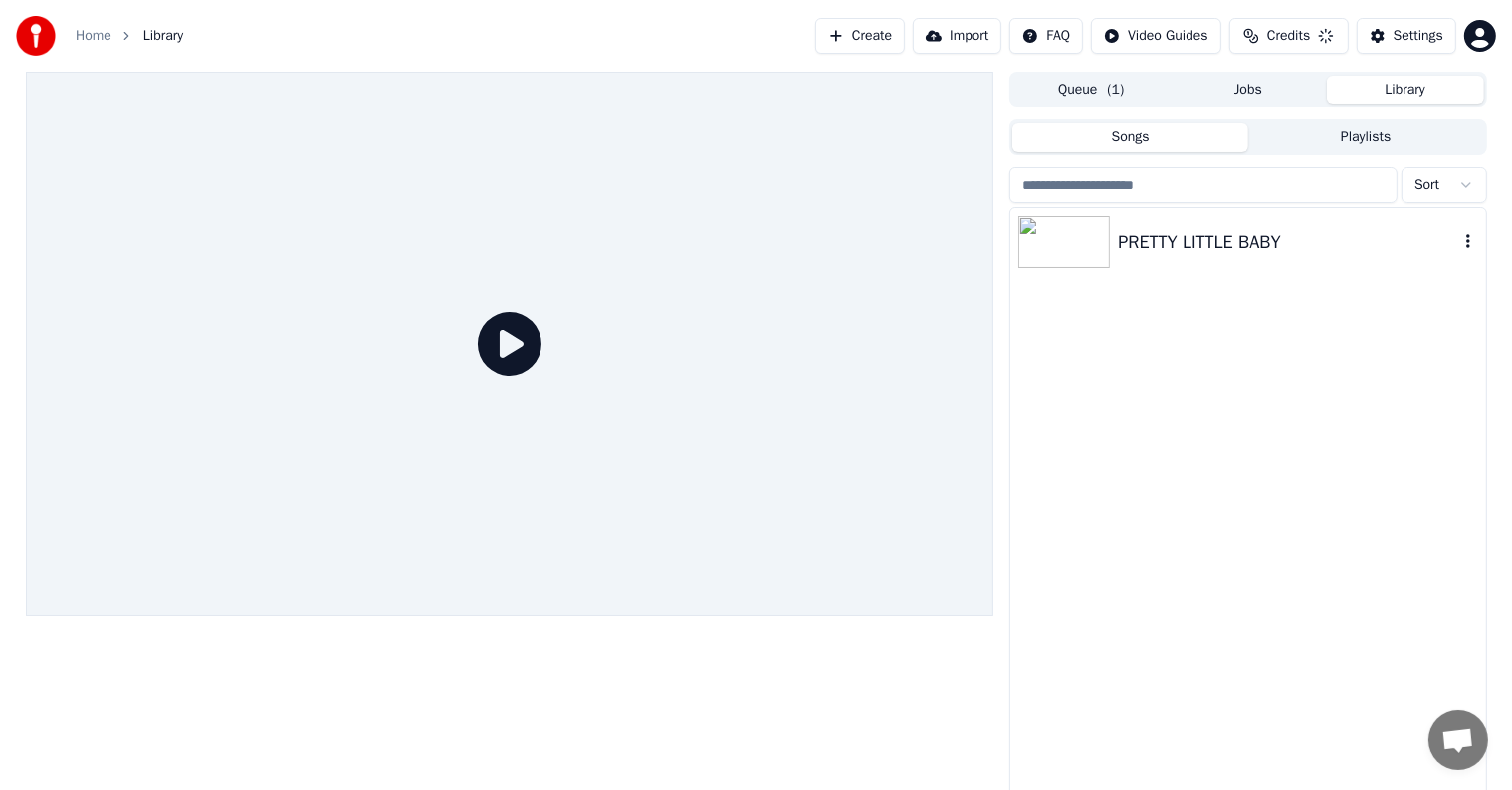 click at bounding box center [1068, 242] 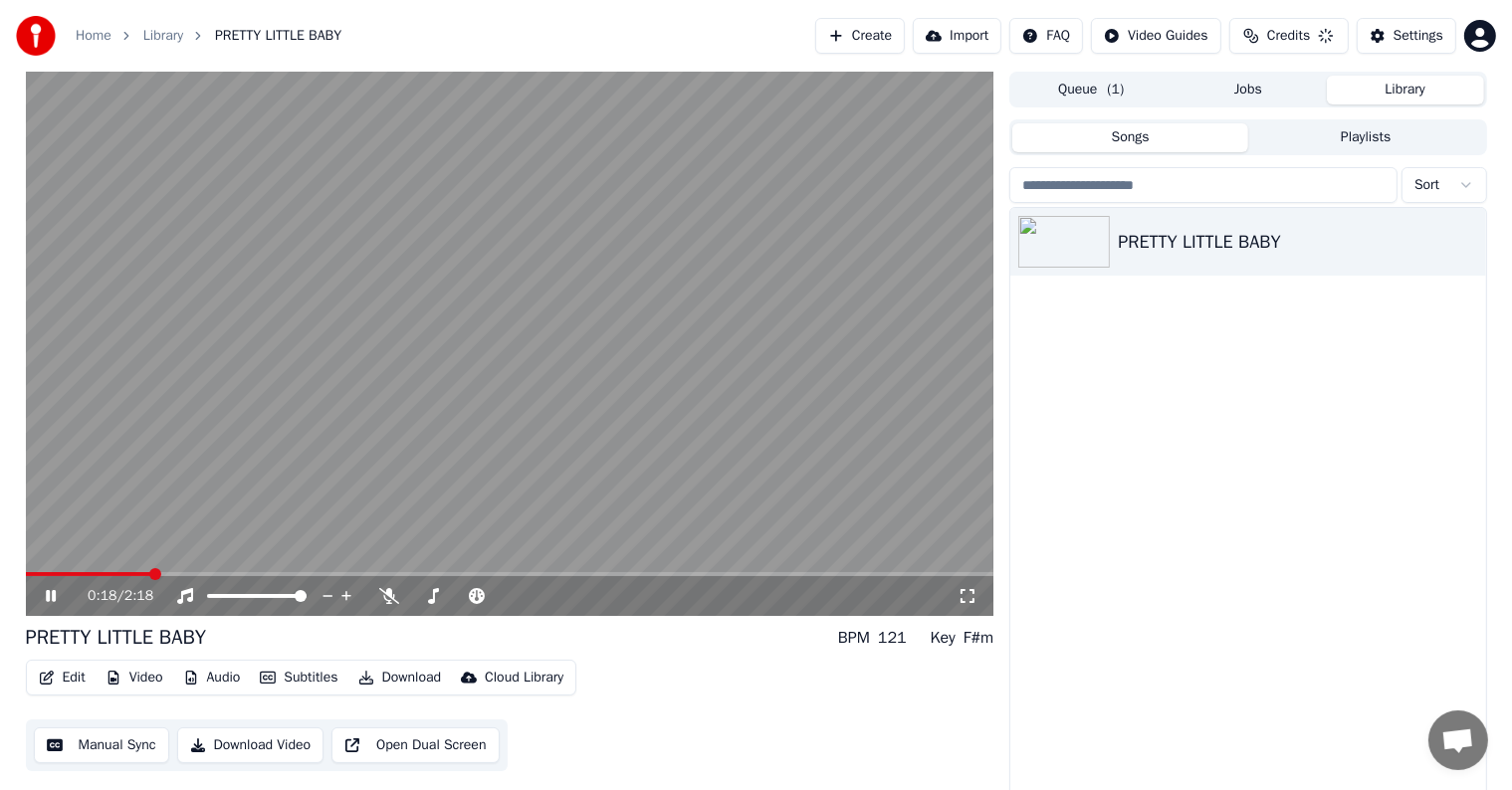 click at bounding box center (510, 574) 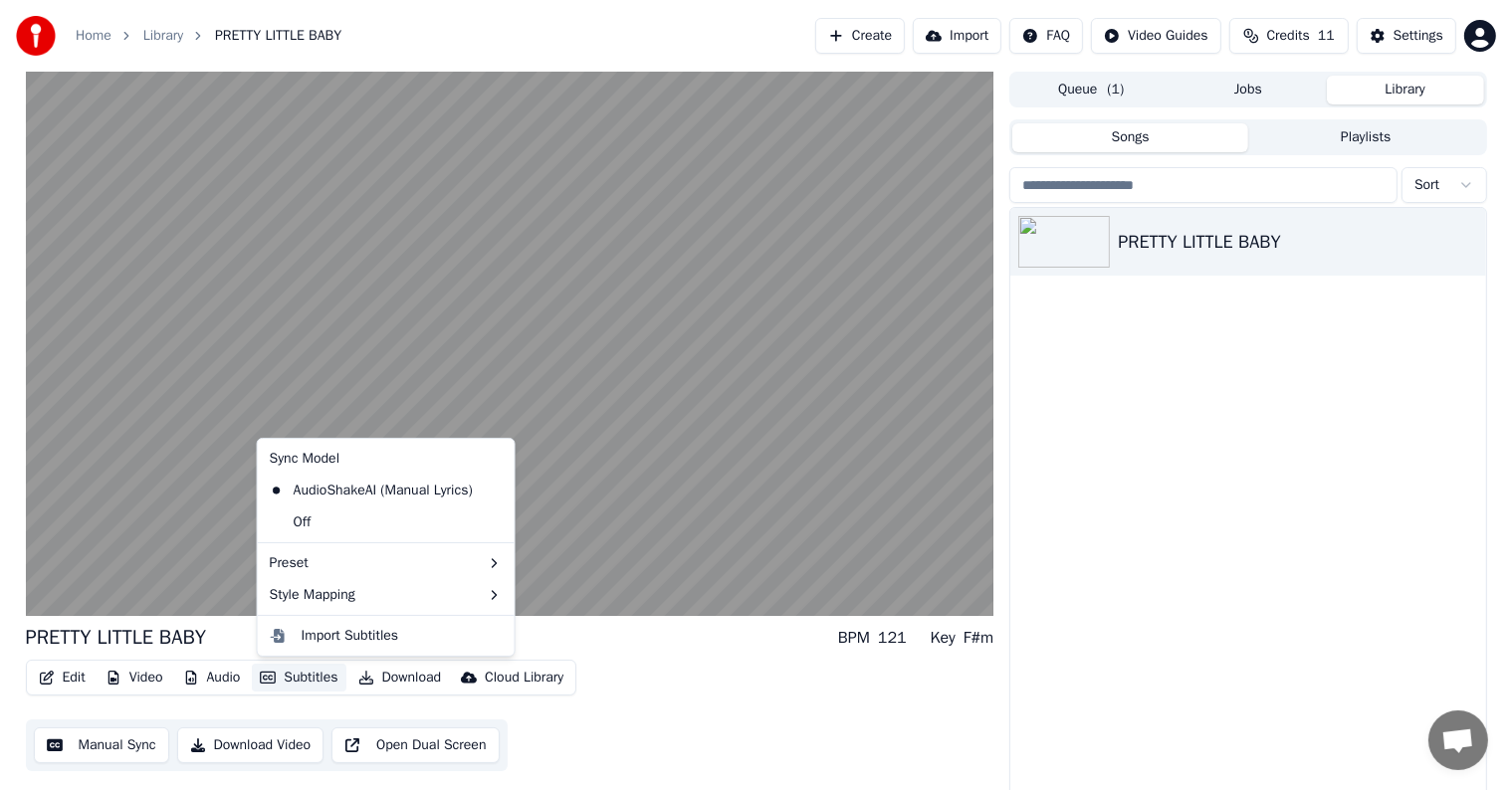 click on "Subtitles" at bounding box center (299, 678) 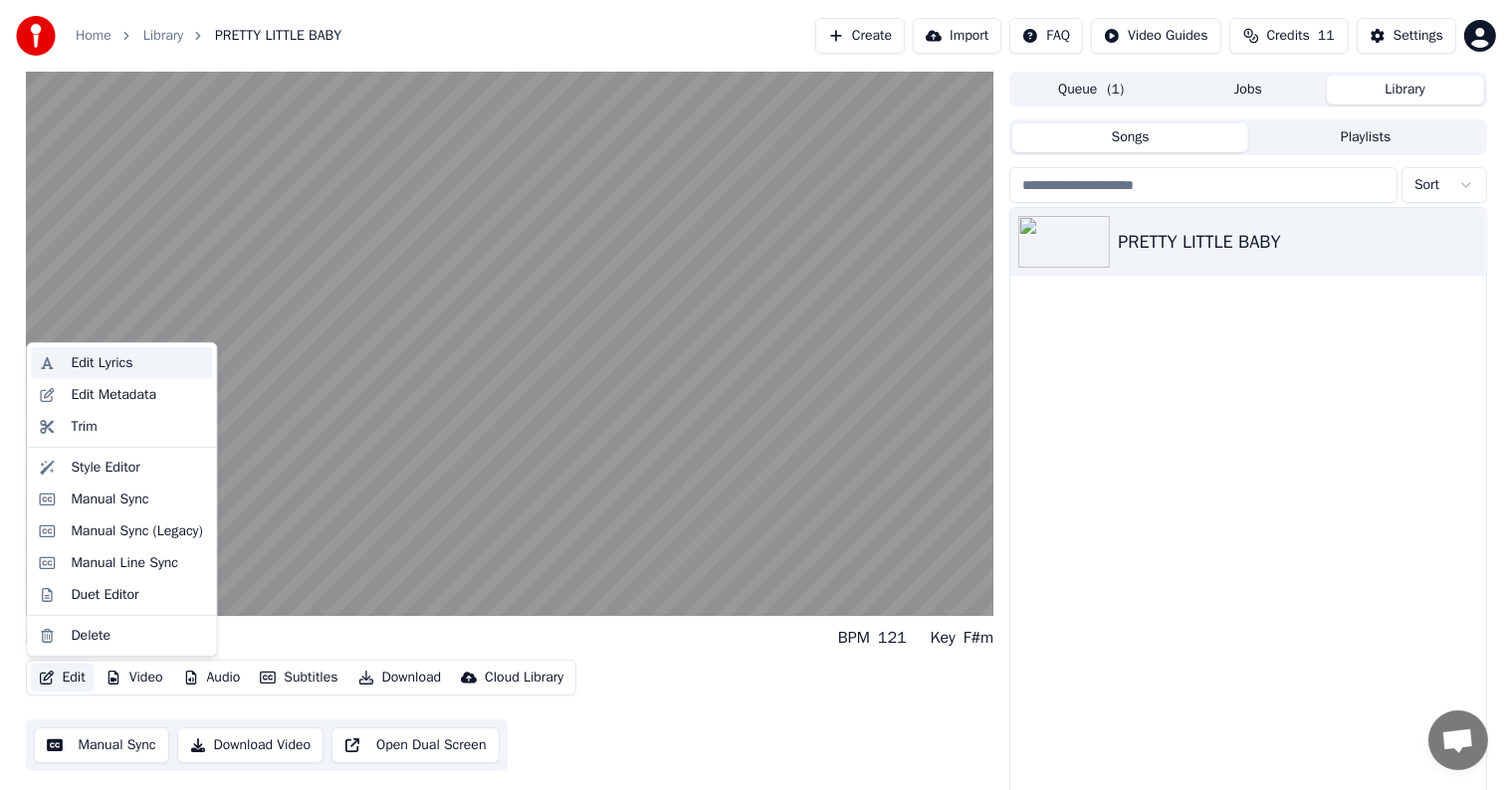 click on "Edit Lyrics" at bounding box center [102, 363] 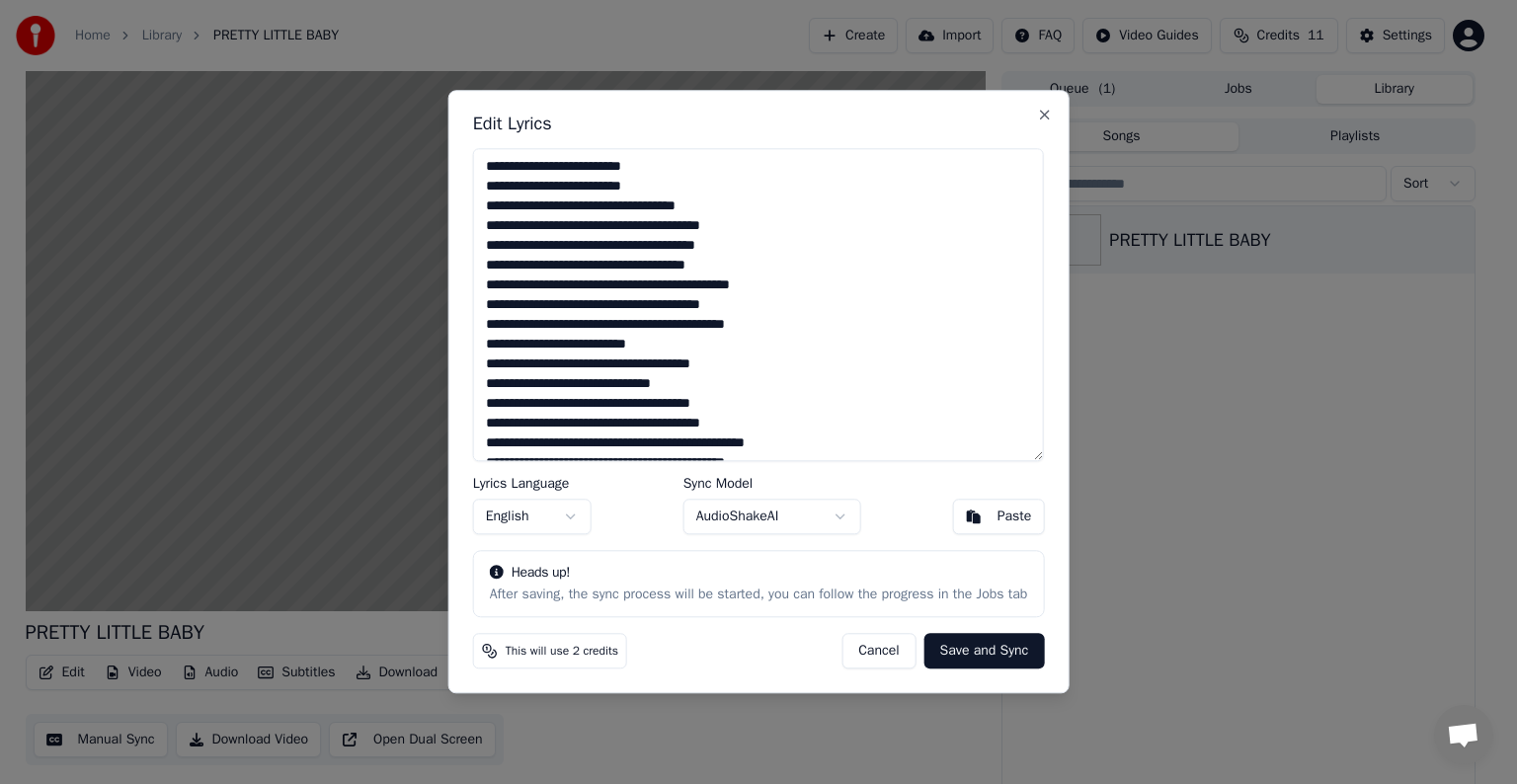 click on "**********" at bounding box center [758, 304] 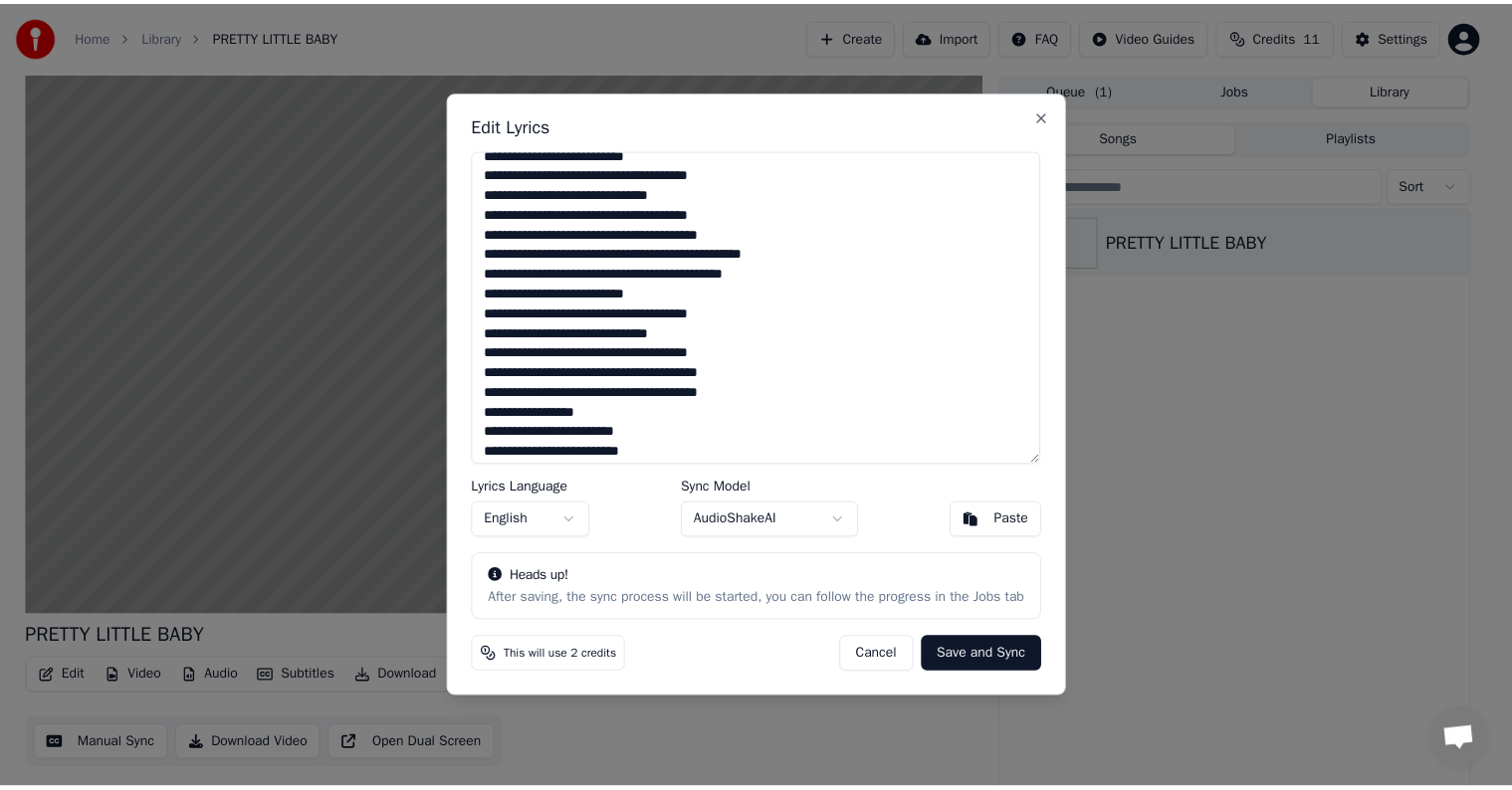 scroll, scrollTop: 219, scrollLeft: 0, axis: vertical 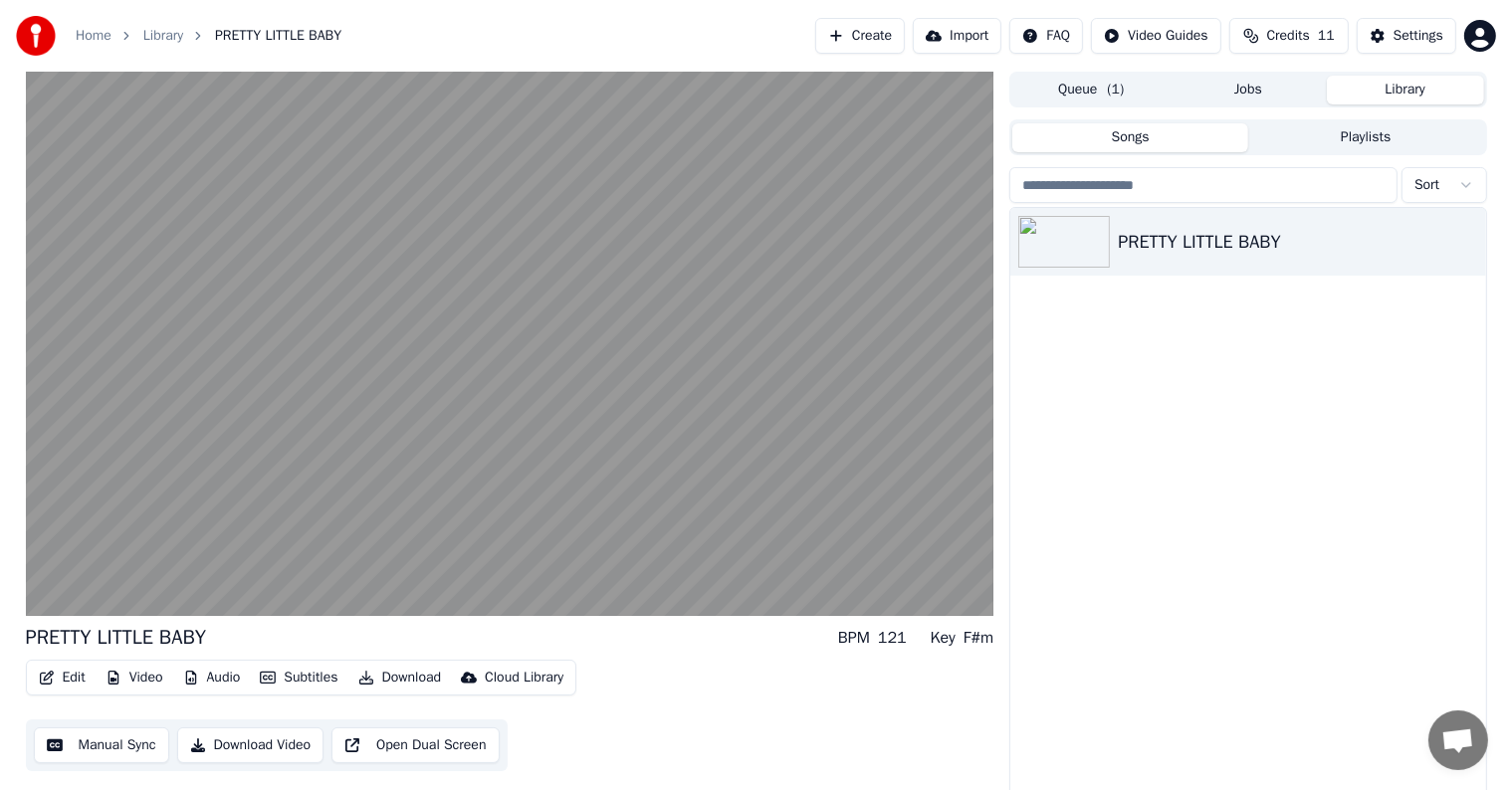 click on "Download" at bounding box center [400, 678] 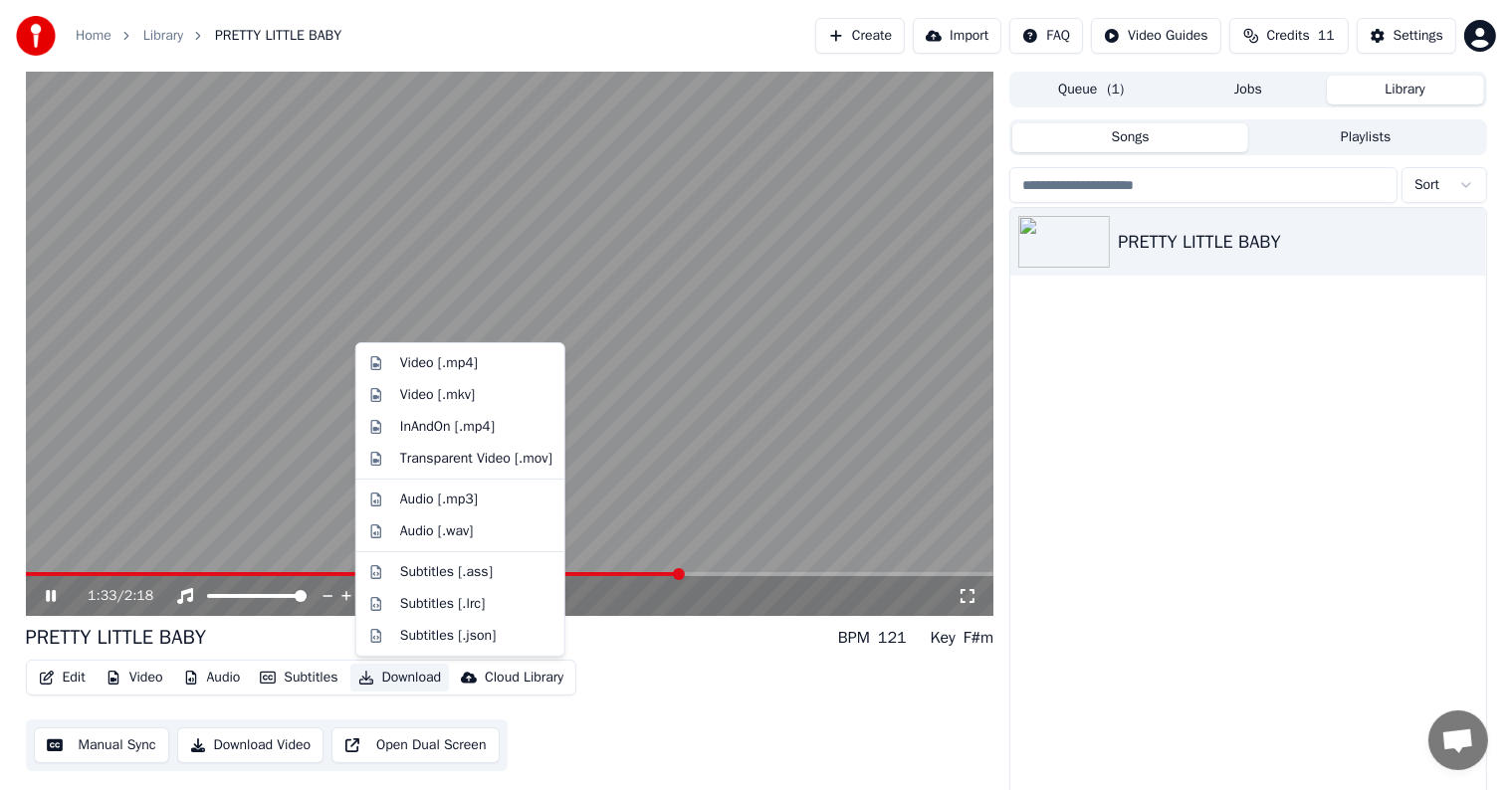 click on "PRETTY LITTLE BABY" at bounding box center [1247, 503] 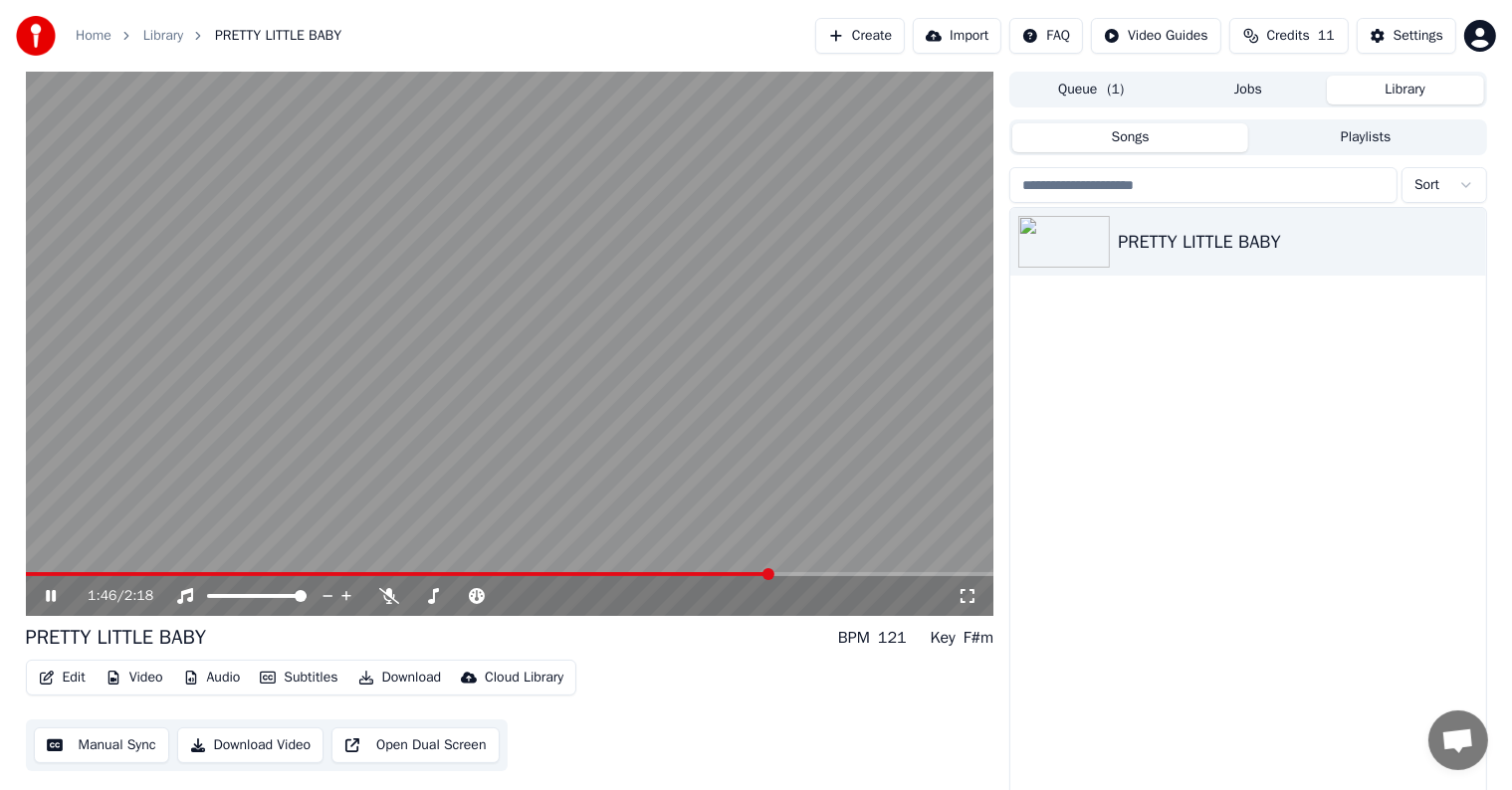 click on "Download" at bounding box center [400, 678] 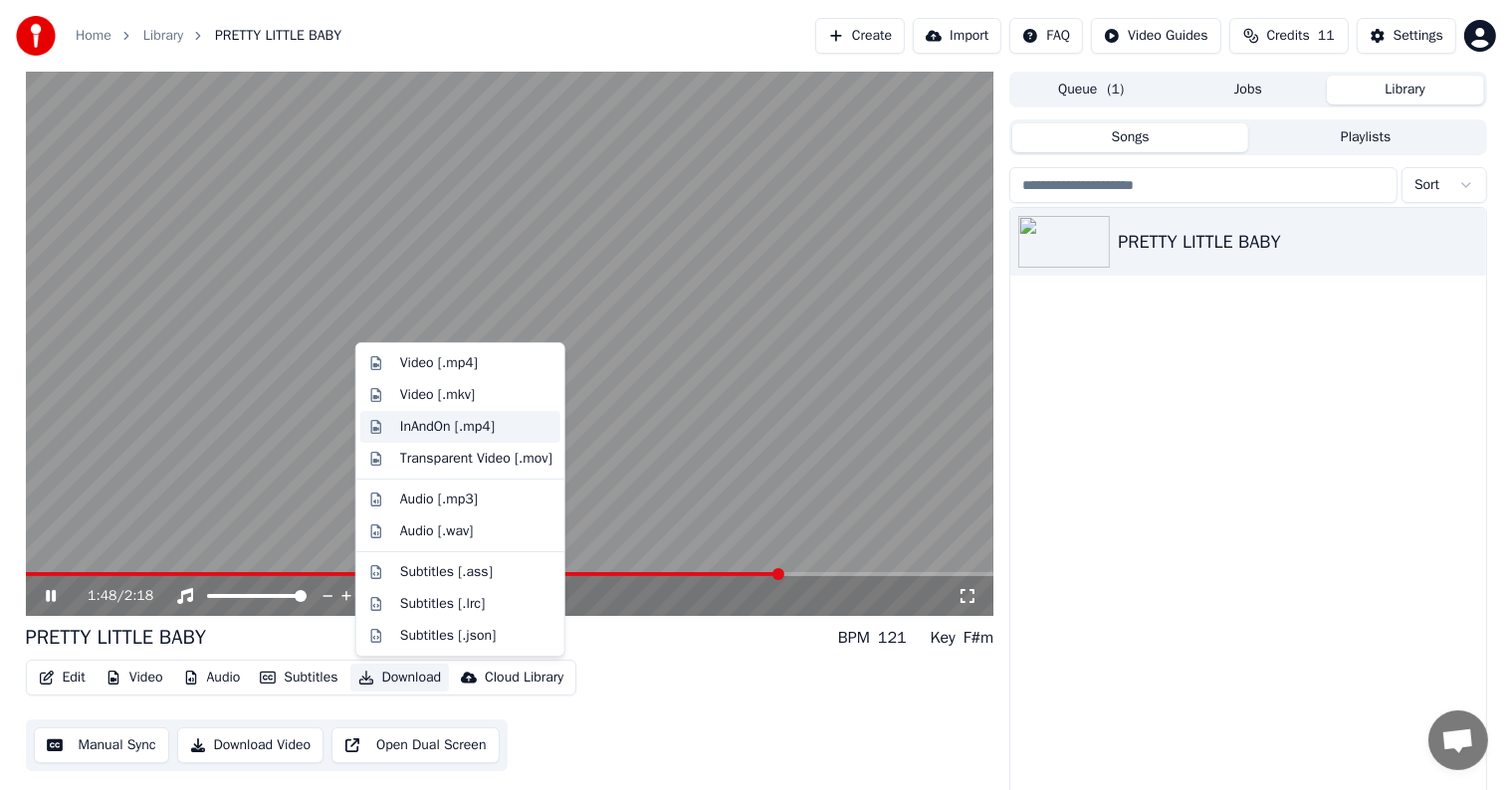 click on "InAndOn [.mp4]" at bounding box center (447, 427) 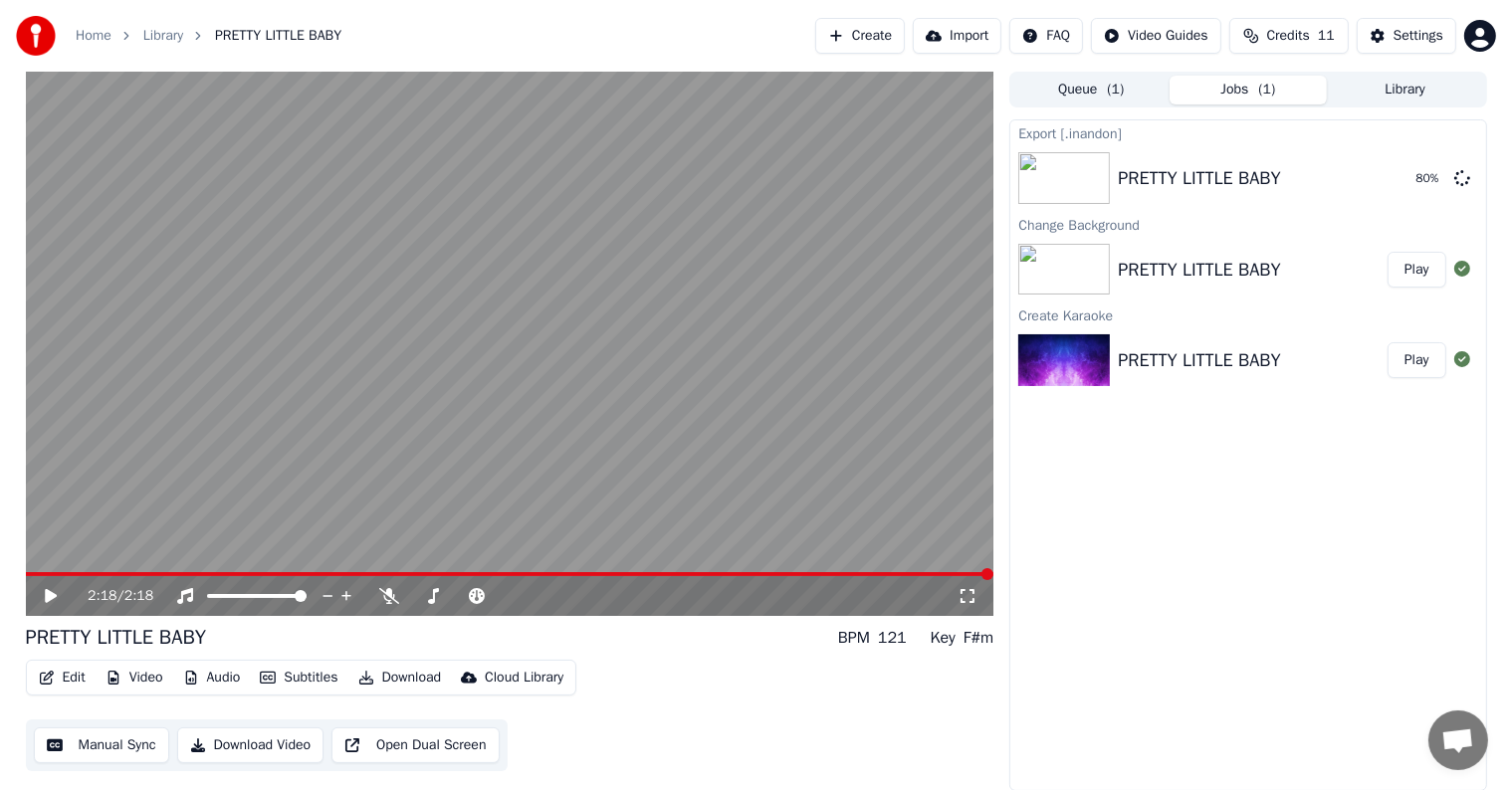 click on "Credits" at bounding box center (1288, 36) 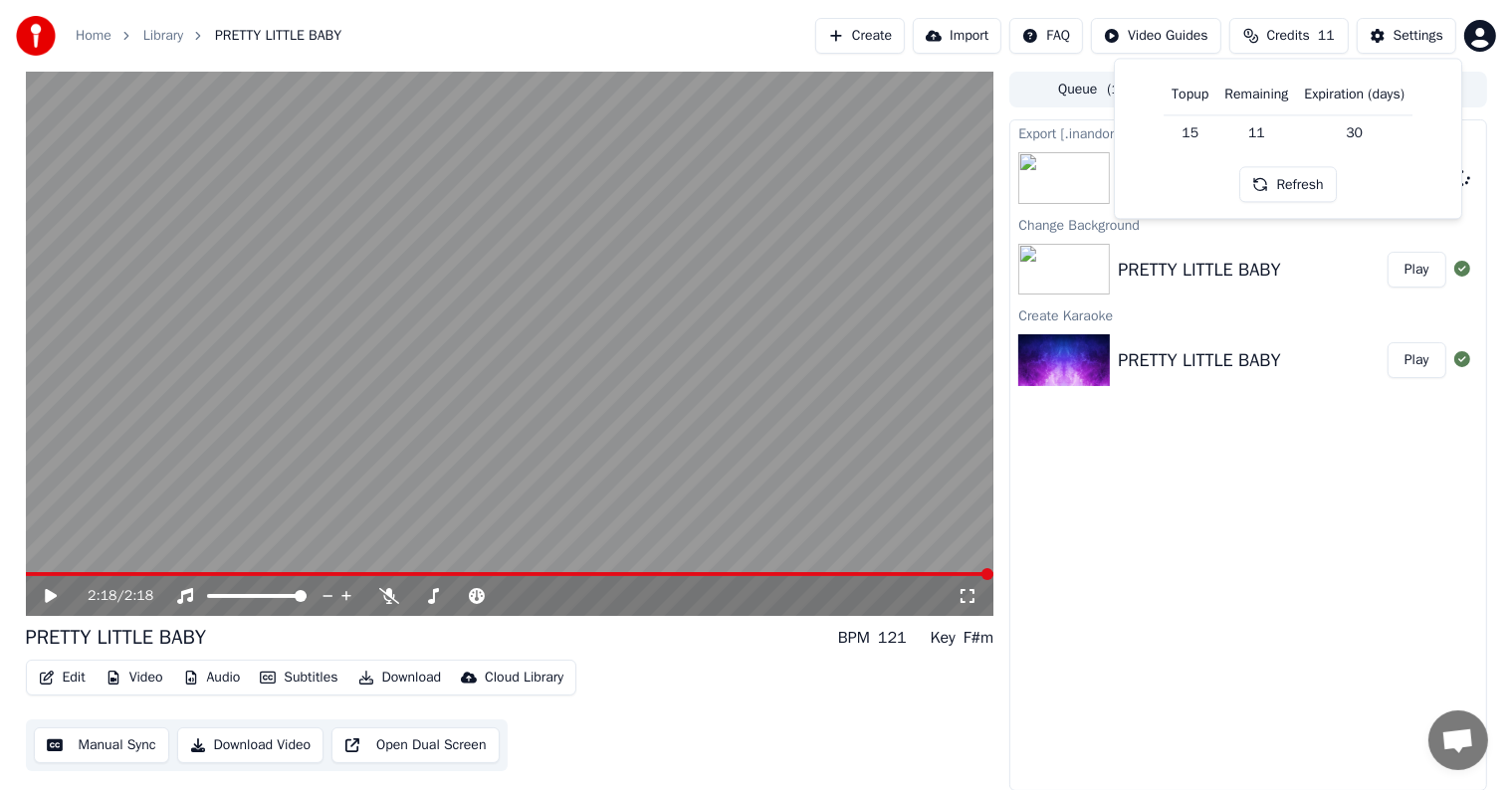 click on "15" at bounding box center [1189, 132] 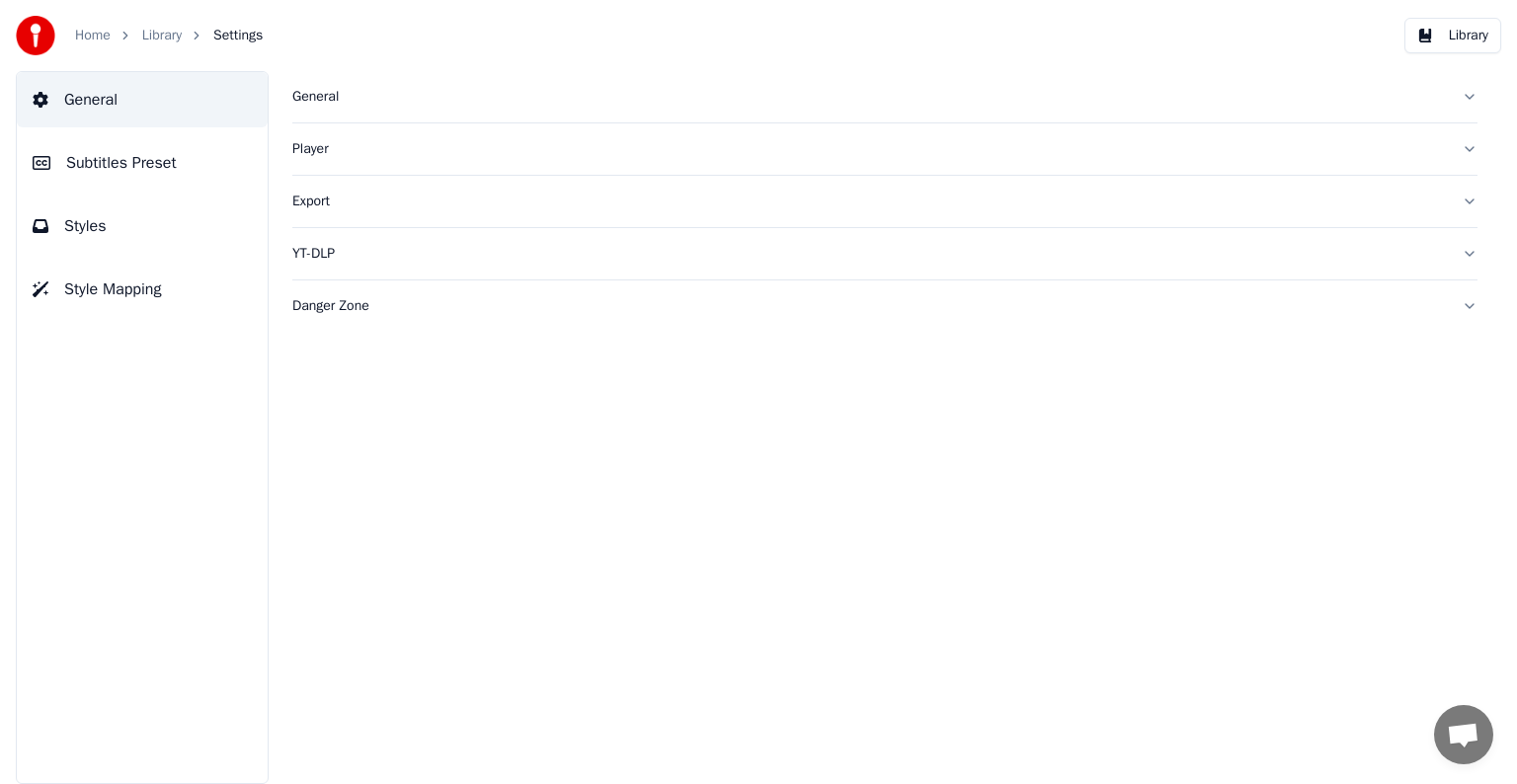 click on "Subtitles Preset" at bounding box center (142, 163) 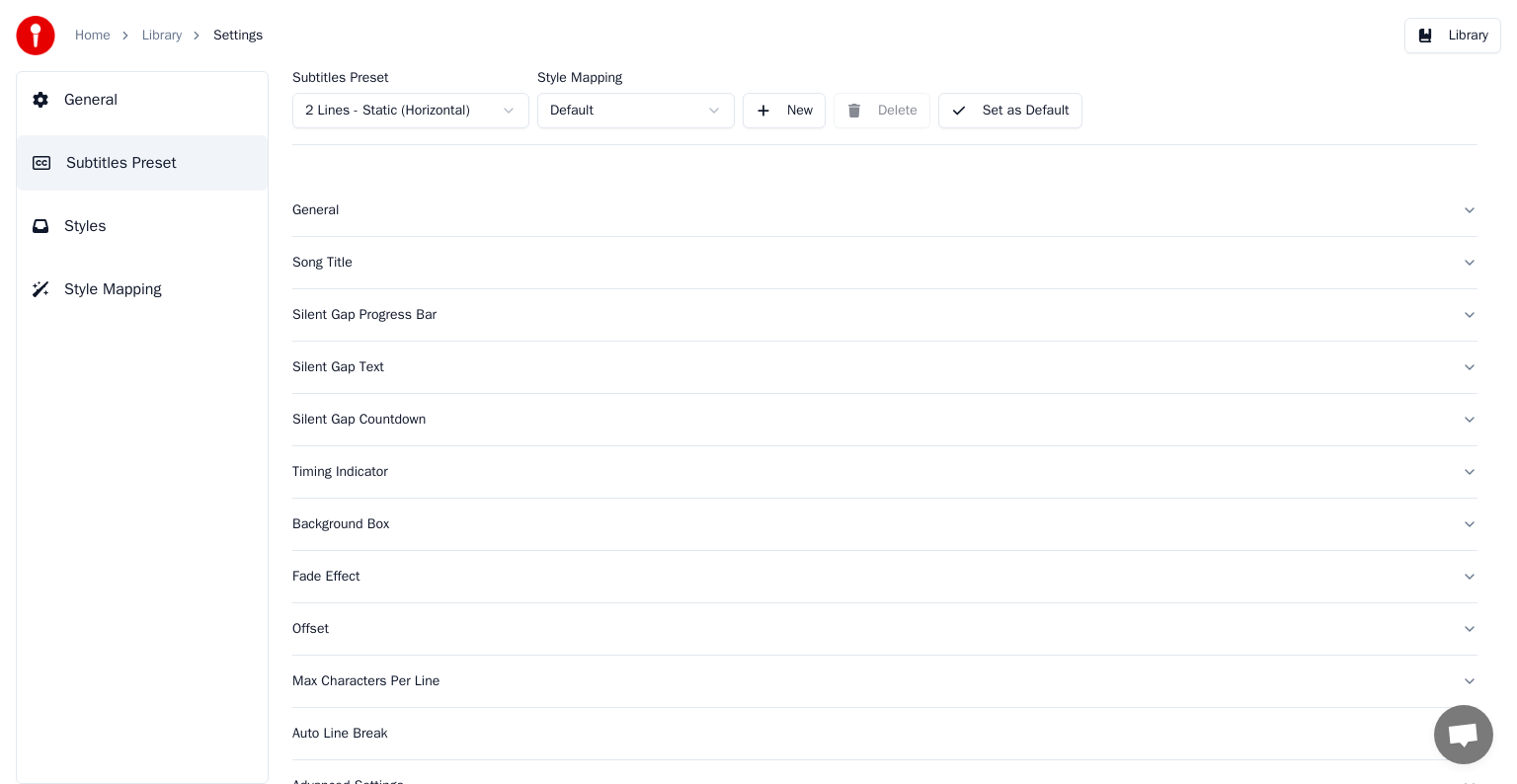 click on "General" at bounding box center (869, 210) 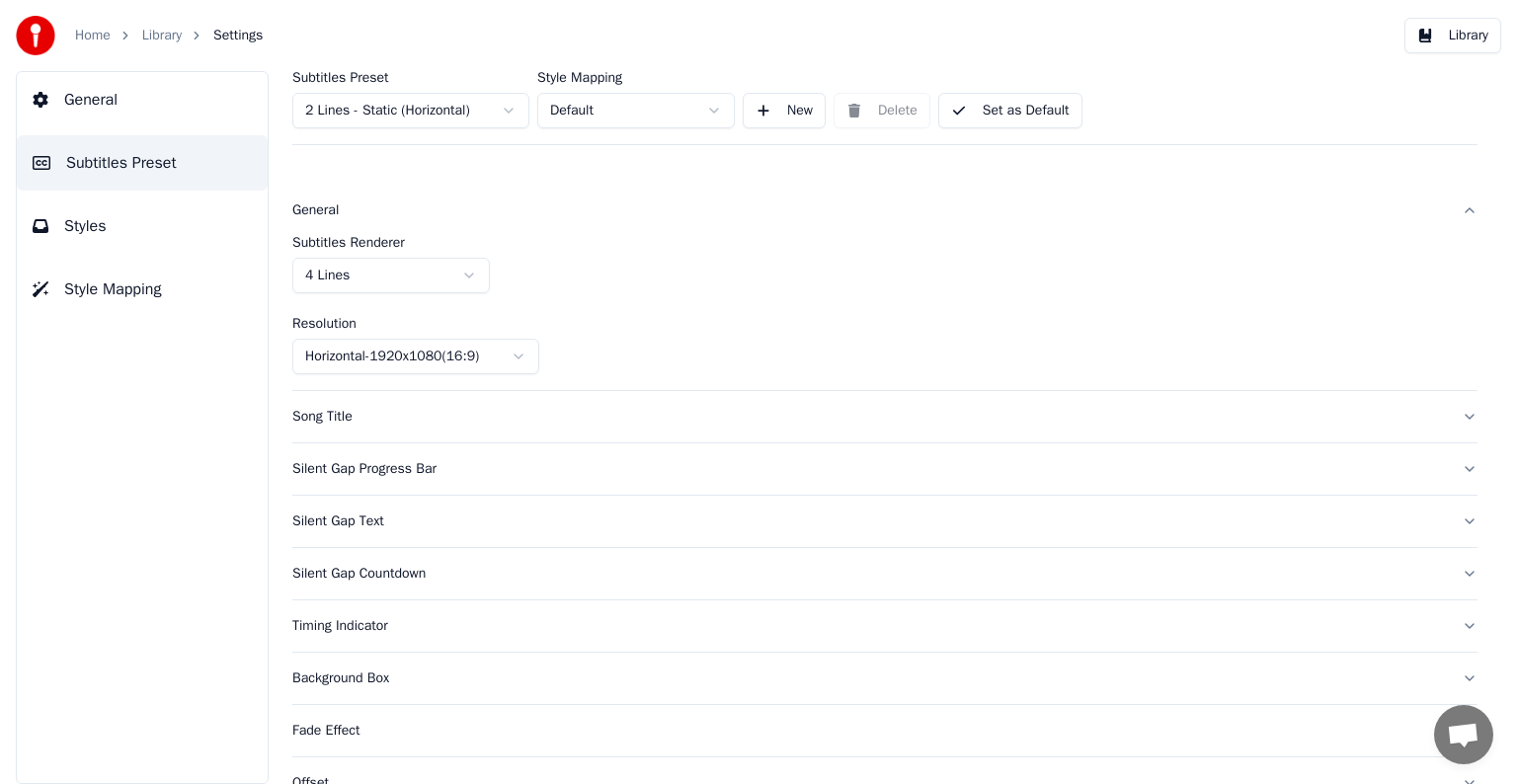 click on "Subtitles Preset" at bounding box center [121, 163] 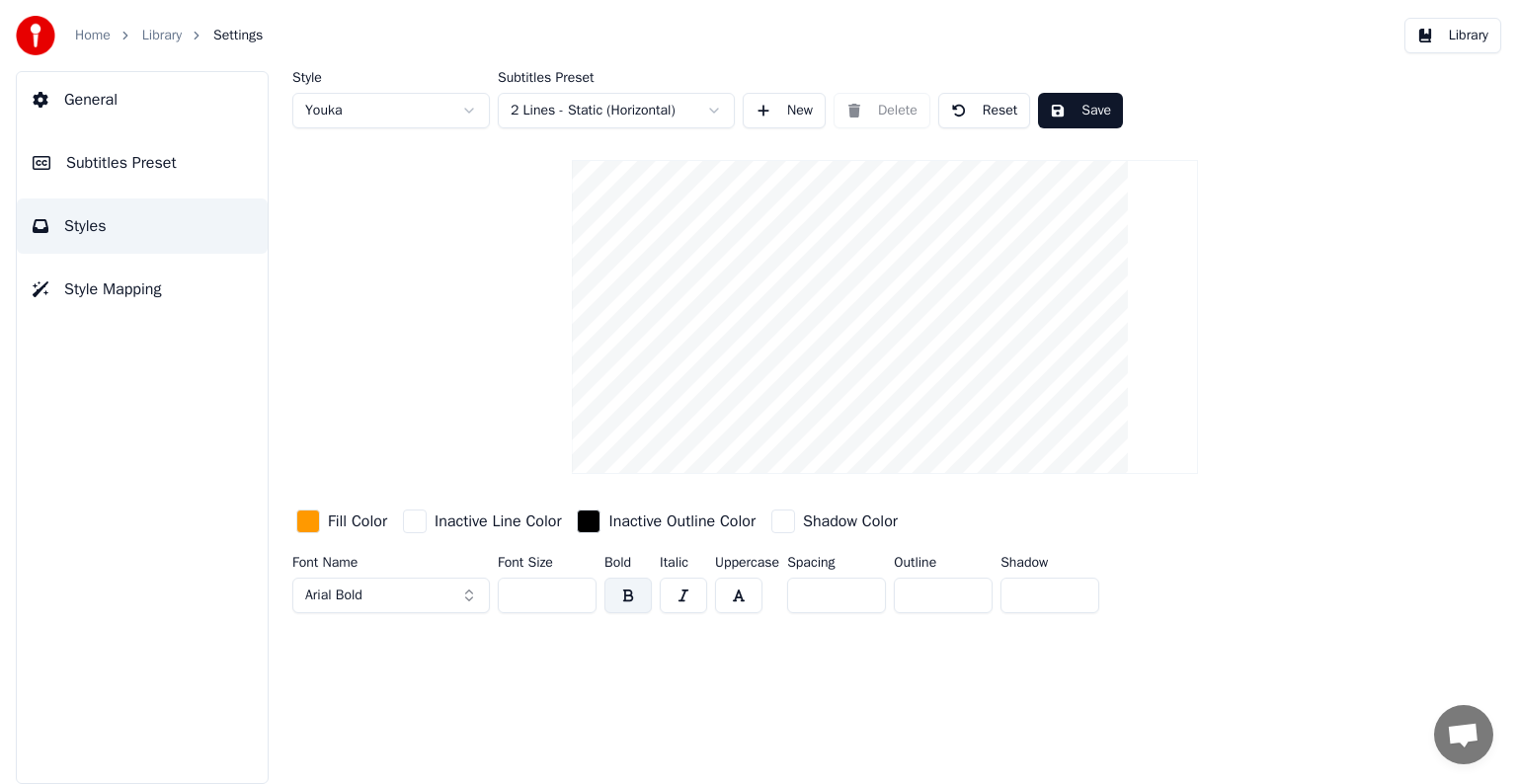 click at bounding box center (739, 595) 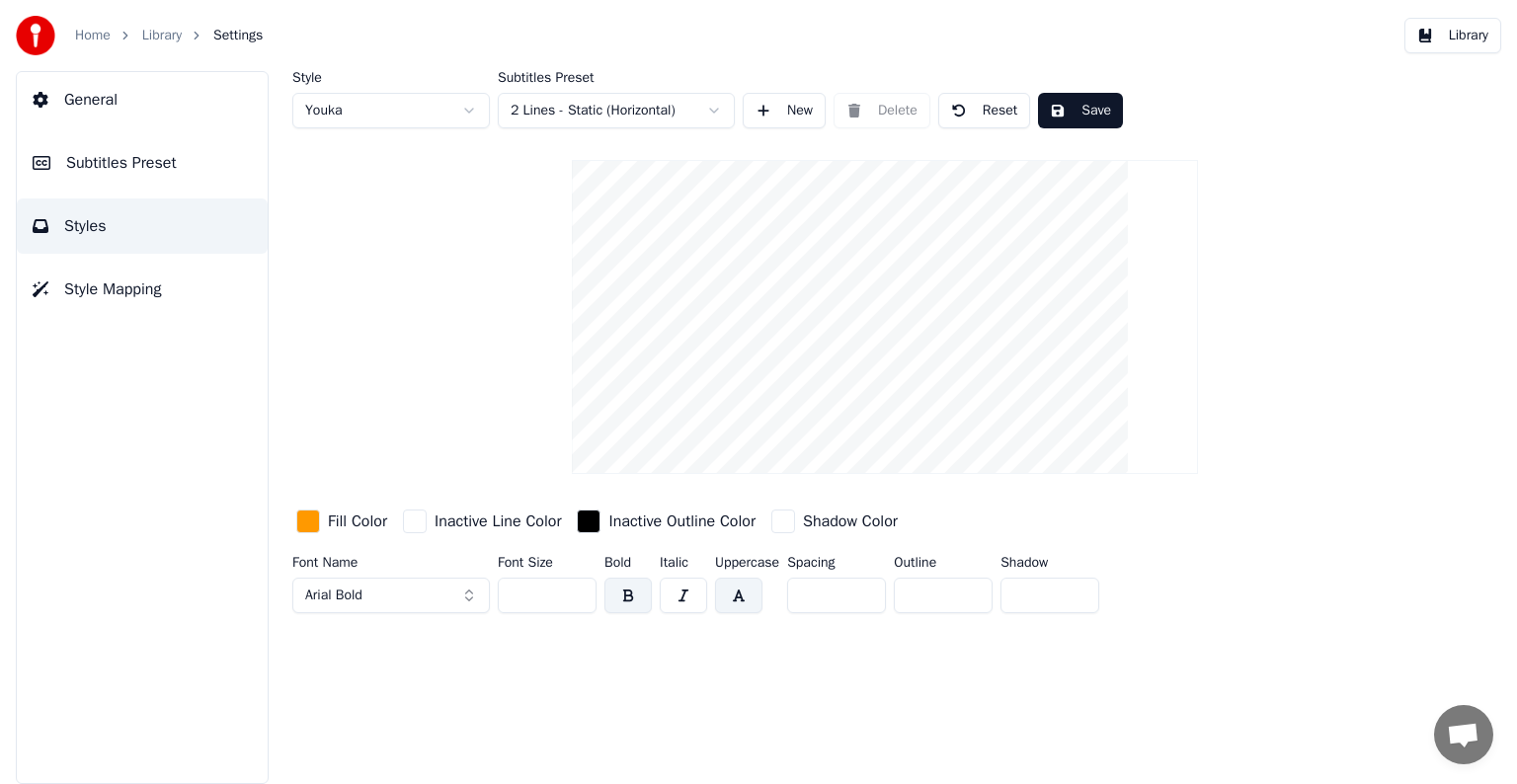 click on "Save" at bounding box center [1080, 111] 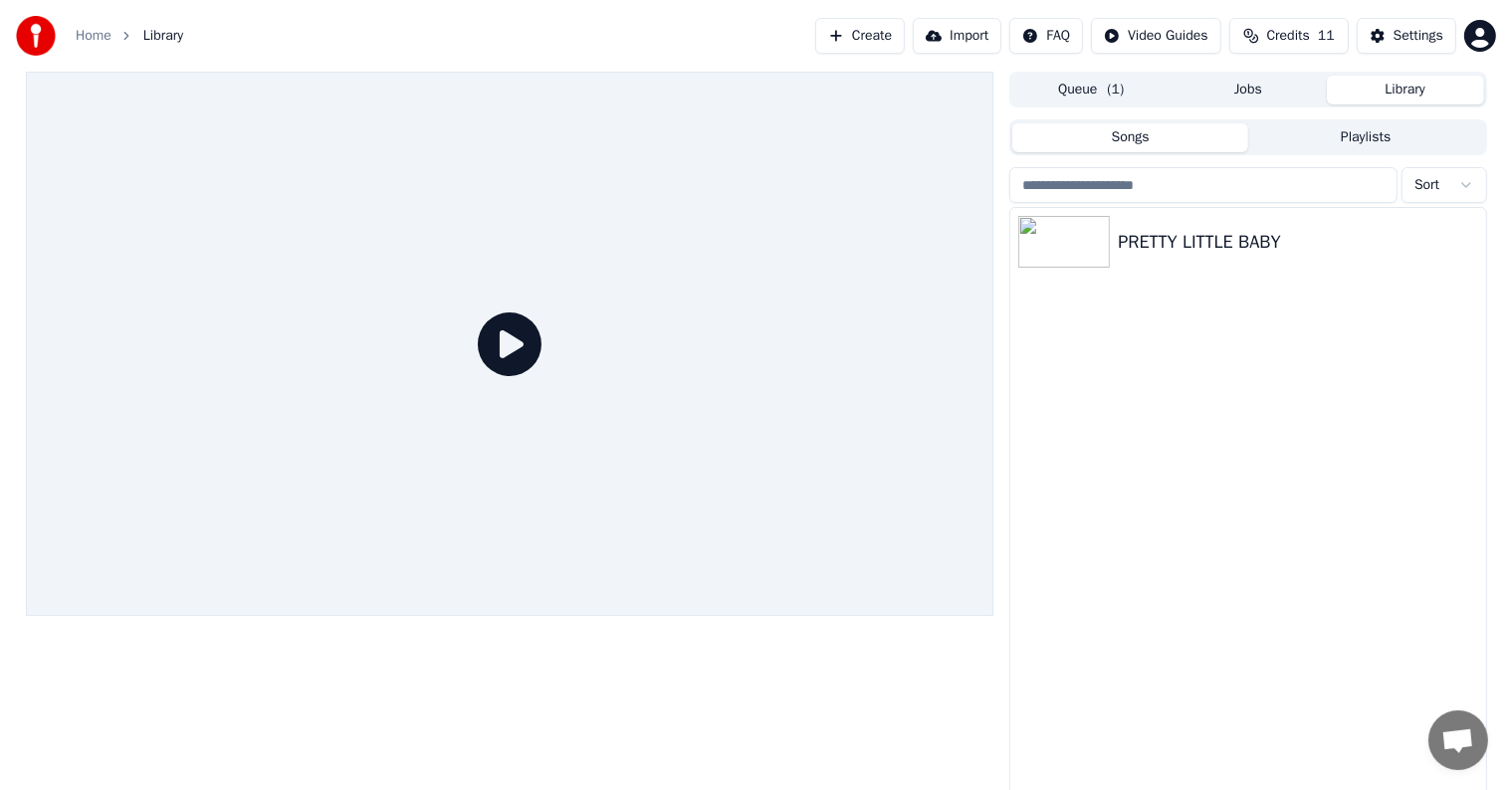 click 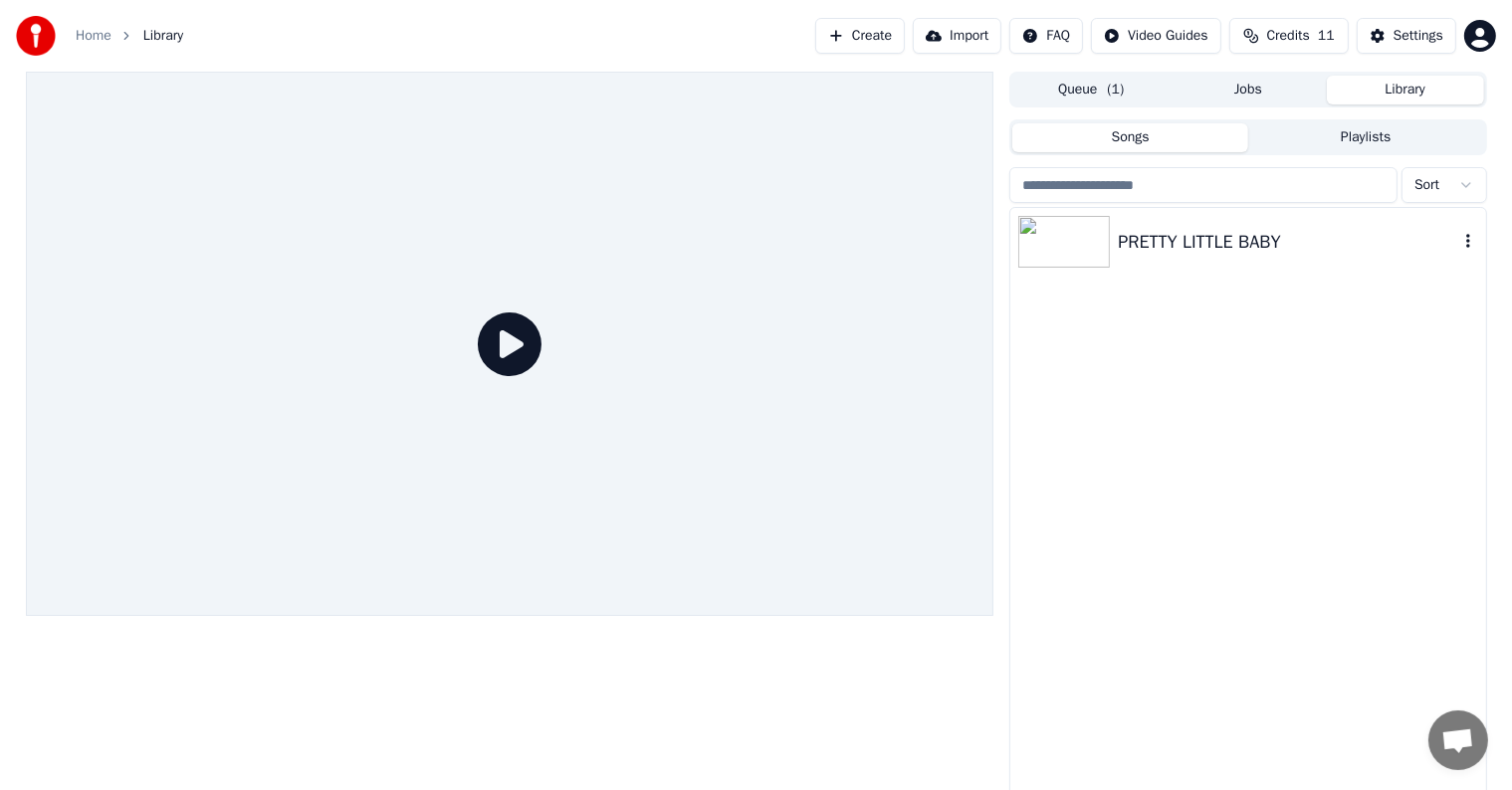 click on "PRETTY LITTLE BABY" at bounding box center [1287, 242] 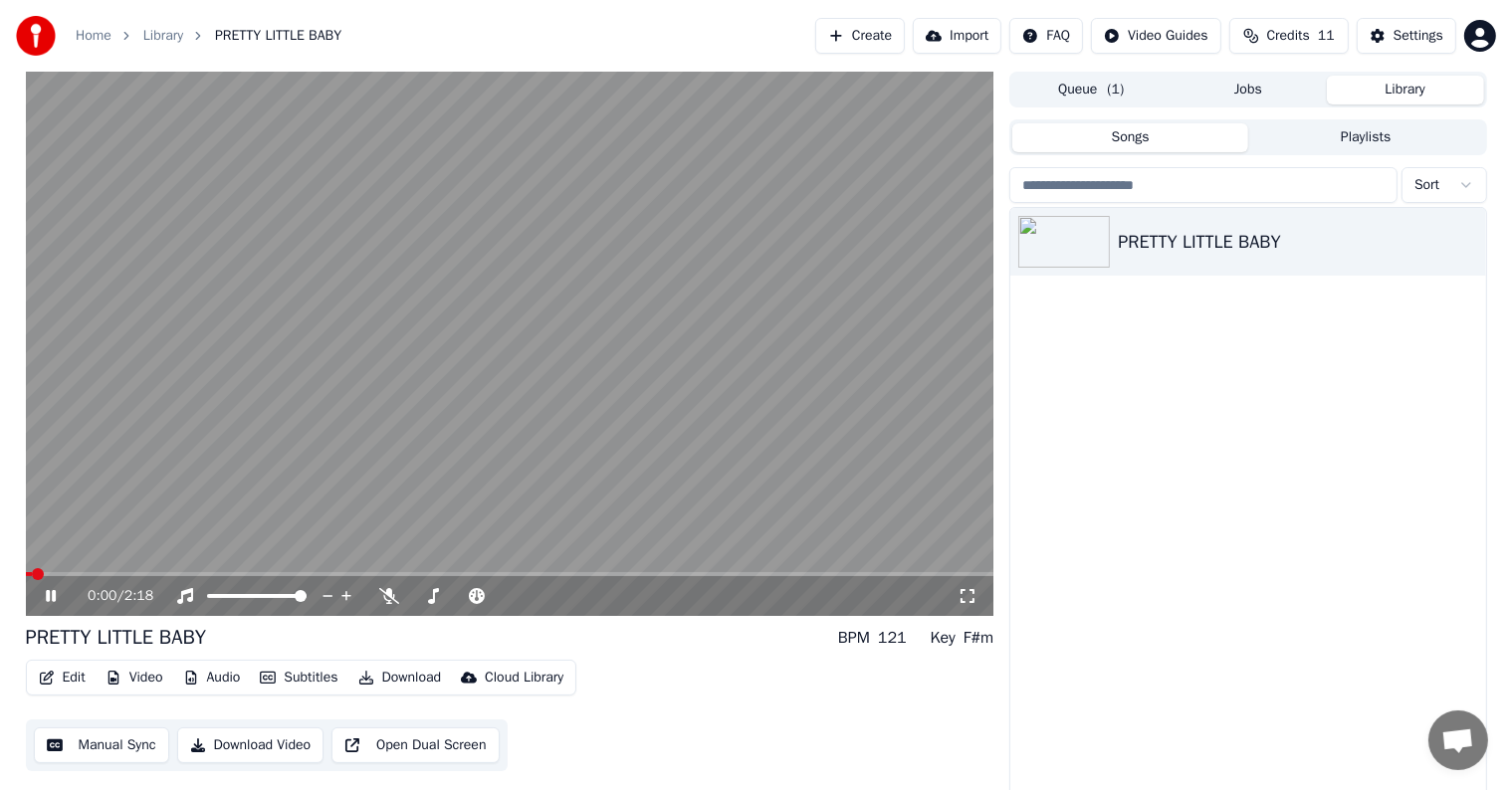 click on "0:00  /  2:18" at bounding box center (510, 596) 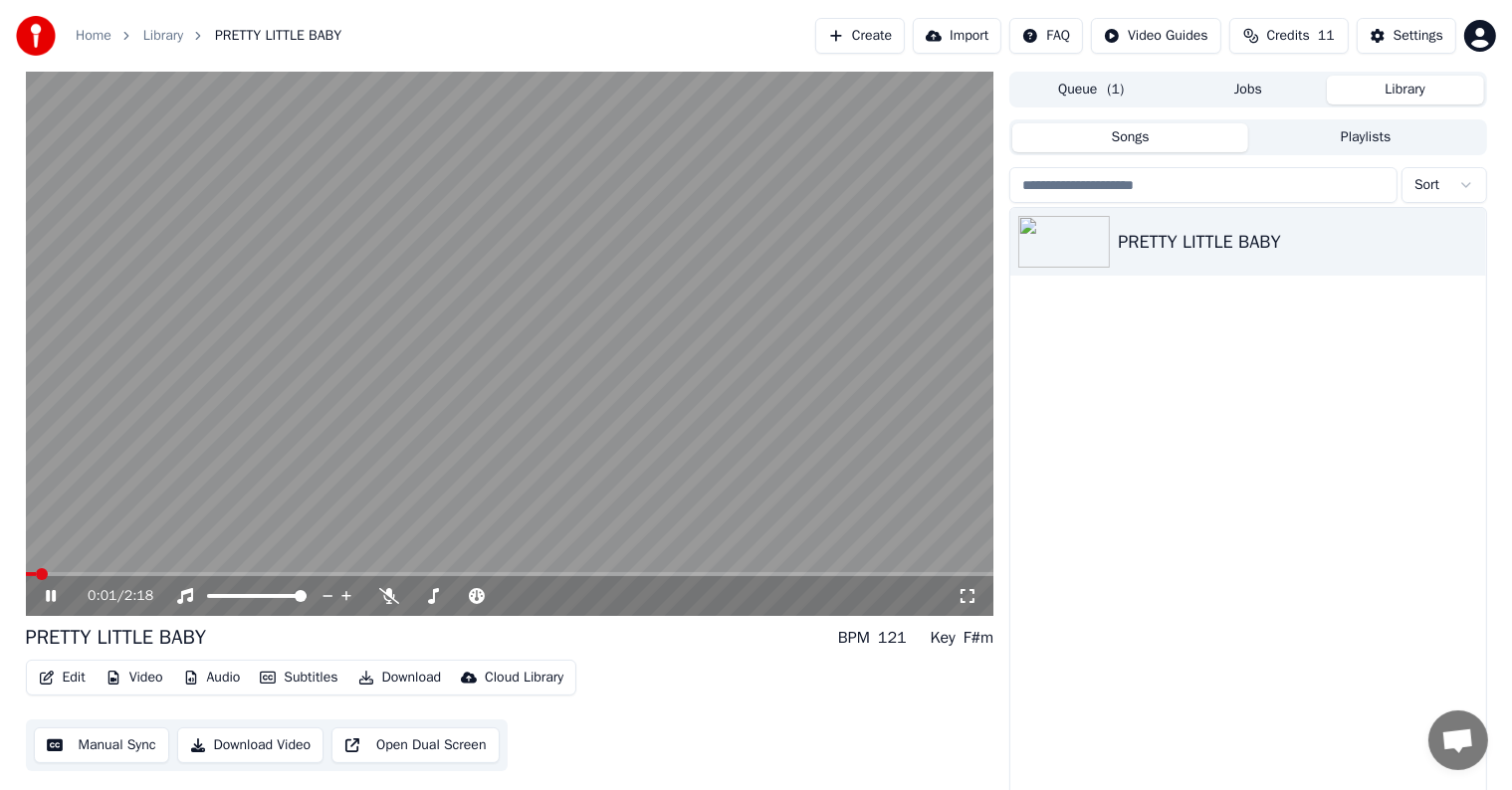 click at bounding box center [510, 343] 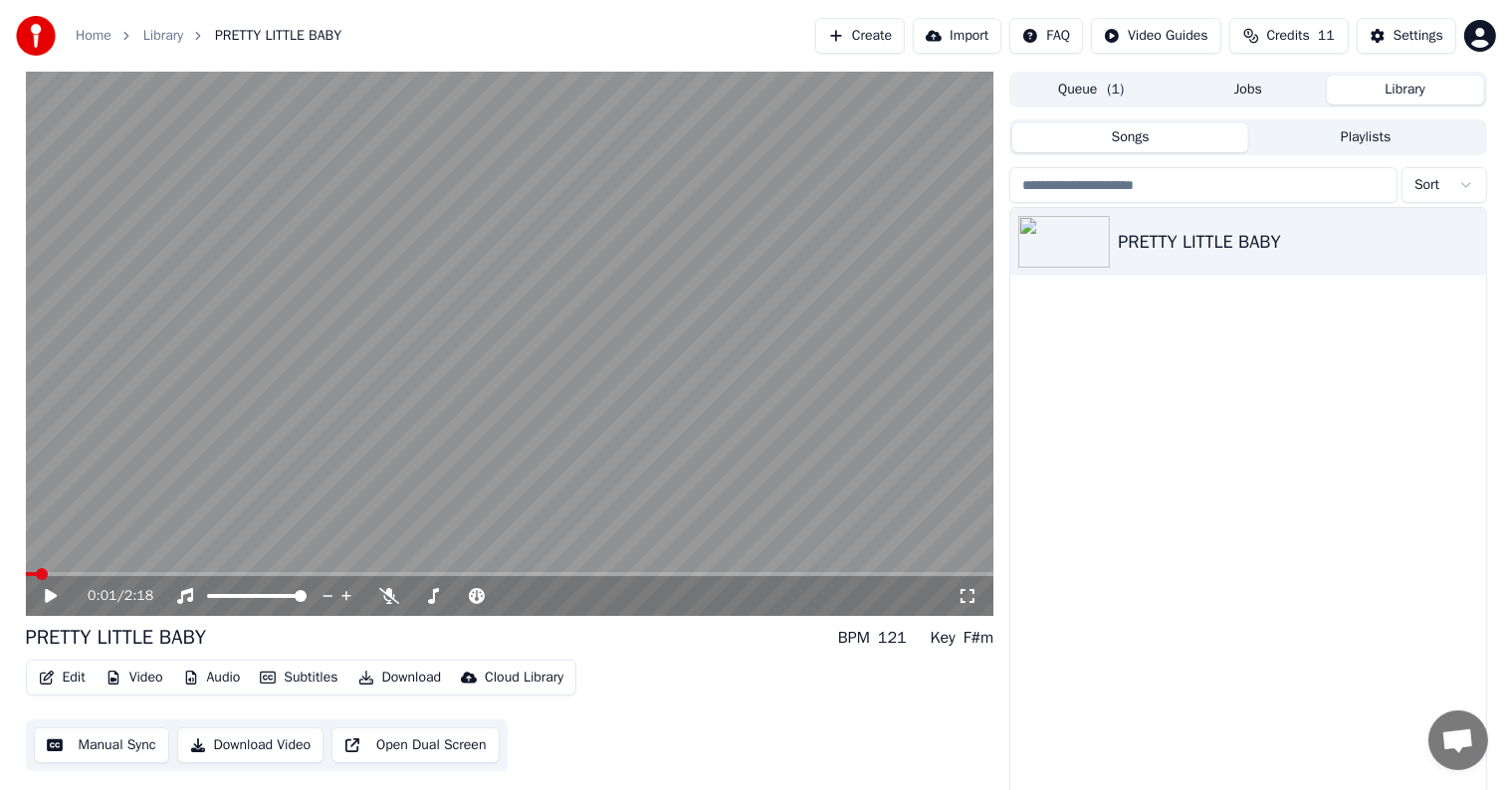 click on "0:01  /  2:18" at bounding box center [510, 596] 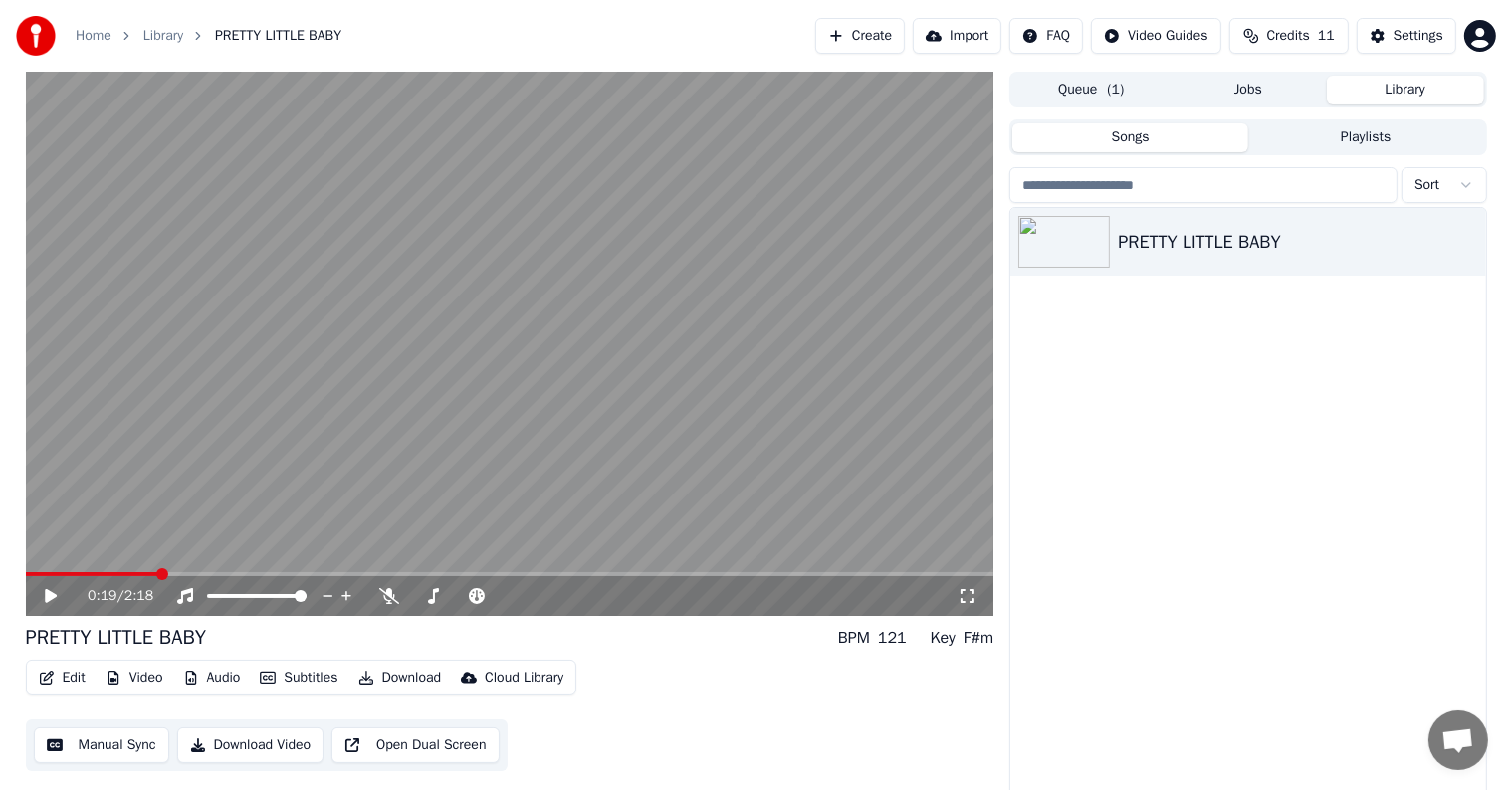 click at bounding box center (510, 574) 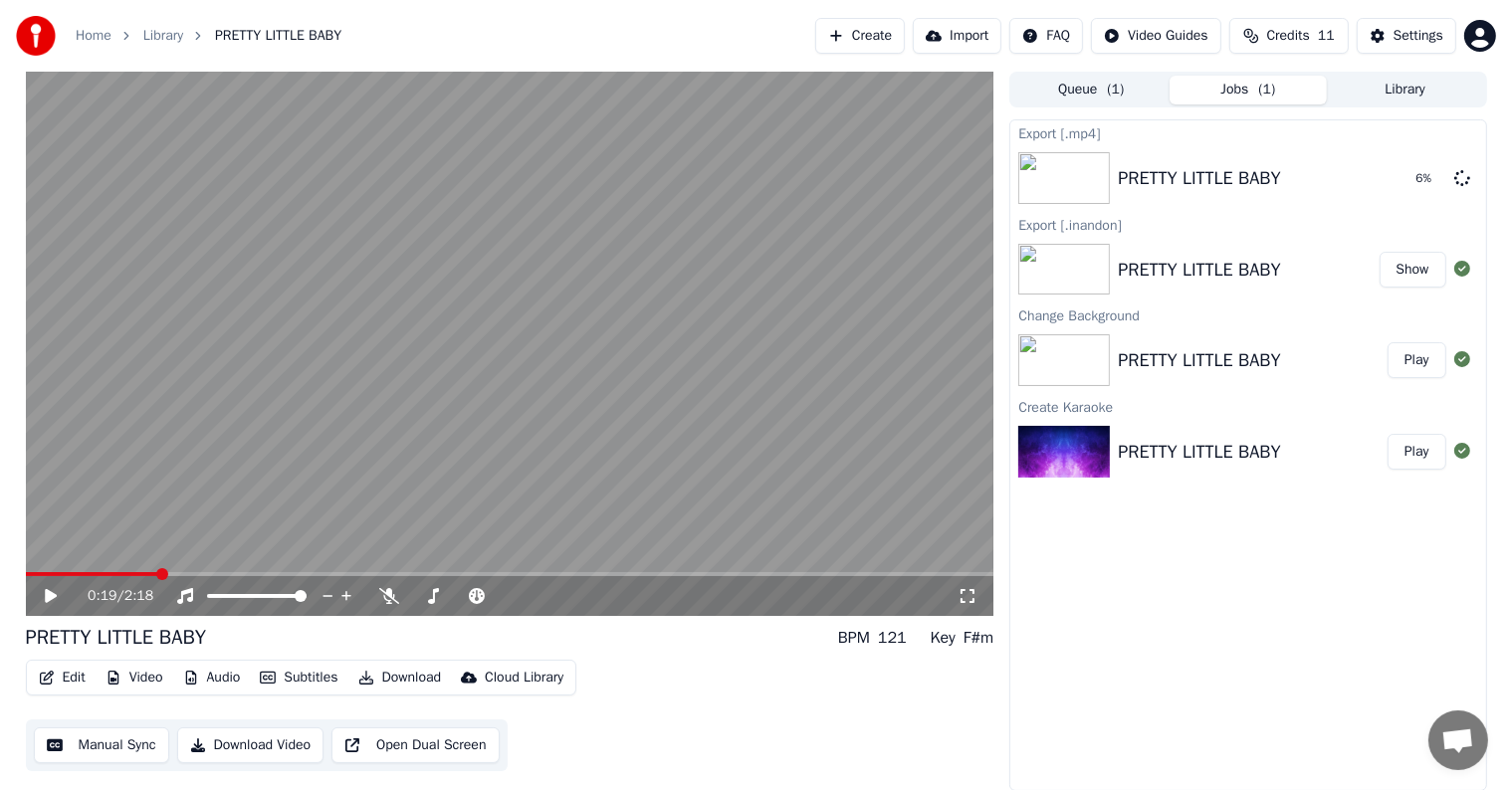 click on "Show" at bounding box center (1412, 270) 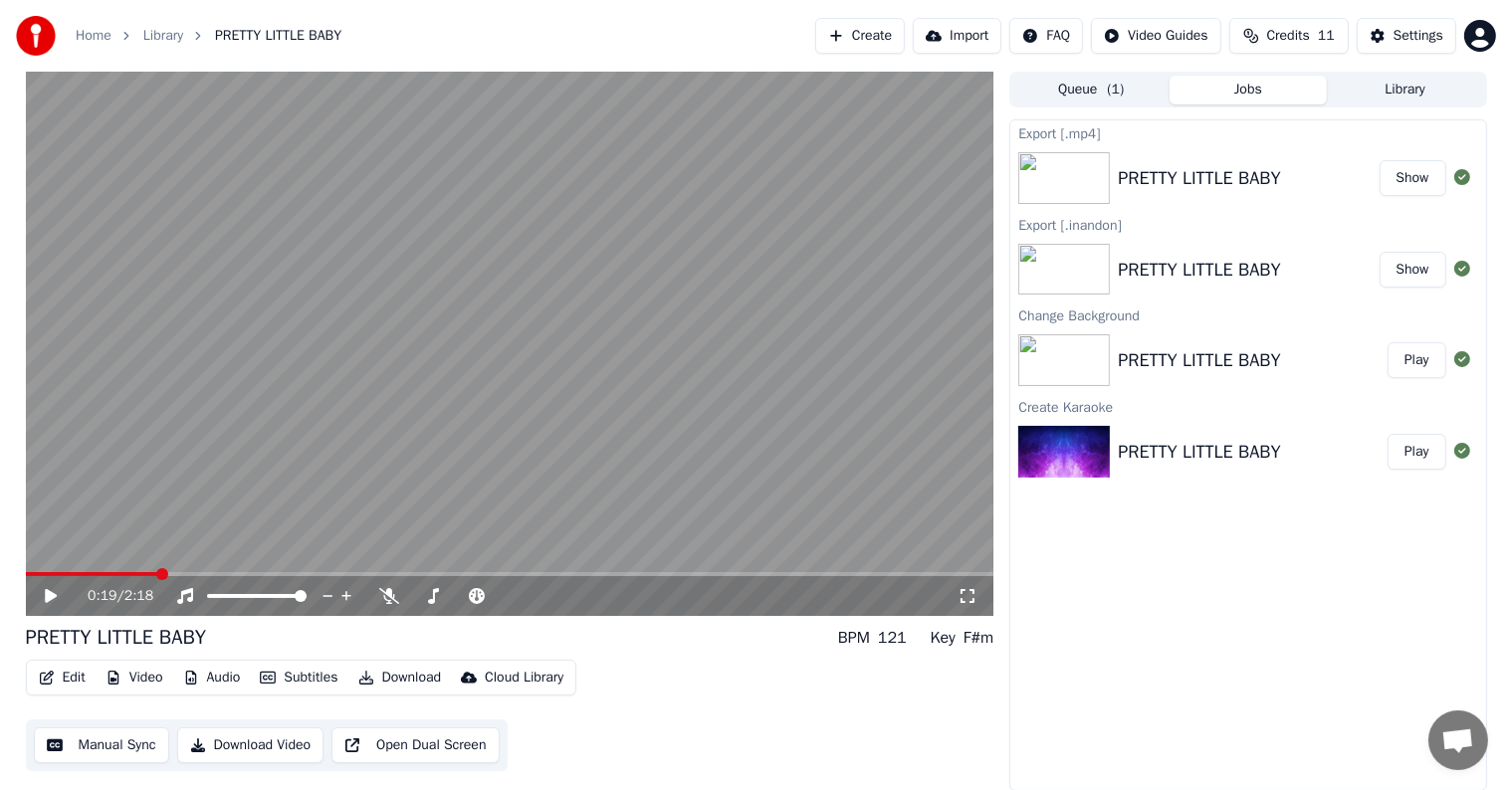 click on "Show" at bounding box center [1412, 178] 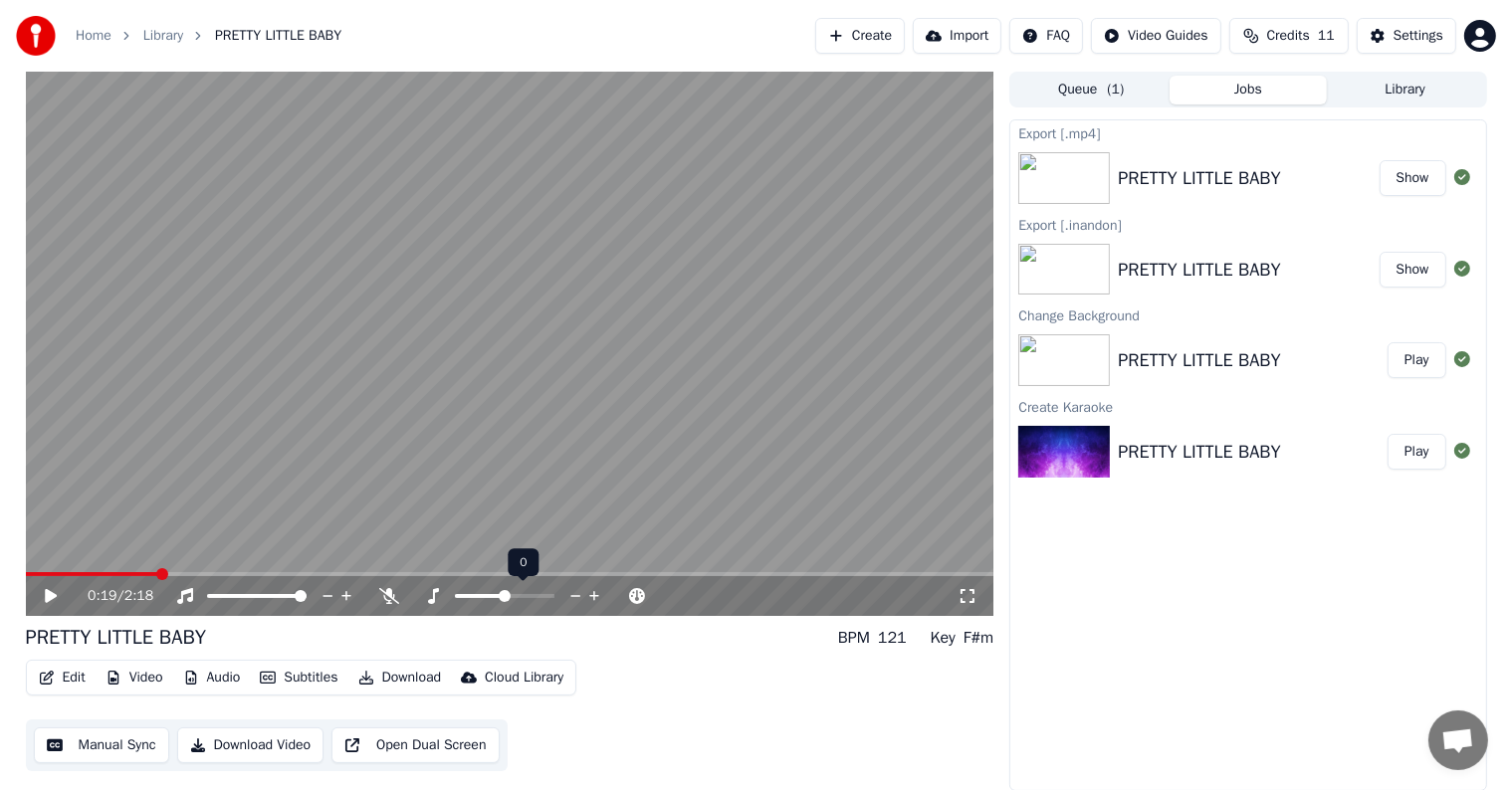 click 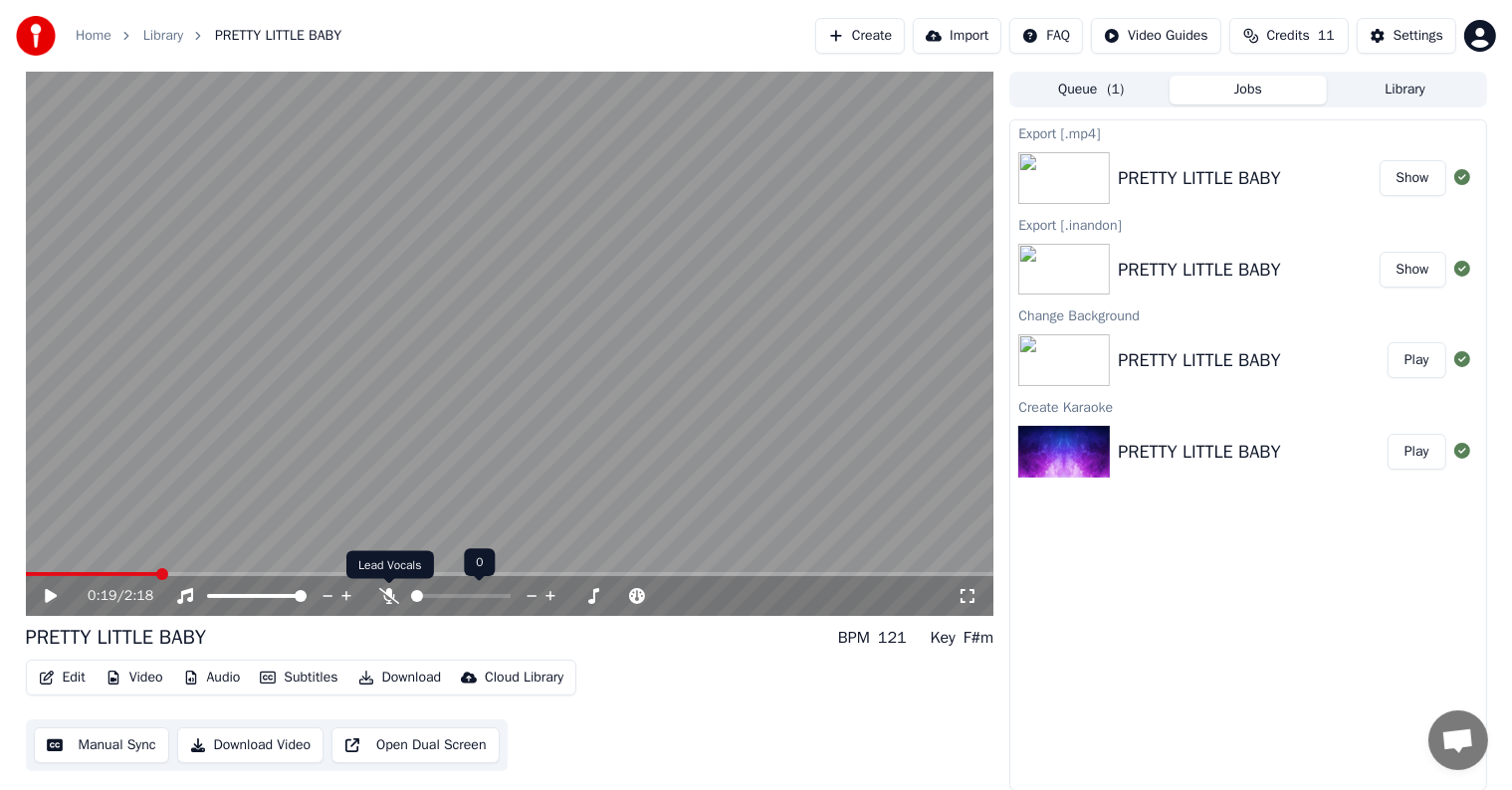 click 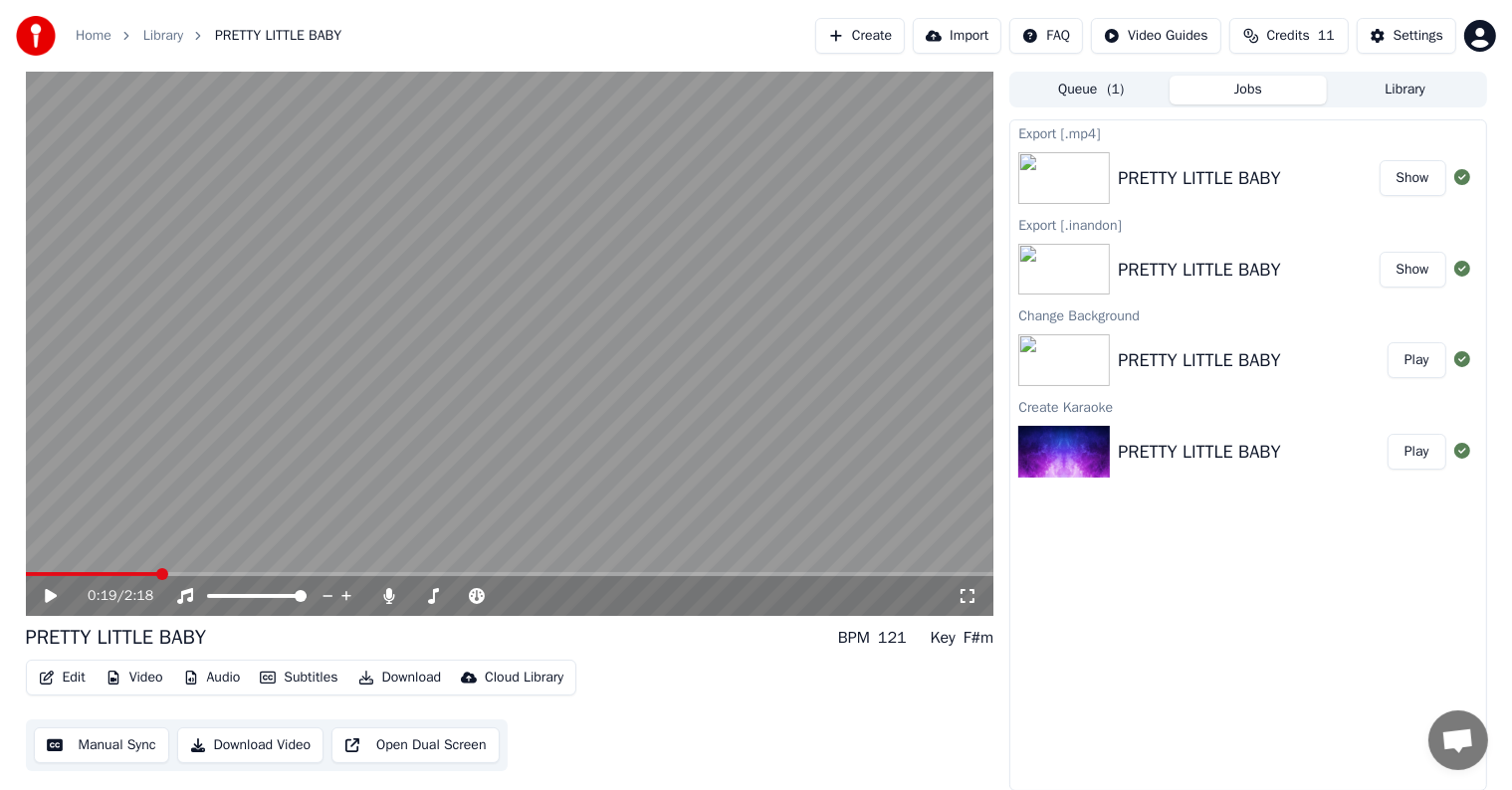 click 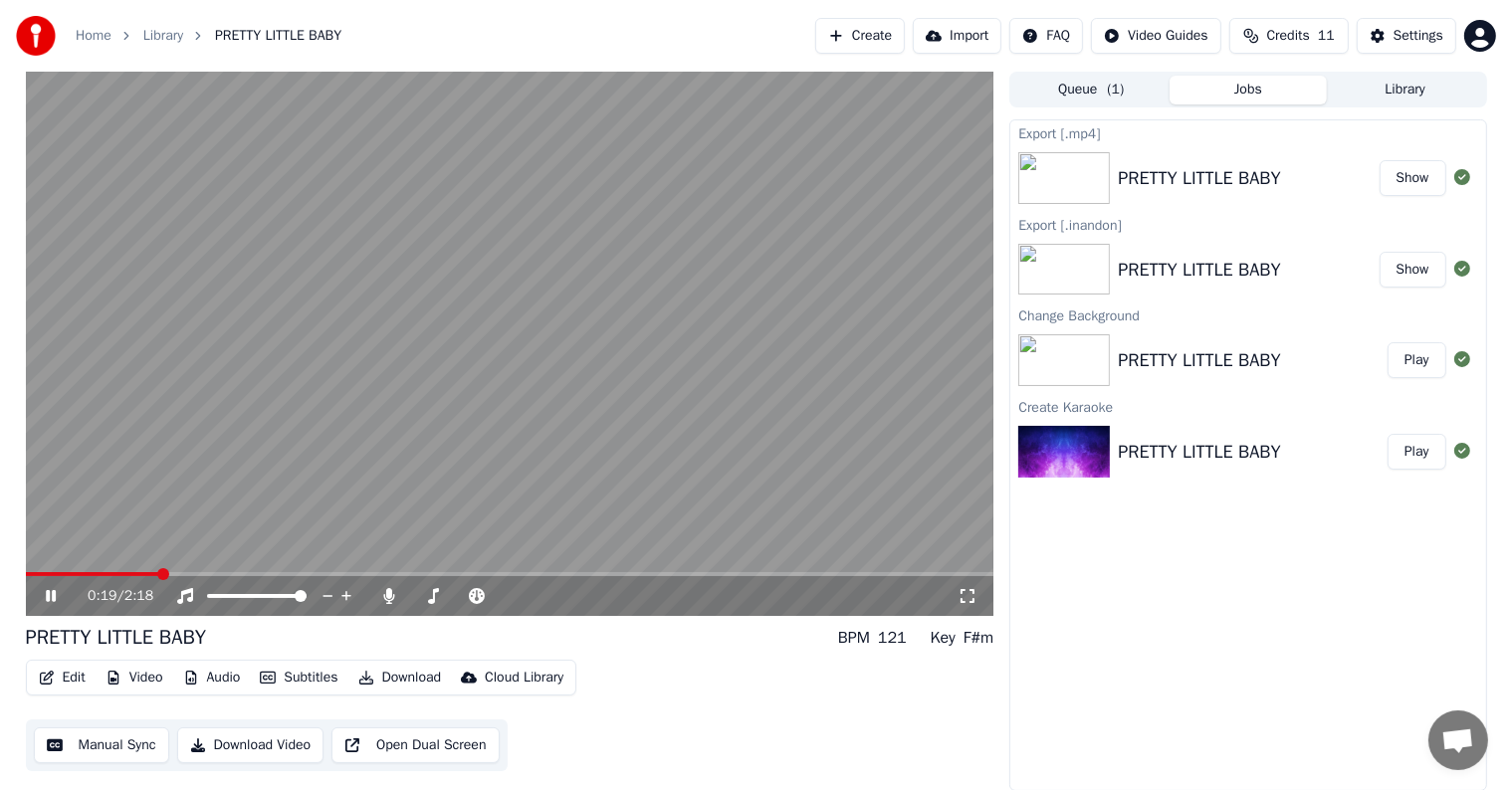 click 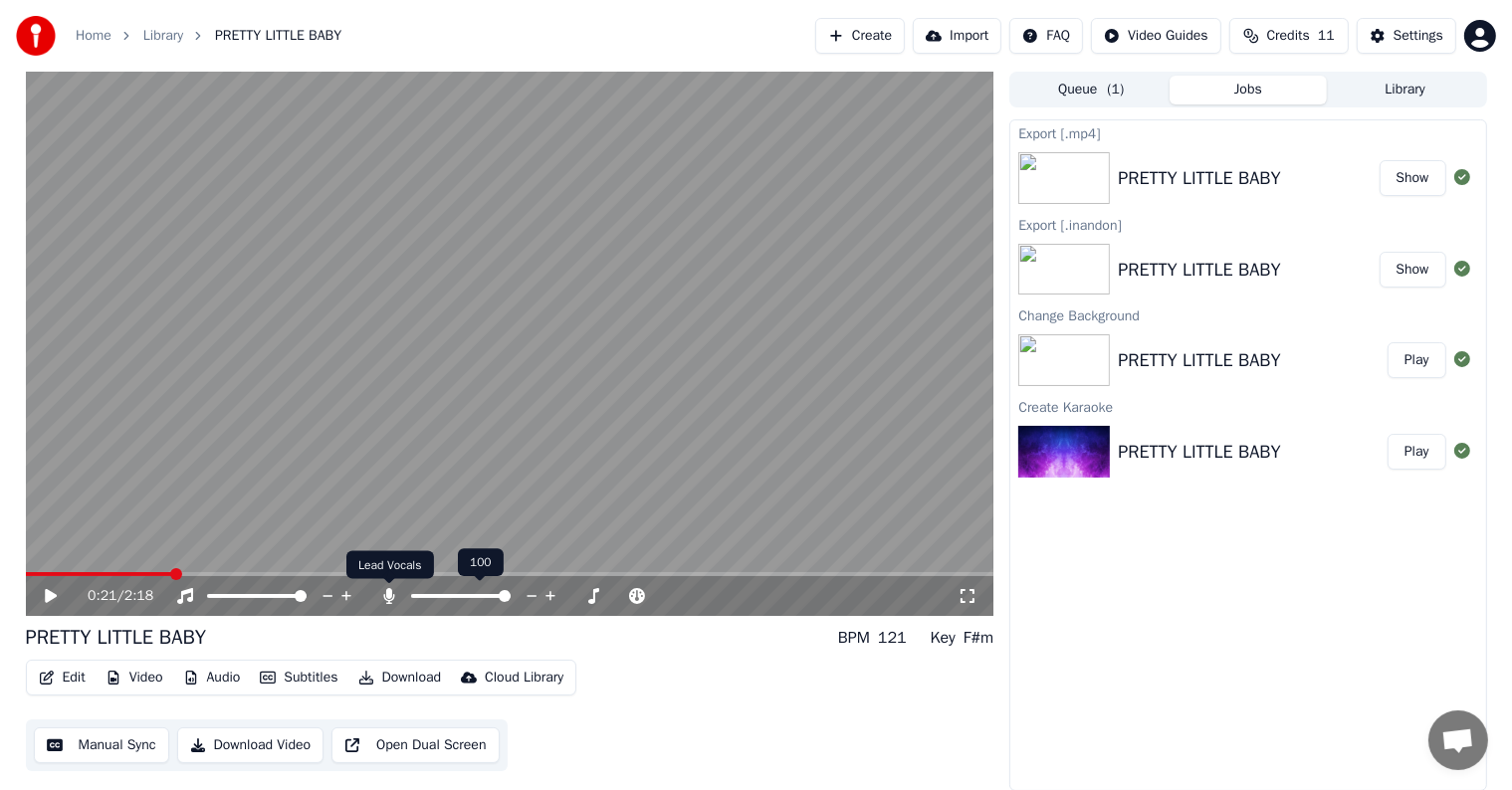 click 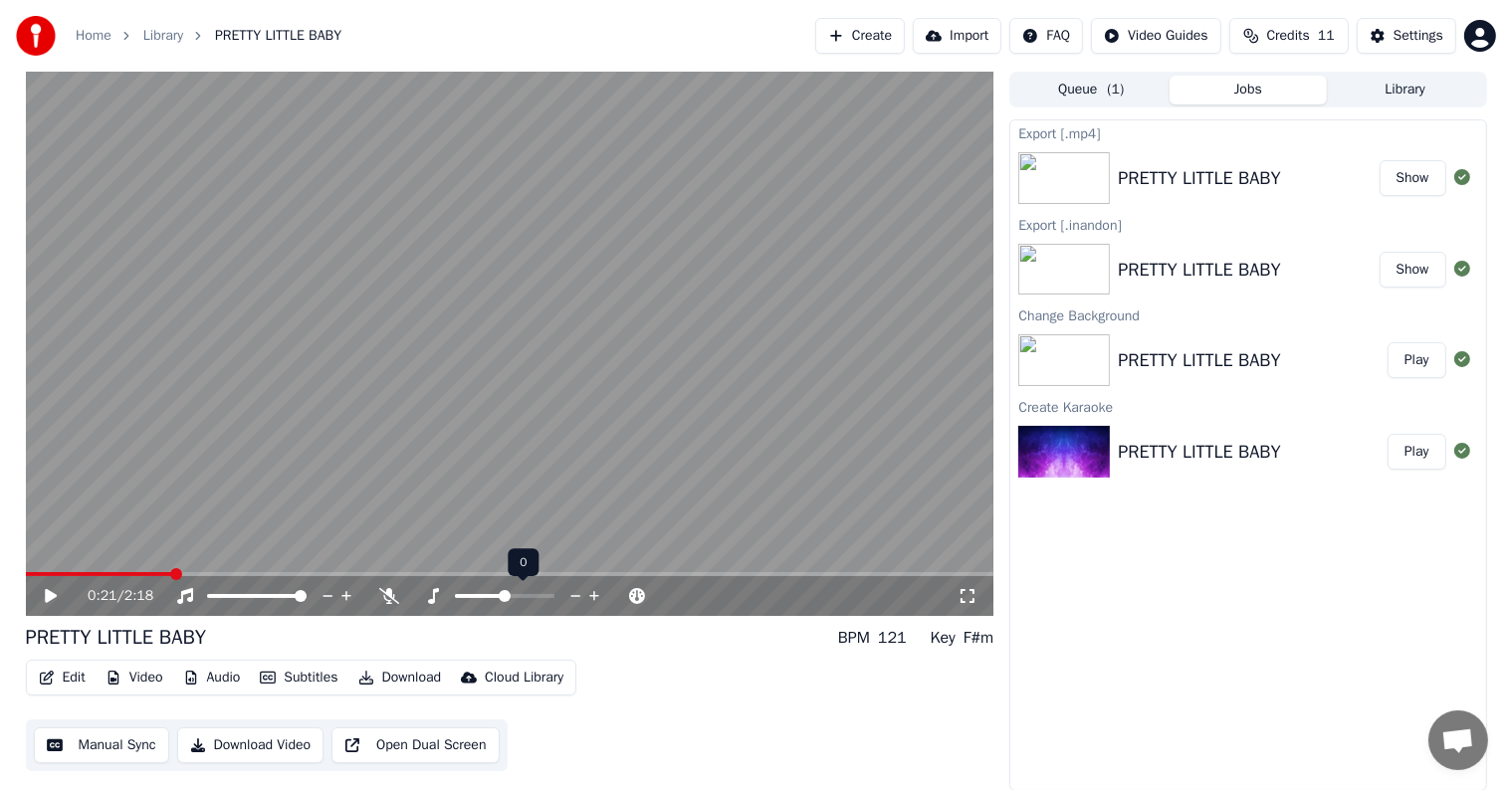 click 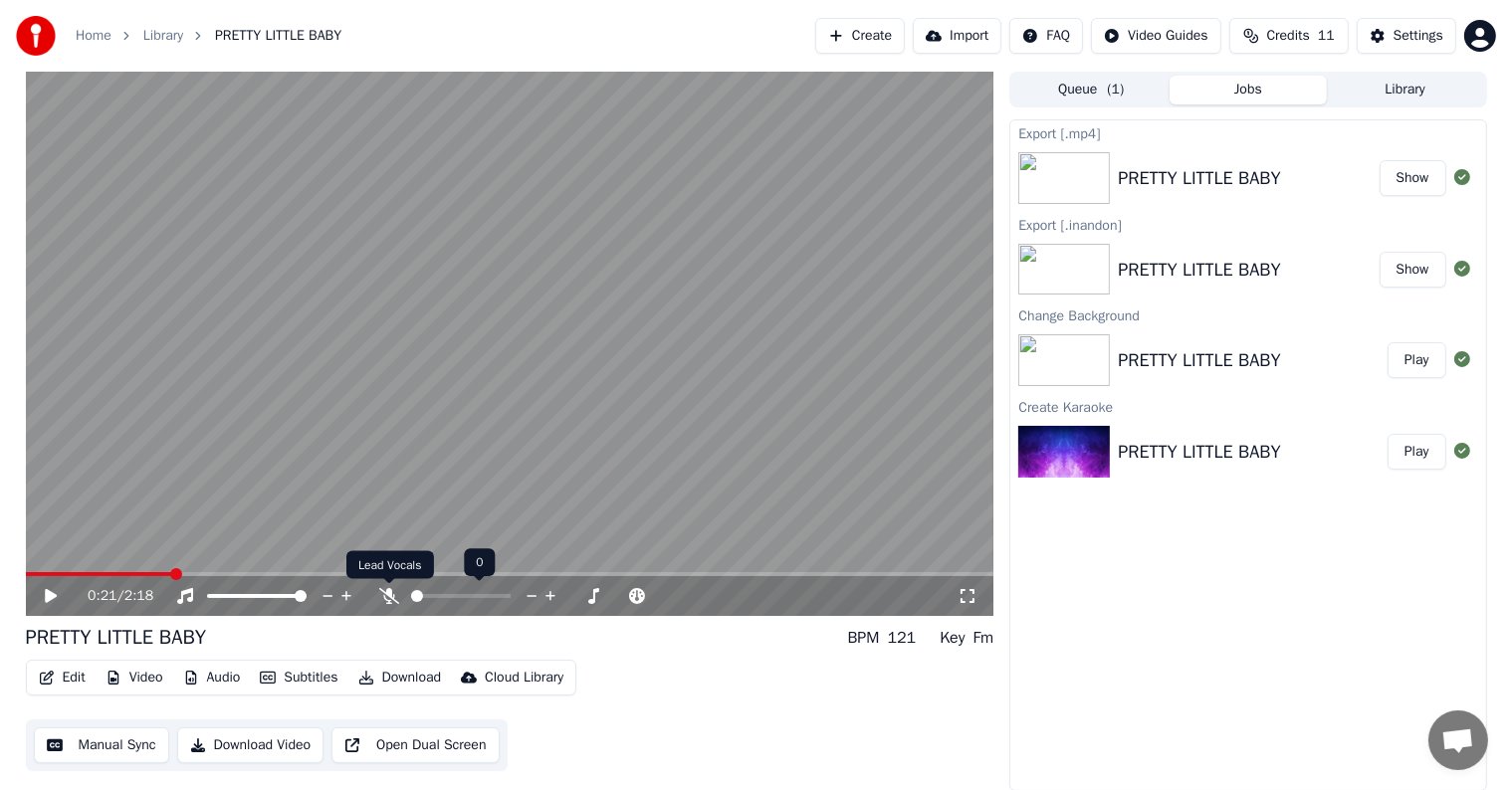 click 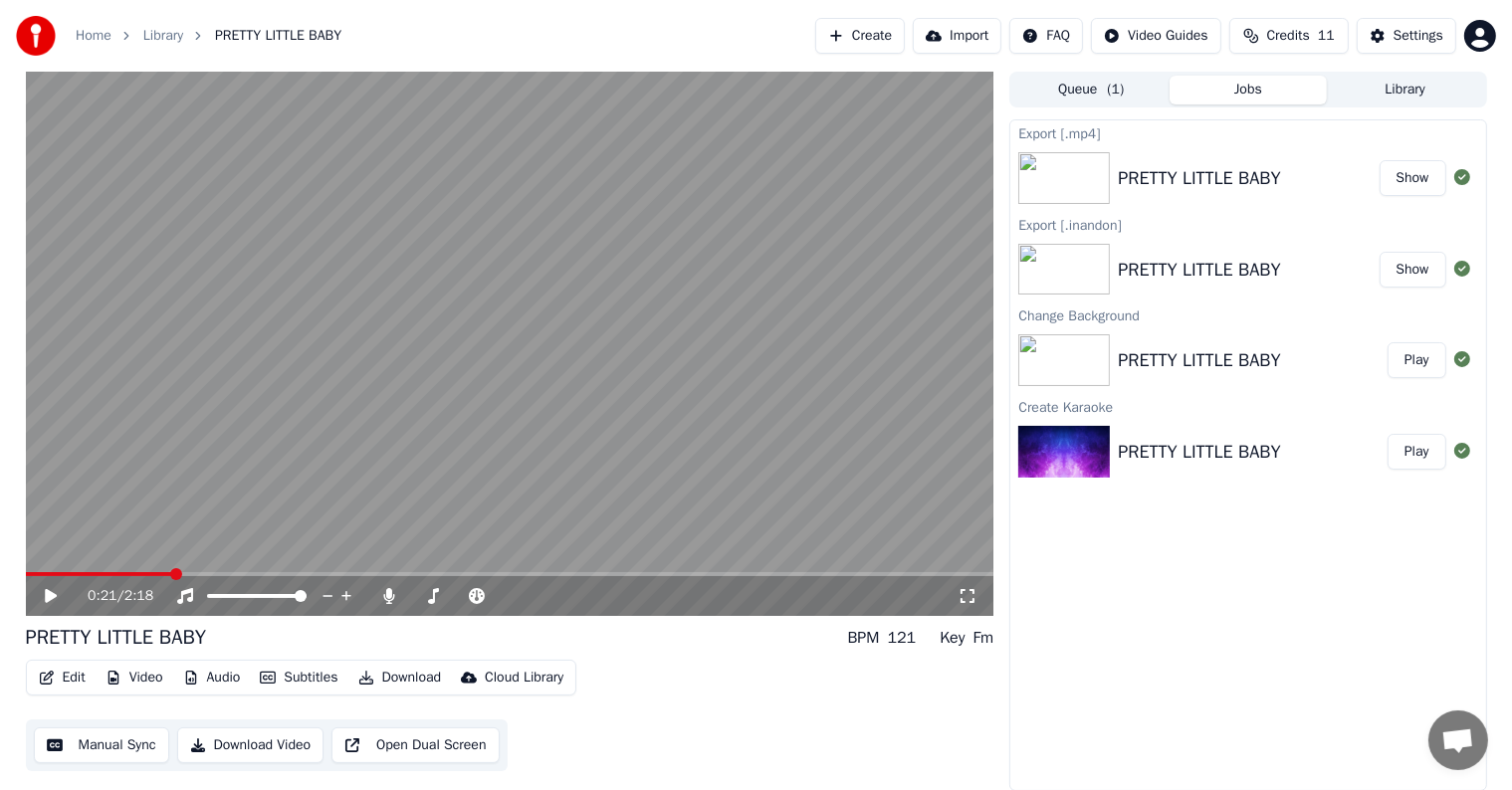 click 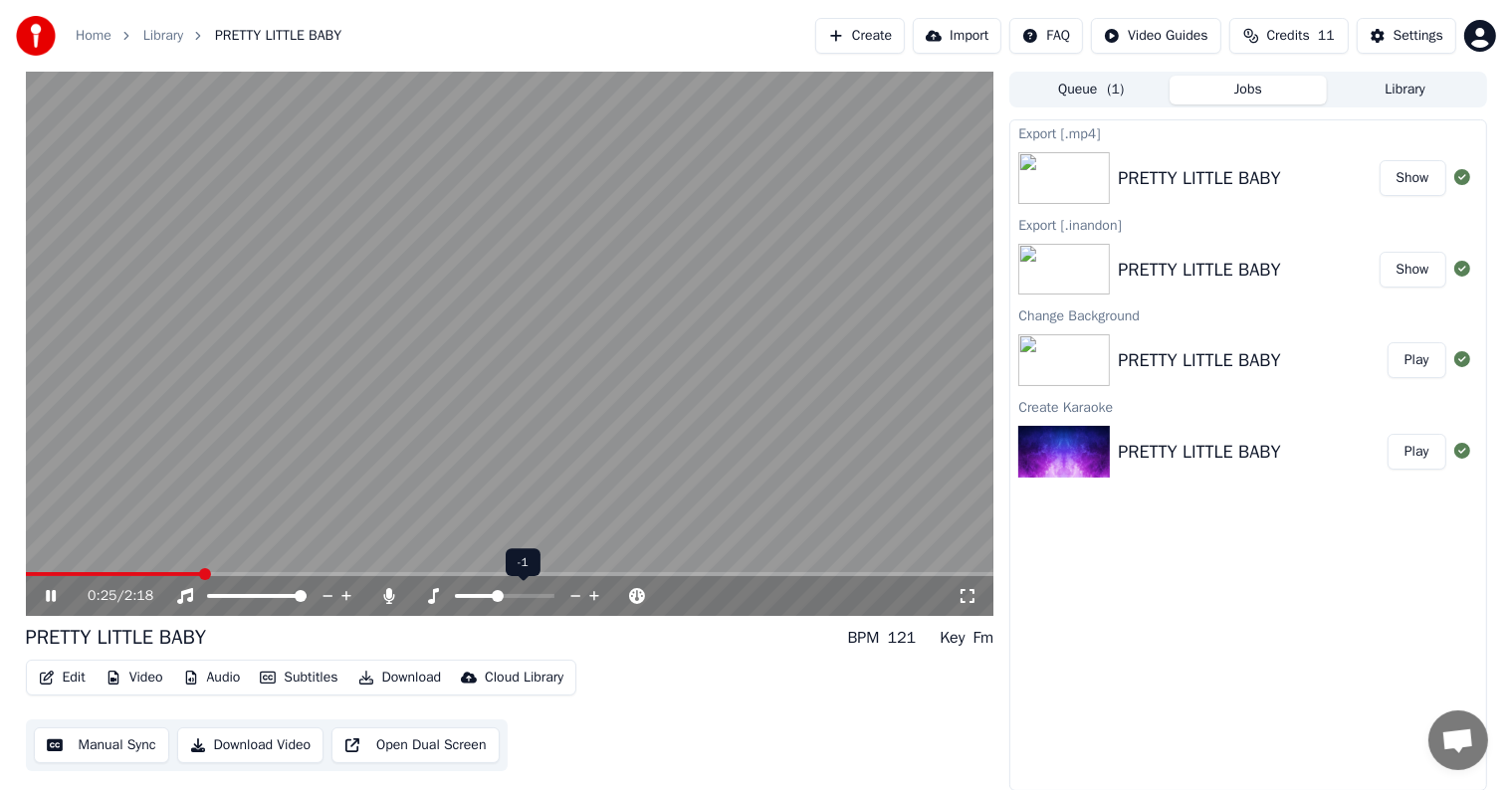 click 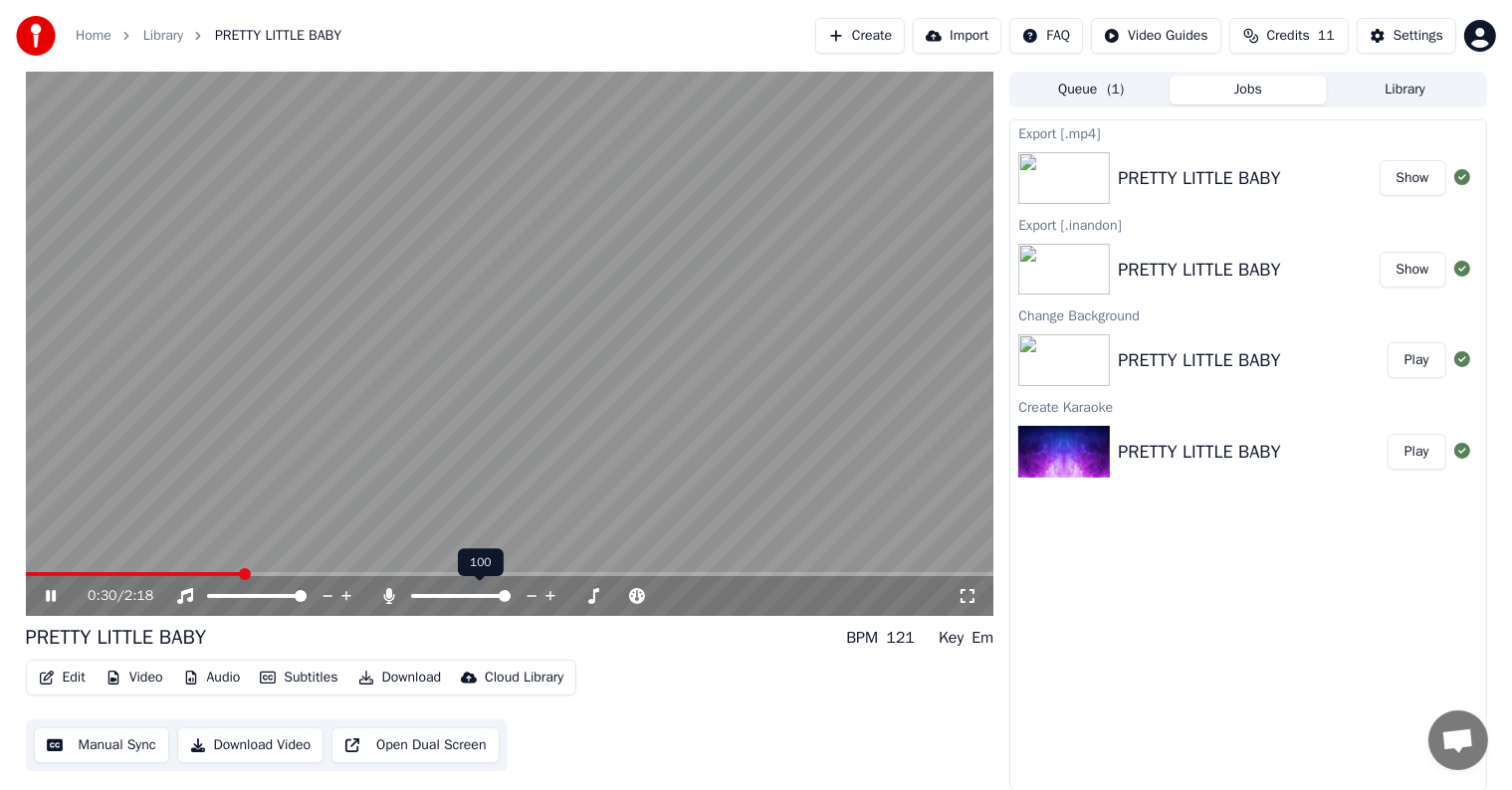 click at bounding box center [461, 596] 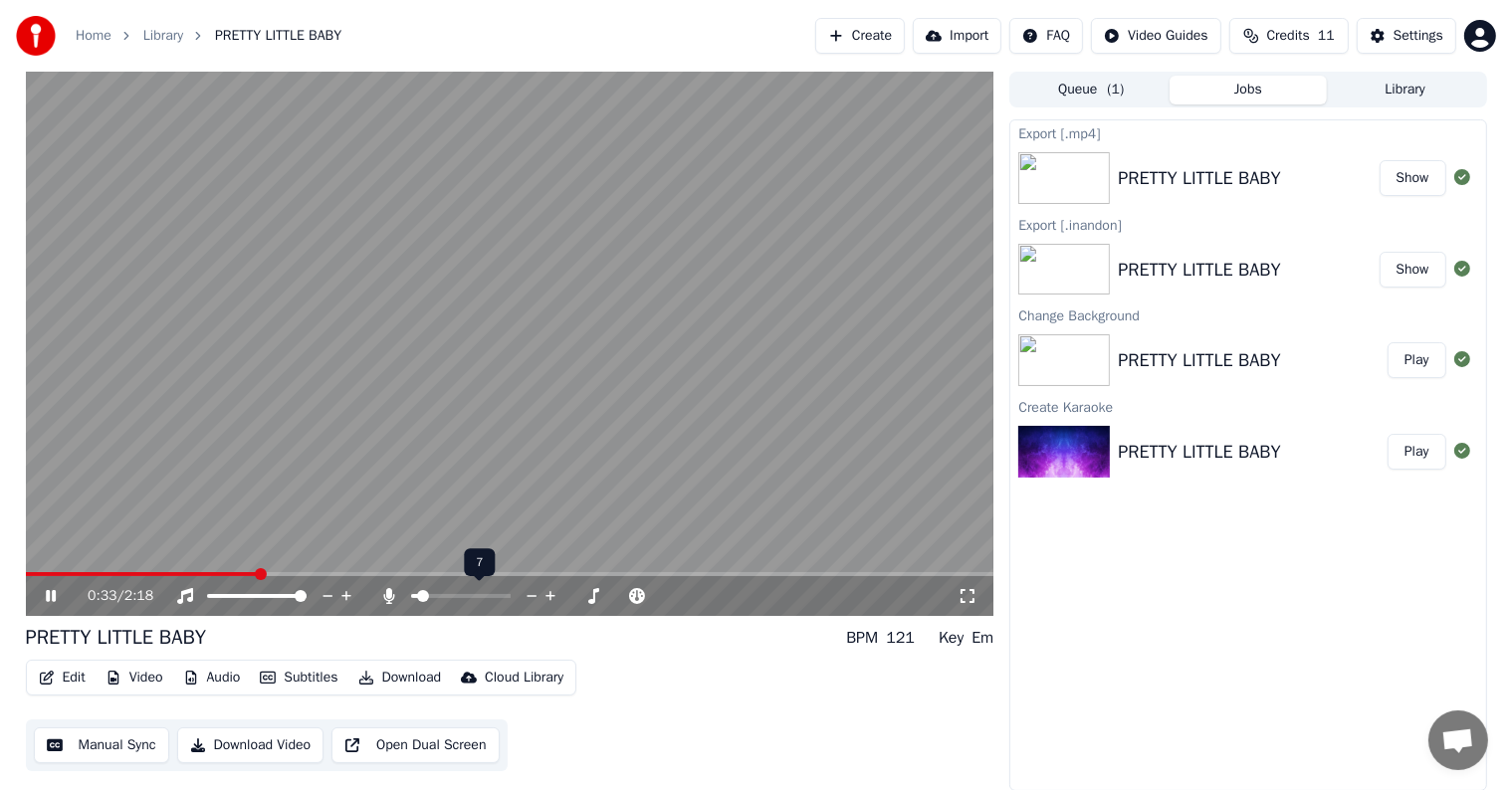 click at bounding box center (423, 596) 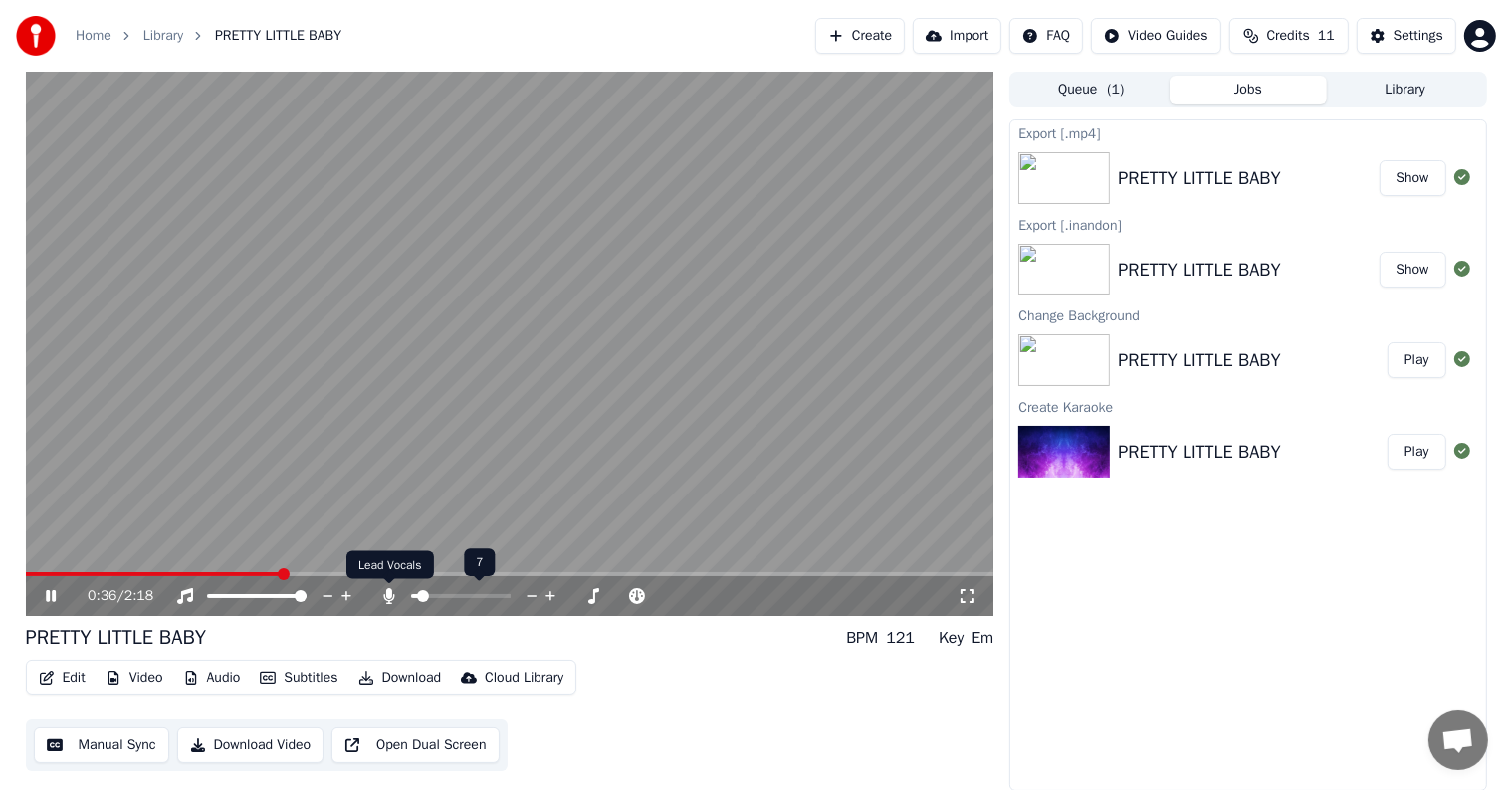 click 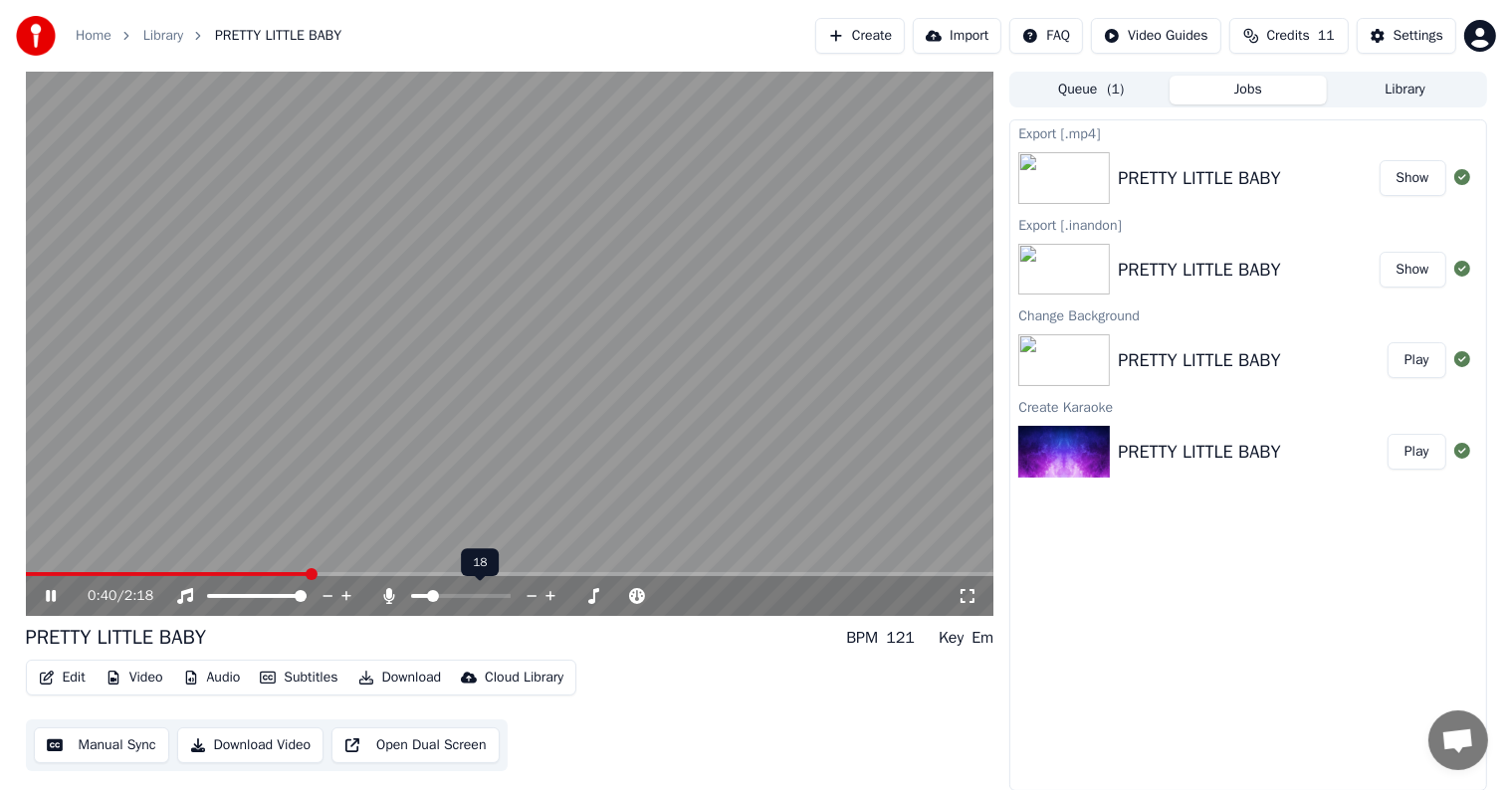 click at bounding box center [433, 596] 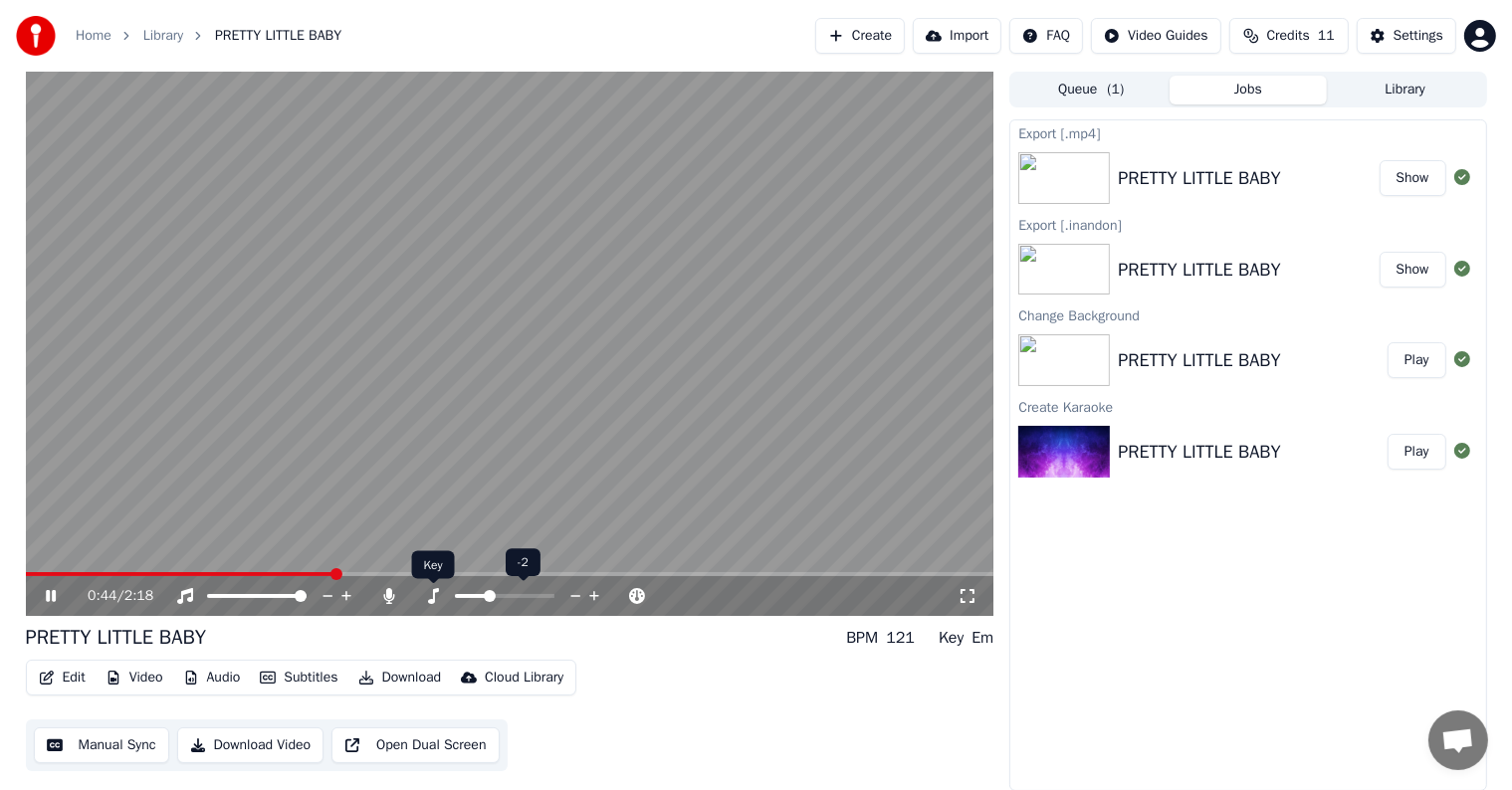click 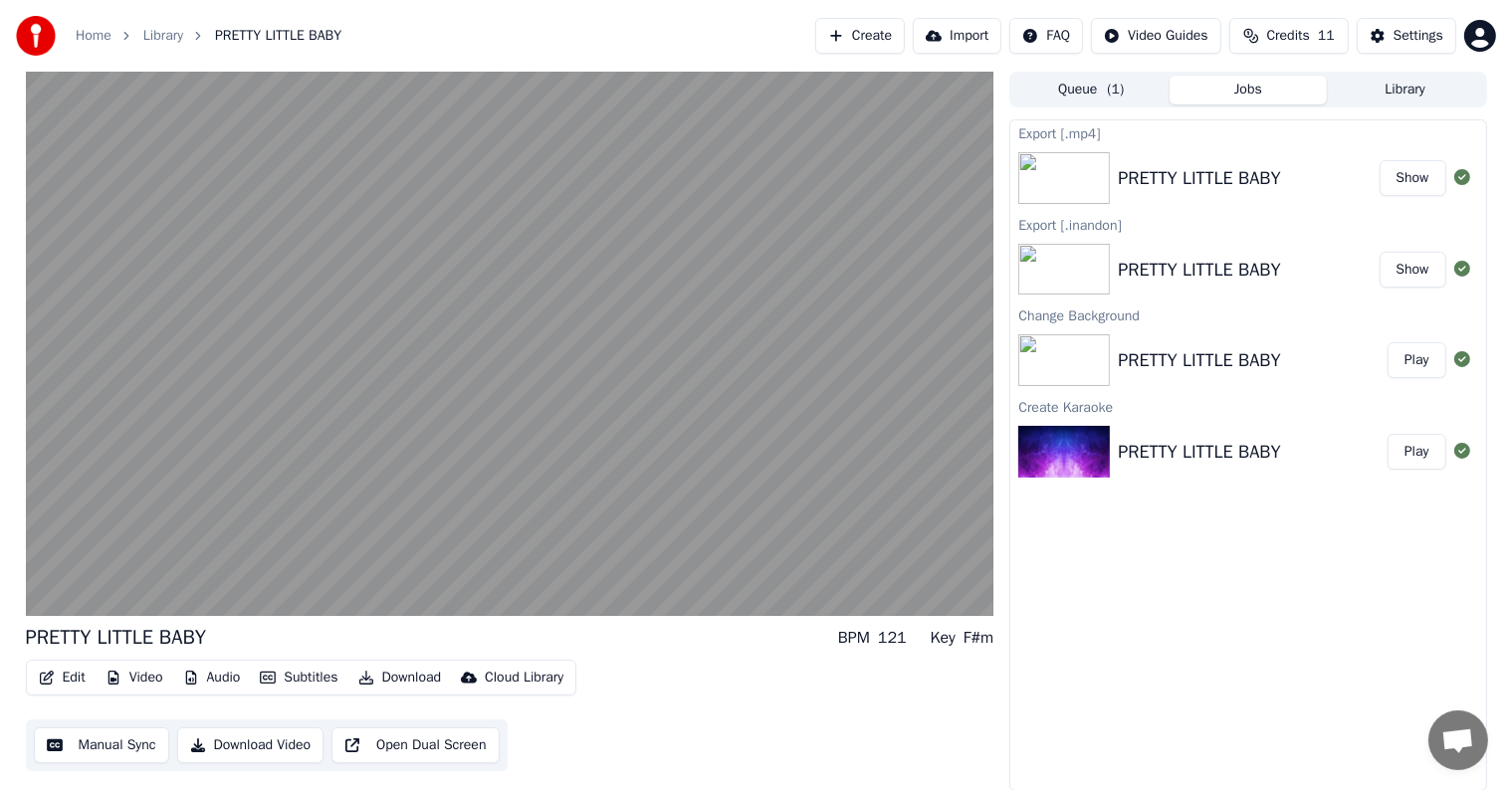 click on "Edit Video Audio Subtitles Download Cloud Library Manual Sync Download Video Open Dual Screen" at bounding box center [510, 715] 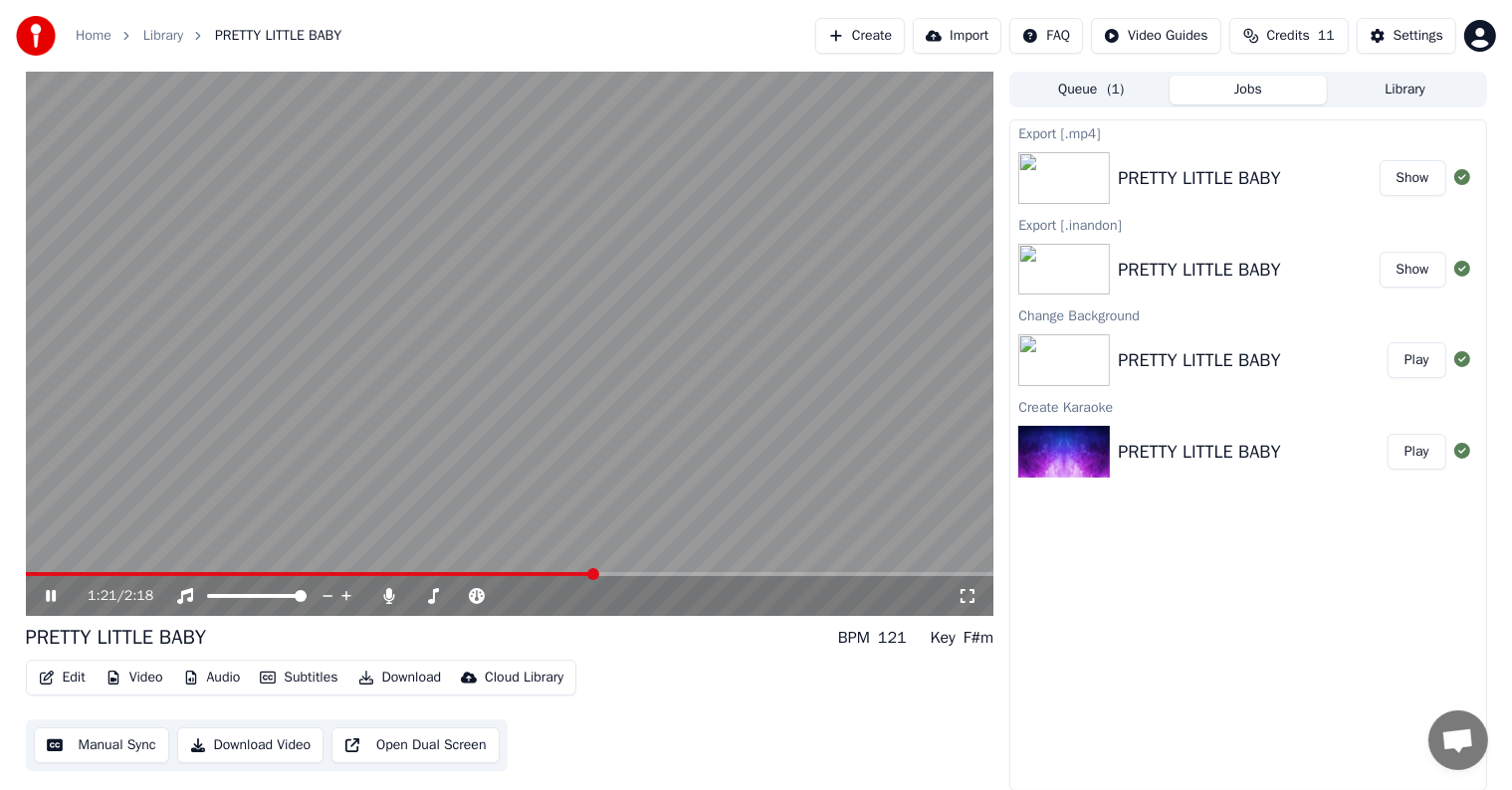 click at bounding box center (510, 343) 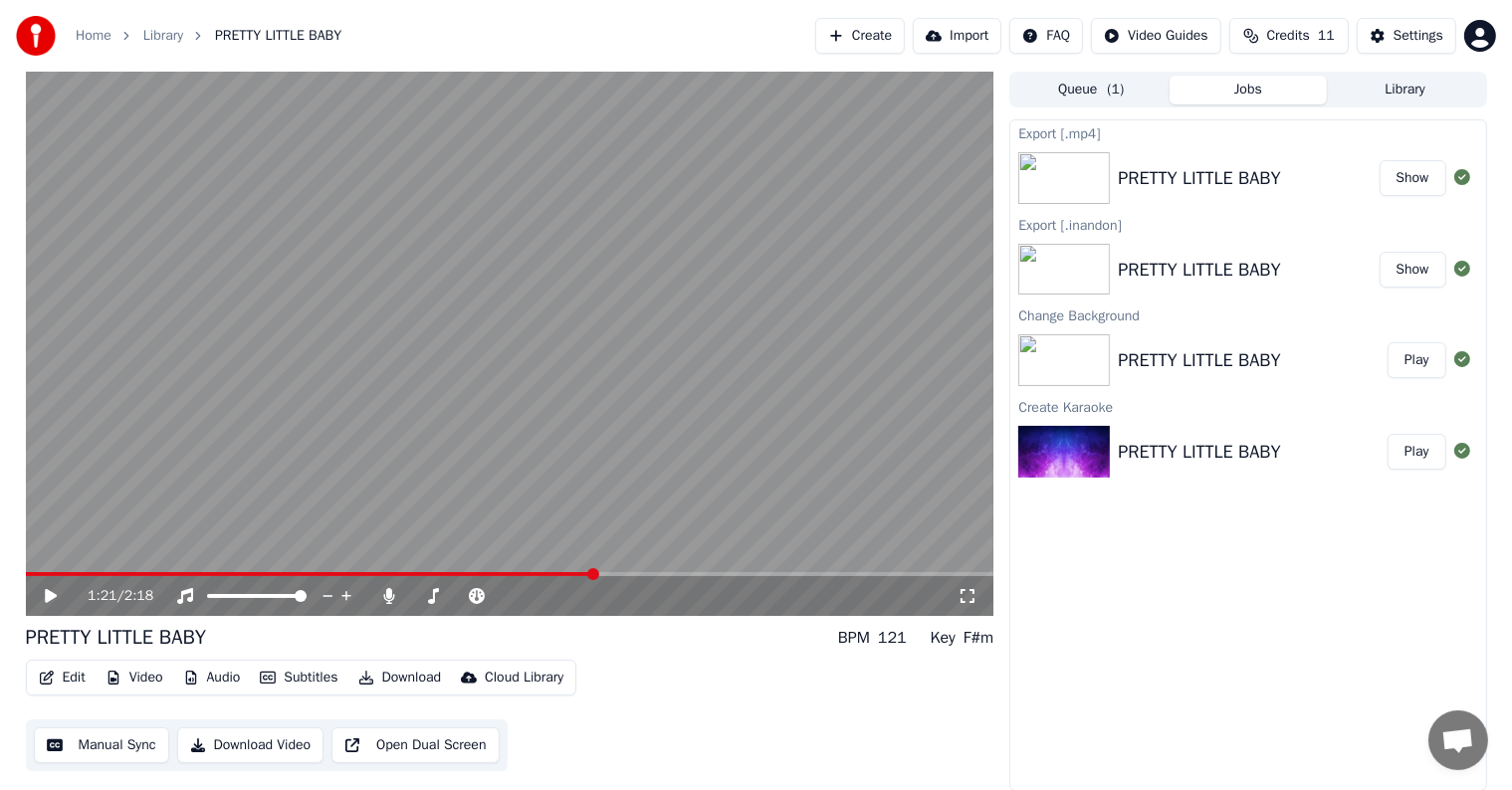 click on "1:21  /  2:18" at bounding box center [510, 596] 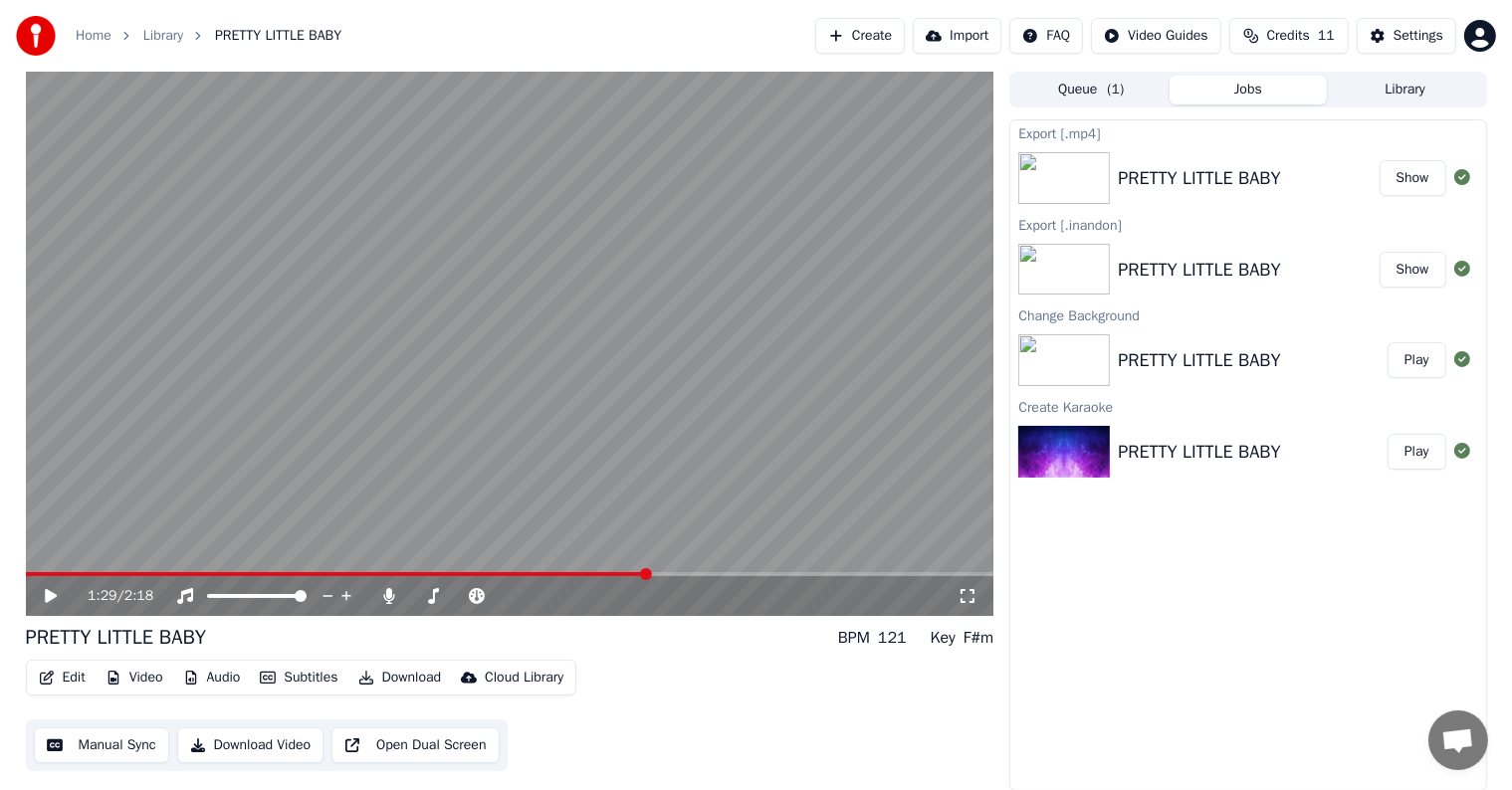 click at bounding box center (510, 574) 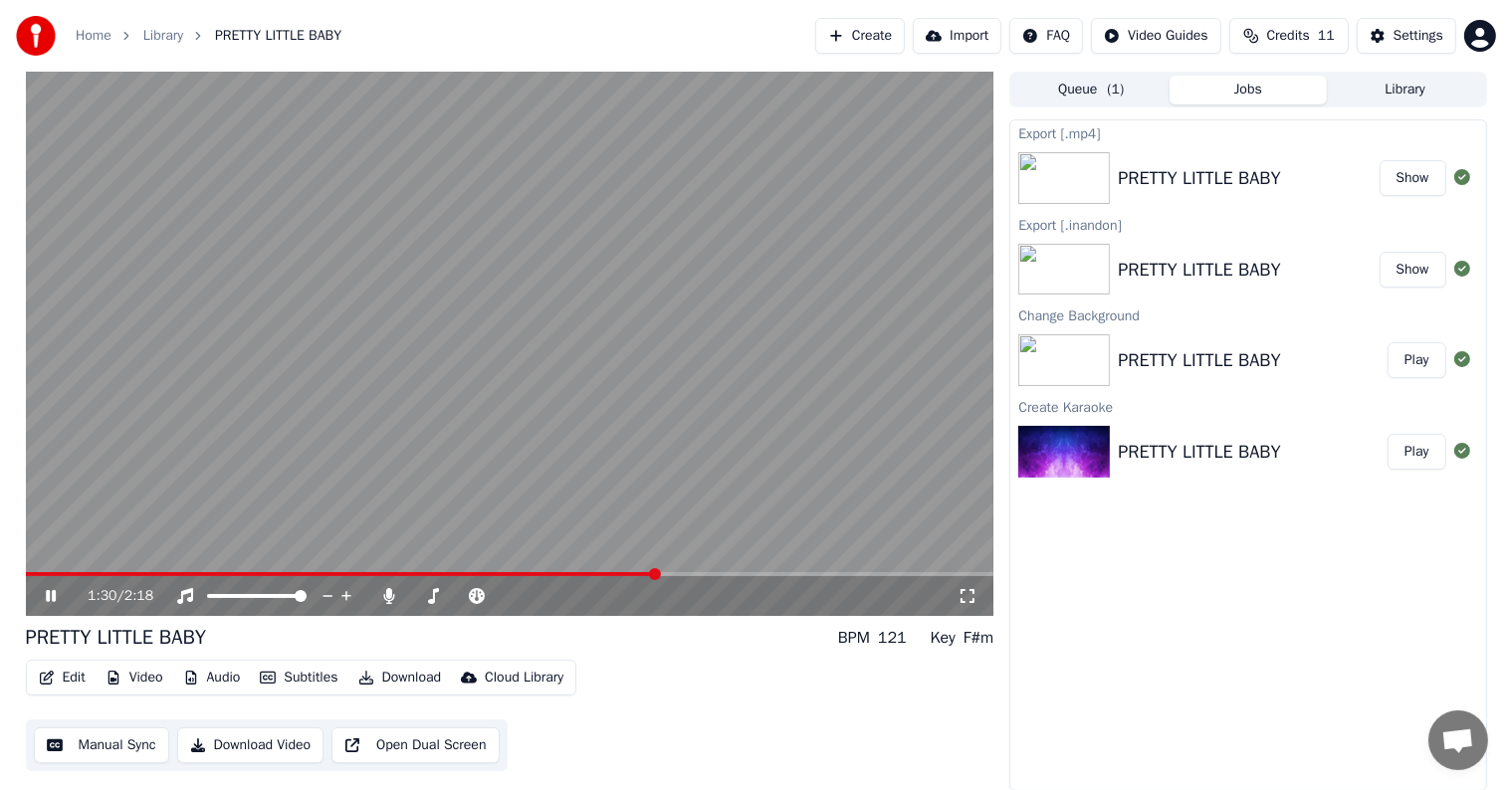 click at bounding box center [510, 343] 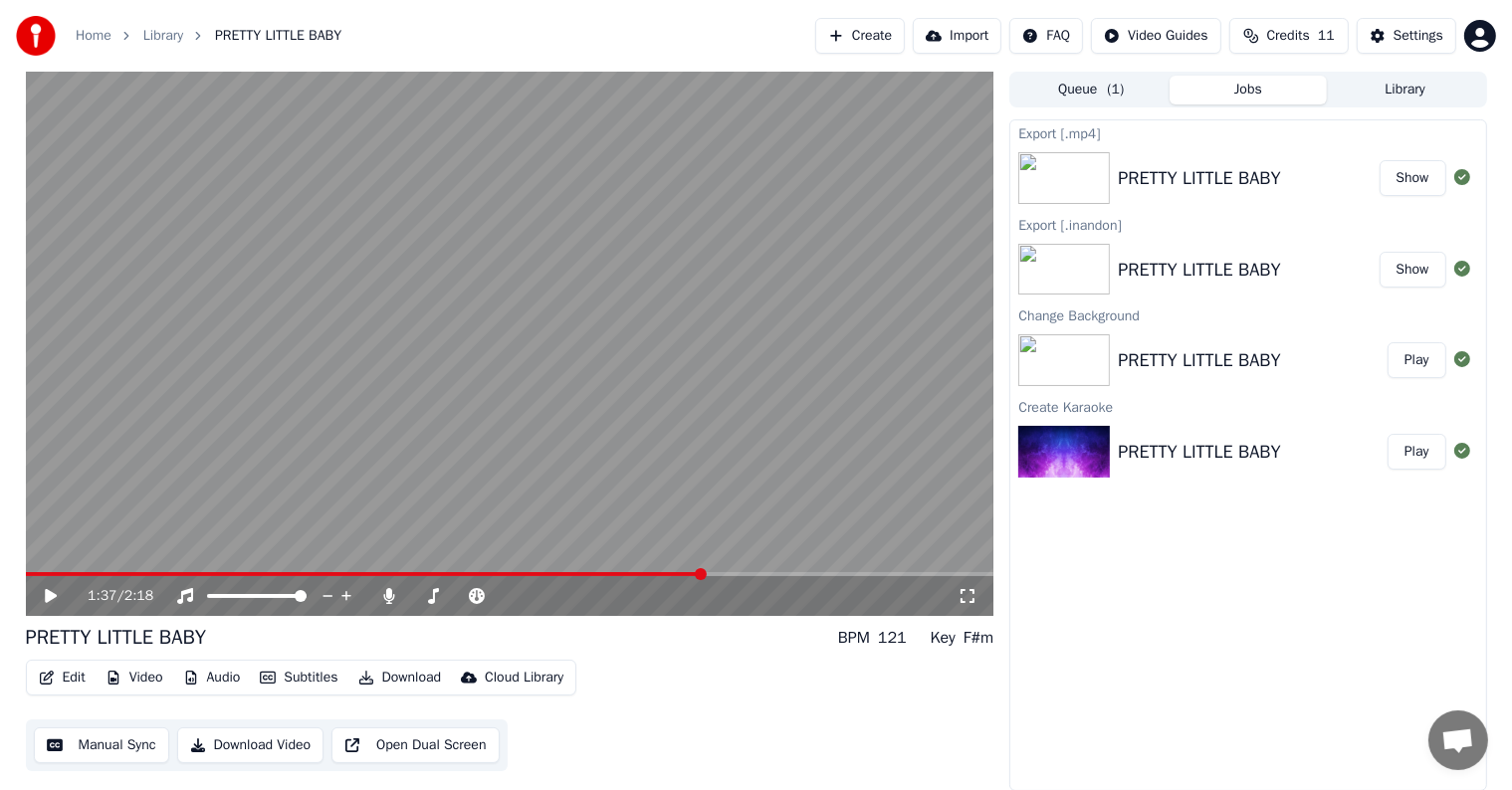 click at bounding box center (510, 574) 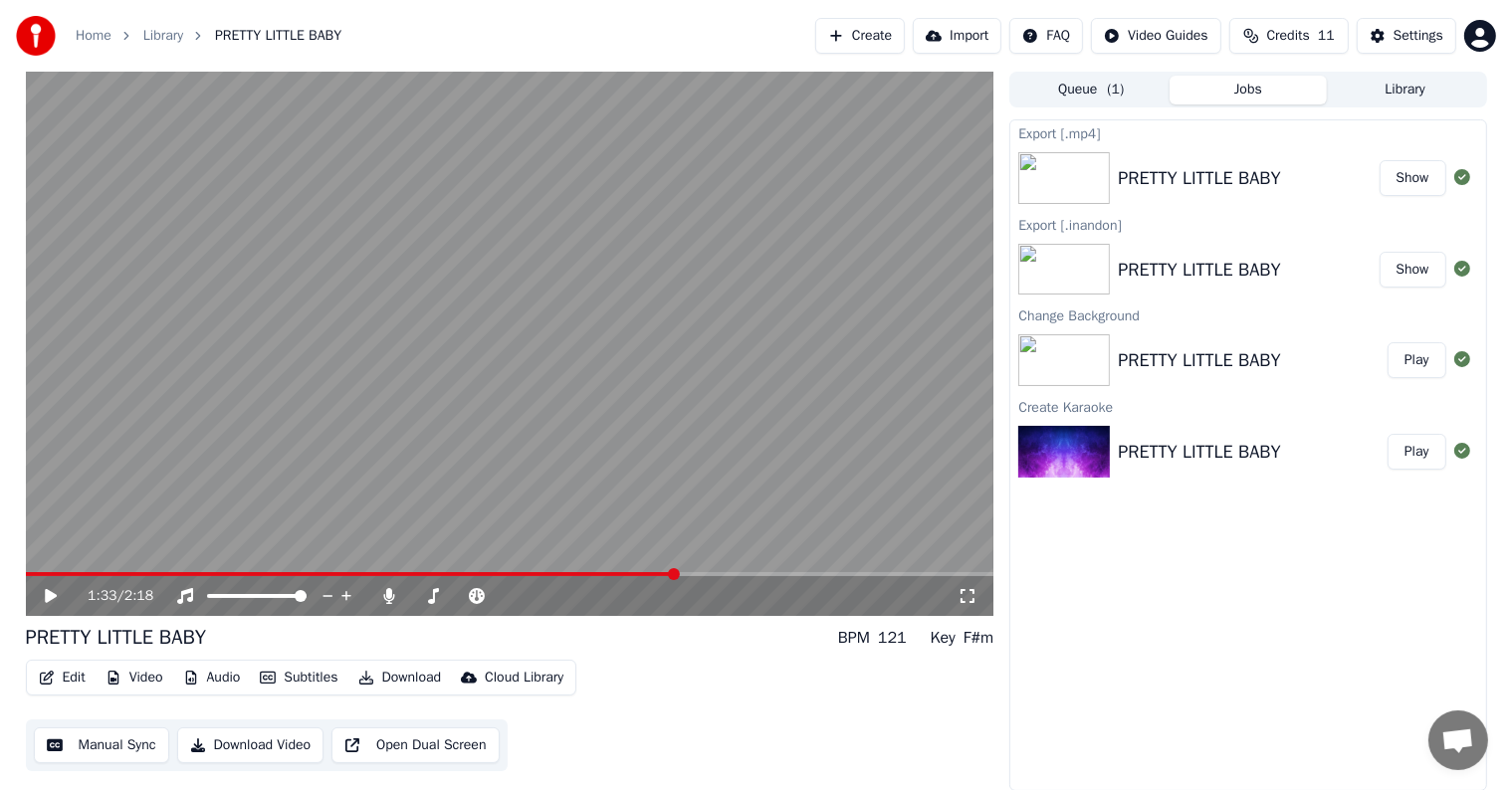 click at bounding box center (350, 574) 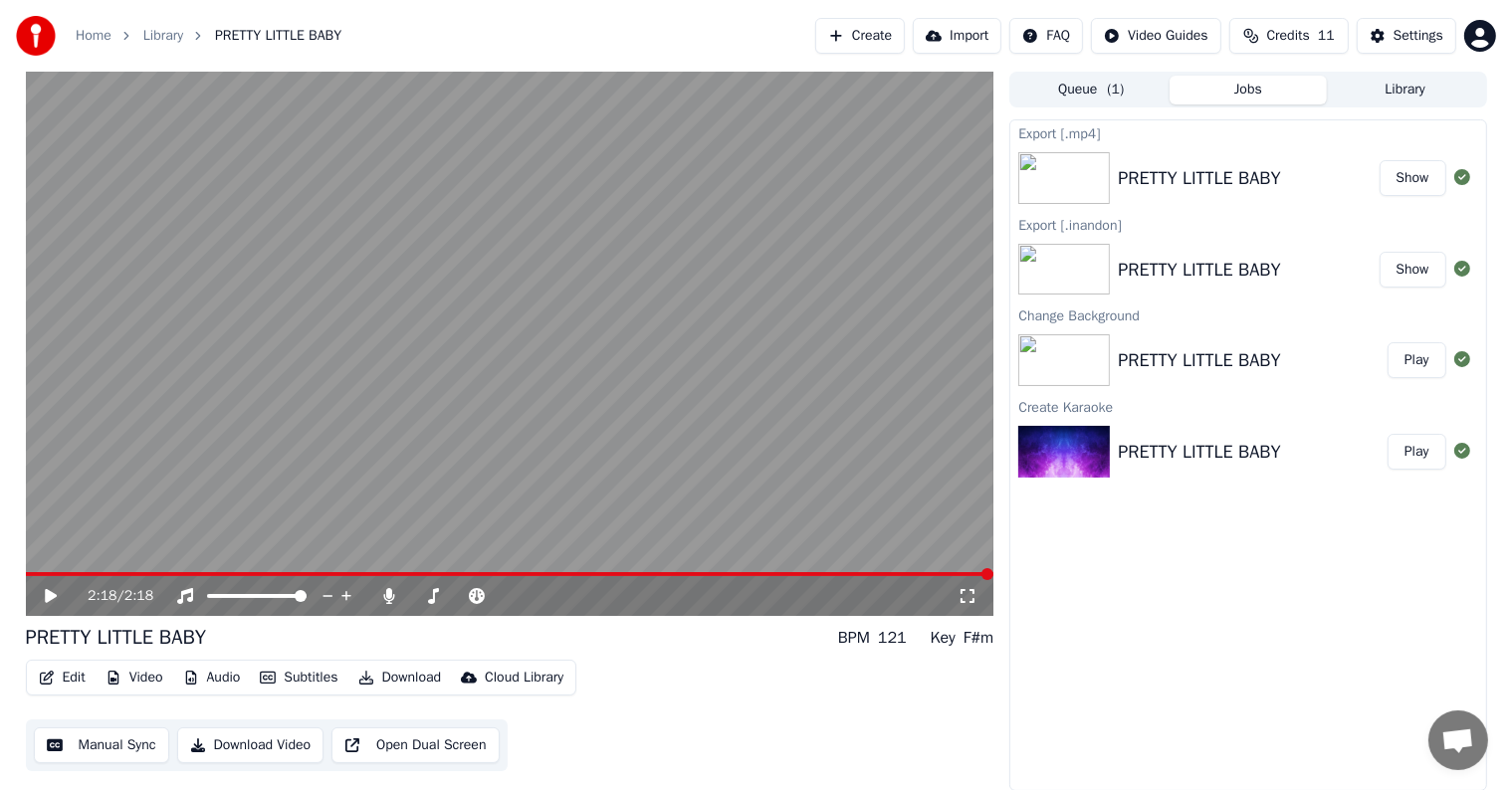 click on "Home Library PRETTY LITTLE BABY Create Import FAQ Video Guides Credits 11 Settings" at bounding box center (756, 36) 